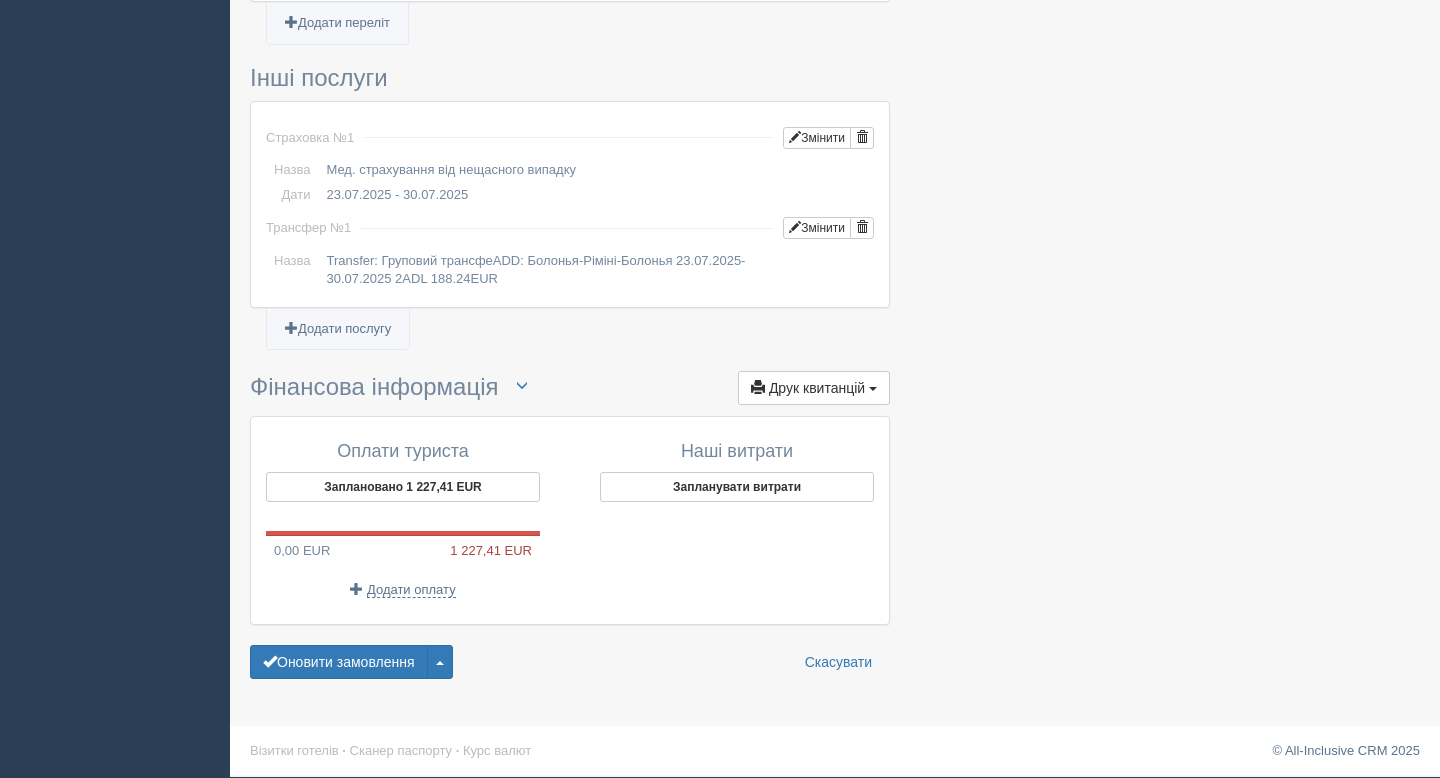scroll, scrollTop: 1568, scrollLeft: 0, axis: vertical 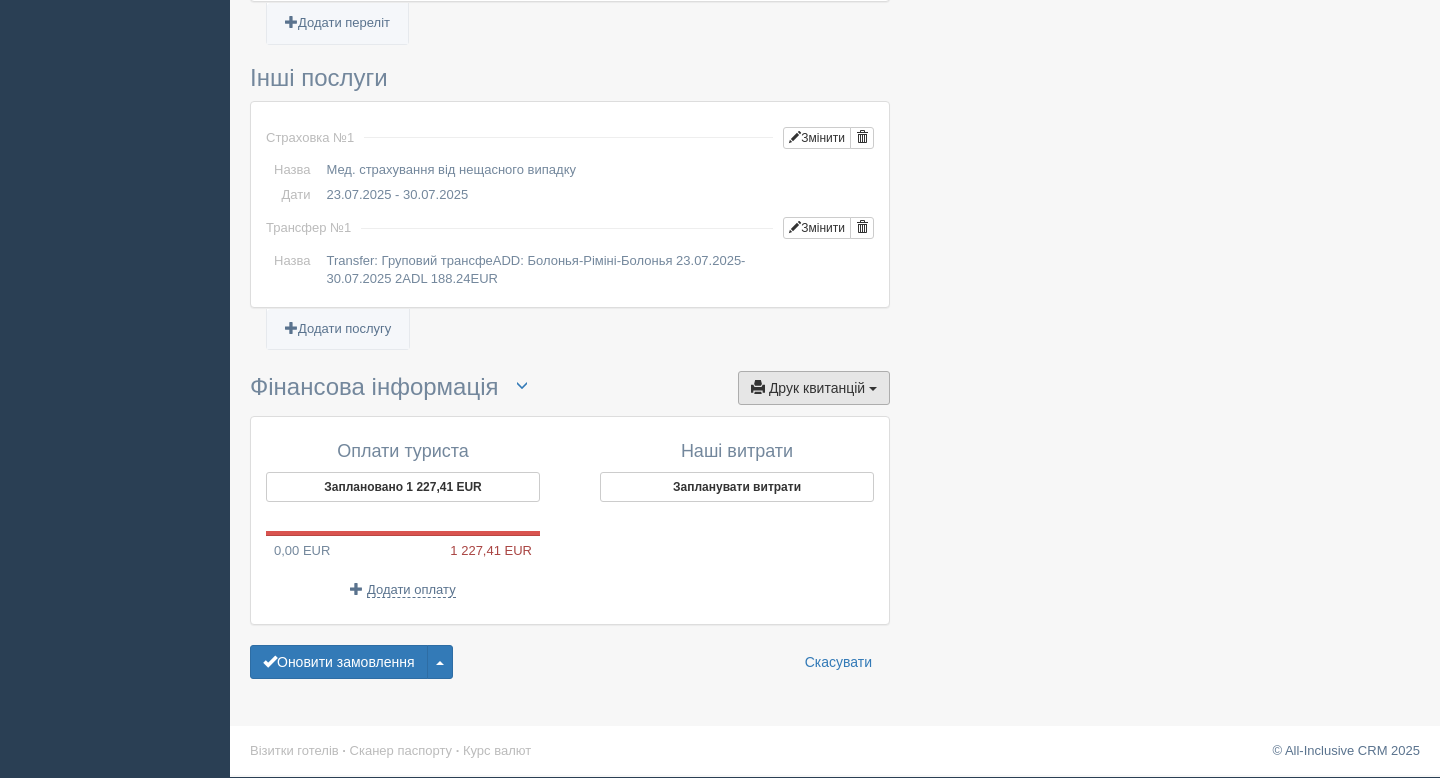 click on "Друк квитанцій
Друк" at bounding box center [814, 388] 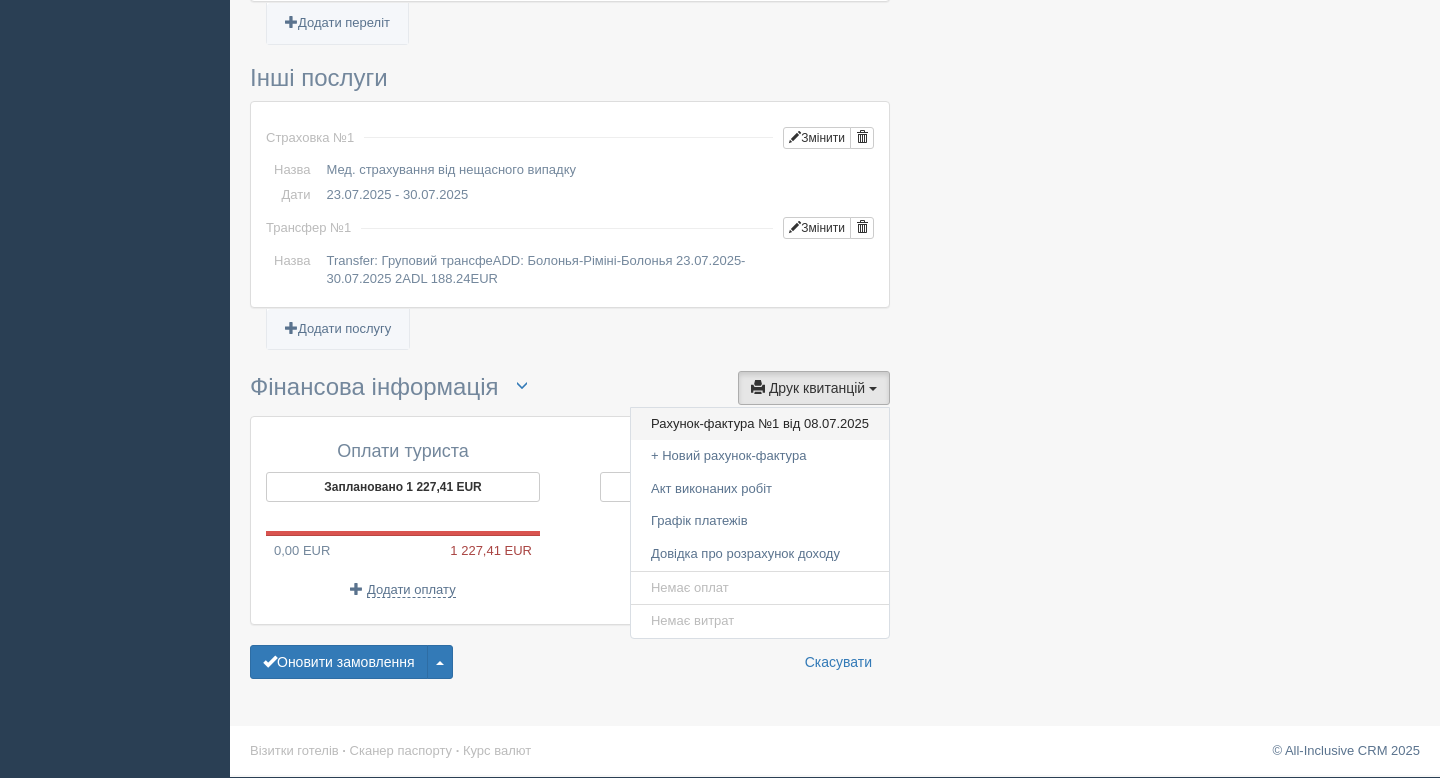 click on "Рахунок-фактура №1 від 08.07.2025" at bounding box center [760, 424] 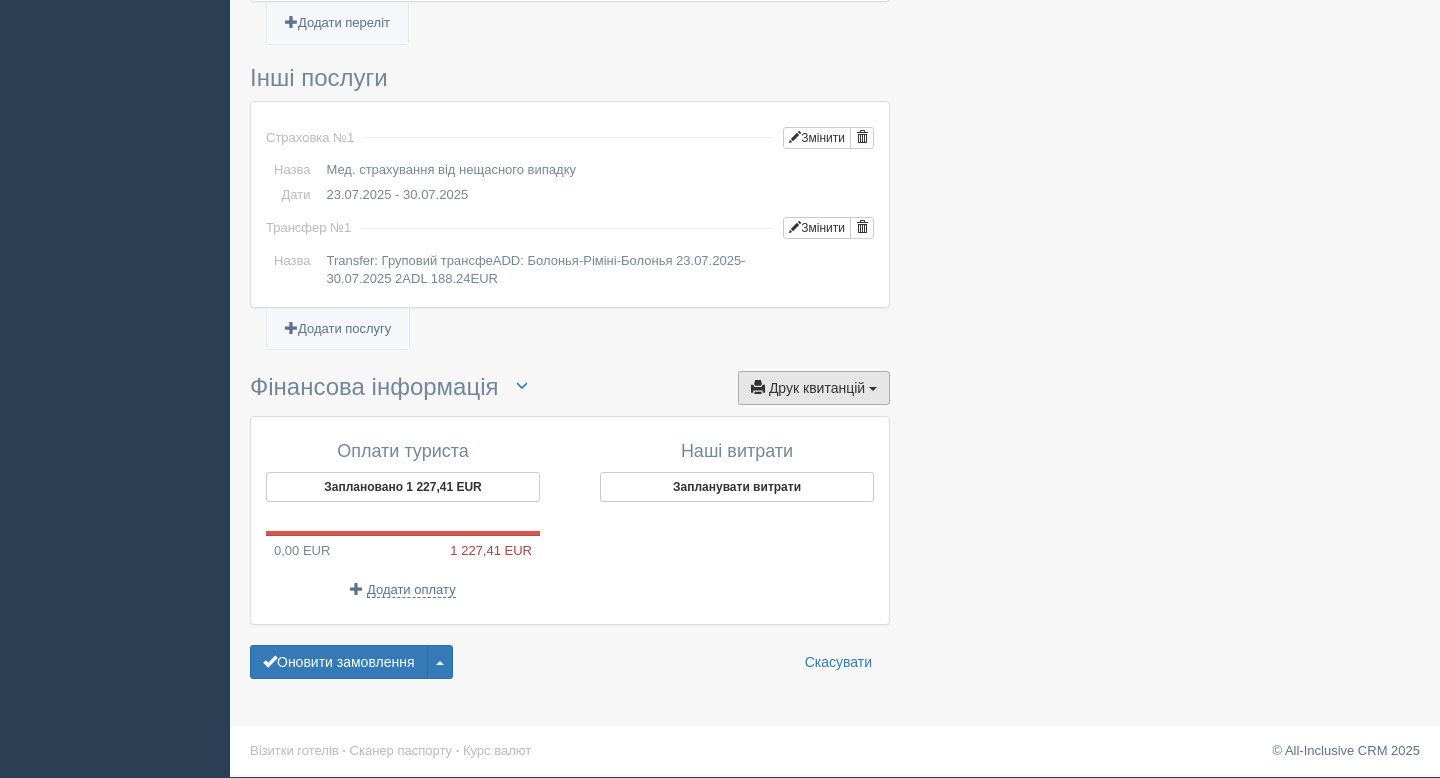 click on "Друк квитанцій" at bounding box center [817, 388] 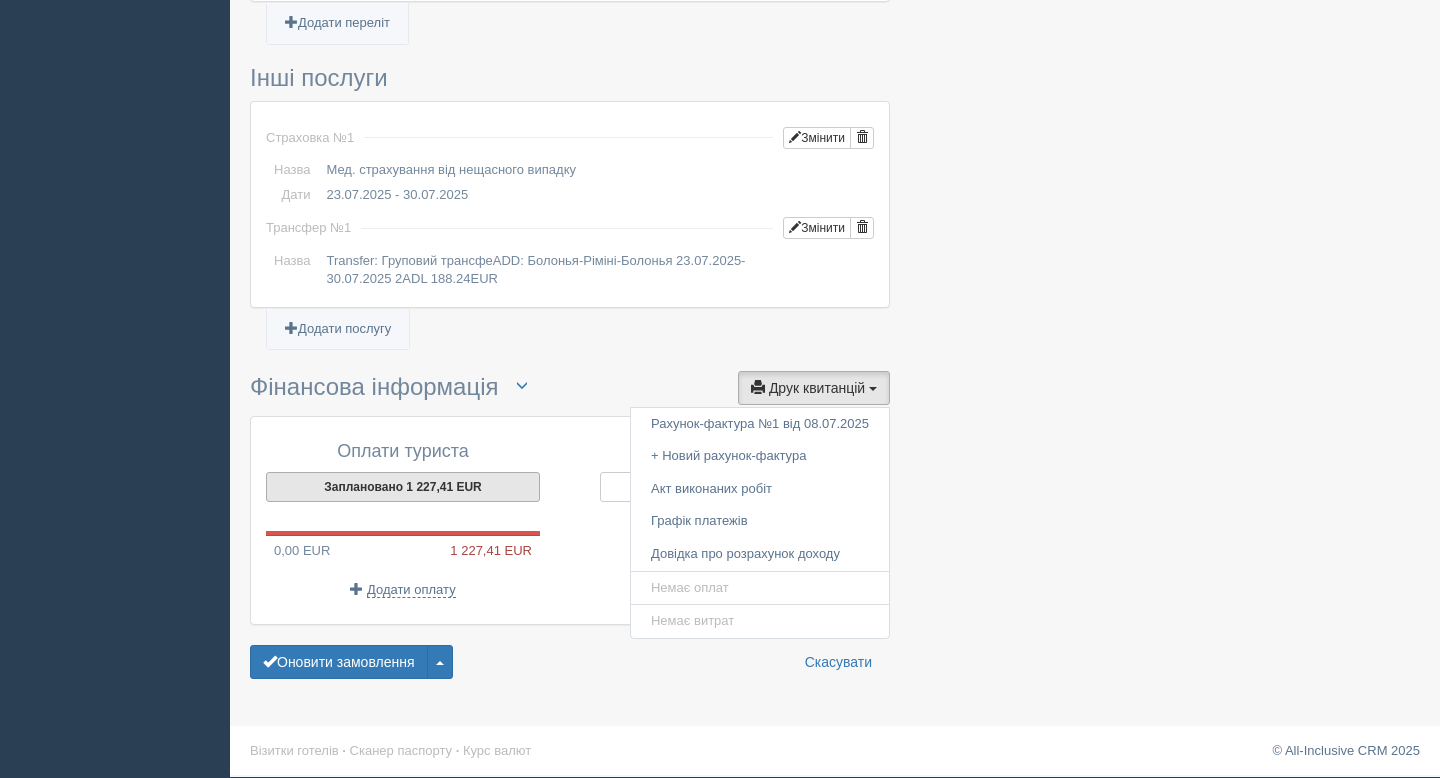 click on "Заплановано 1 227,41 EUR" at bounding box center (403, 487) 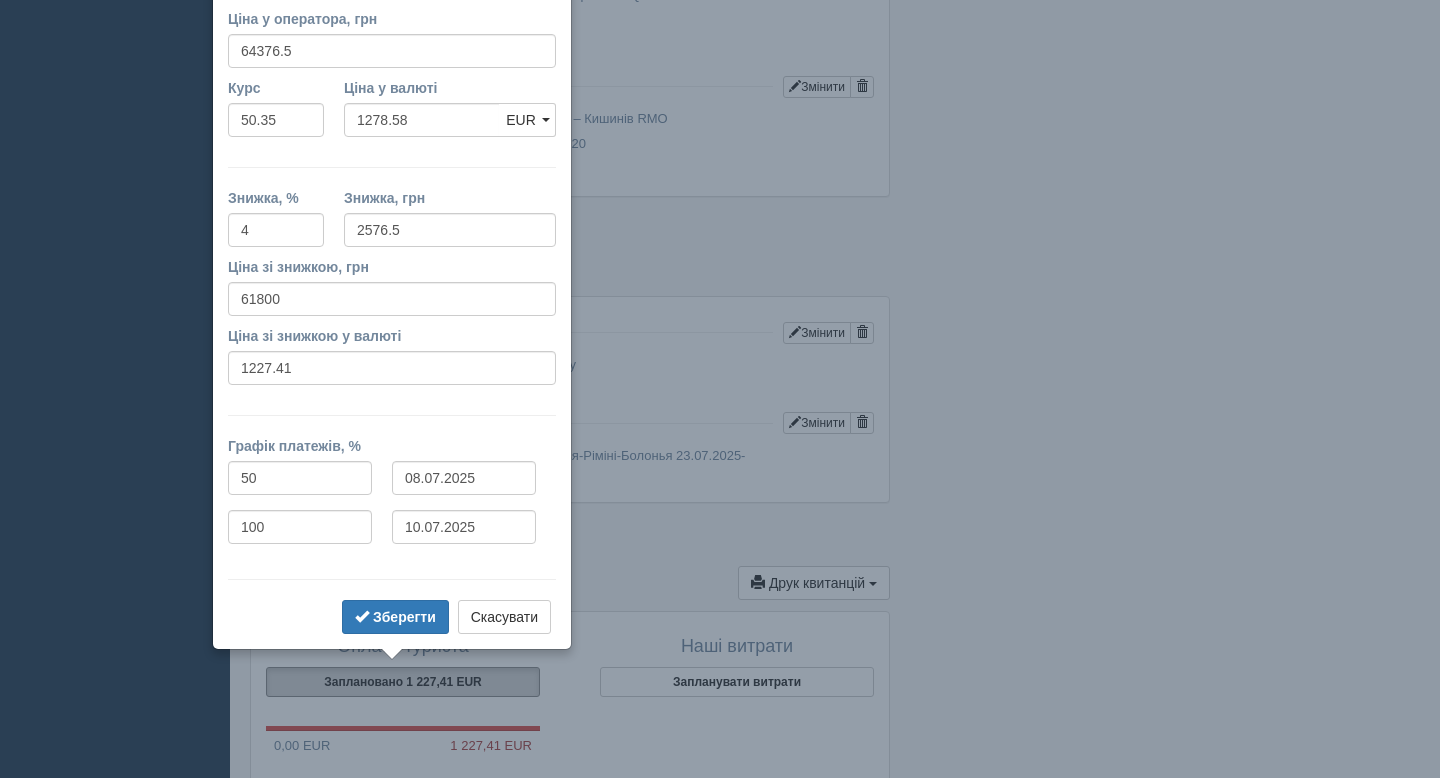 scroll, scrollTop: 1339, scrollLeft: 0, axis: vertical 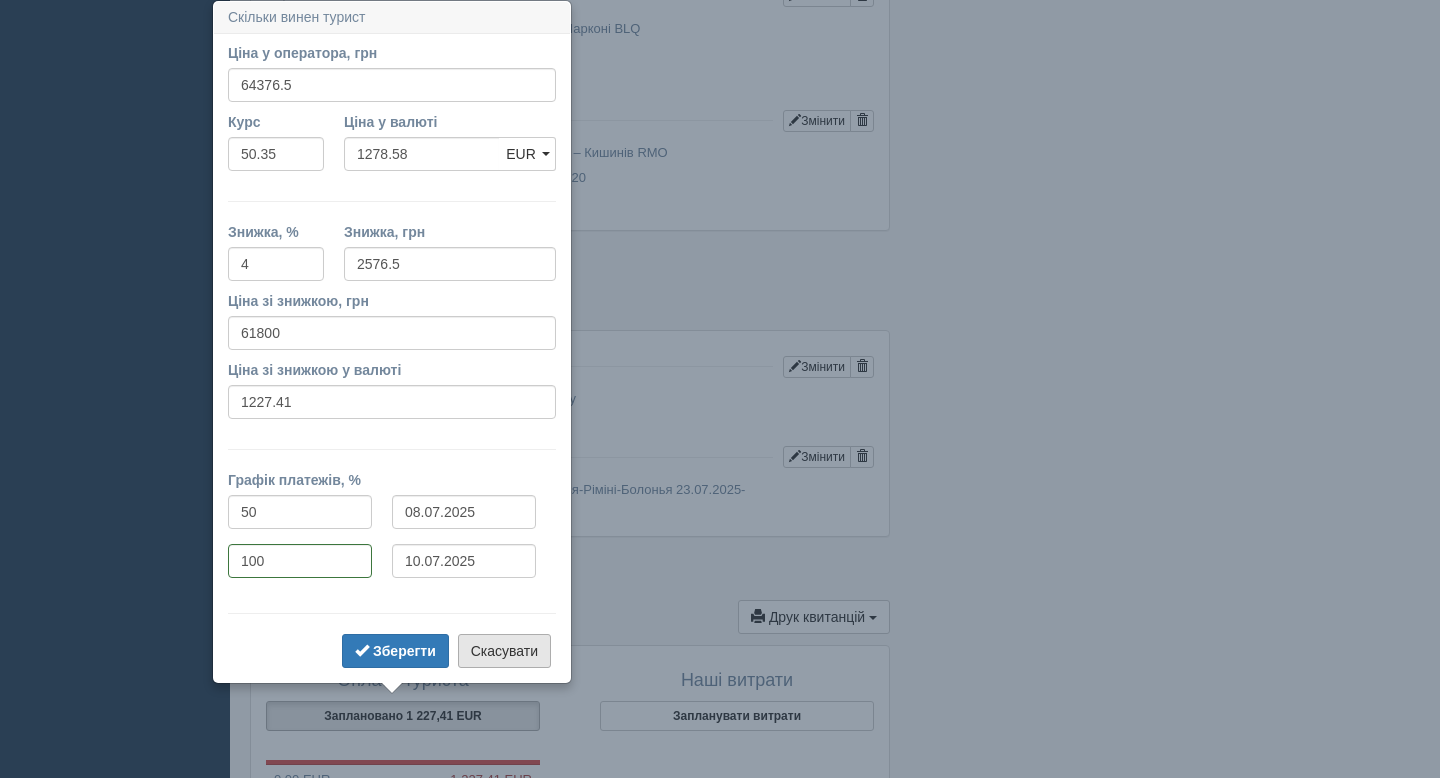 click on "Скасувати" at bounding box center [504, 651] 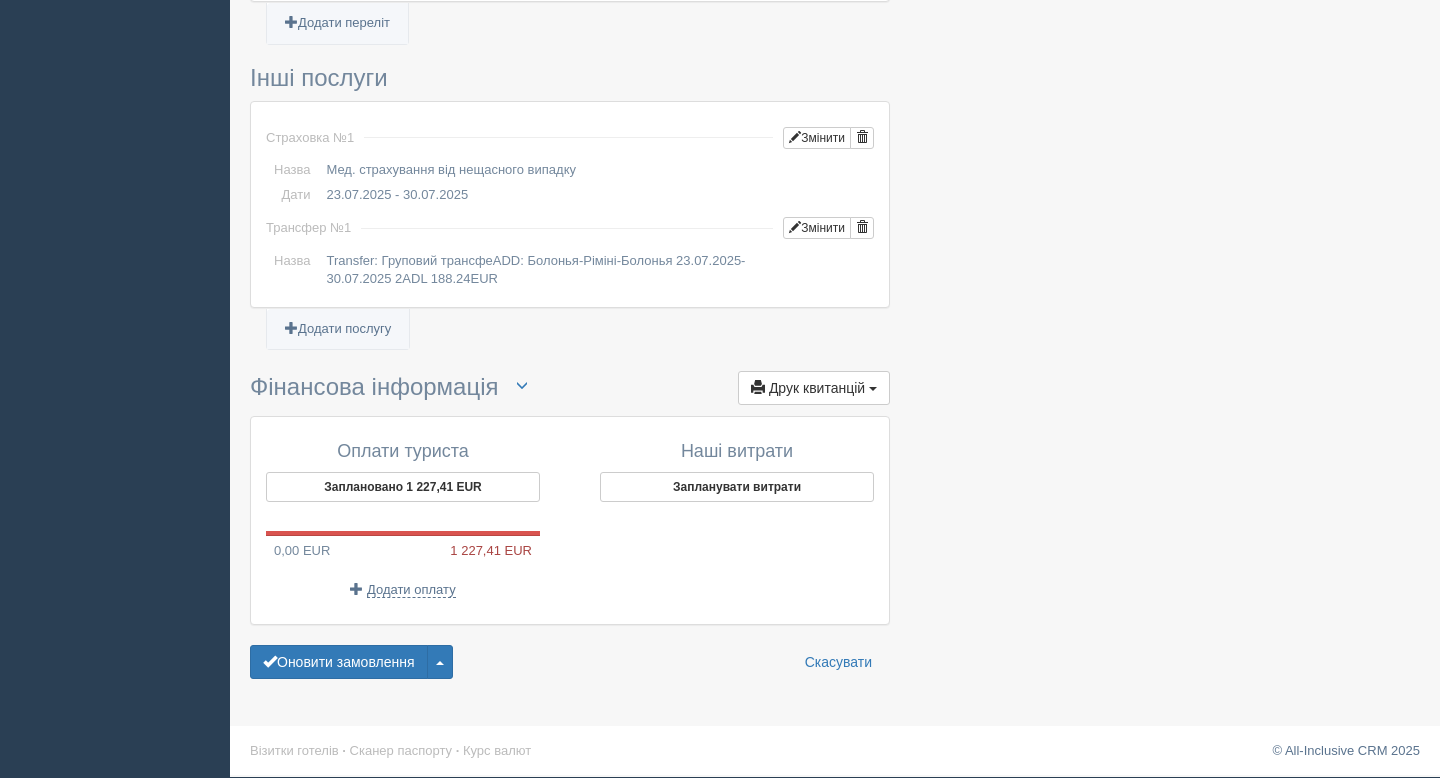 scroll, scrollTop: 1561, scrollLeft: 0, axis: vertical 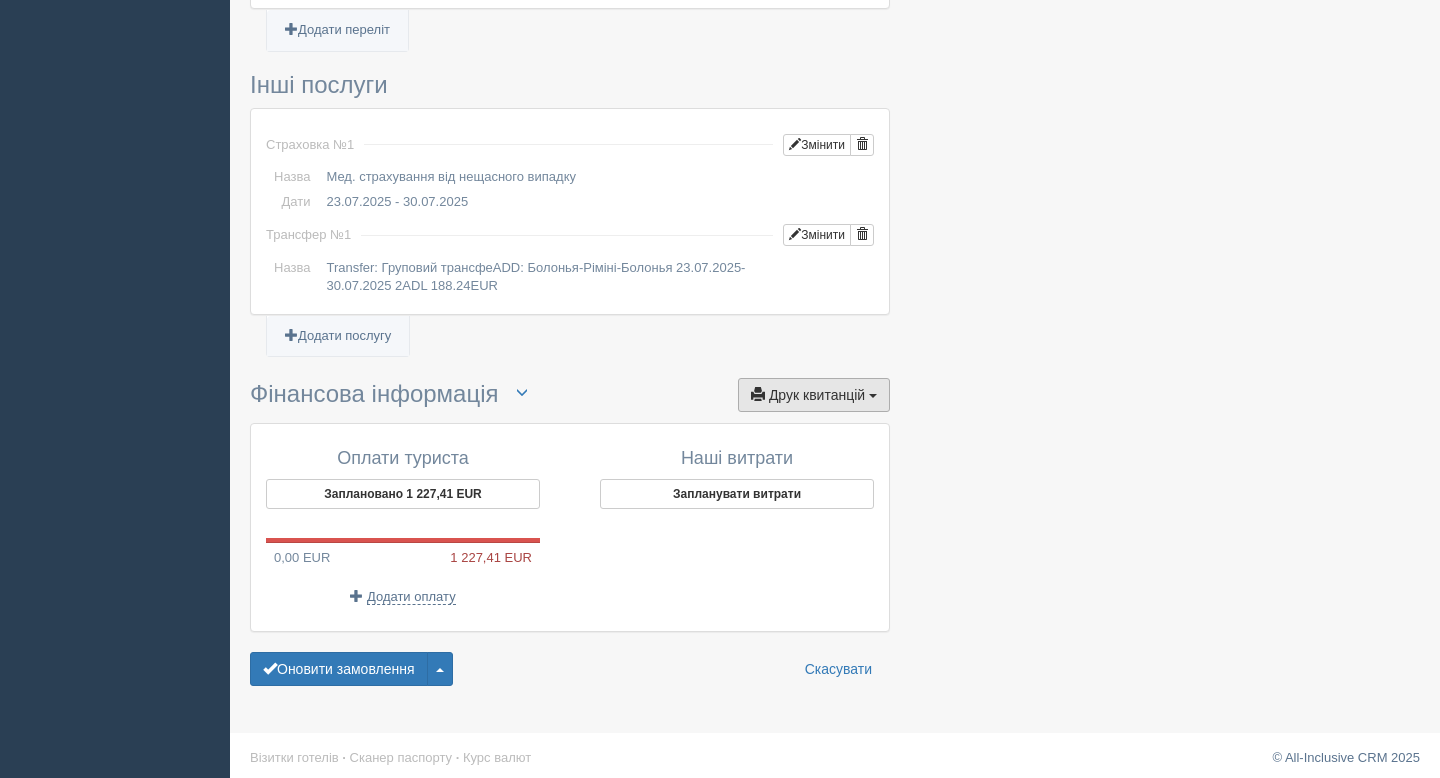 click on "Друк квитанцій" at bounding box center (817, 395) 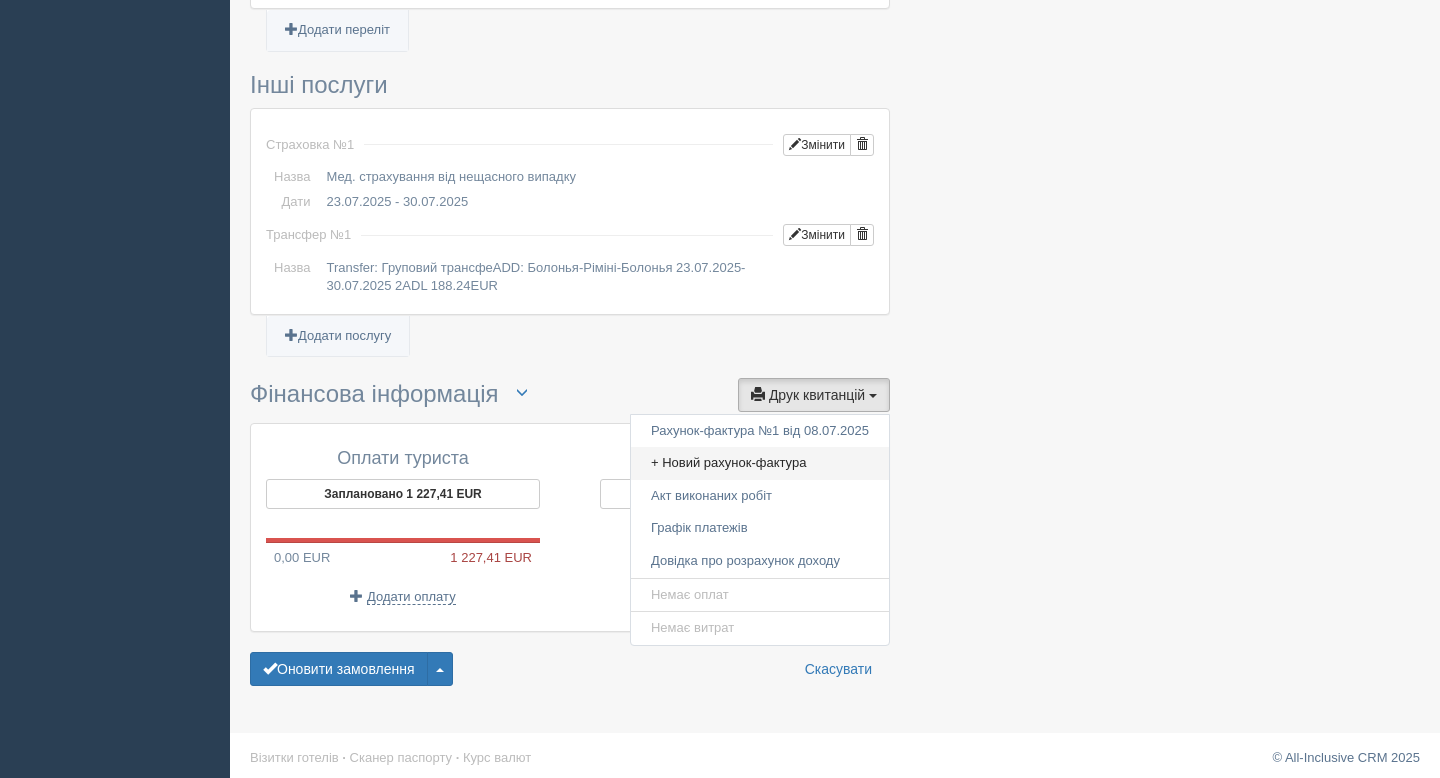 click on "+ Новий рахунок-фактура" at bounding box center [760, 463] 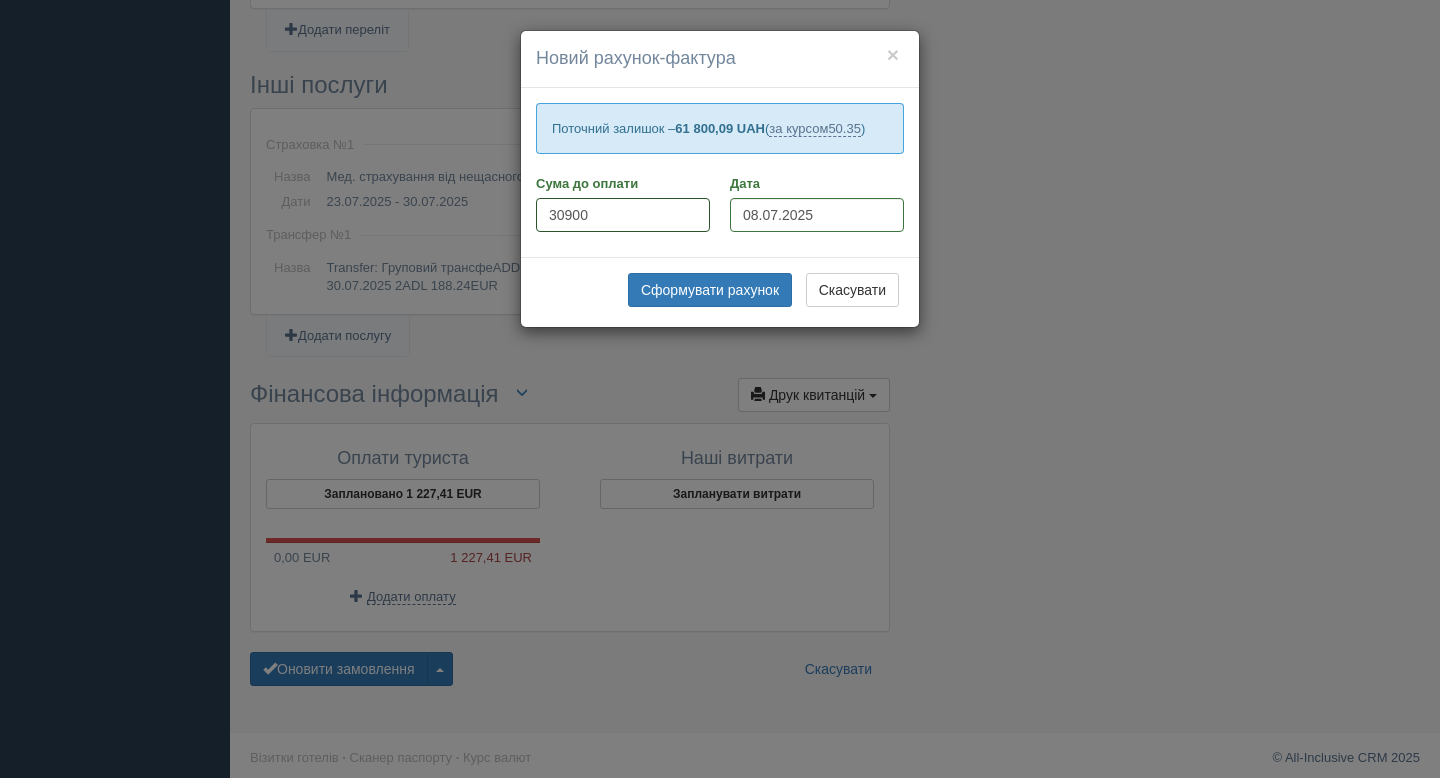 drag, startPoint x: 603, startPoint y: 234, endPoint x: 532, endPoint y: 234, distance: 71 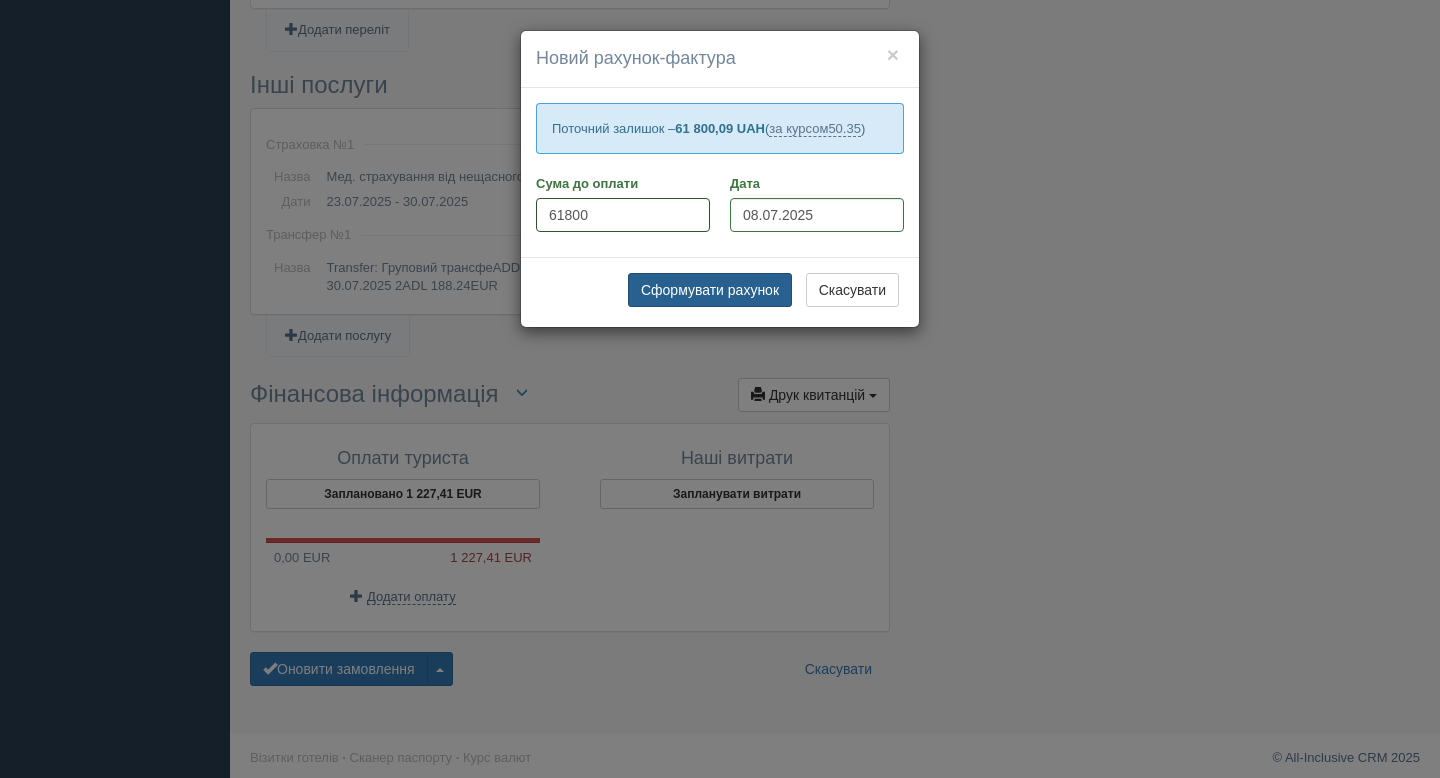 type on "61800" 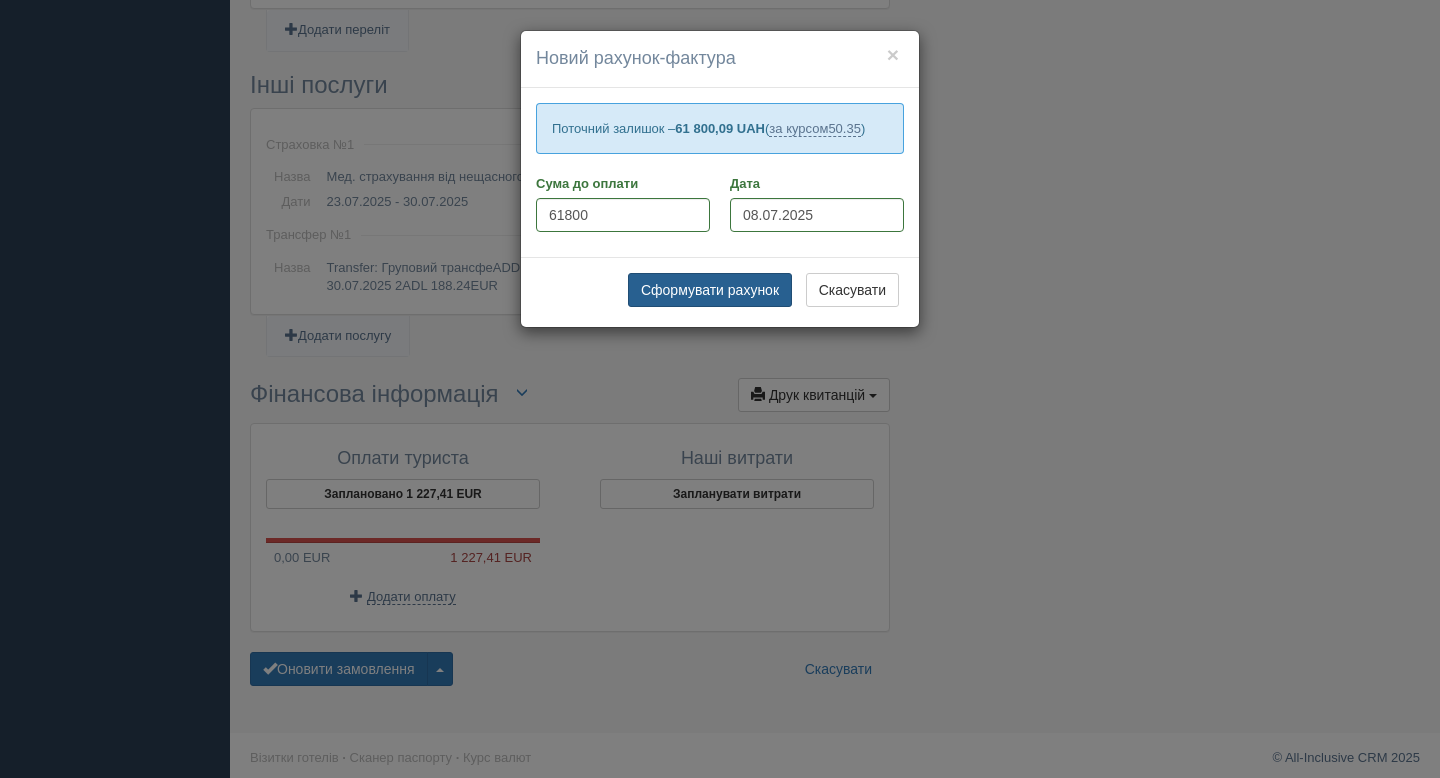 click on "Сформувати рахунок" at bounding box center [710, 290] 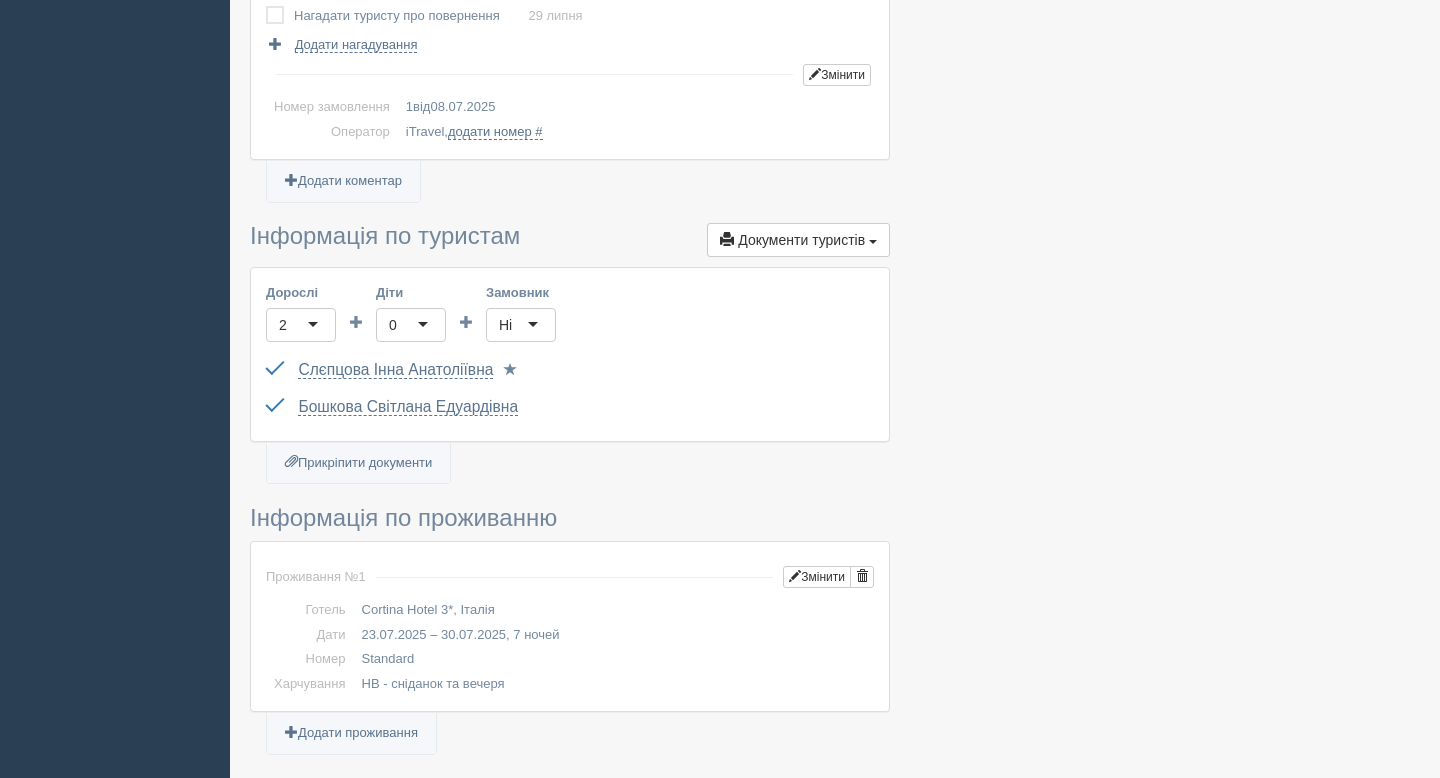 scroll, scrollTop: 0, scrollLeft: 0, axis: both 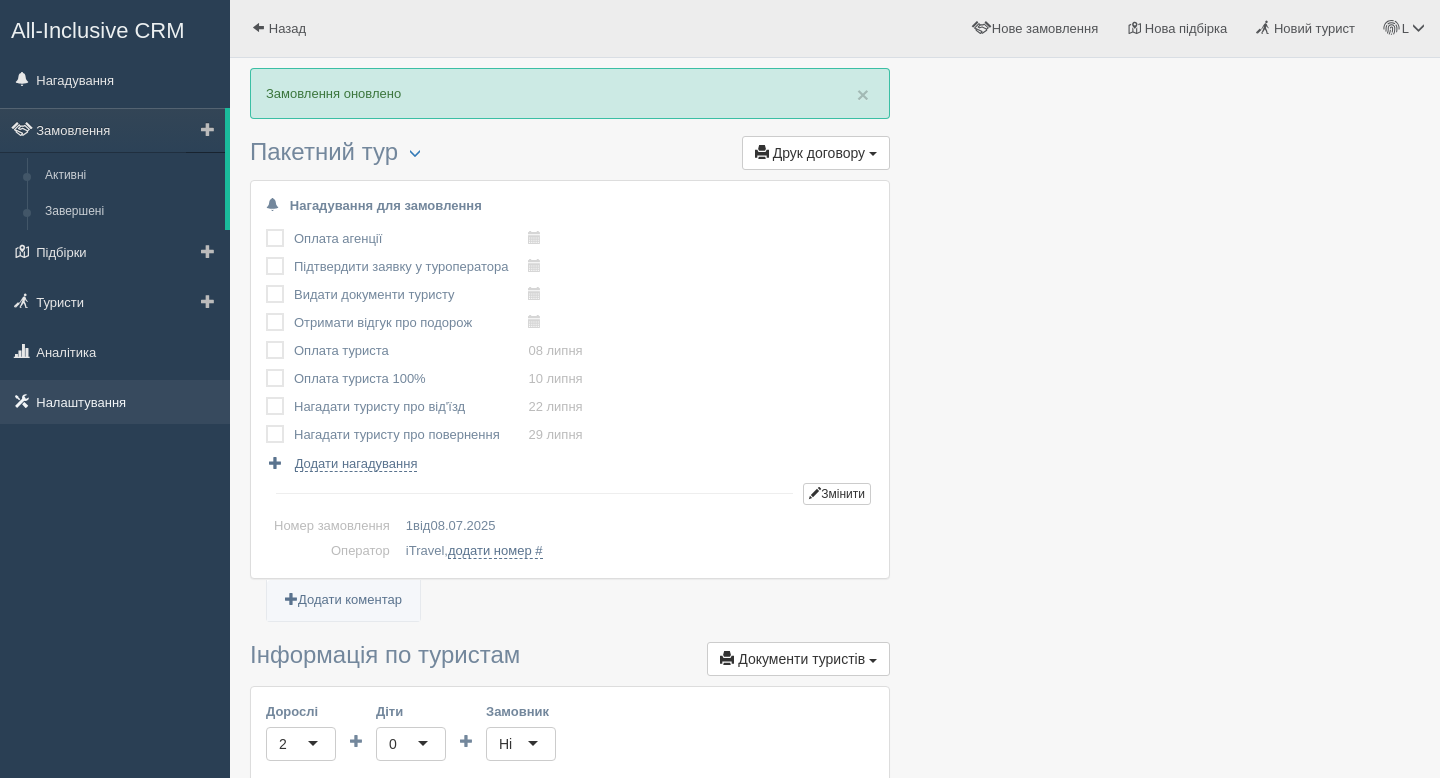 click on "Налаштування" at bounding box center (115, 402) 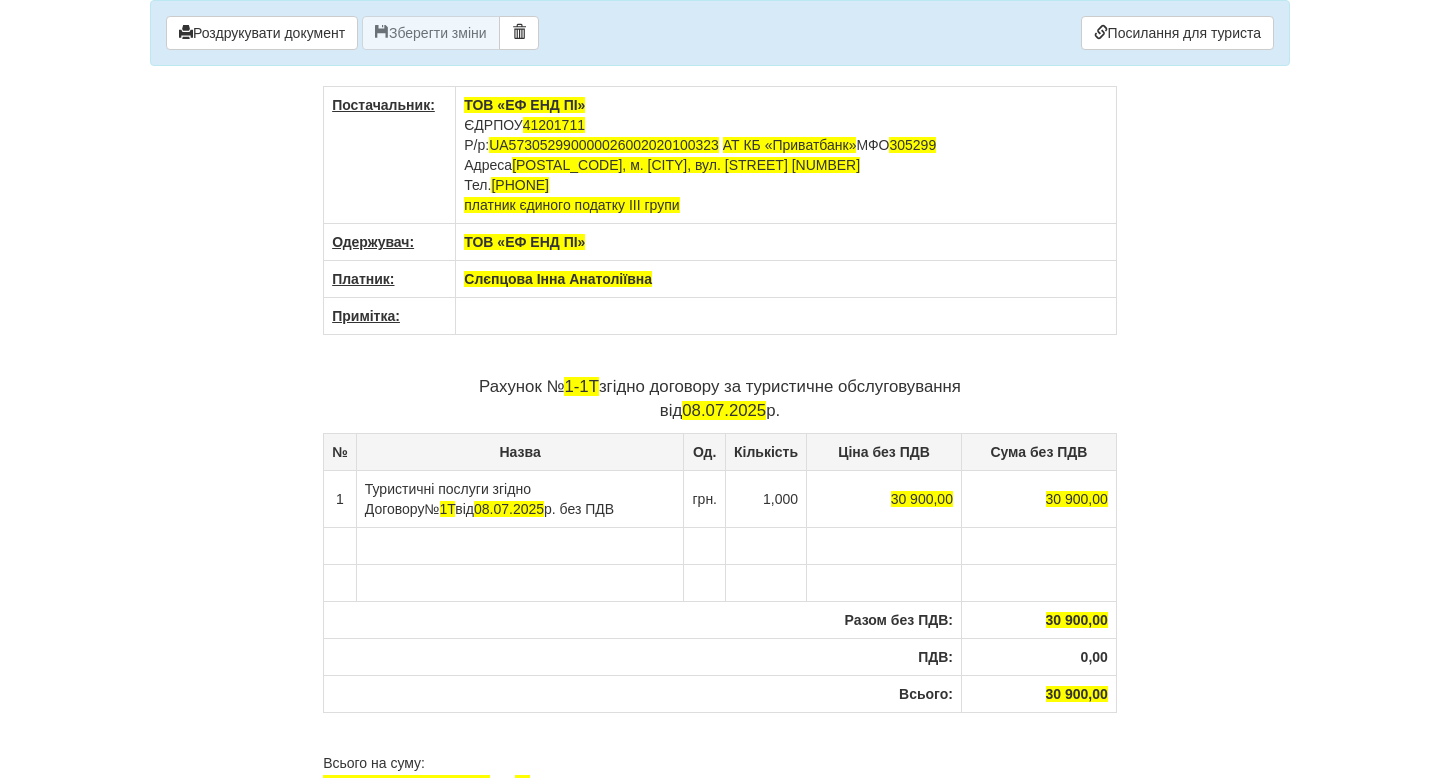 scroll, scrollTop: 0, scrollLeft: 0, axis: both 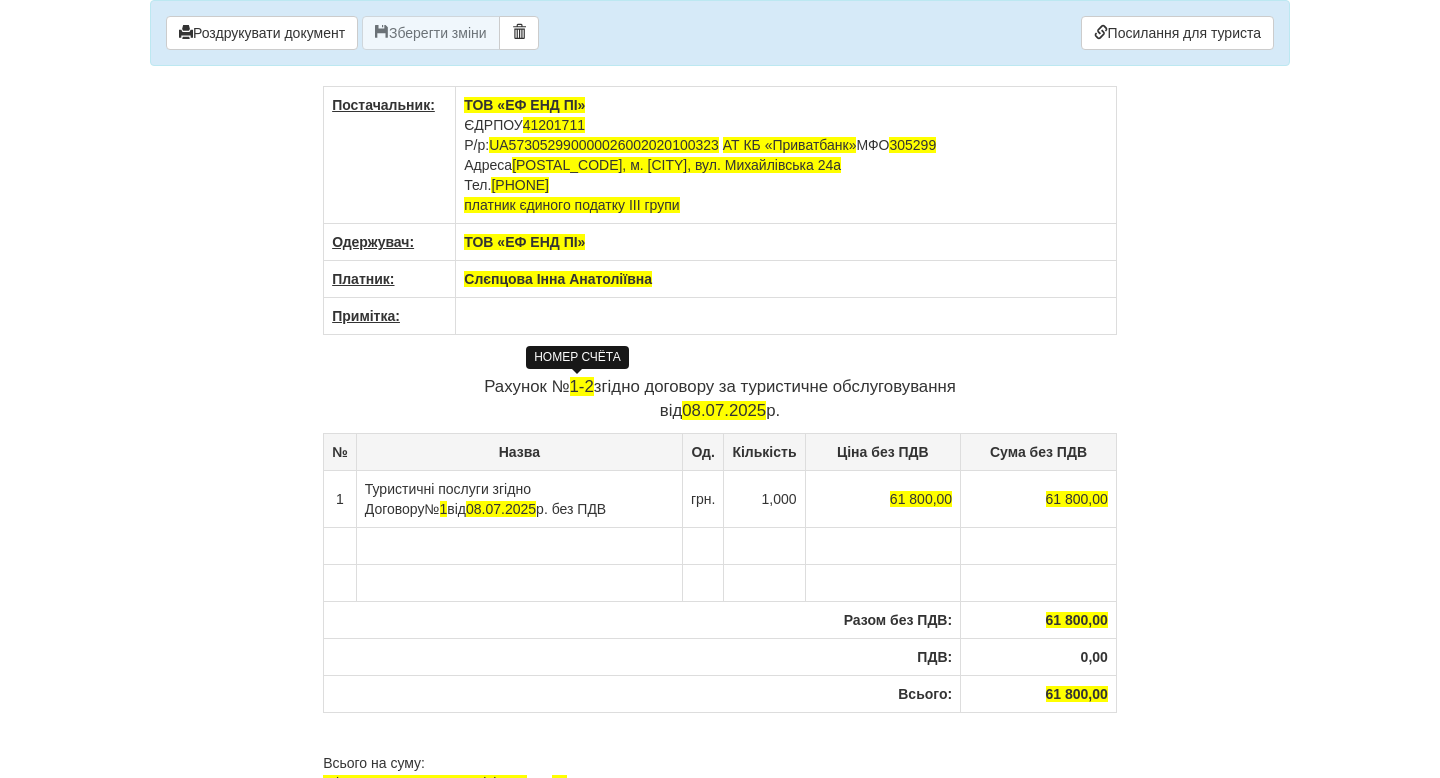 click on "1-2" at bounding box center [582, 386] 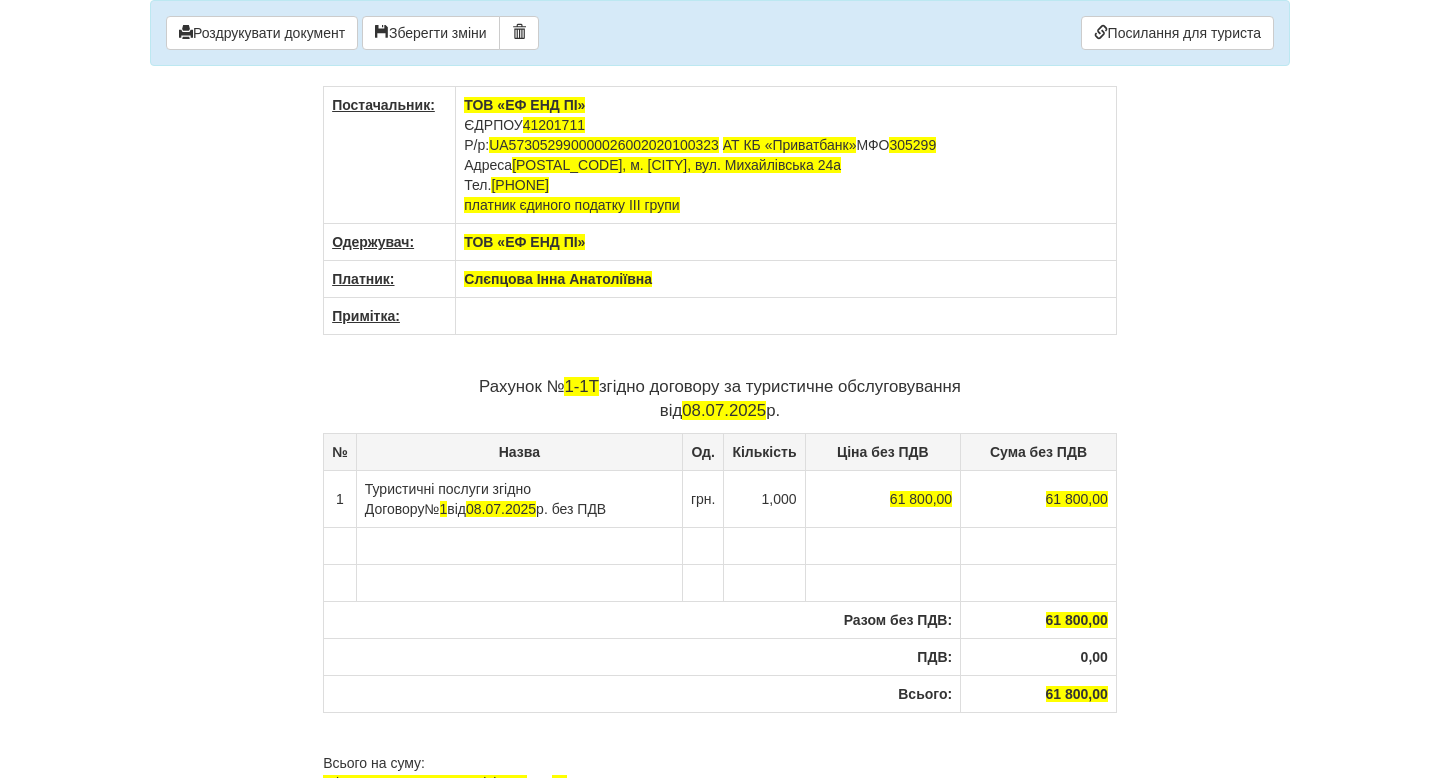 click on "Туристичні послуги згідно Договору  №  1  від  08.07.2025  р. без ПДВ" at bounding box center (519, 498) 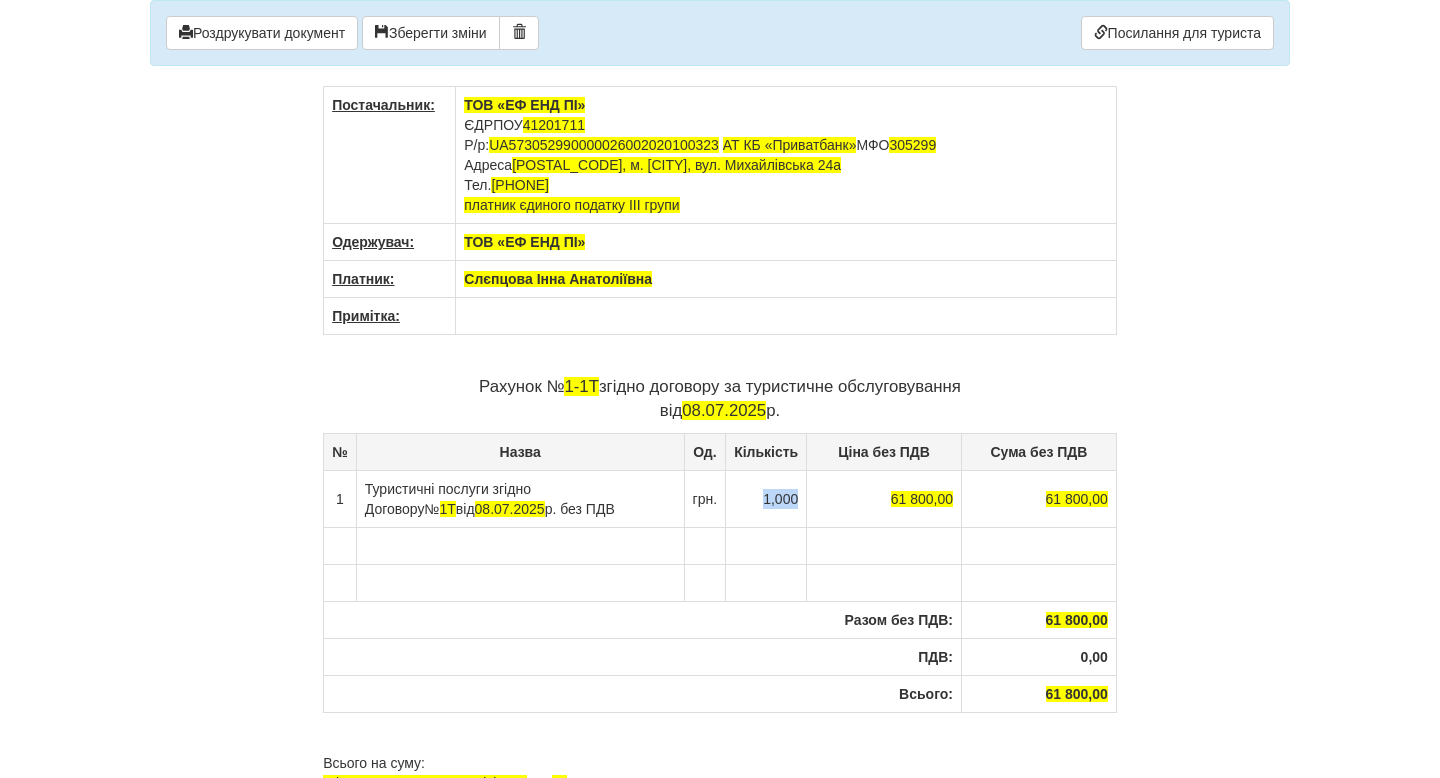 drag, startPoint x: 780, startPoint y: 499, endPoint x: 745, endPoint y: 500, distance: 35.014282 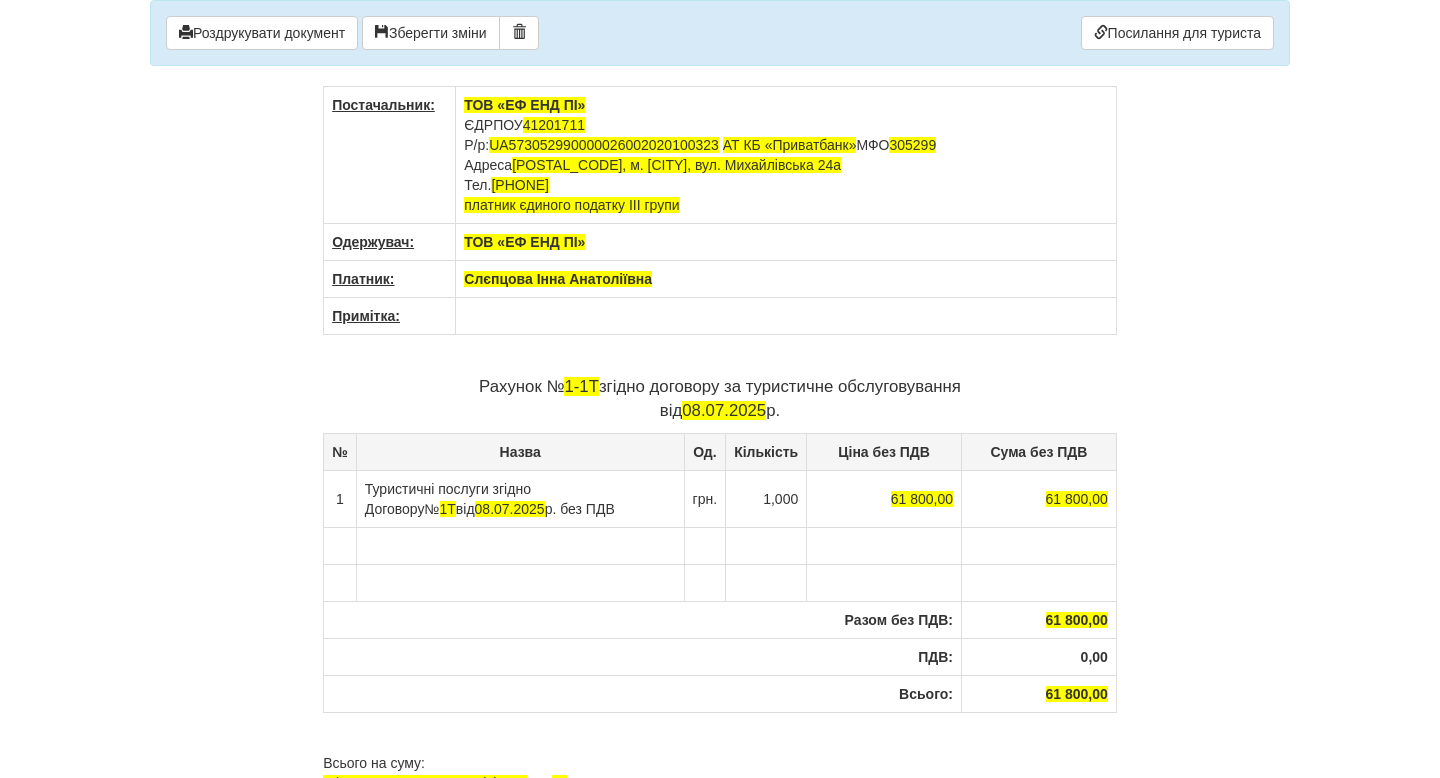 click on "×
Деякі поля не заповнено
Ми підсвітили  порожні поля  червоним кольором.                Ви можете відредагувати текст і внести відсутні дані прямо у цьому вікні.
Роздрукувати документ
Зберегти зміни
Посилання для туриста
Постачальник:
ТОВ «ЕФ ЕНД ПІ»
ЄДРПОУ  41201711
Р/р:  UA573052990000026002020100323   305299" at bounding box center [720, 455] 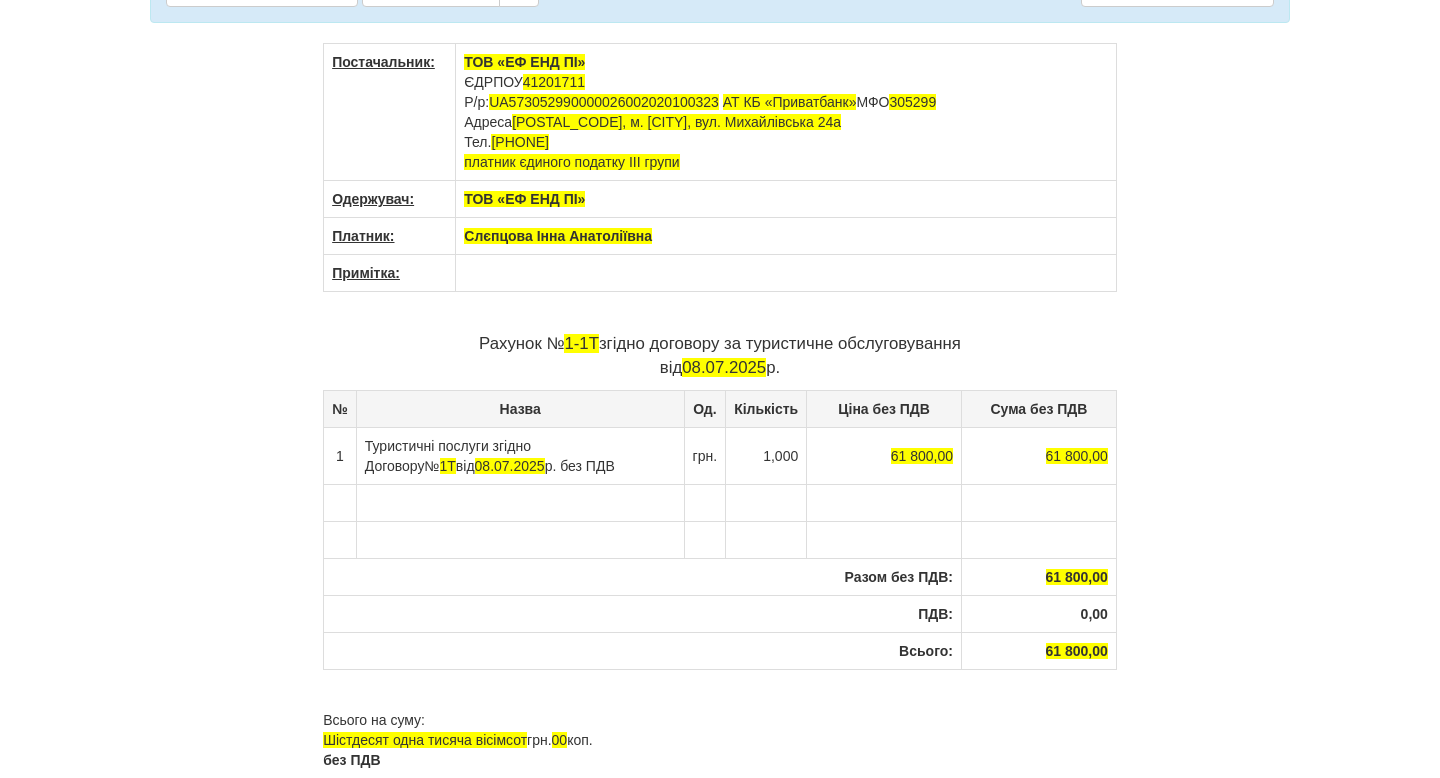 scroll, scrollTop: 0, scrollLeft: 0, axis: both 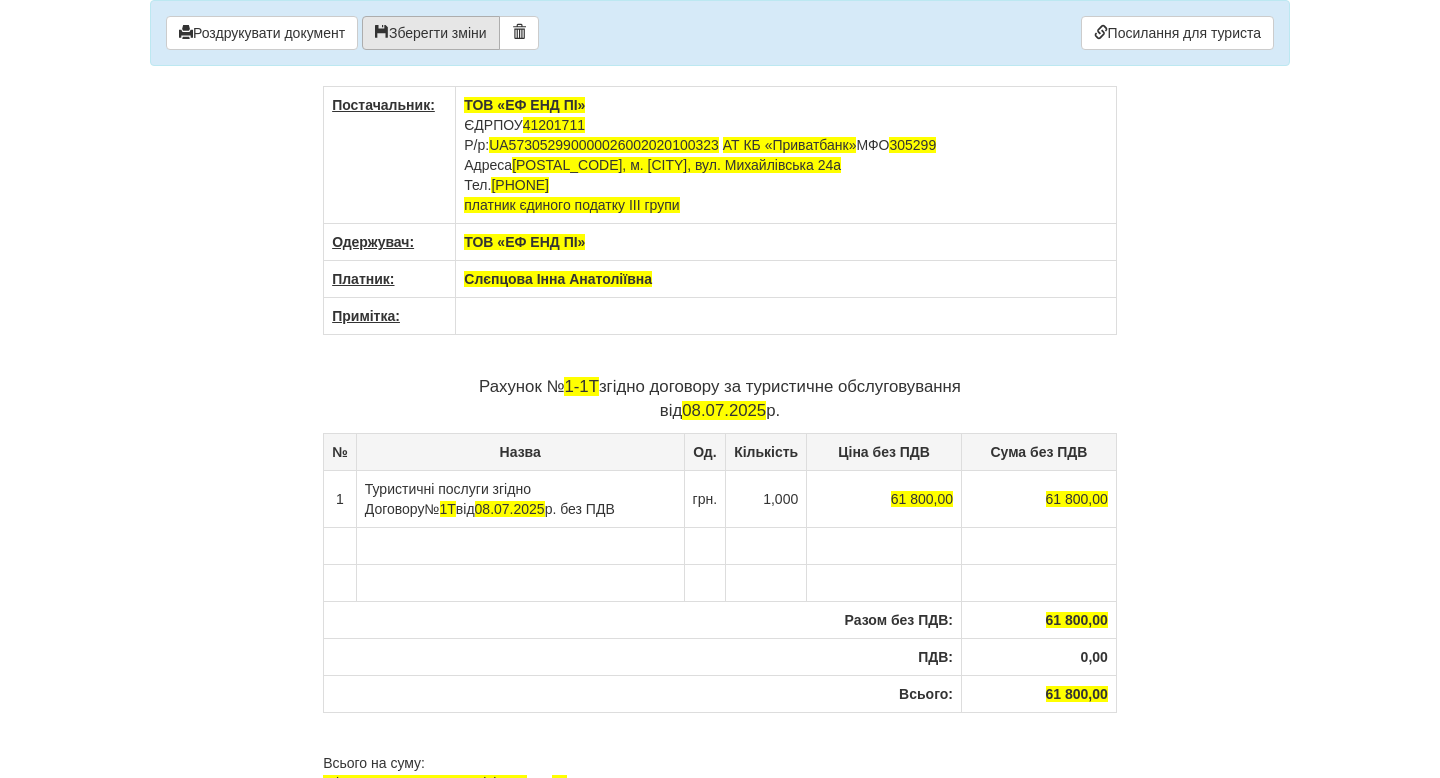 click on "Зберегти зміни" at bounding box center (431, 33) 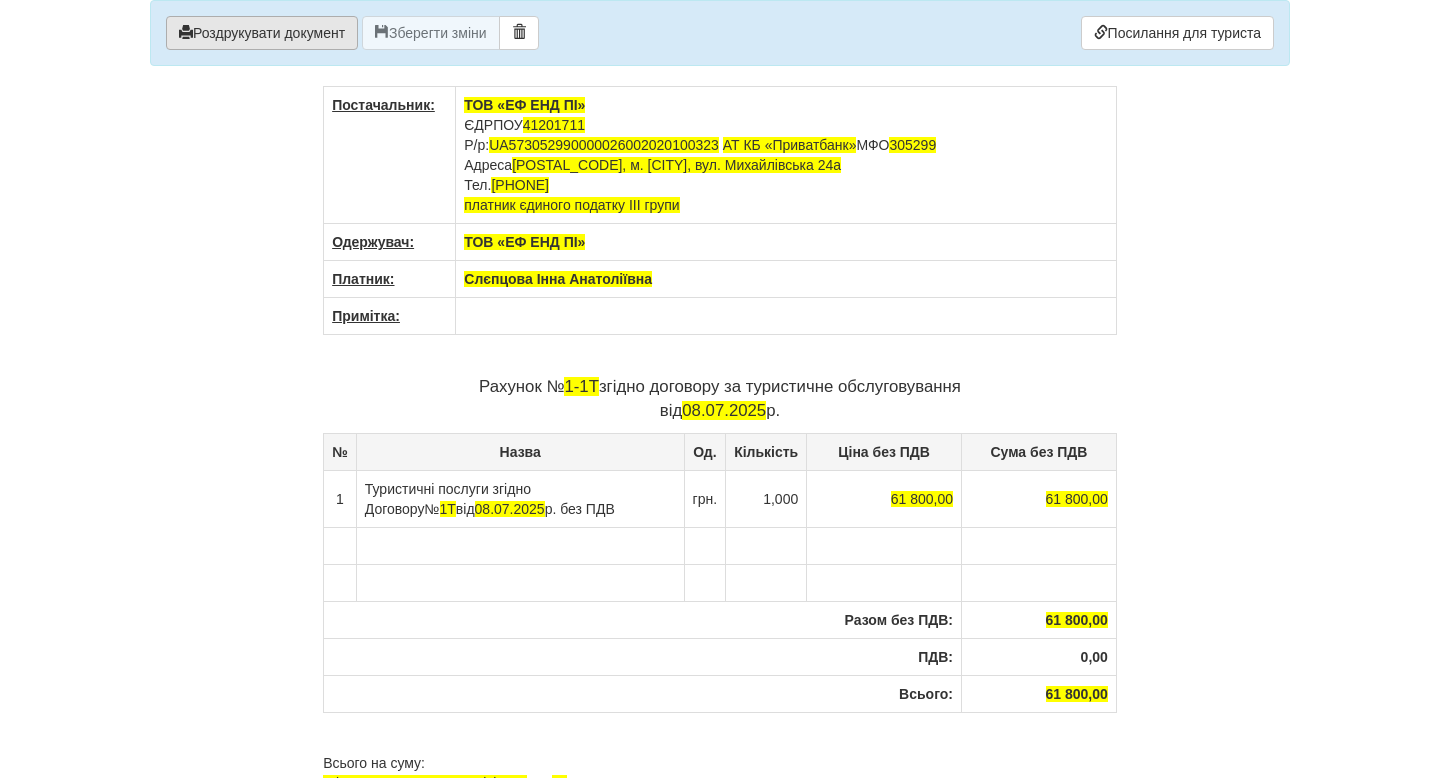 click on "Роздрукувати документ" at bounding box center [262, 33] 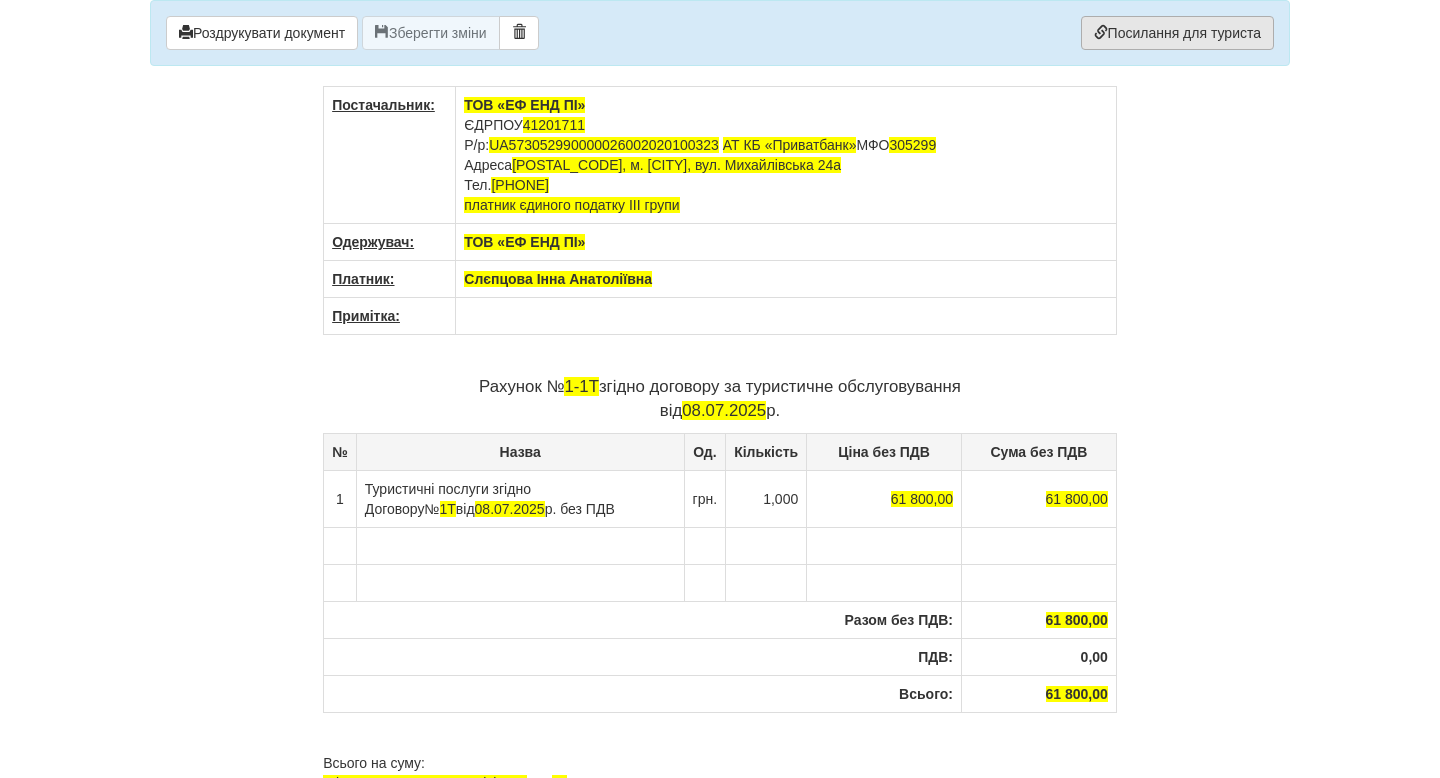 click on "Посилання для туриста" at bounding box center [1177, 33] 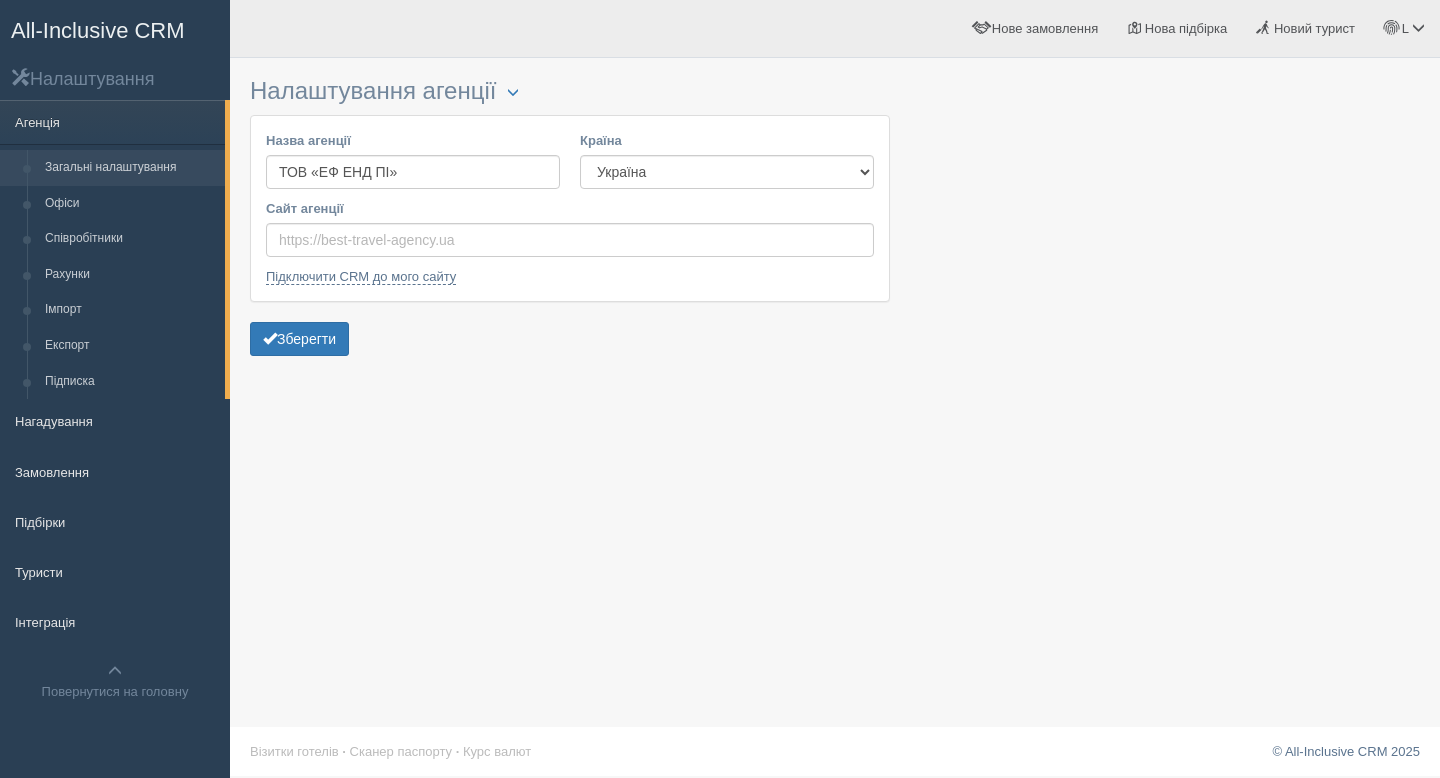 scroll, scrollTop: 0, scrollLeft: 0, axis: both 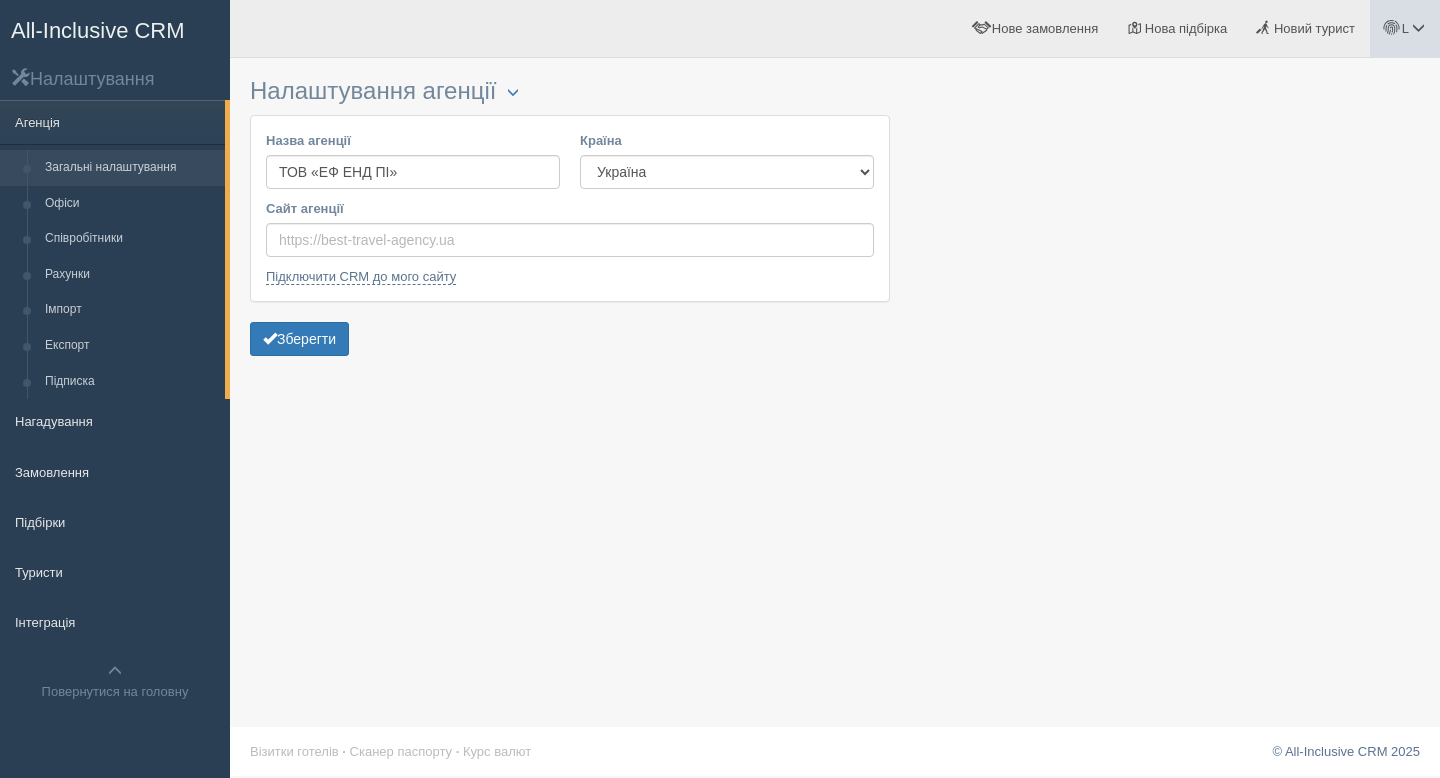 click at bounding box center [1418, 27] 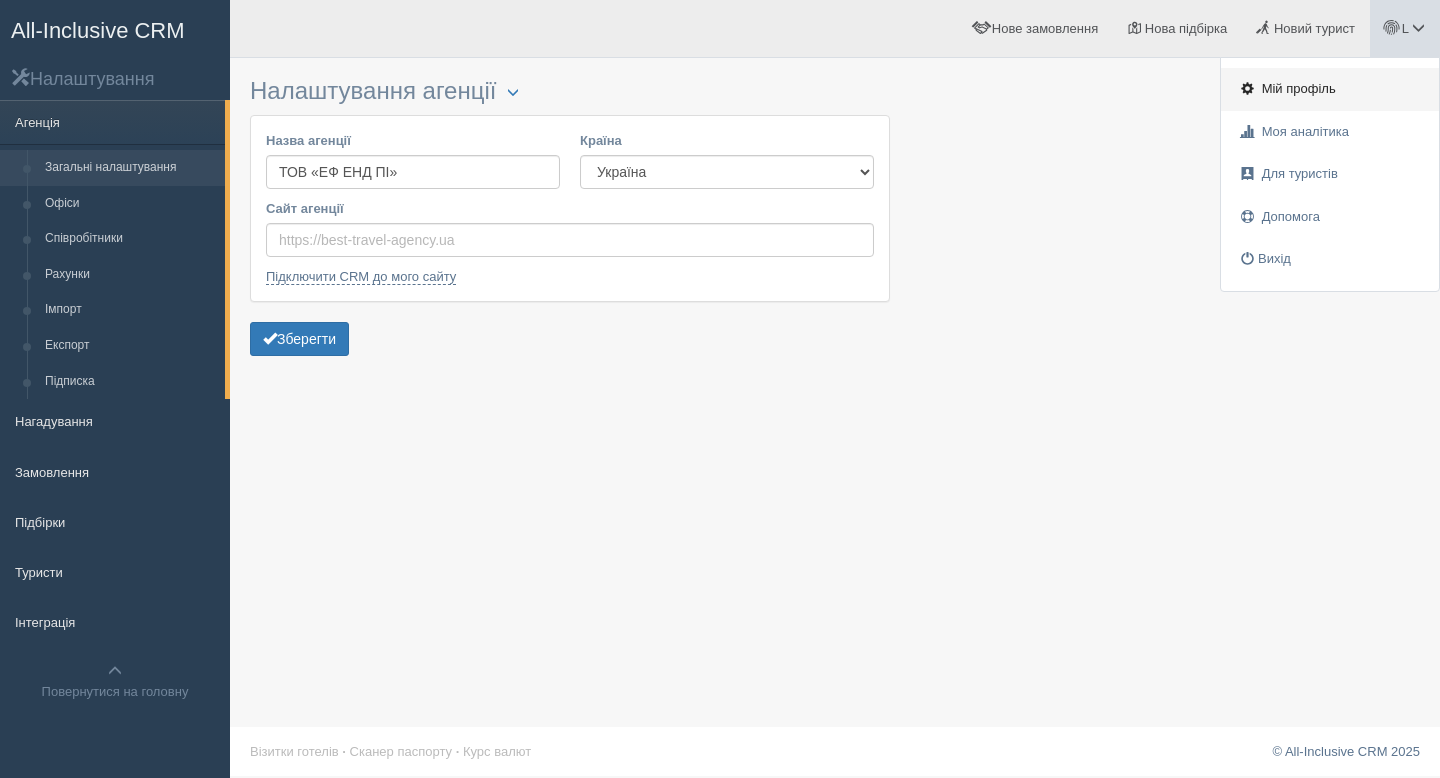 click on "Мій профіль" at bounding box center [1299, 88] 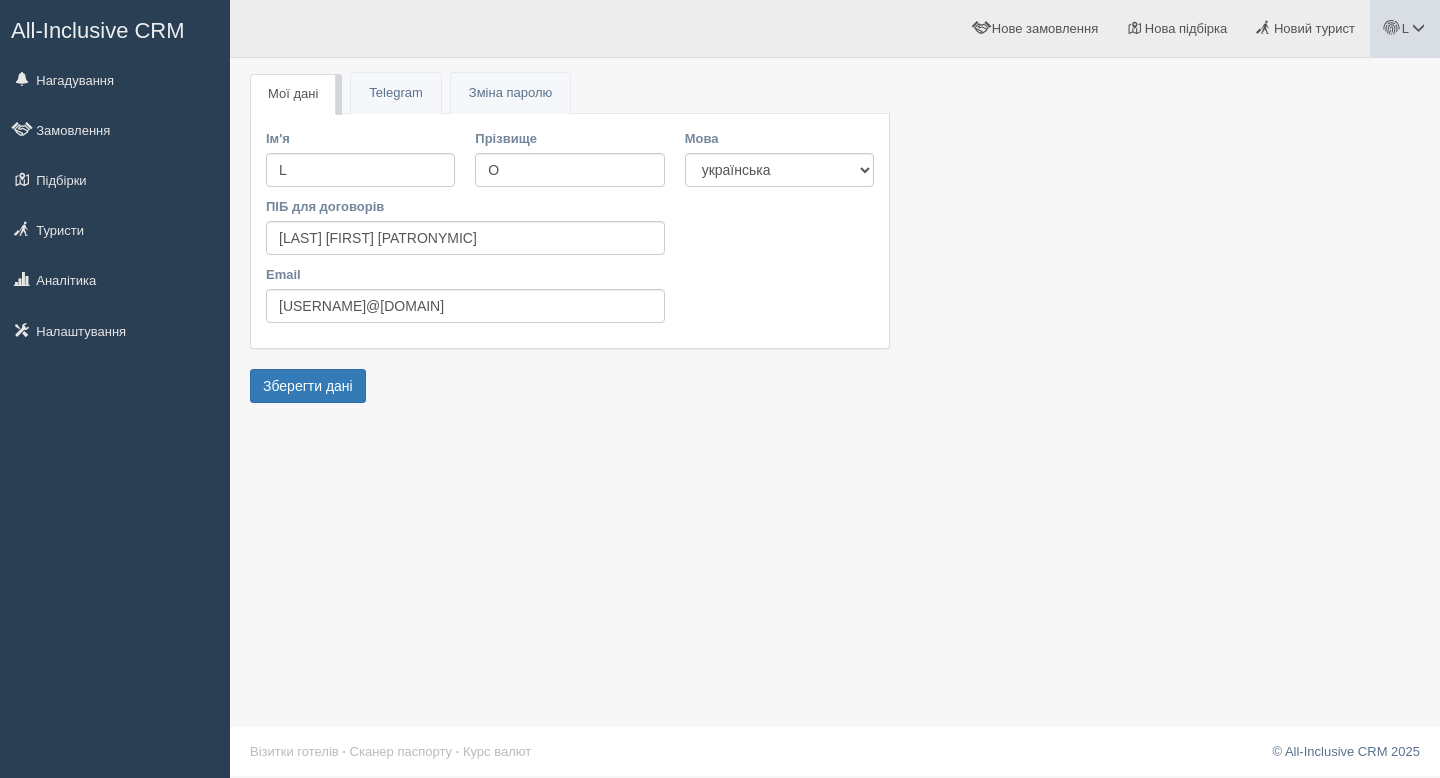 scroll, scrollTop: 0, scrollLeft: 0, axis: both 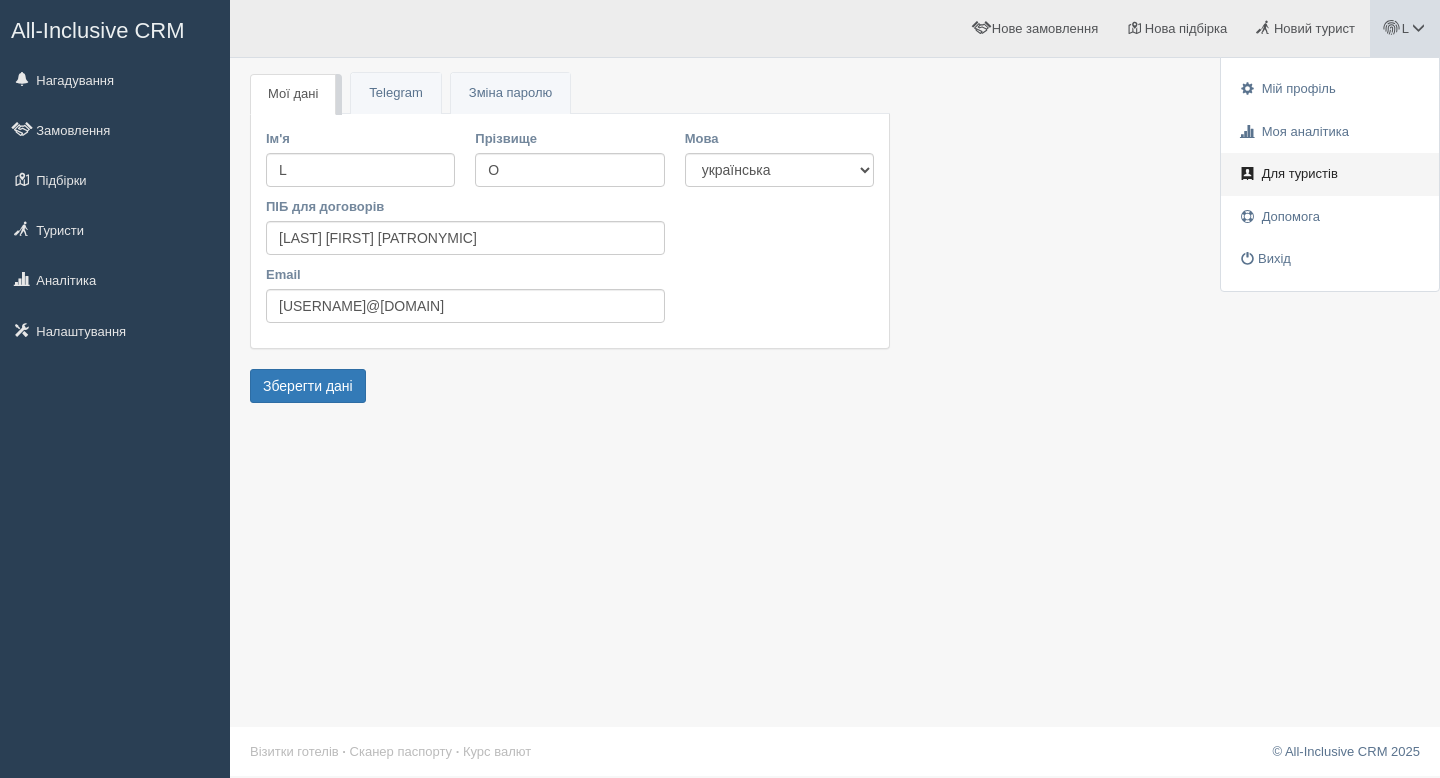 click on "Для туристів" at bounding box center (1300, 173) 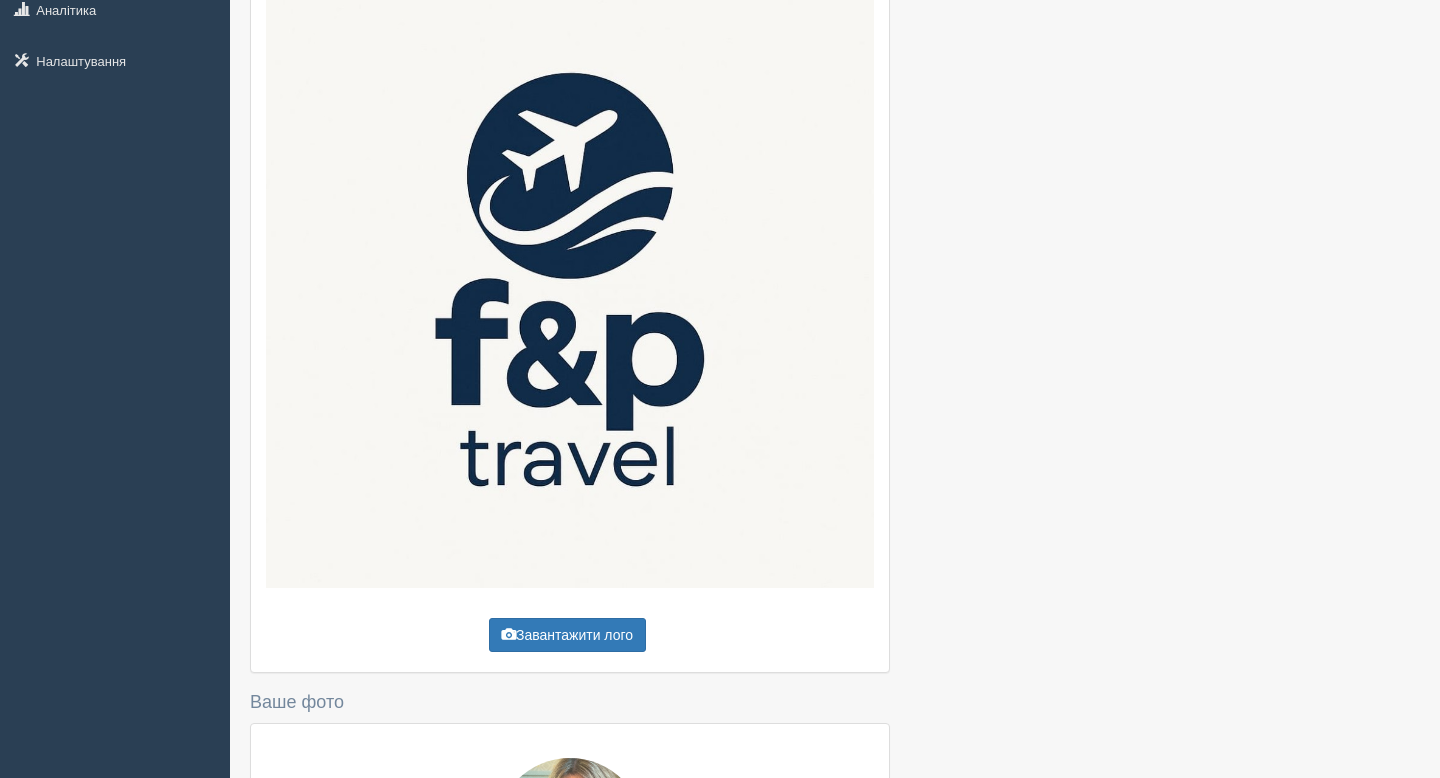 scroll, scrollTop: 0, scrollLeft: 0, axis: both 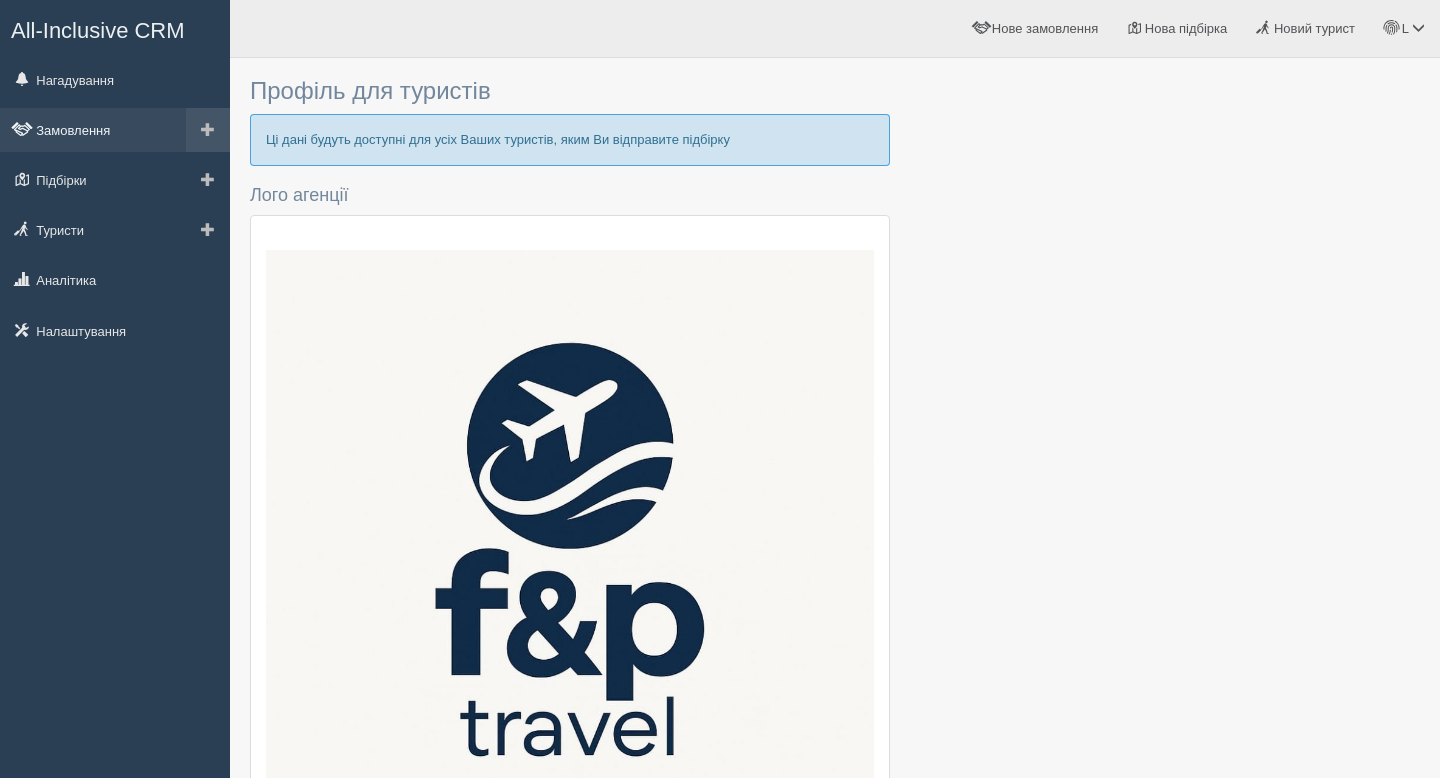 click on "Замовлення" at bounding box center [115, 130] 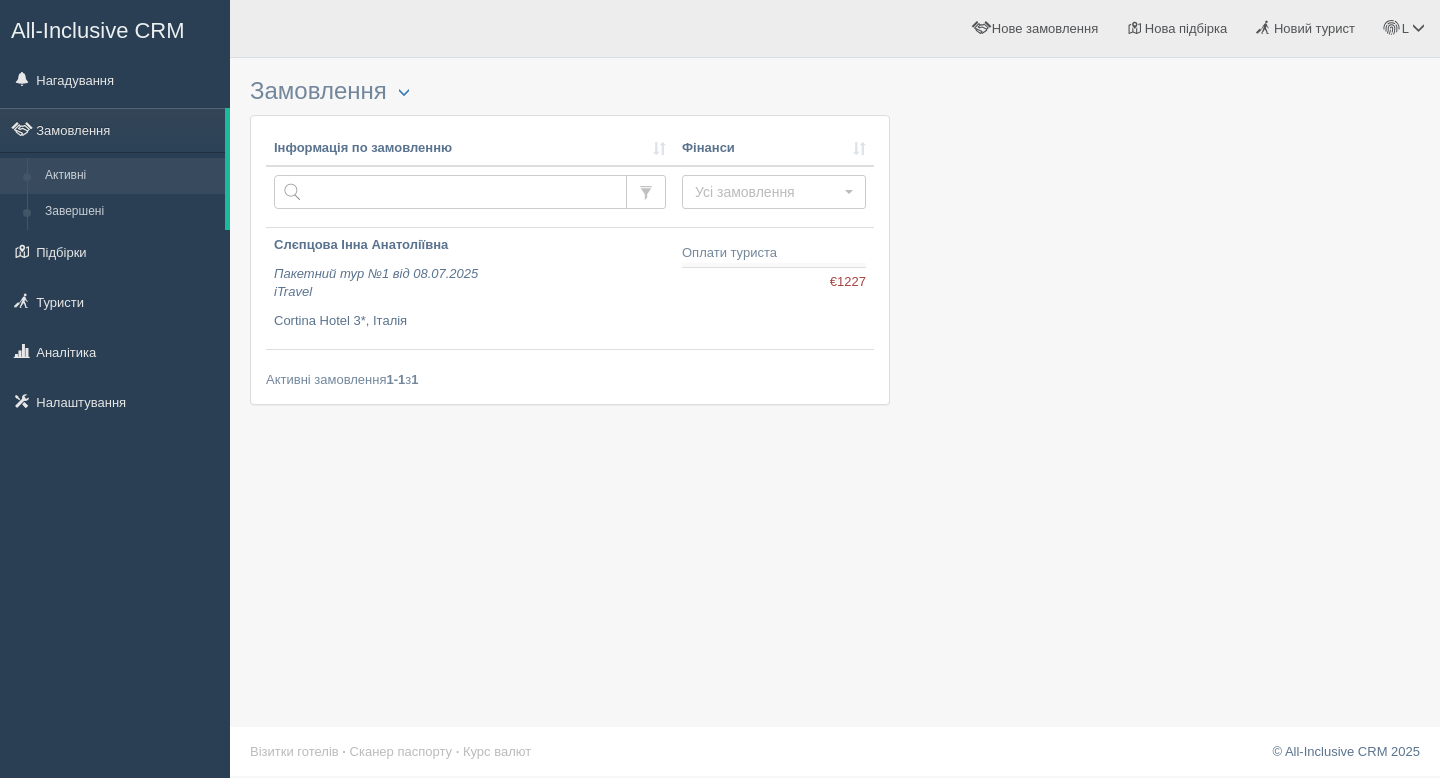 scroll, scrollTop: 0, scrollLeft: 0, axis: both 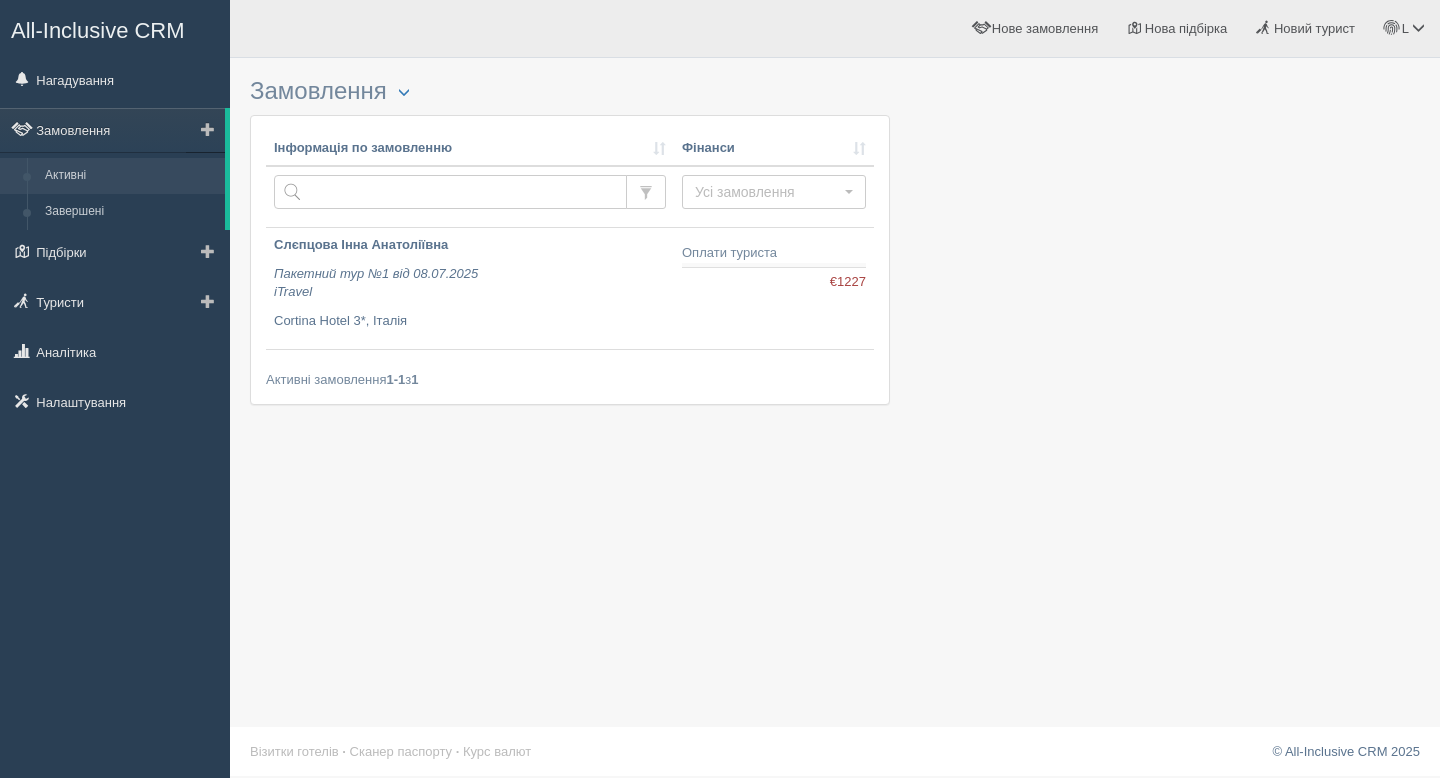 click on "Активні" at bounding box center [130, 176] 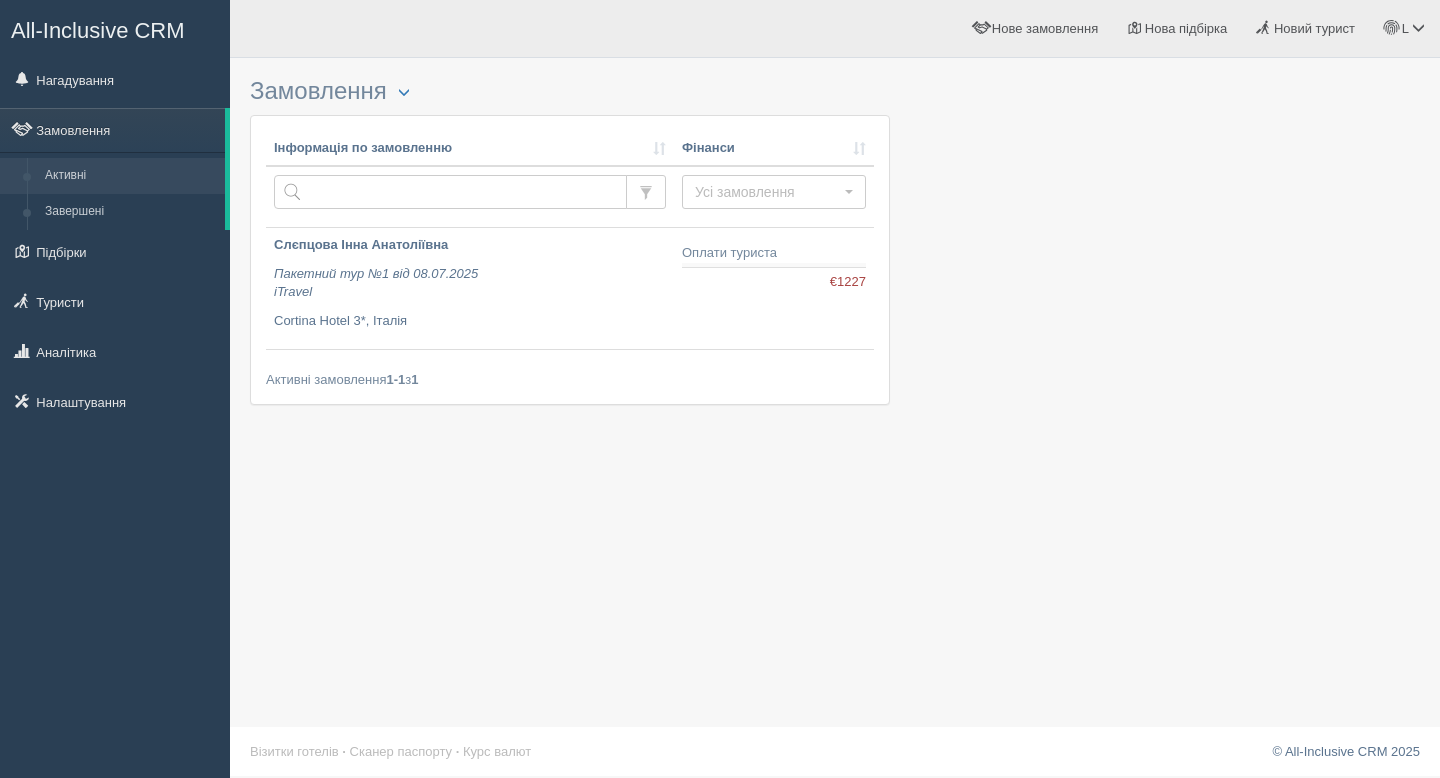 scroll, scrollTop: 0, scrollLeft: 0, axis: both 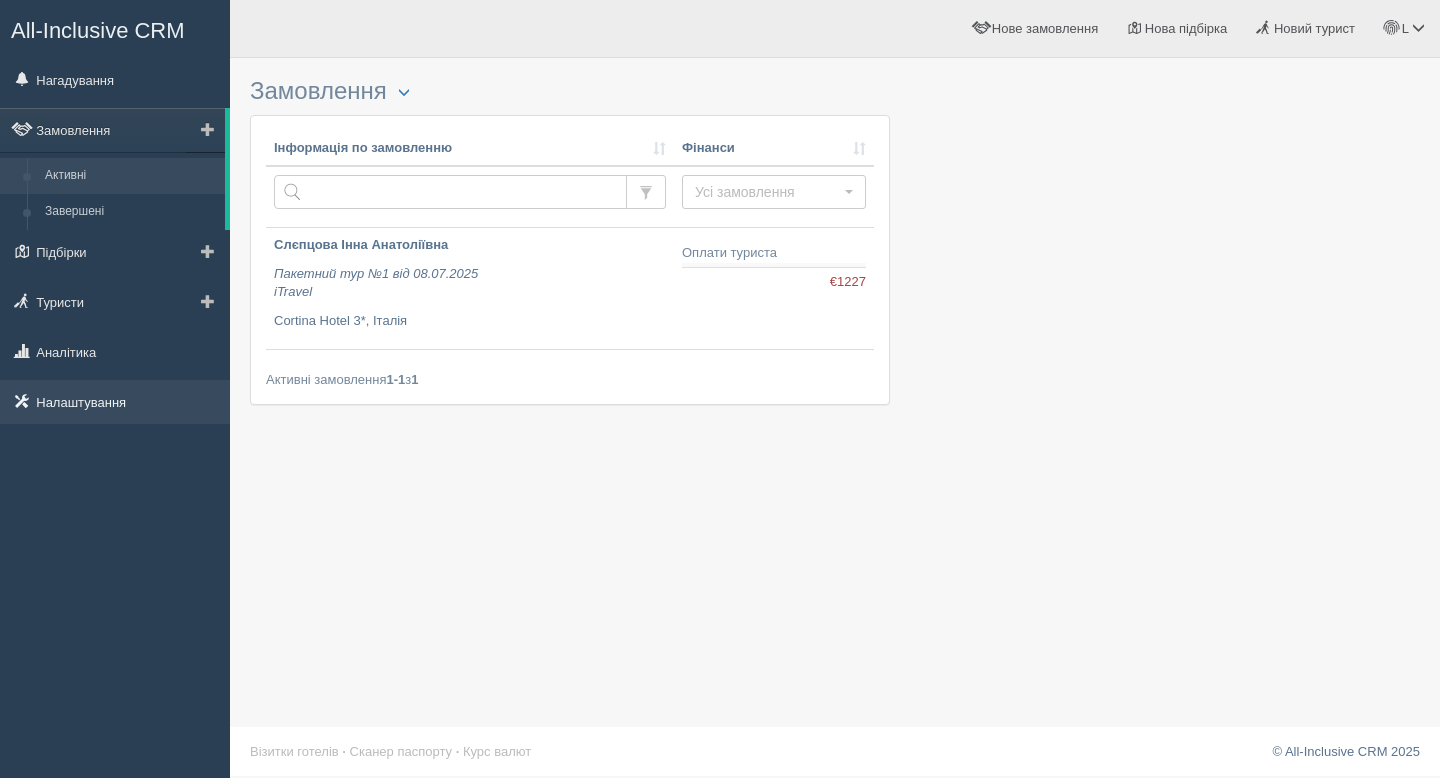 click on "Налаштування" at bounding box center (115, 402) 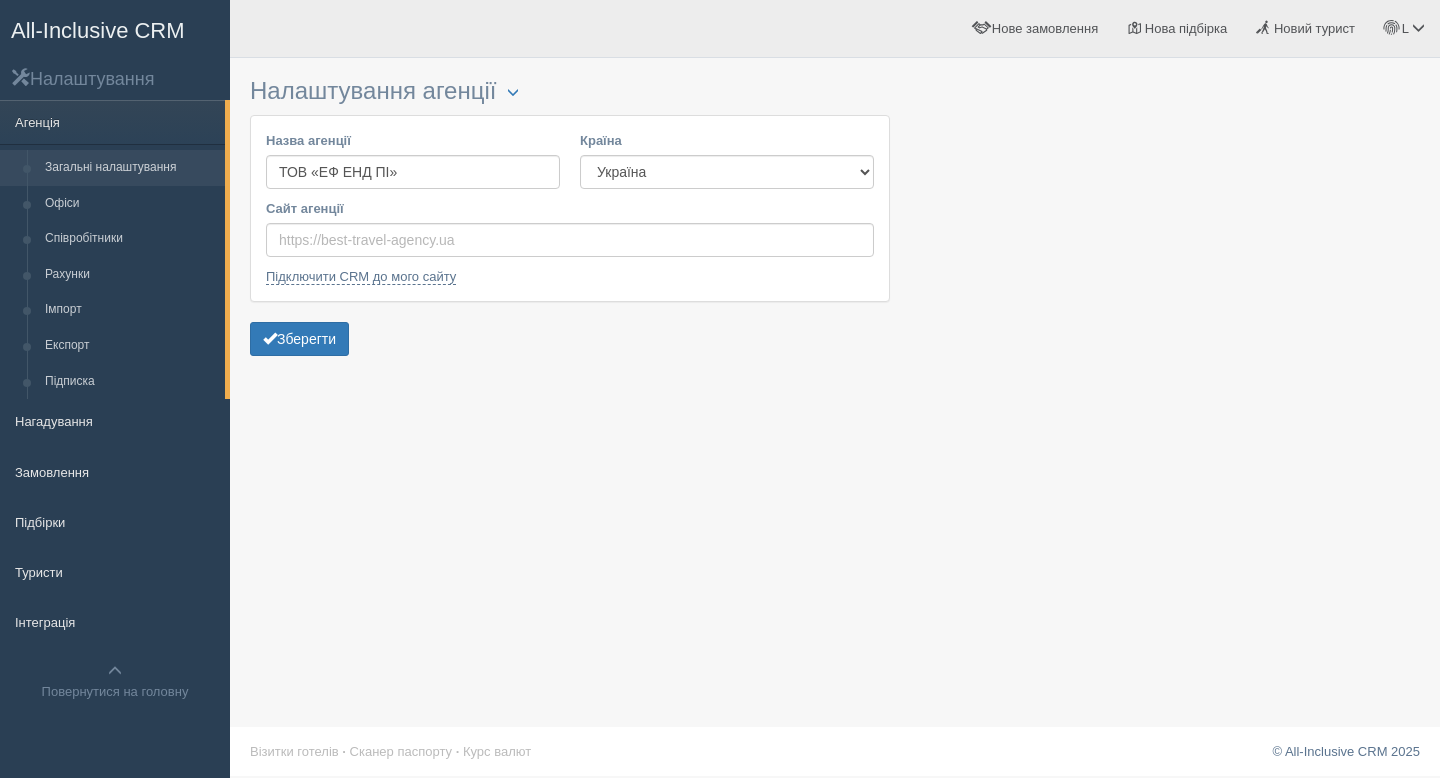 scroll, scrollTop: 0, scrollLeft: 0, axis: both 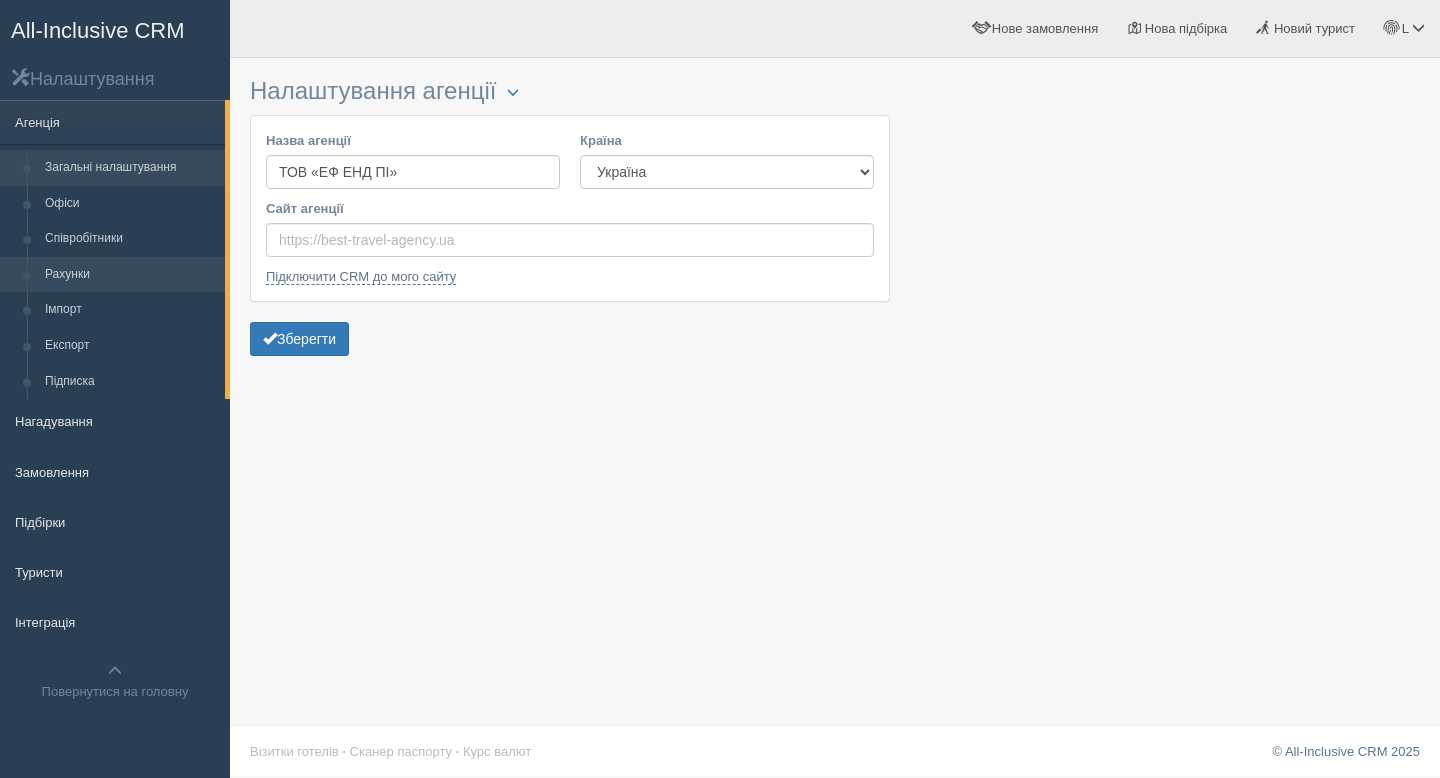click on "Рахунки" at bounding box center [130, 275] 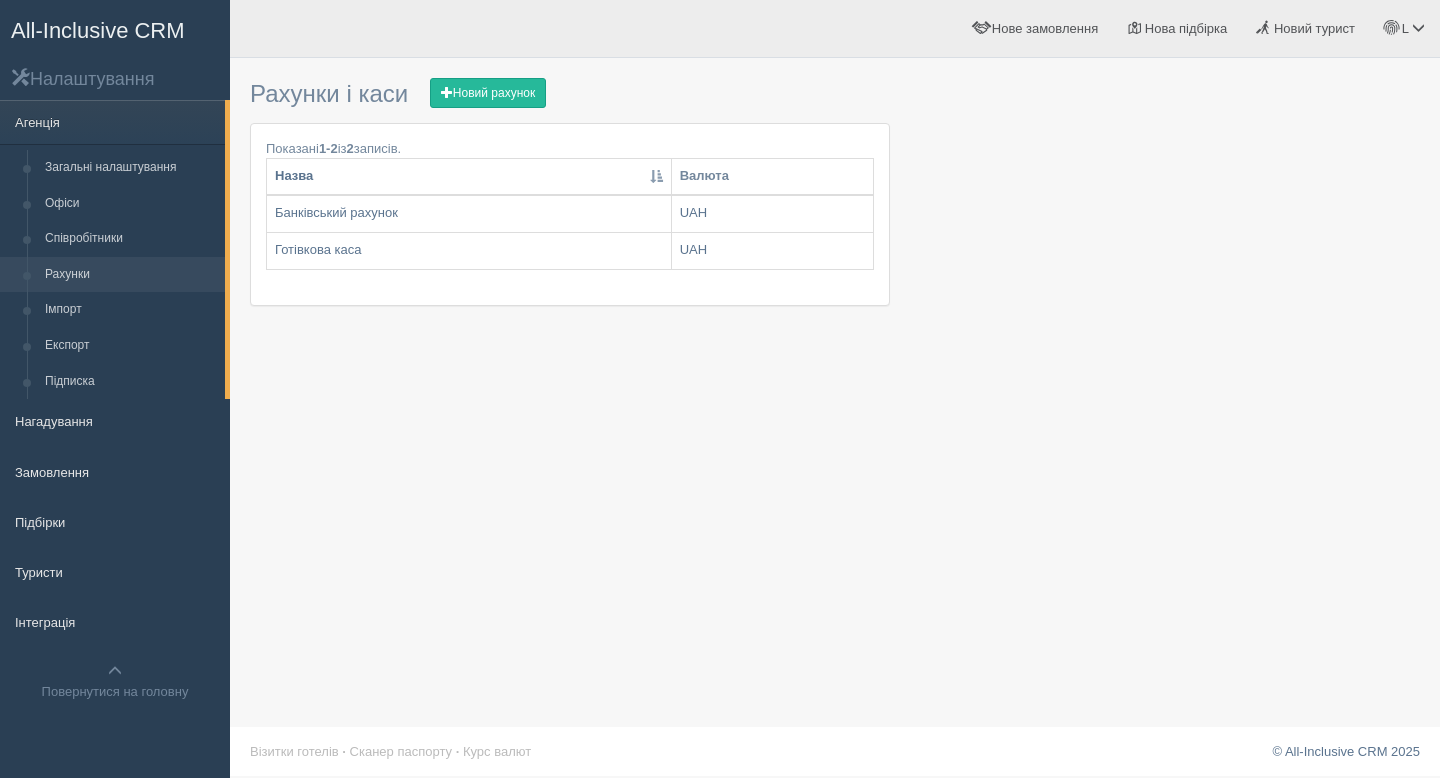 scroll, scrollTop: 0, scrollLeft: 0, axis: both 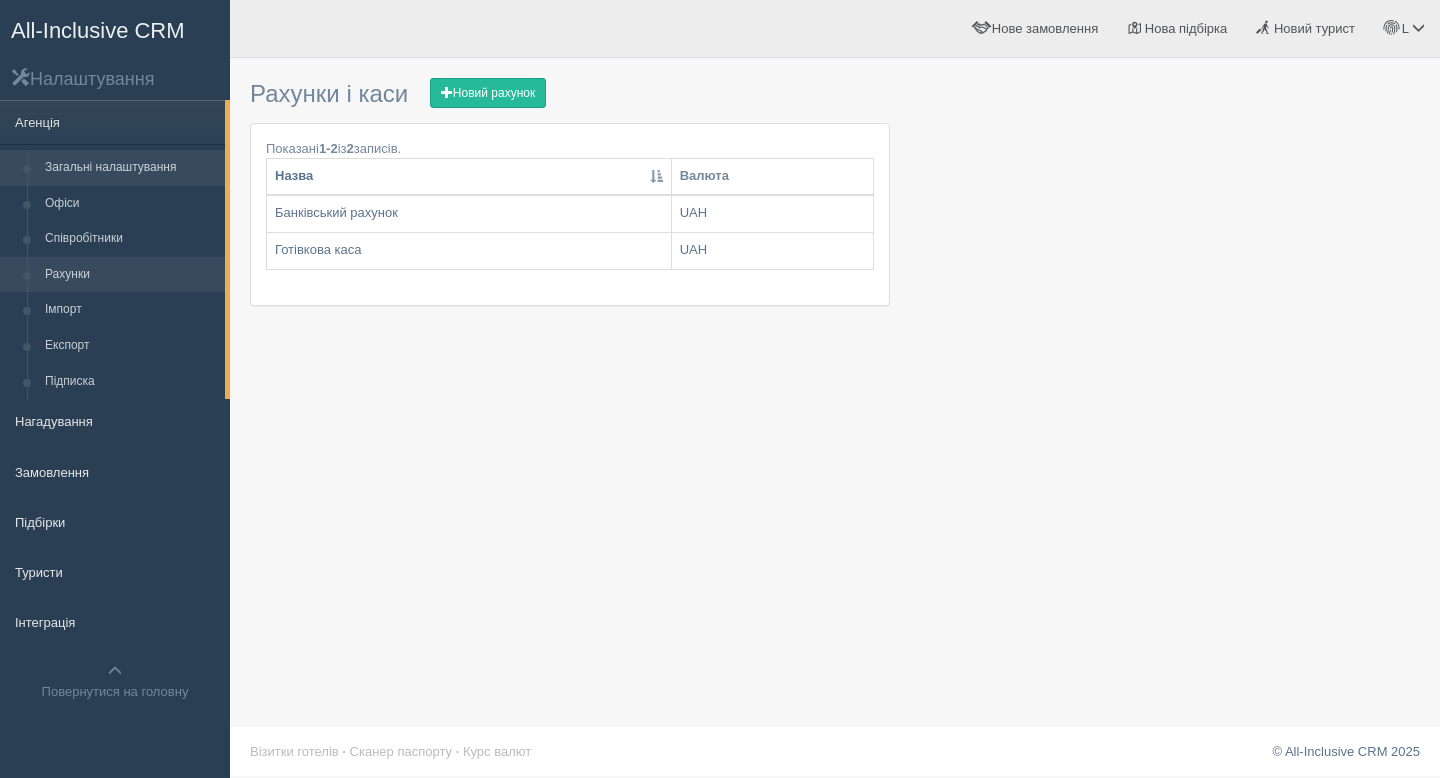 click on "Загальні налаштування" at bounding box center (130, 168) 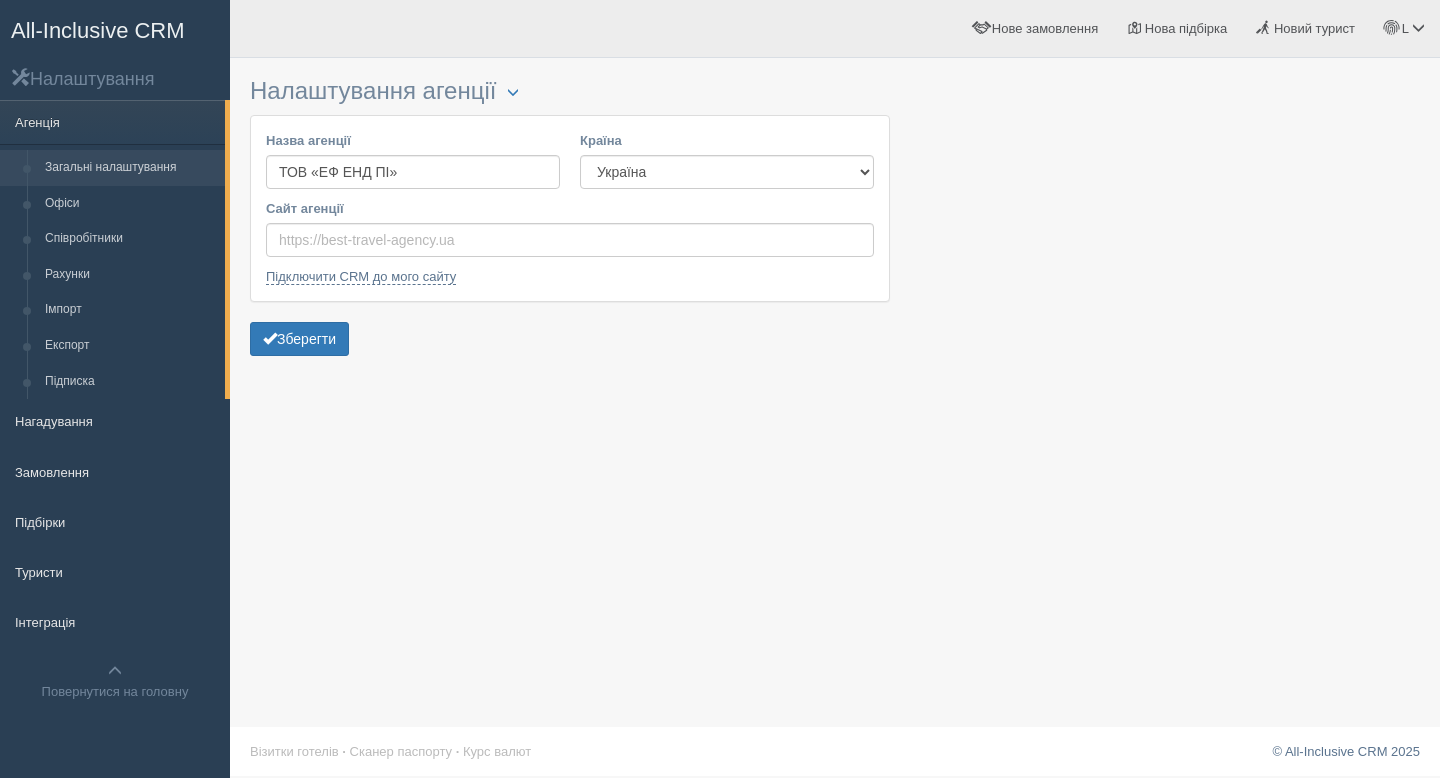 scroll, scrollTop: 0, scrollLeft: 0, axis: both 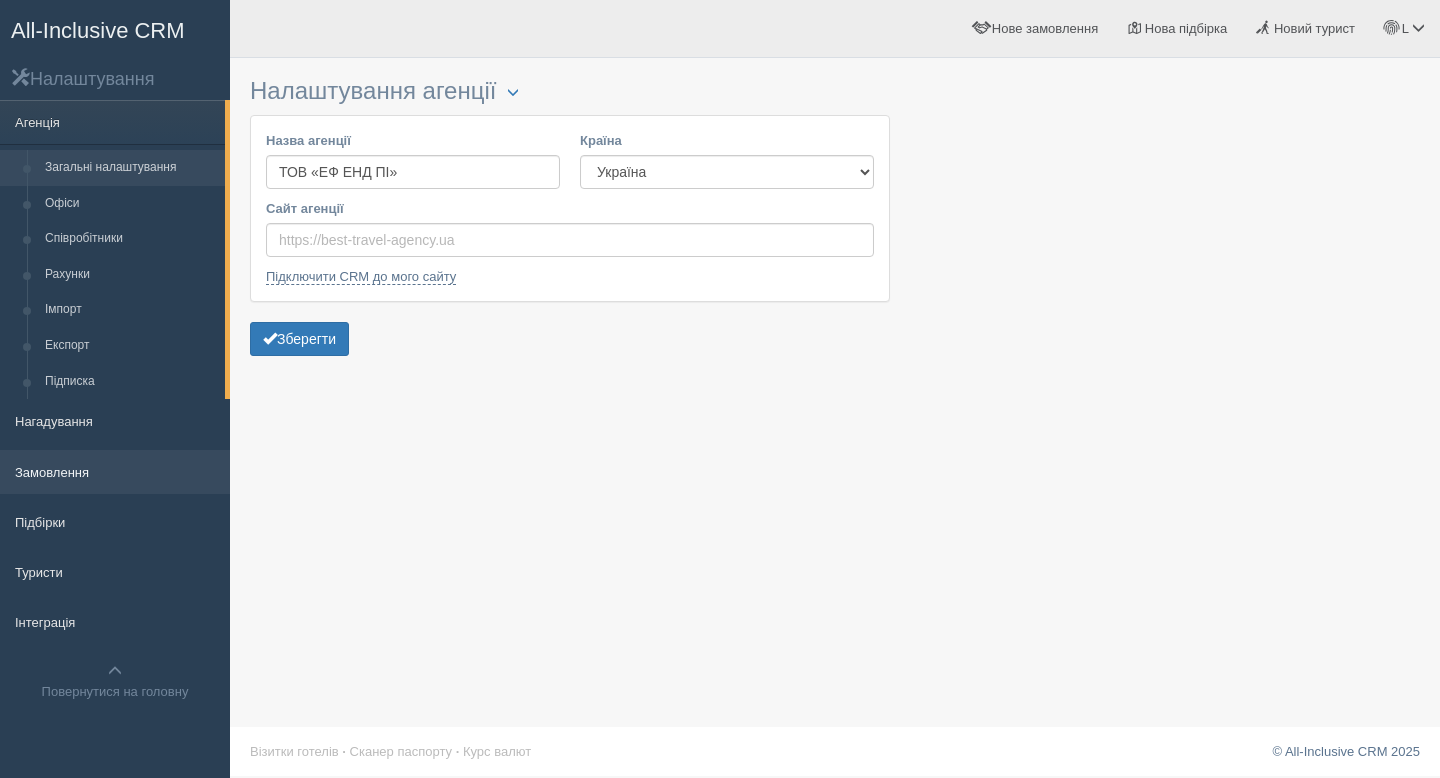 click on "Замовлення" at bounding box center [115, 472] 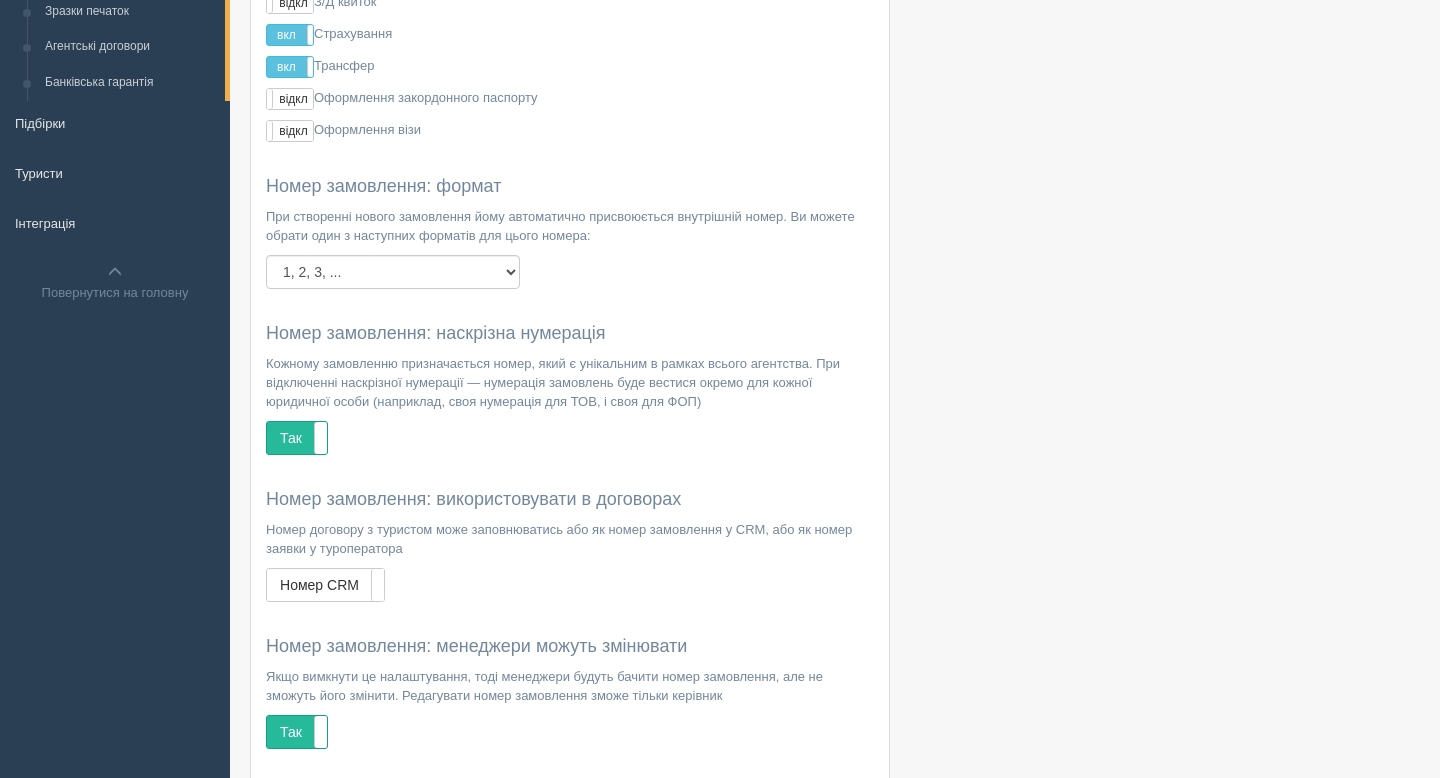 scroll, scrollTop: 285, scrollLeft: 0, axis: vertical 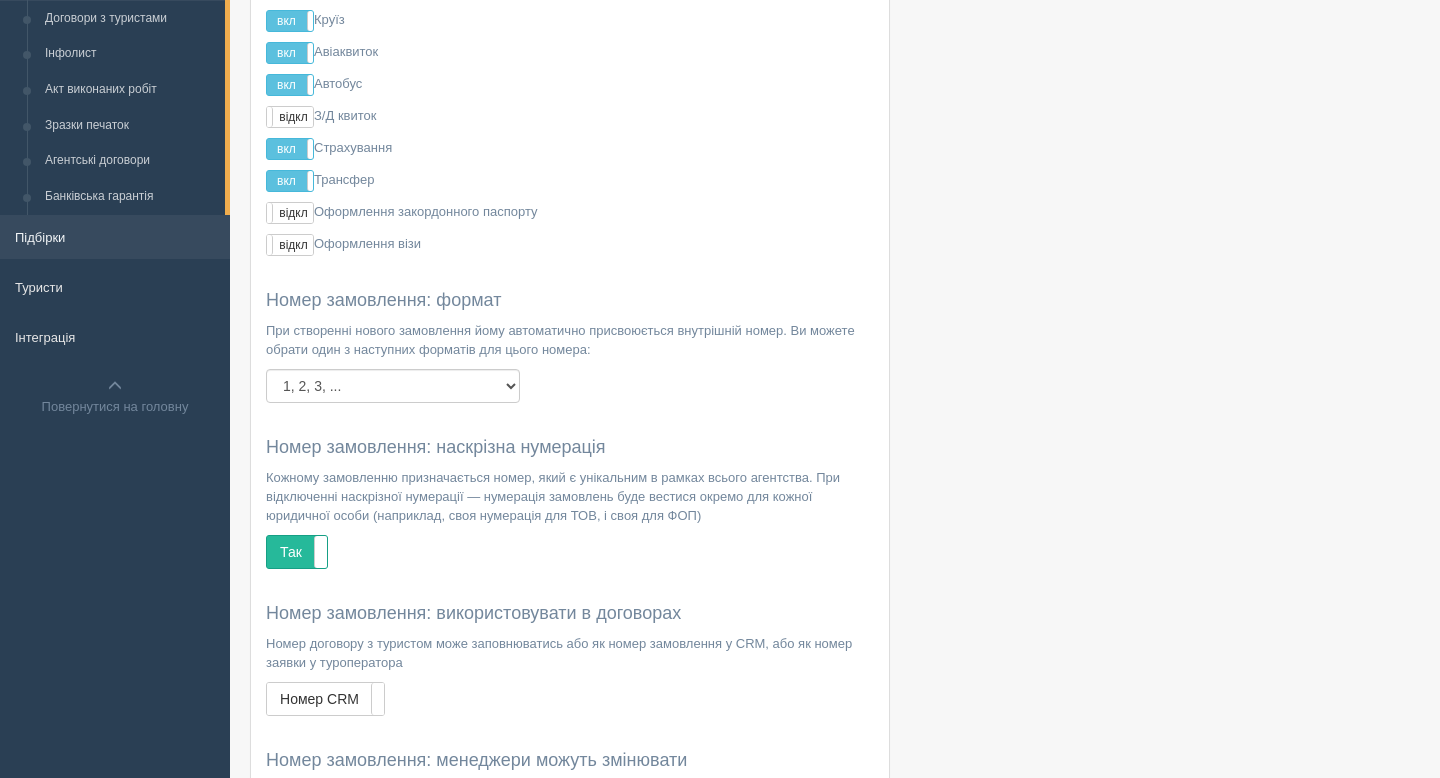 click on "Підбірки" at bounding box center [115, 237] 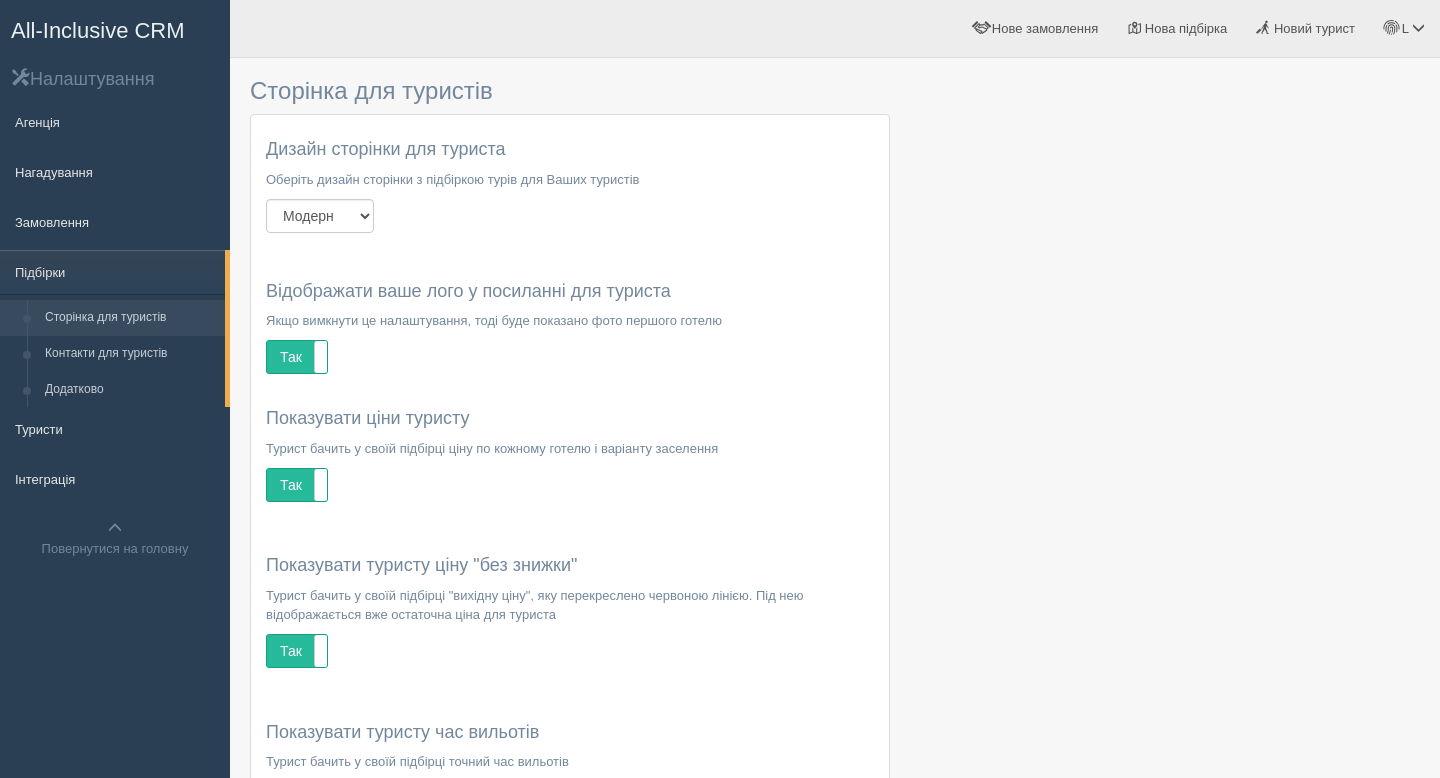 scroll, scrollTop: 0, scrollLeft: 0, axis: both 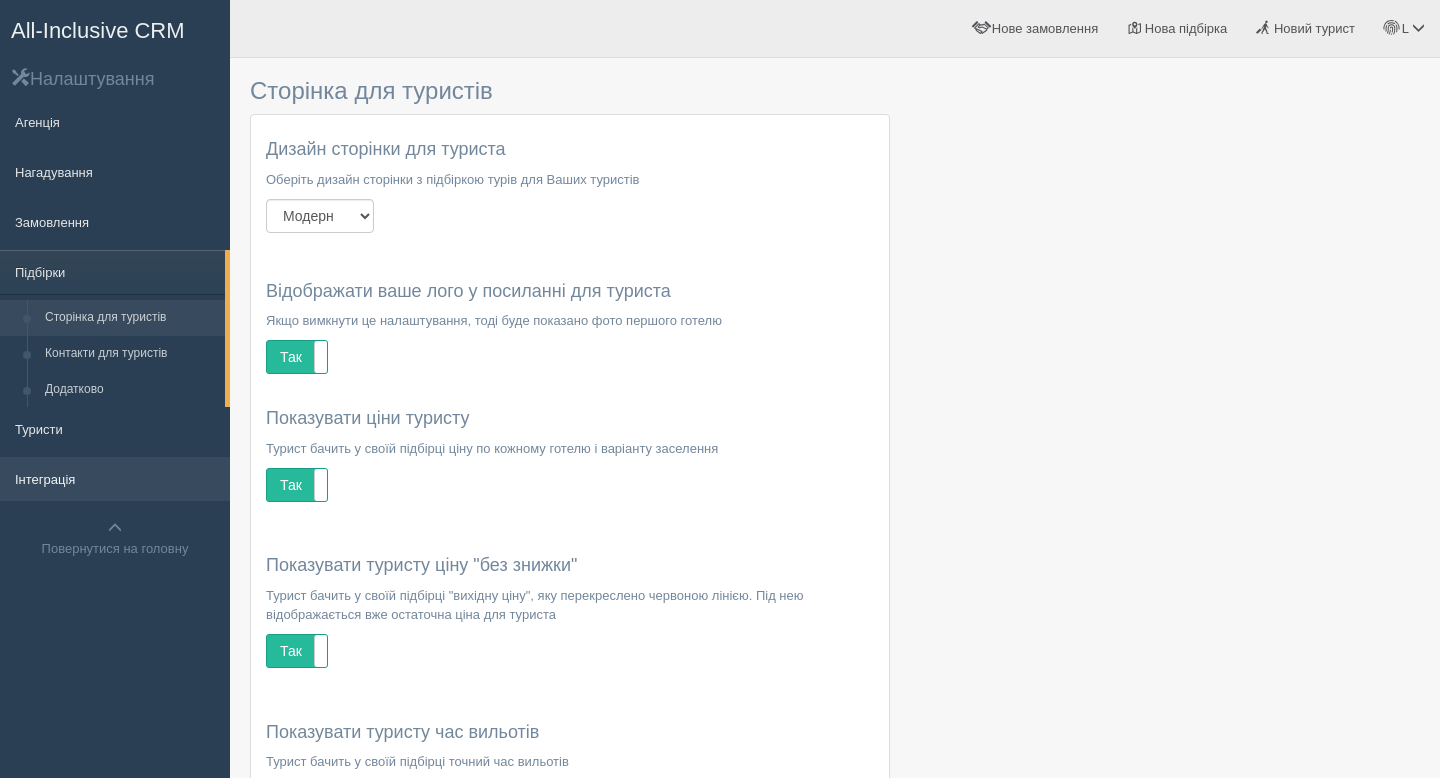 click on "Інтеграція" at bounding box center (115, 479) 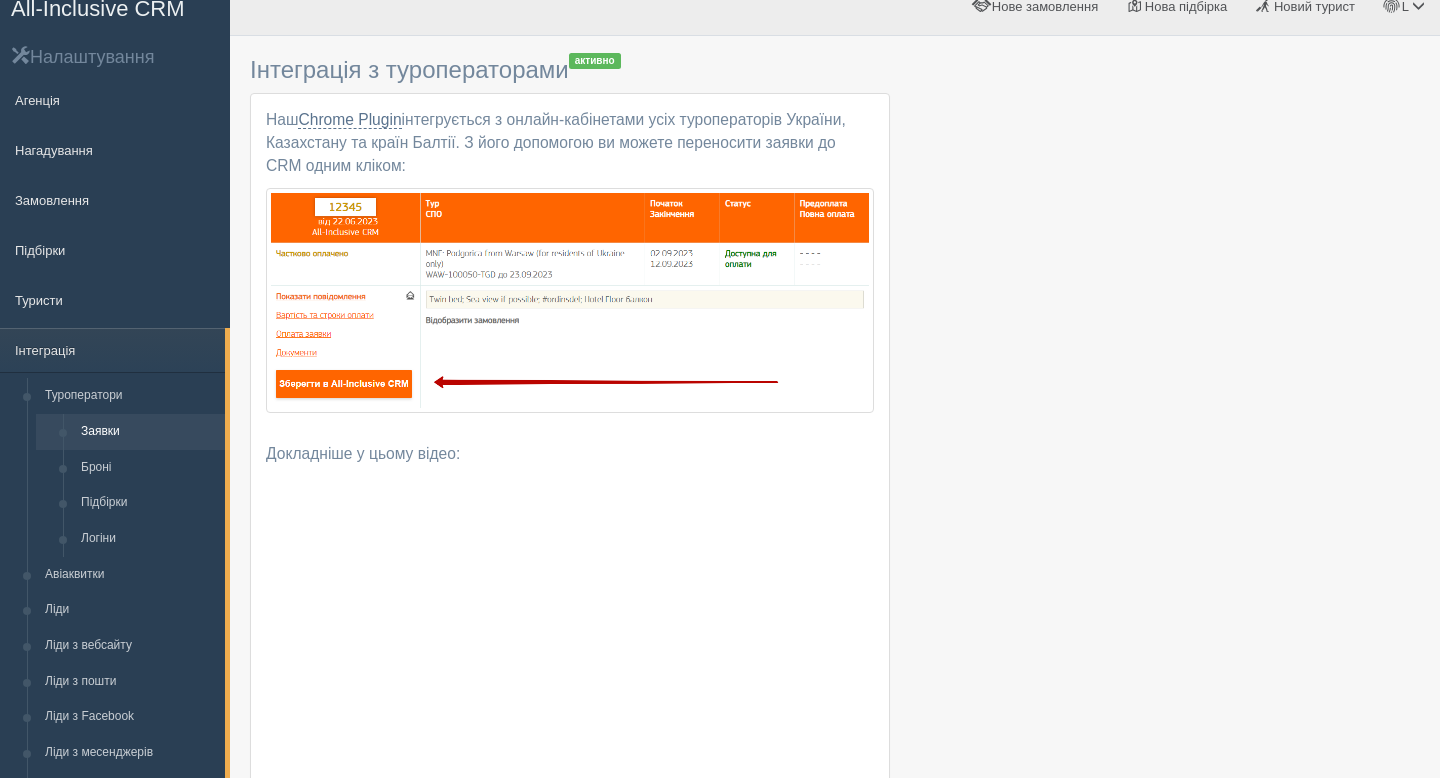 scroll, scrollTop: 19, scrollLeft: 0, axis: vertical 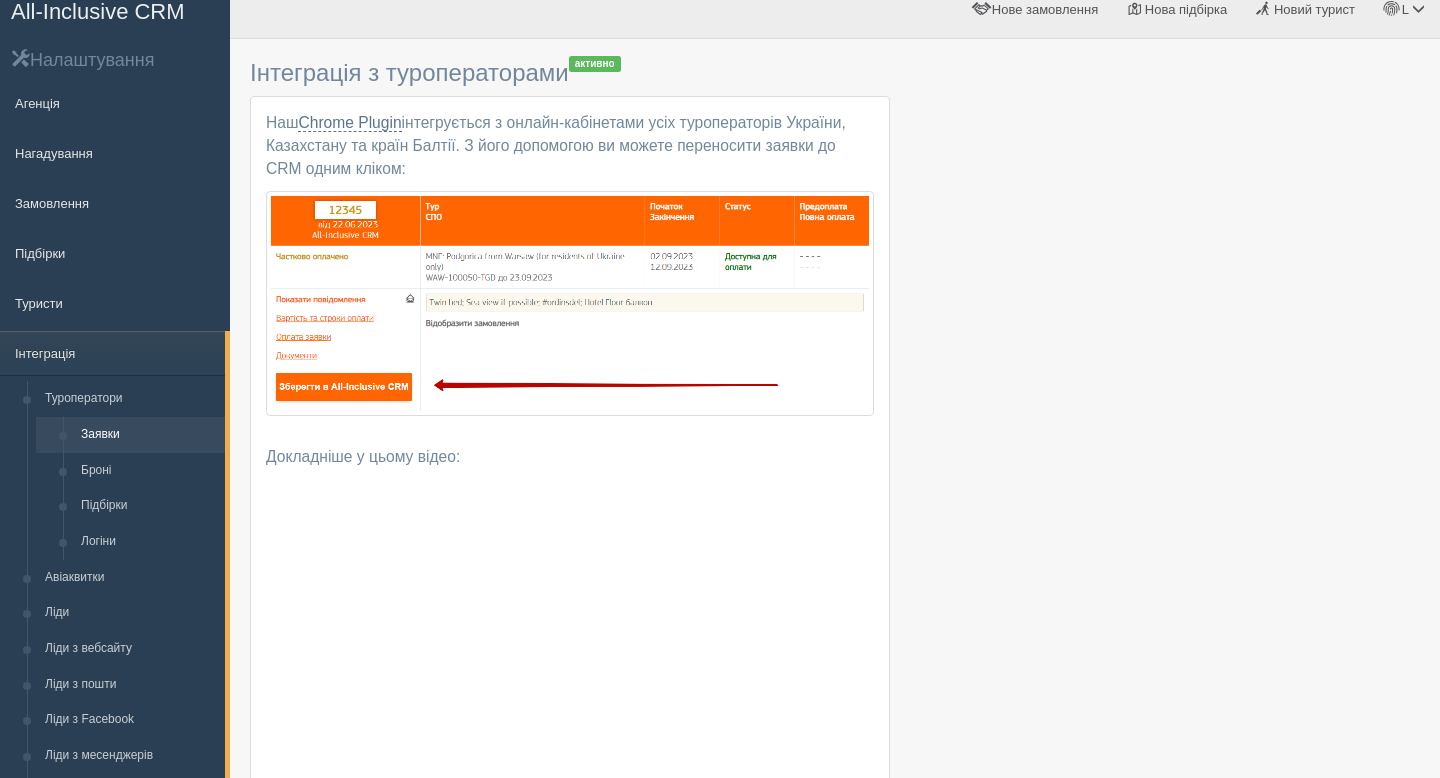 click on "Налаштування" at bounding box center (115, 59) 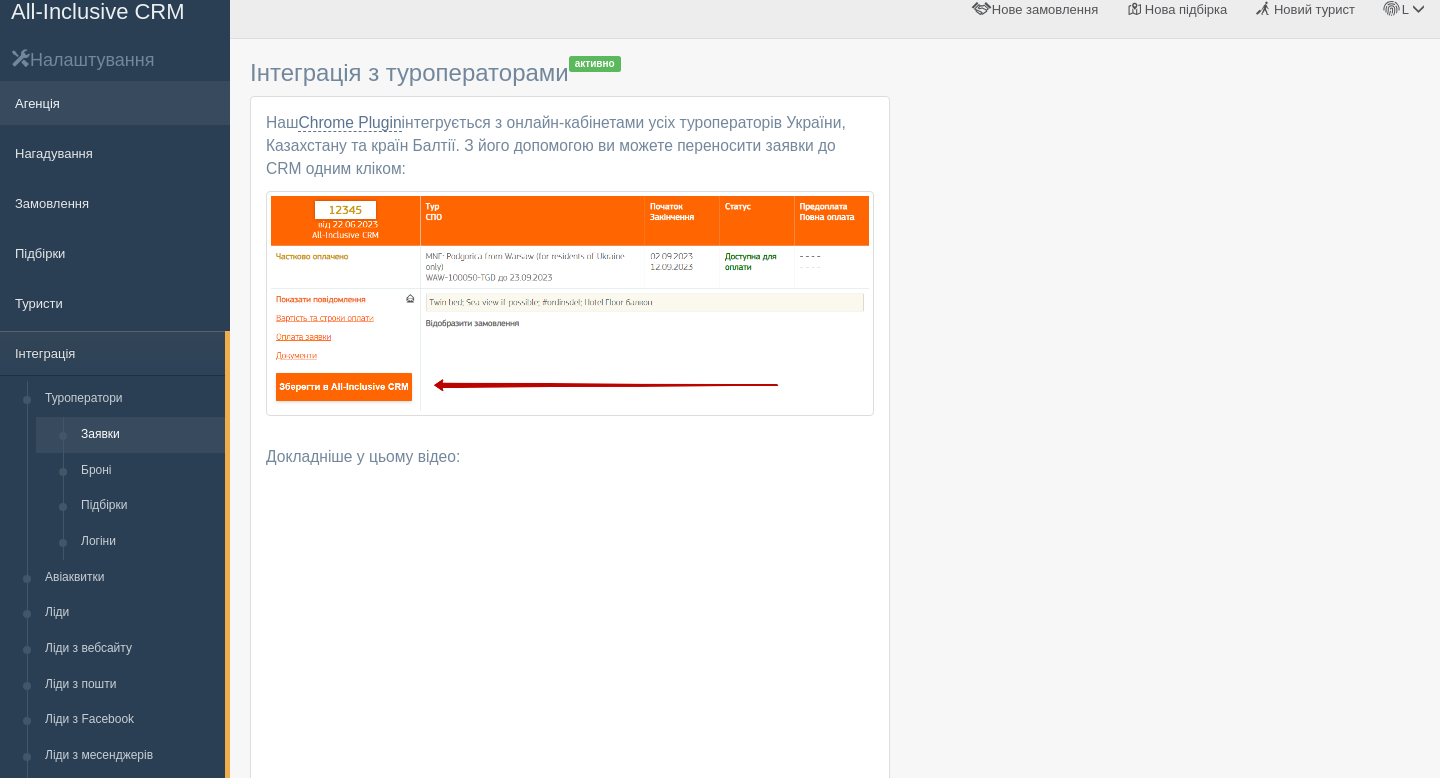 click on "Агенція" at bounding box center (115, 103) 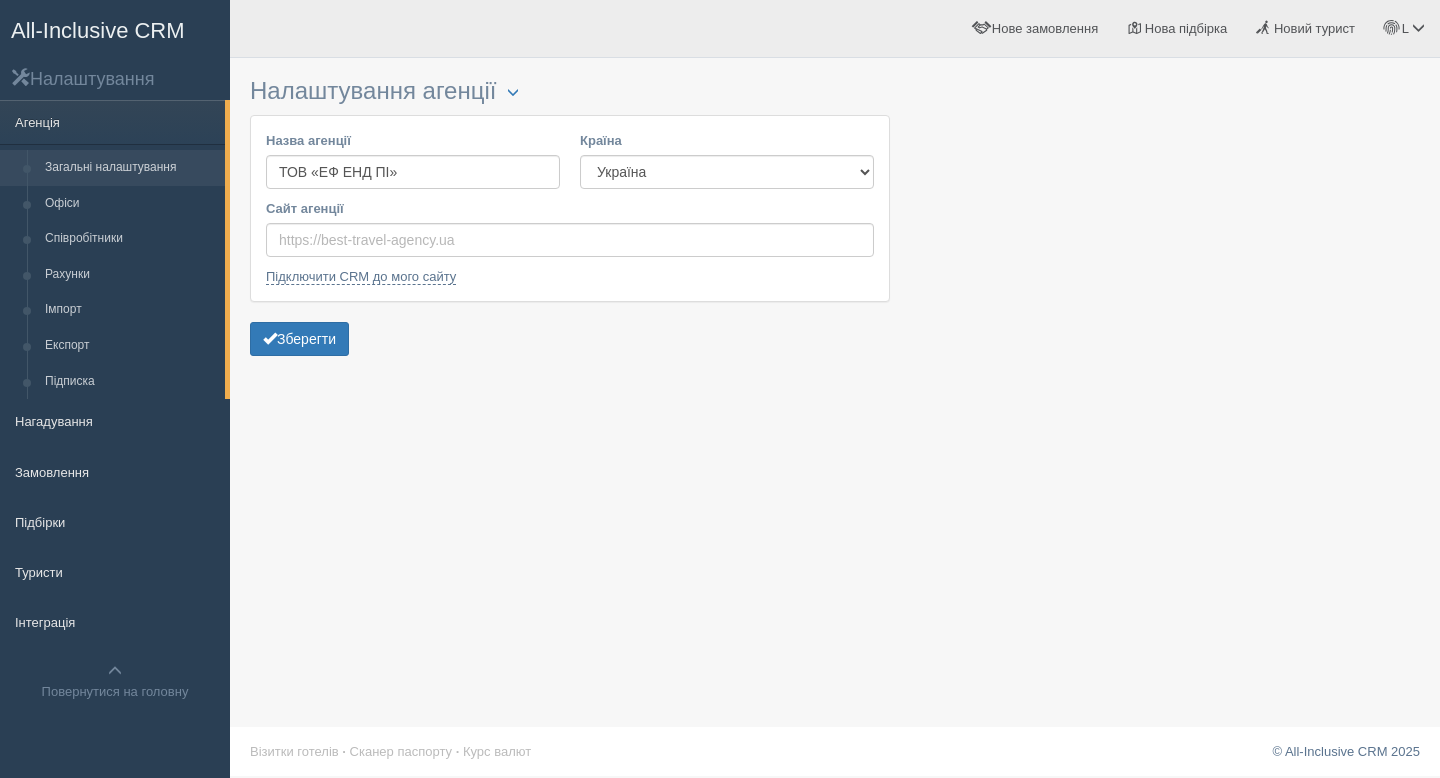 scroll, scrollTop: 0, scrollLeft: 0, axis: both 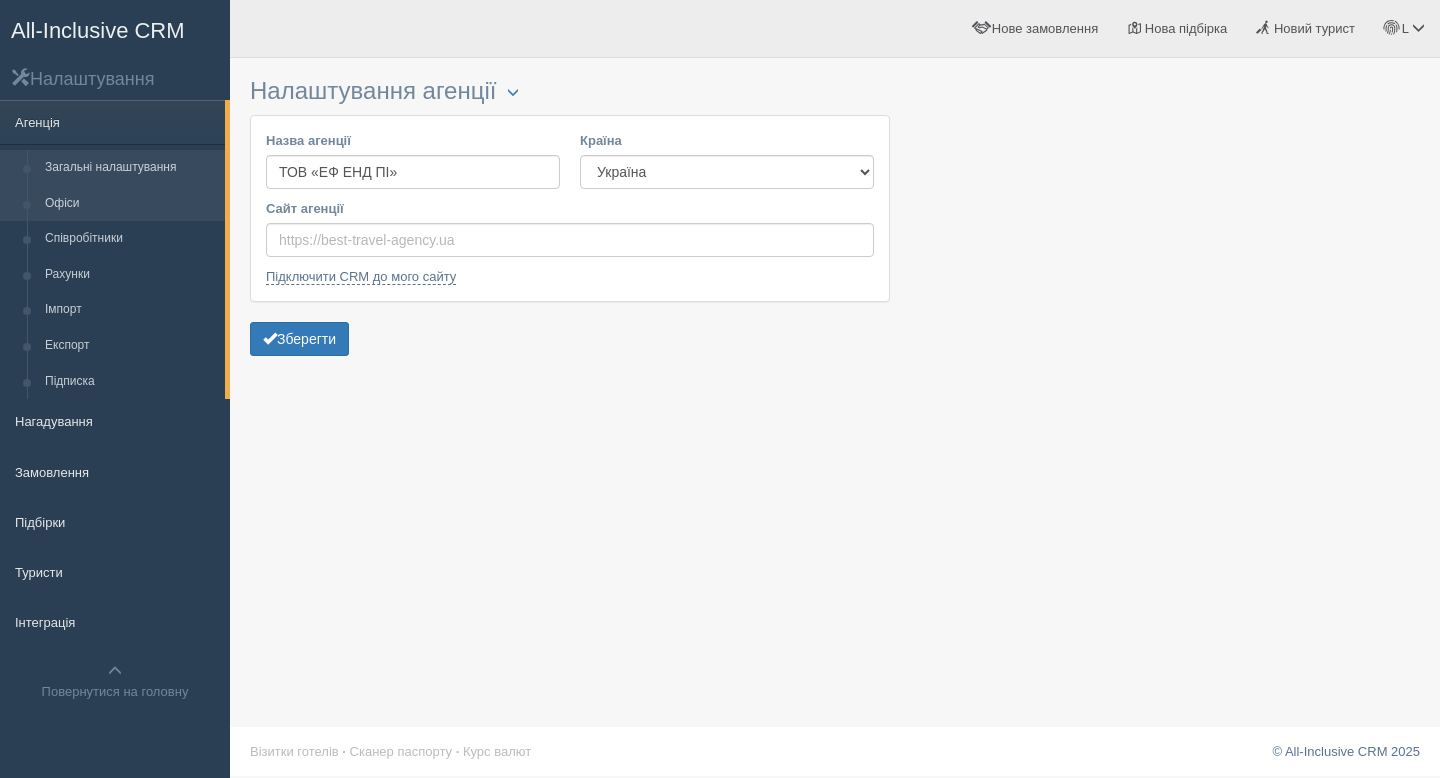 click on "Офіси" at bounding box center (130, 204) 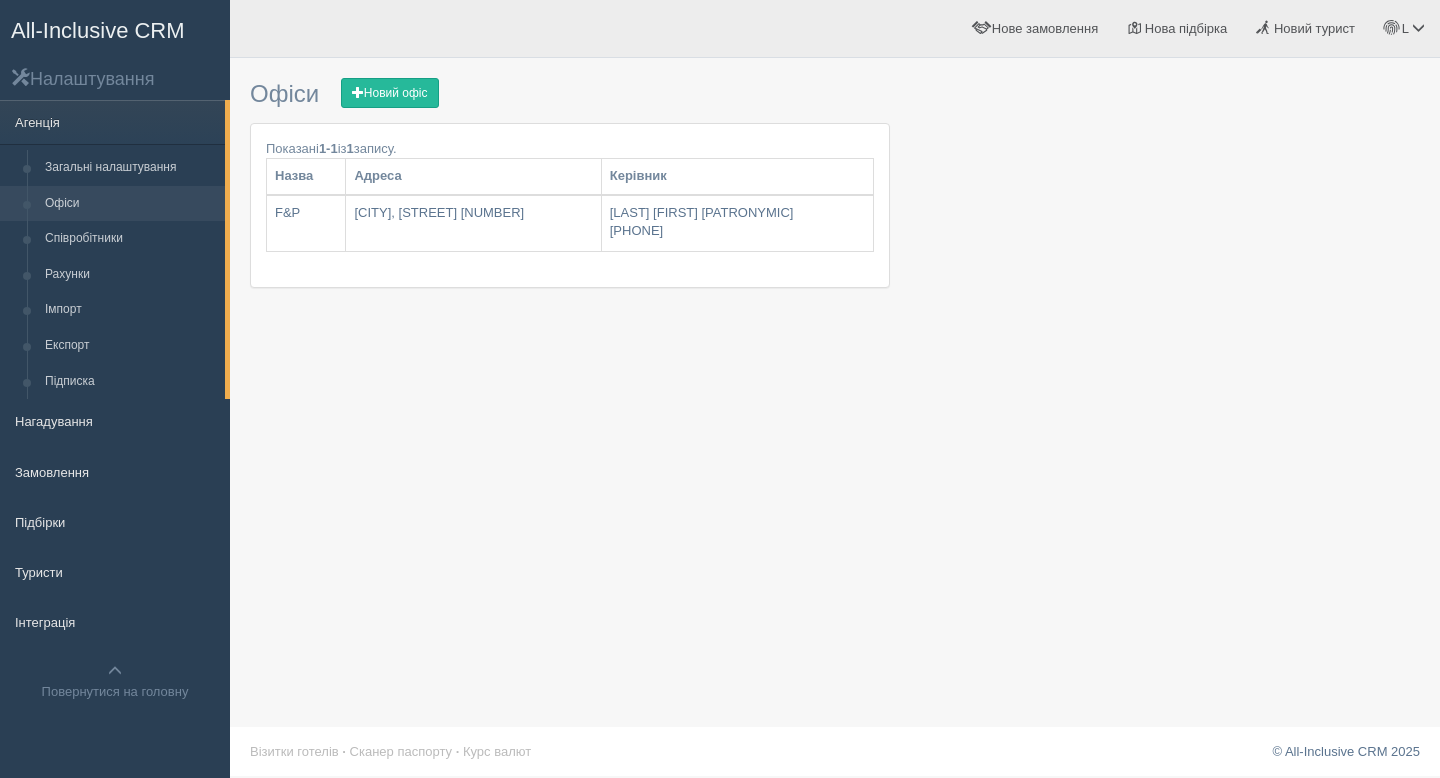 scroll, scrollTop: 0, scrollLeft: 0, axis: both 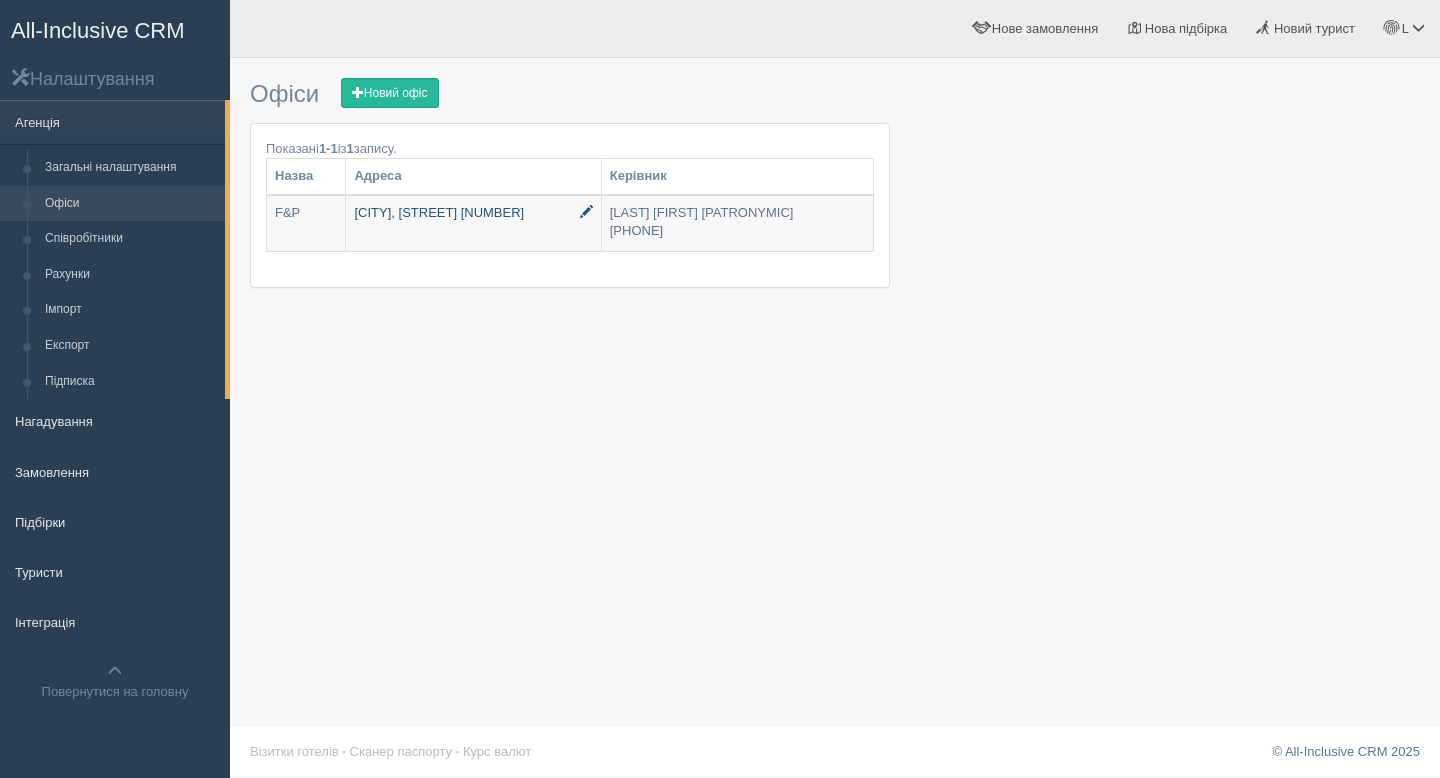 click on "[CITY], [STREET] [NUMBER]" at bounding box center [306, 223] 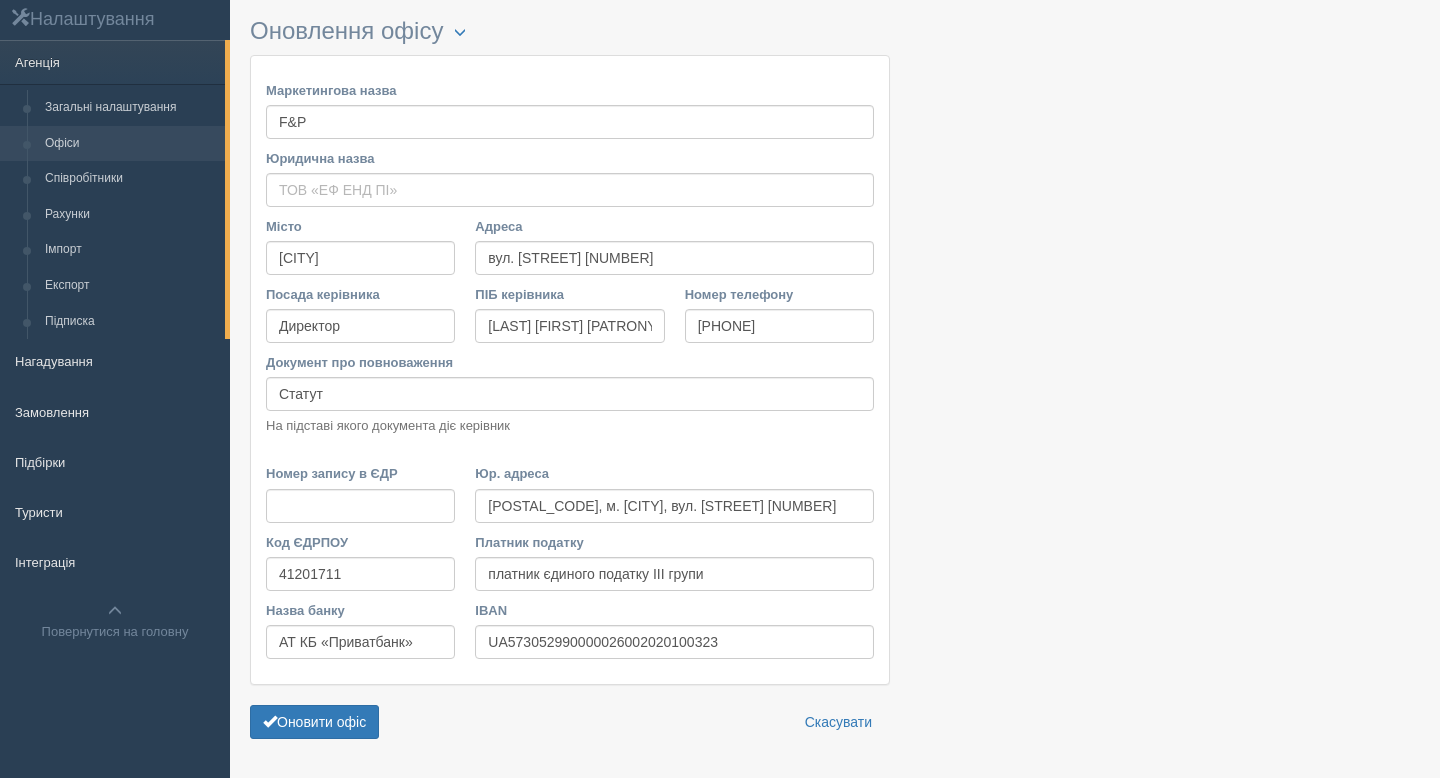 scroll, scrollTop: 56, scrollLeft: 0, axis: vertical 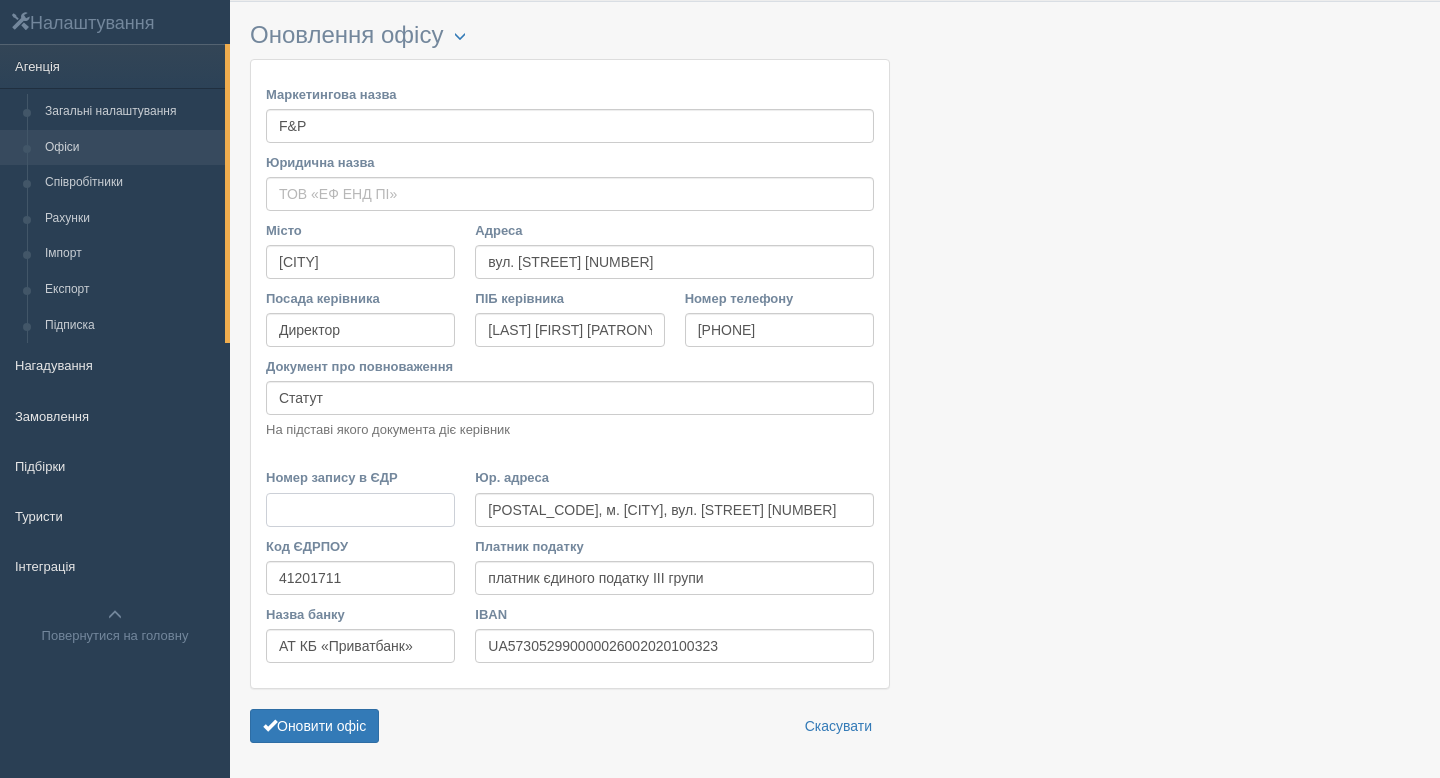 drag, startPoint x: 281, startPoint y: 497, endPoint x: 466, endPoint y: 496, distance: 185.0027 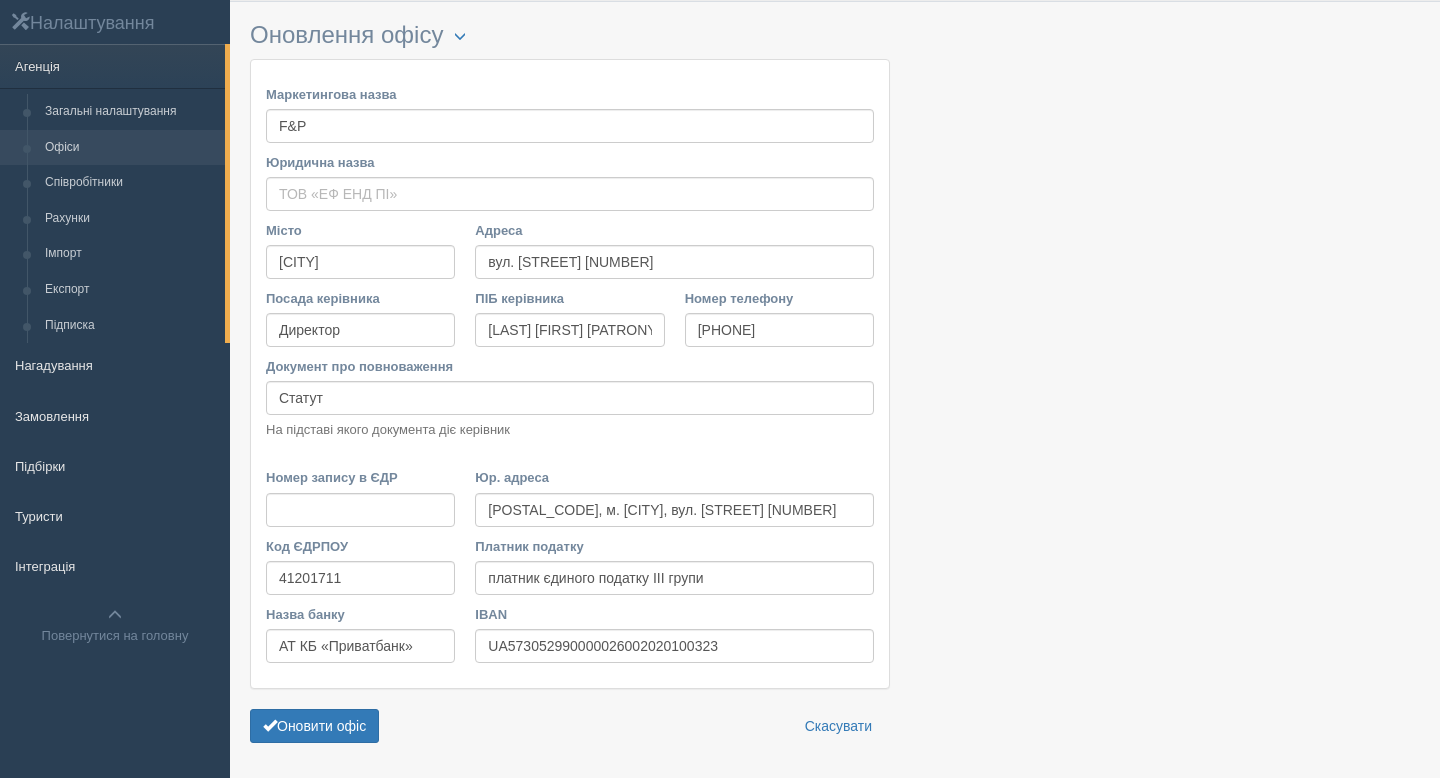 click on "Маркетингова назва
F&P
Юридична назва
Місто
[CITY]
Адреса
вул. [STREET] [NUMBER]
Посада керівника
Директор
ПІБ керівника
[LAST] [FIRST] [PATRONYMIC]
Номер телефону
[PHONE]
Документ про повноваження
Статут
На підставі якого документа діє керівник
Номер запису в ЄДР
Юр. адреса
[POSTAL_CODE], м. [CITY], вул. [STREET] [NUMBER]
Код ЄДРПОУ
41201711
Платник податку" at bounding box center [570, 379] 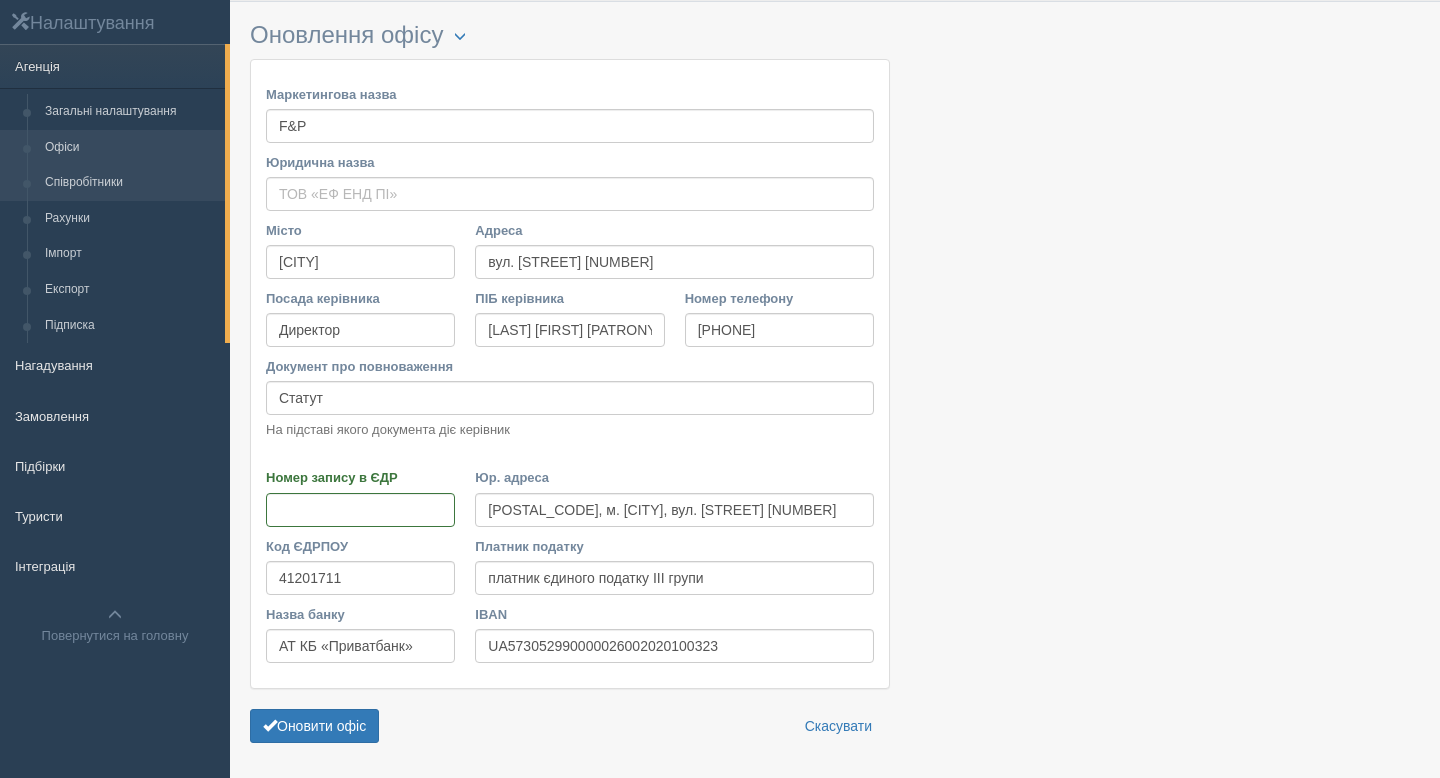 click on "Співробітники" at bounding box center [130, 183] 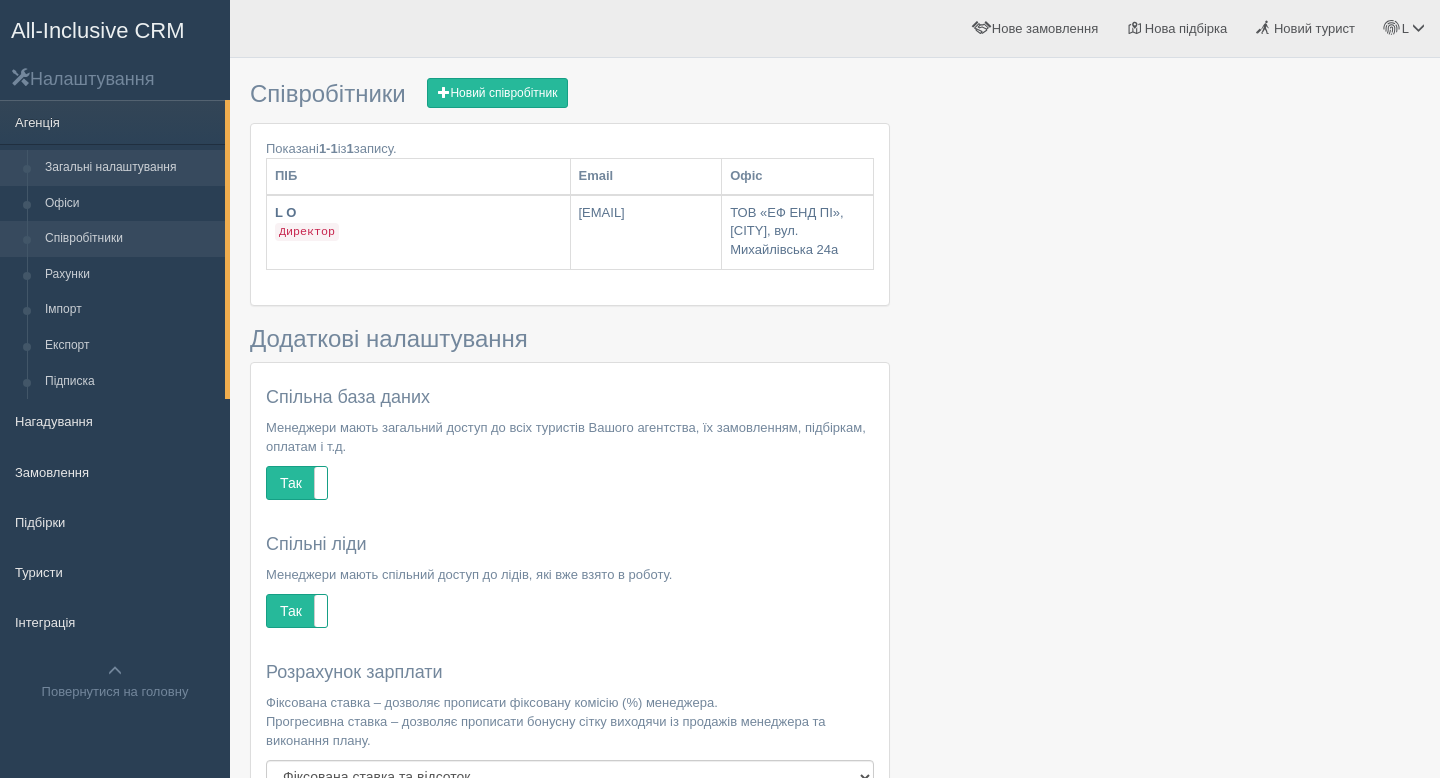 scroll, scrollTop: 0, scrollLeft: 0, axis: both 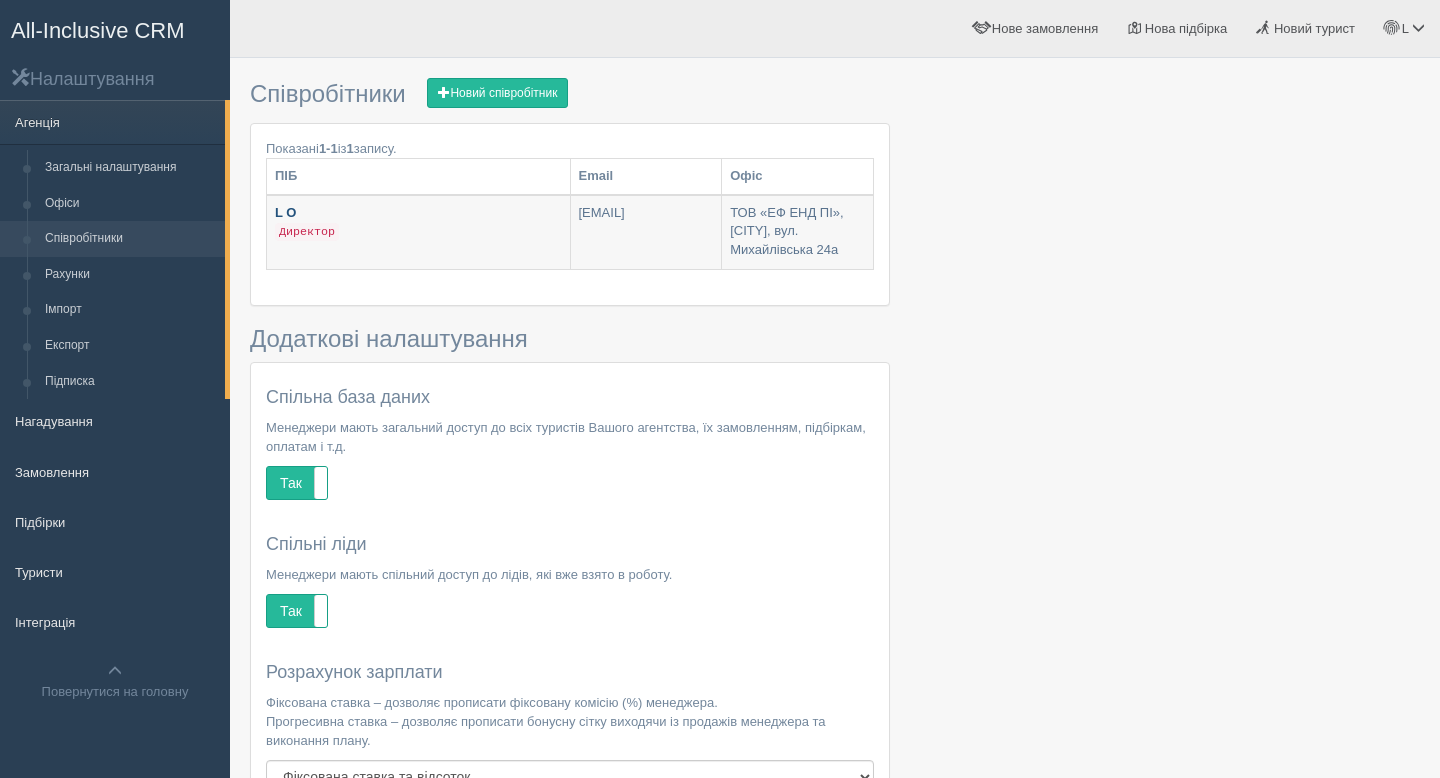 click on "L O
Директор" at bounding box center (418, 232) 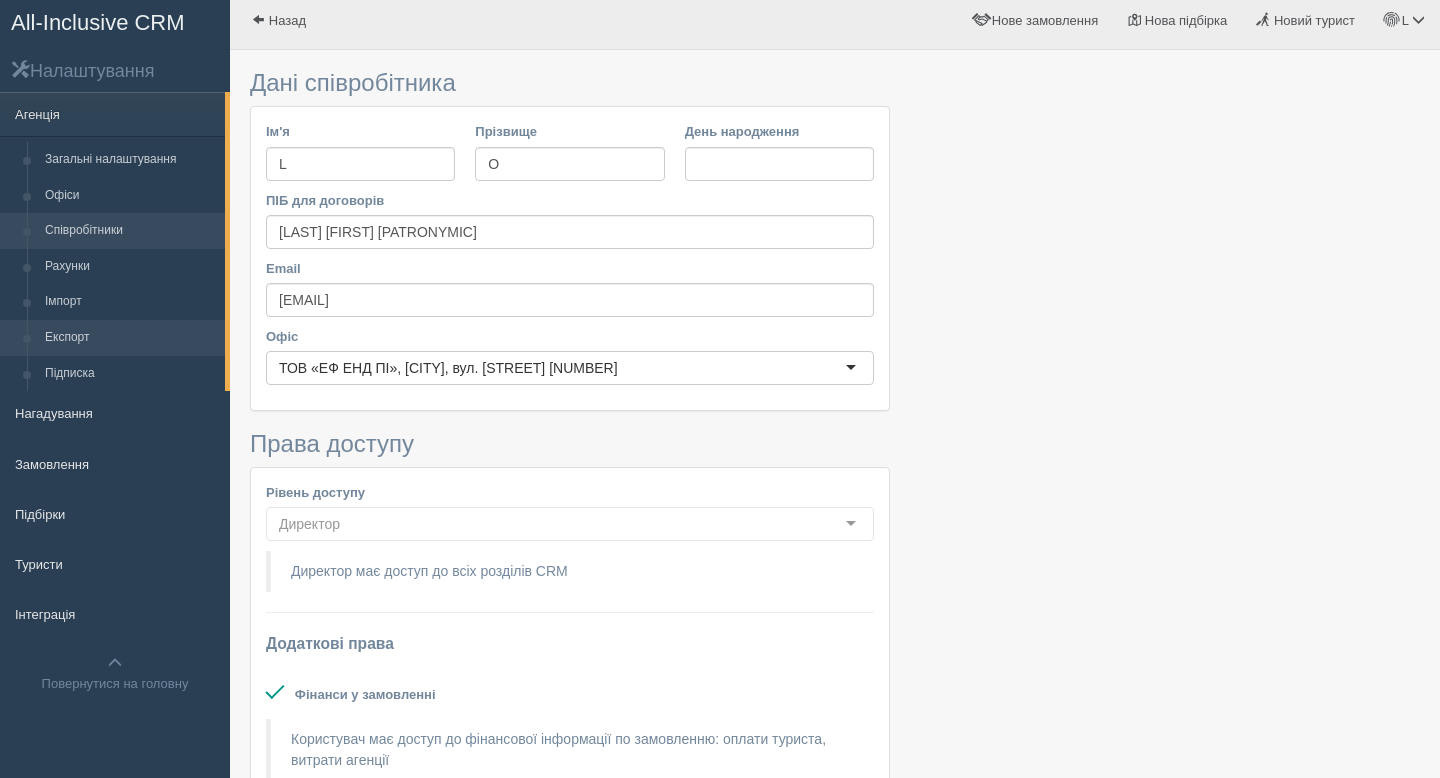 scroll, scrollTop: 0, scrollLeft: 0, axis: both 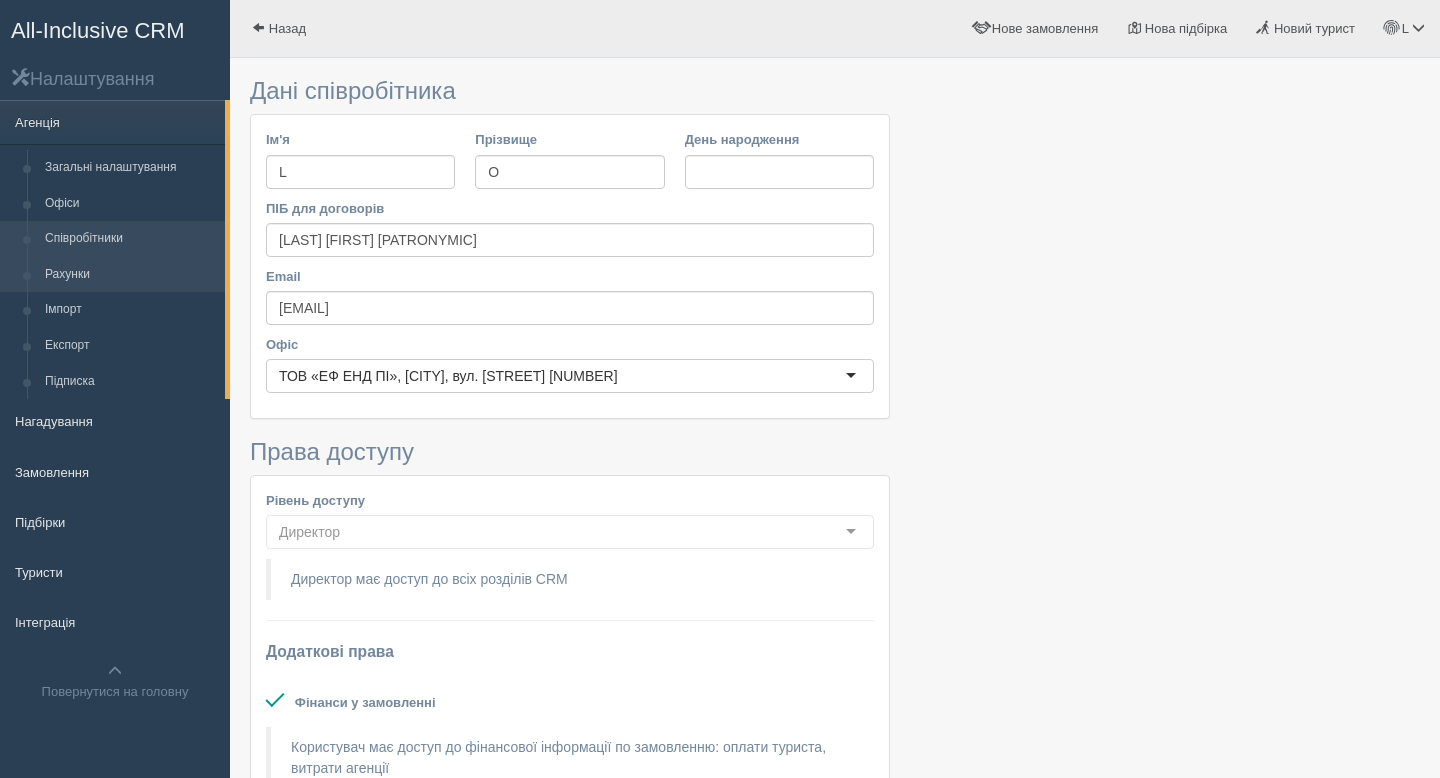 click on "Рахунки" at bounding box center (130, 275) 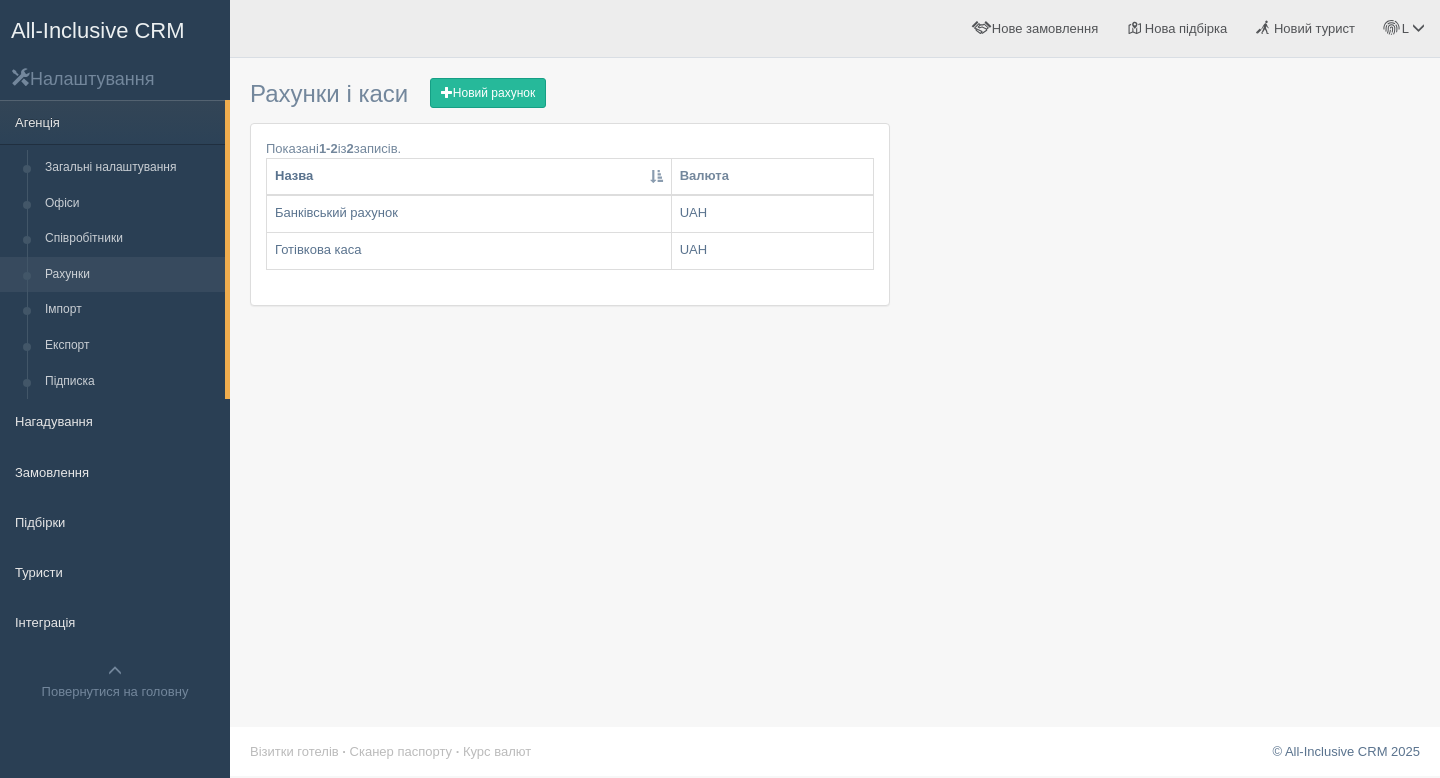 scroll, scrollTop: 0, scrollLeft: 0, axis: both 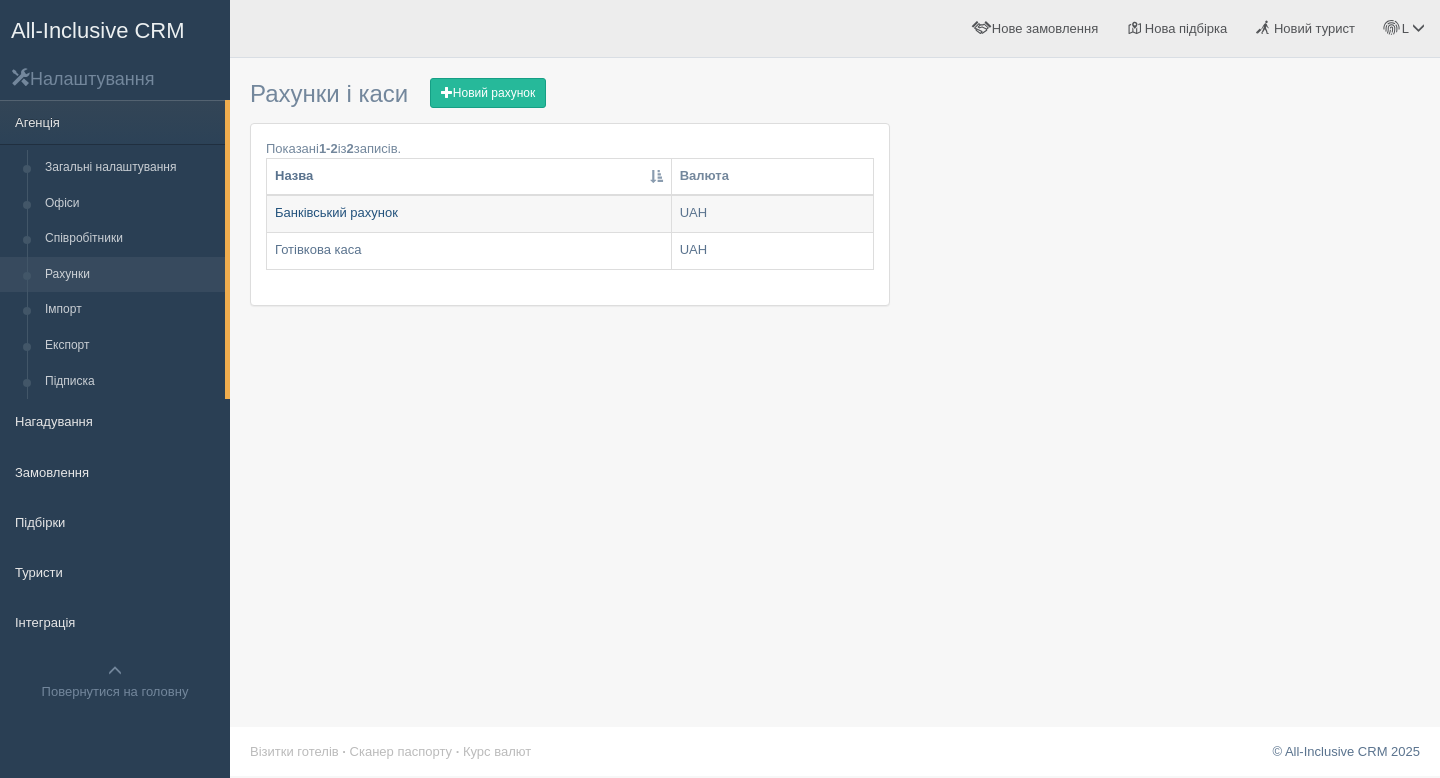 click on "Банківський рахунок" at bounding box center [469, 214] 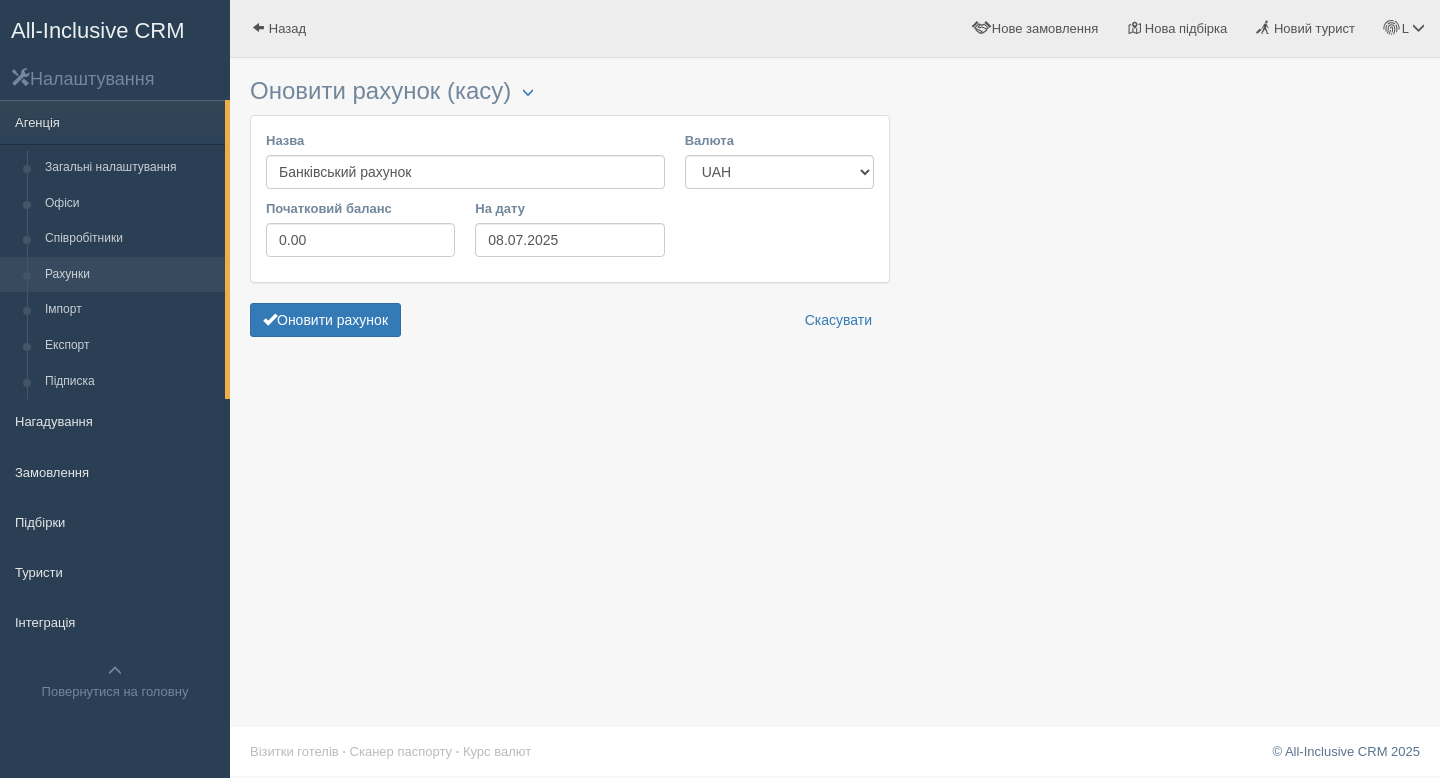 scroll, scrollTop: 0, scrollLeft: 0, axis: both 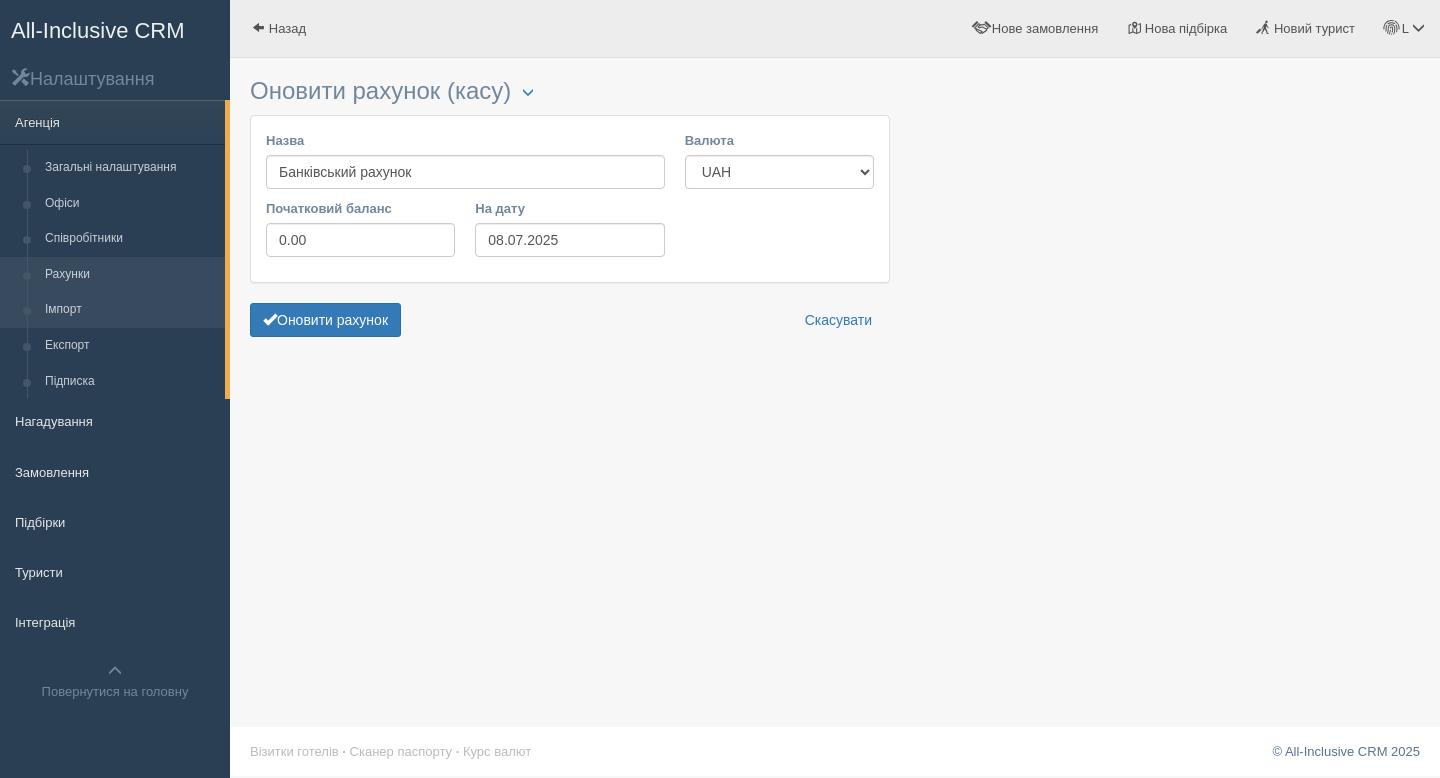 click on "Імпорт" at bounding box center (130, 310) 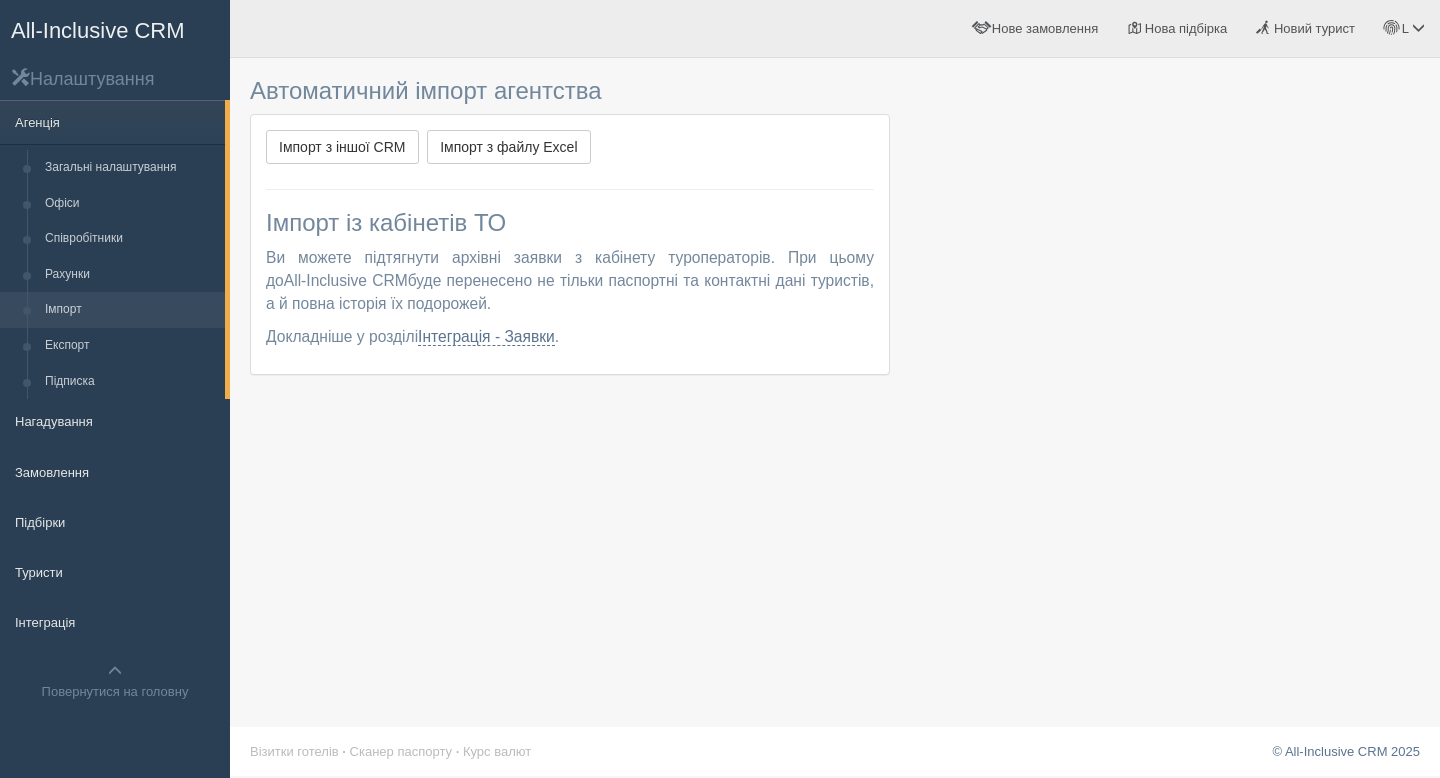 scroll, scrollTop: 0, scrollLeft: 0, axis: both 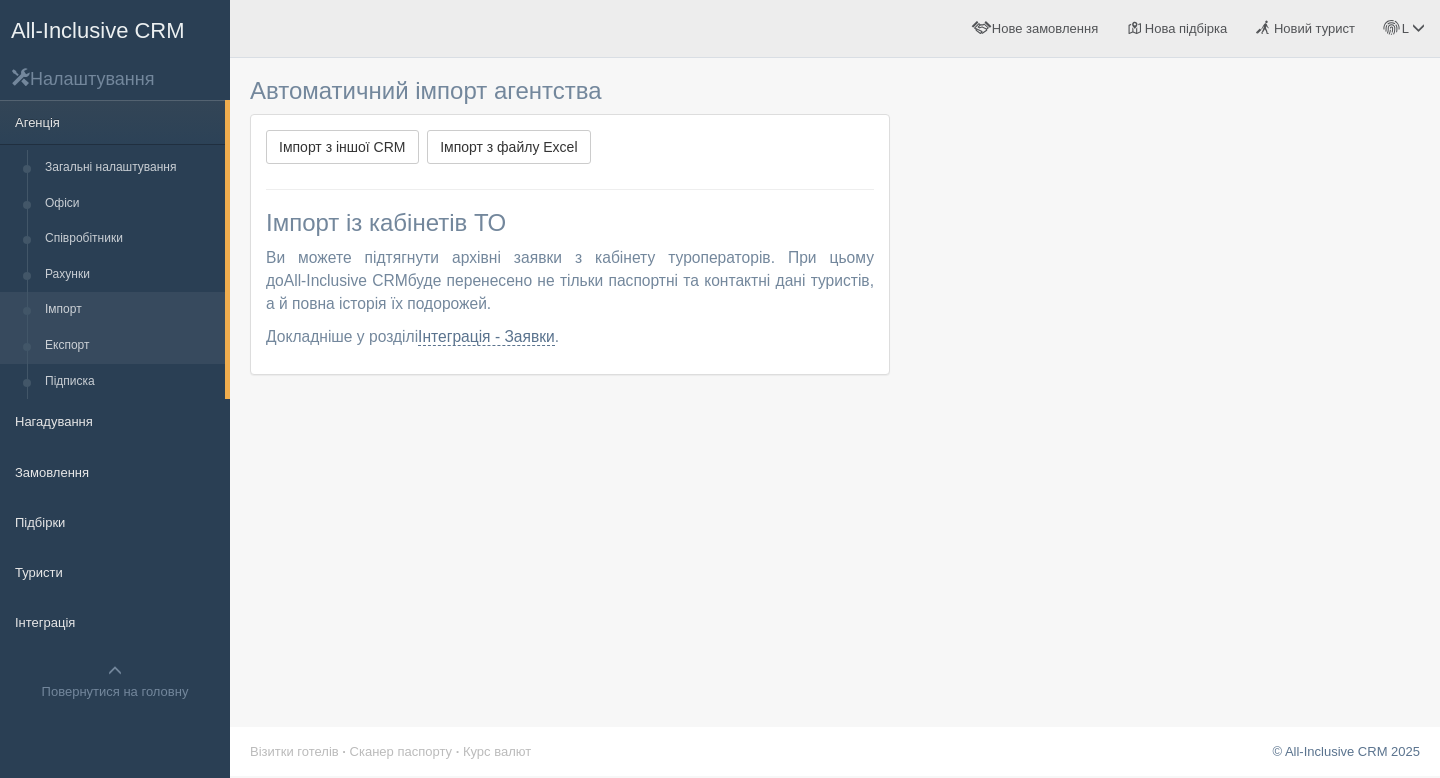 click on "Експорт" at bounding box center (130, 346) 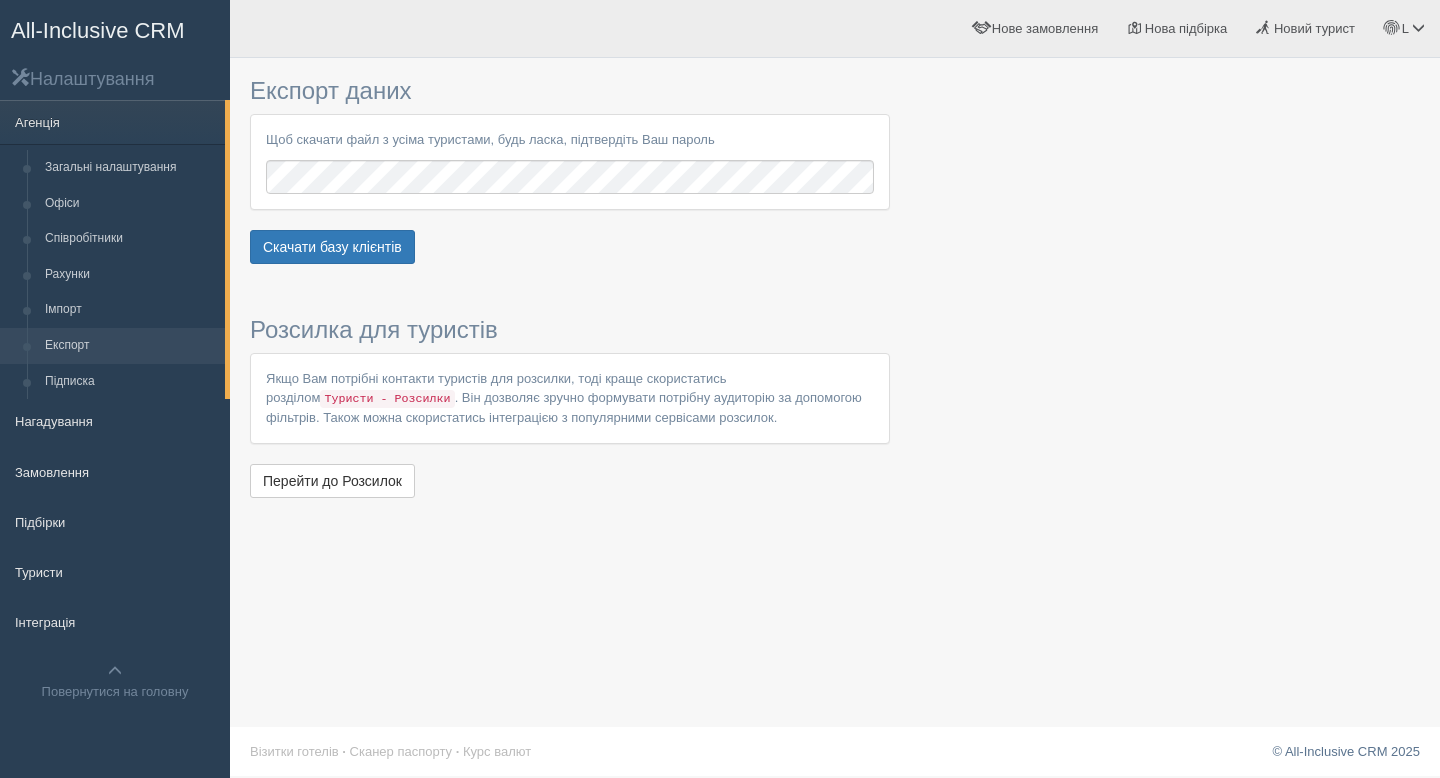 scroll, scrollTop: 0, scrollLeft: 0, axis: both 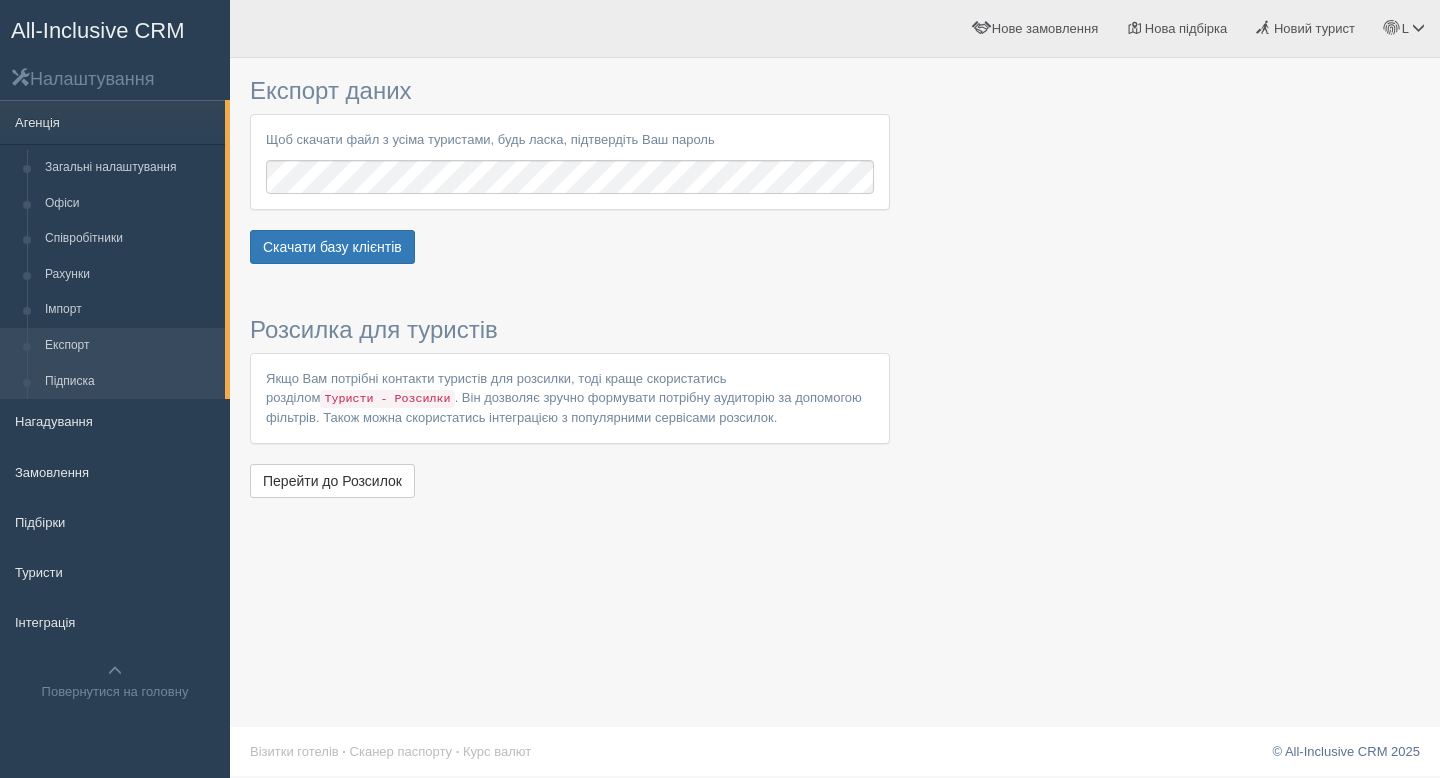 click on "Підписка" at bounding box center (130, 382) 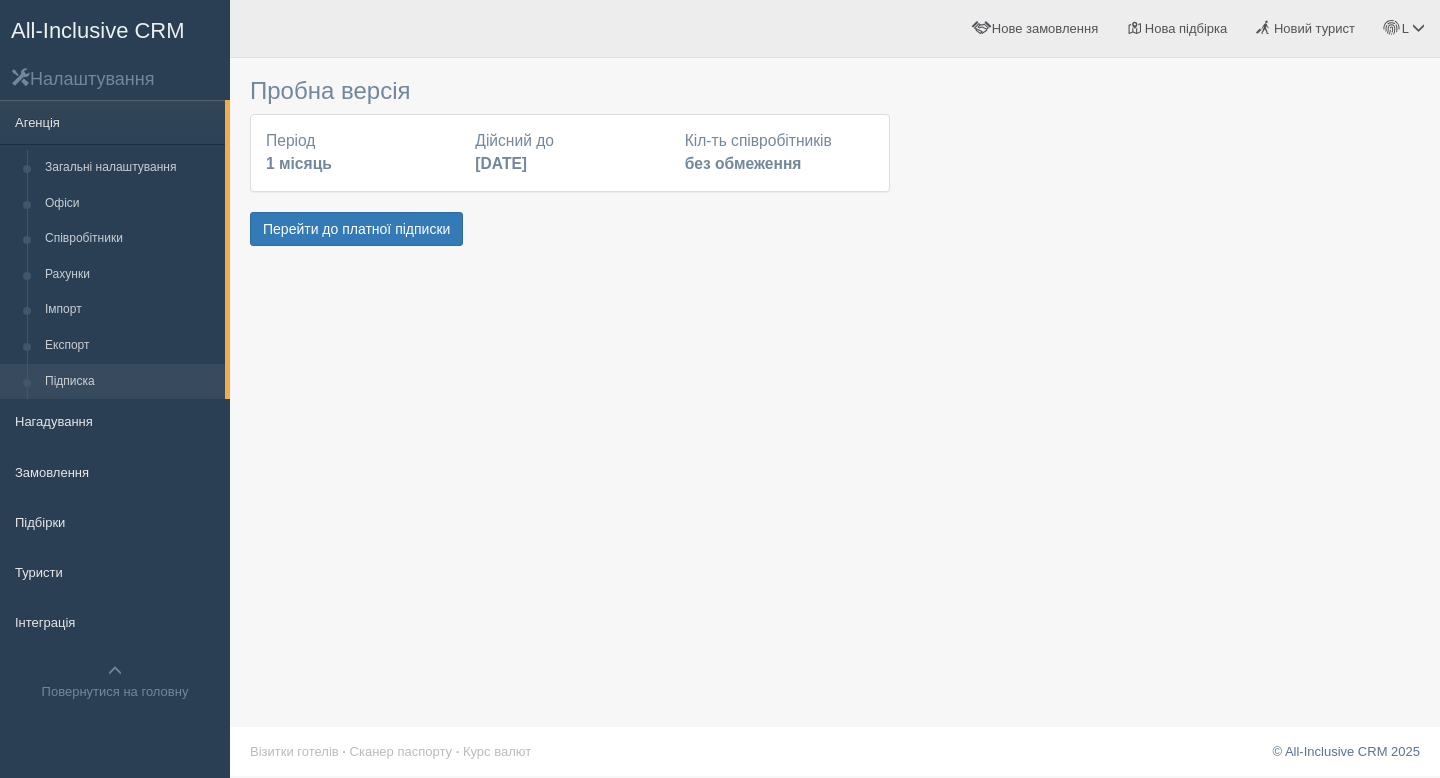 scroll, scrollTop: 0, scrollLeft: 0, axis: both 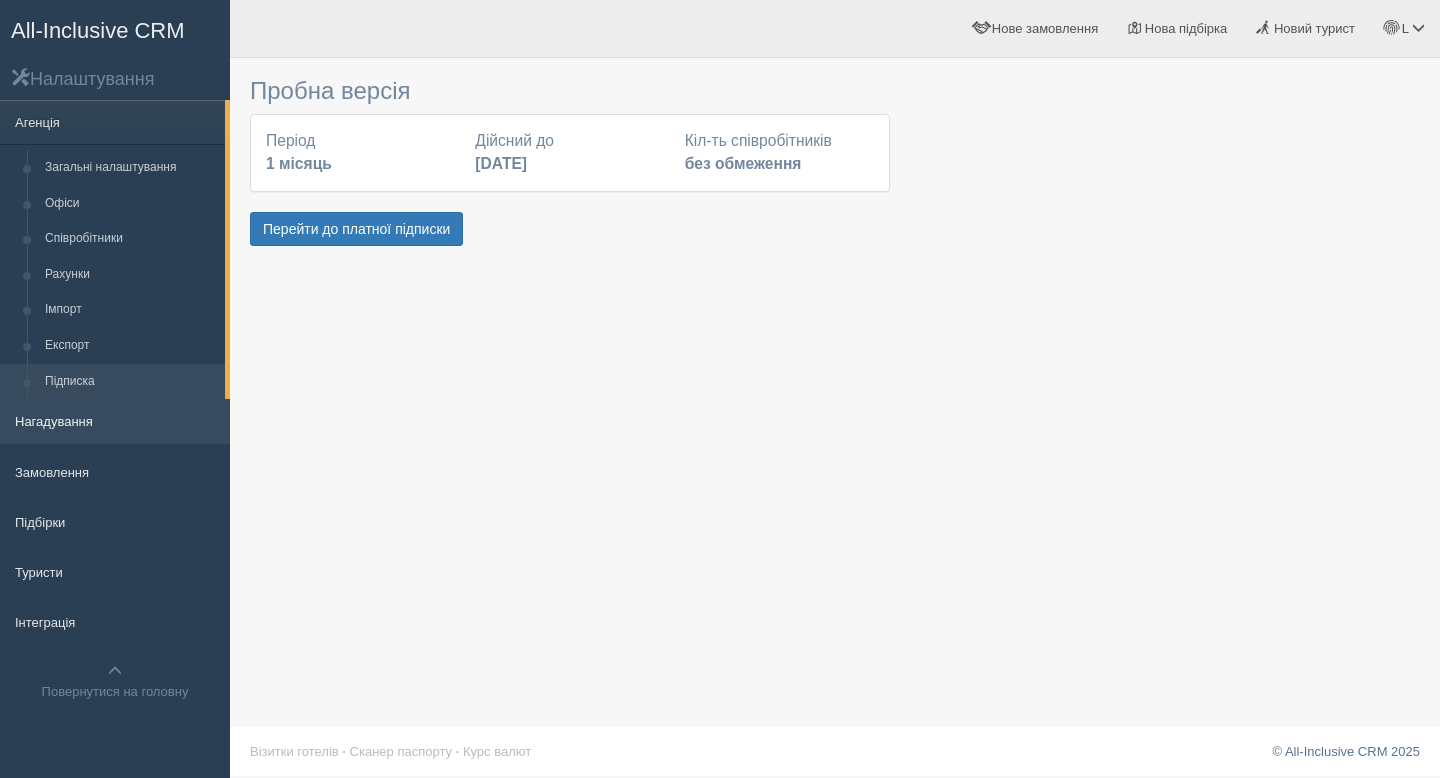 click on "Нагадування" at bounding box center (115, 421) 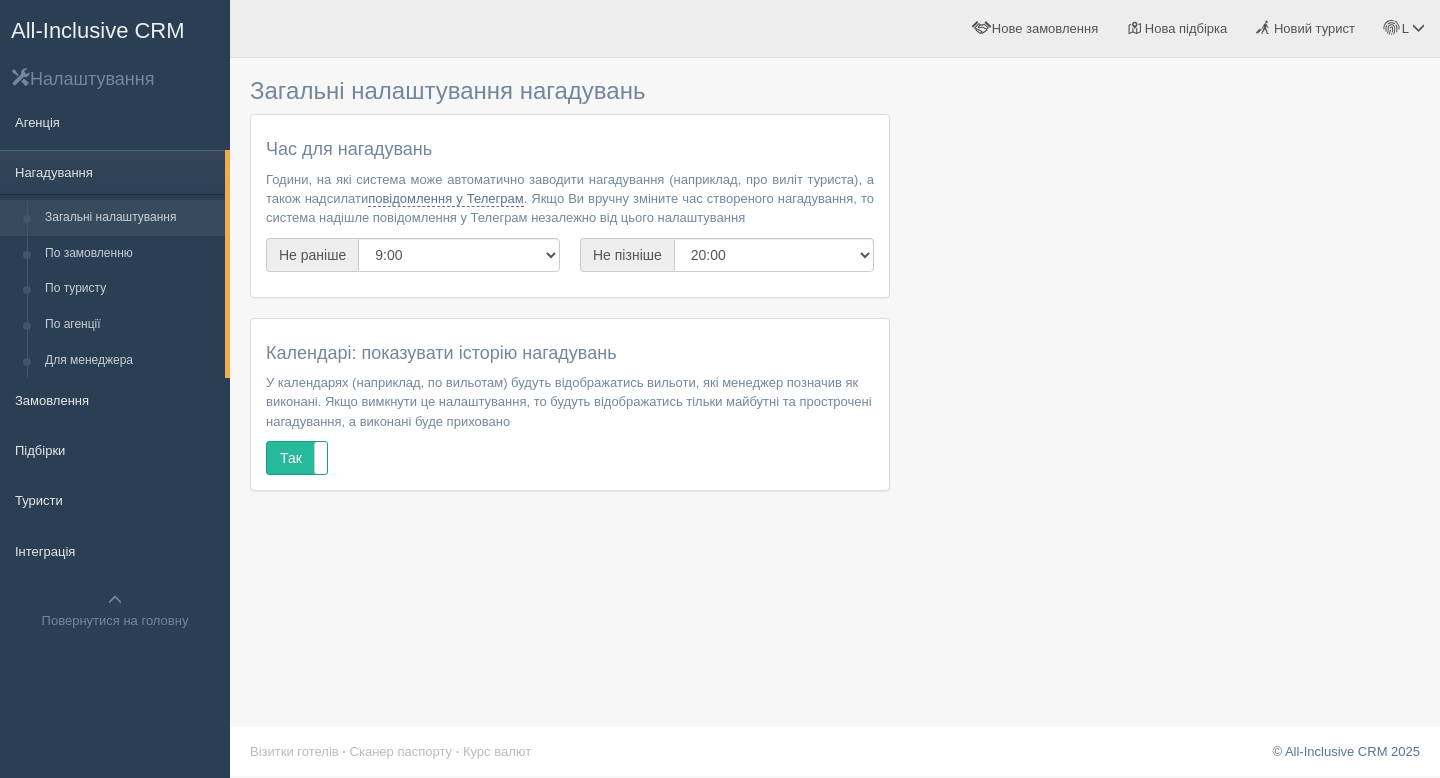 scroll, scrollTop: 0, scrollLeft: 0, axis: both 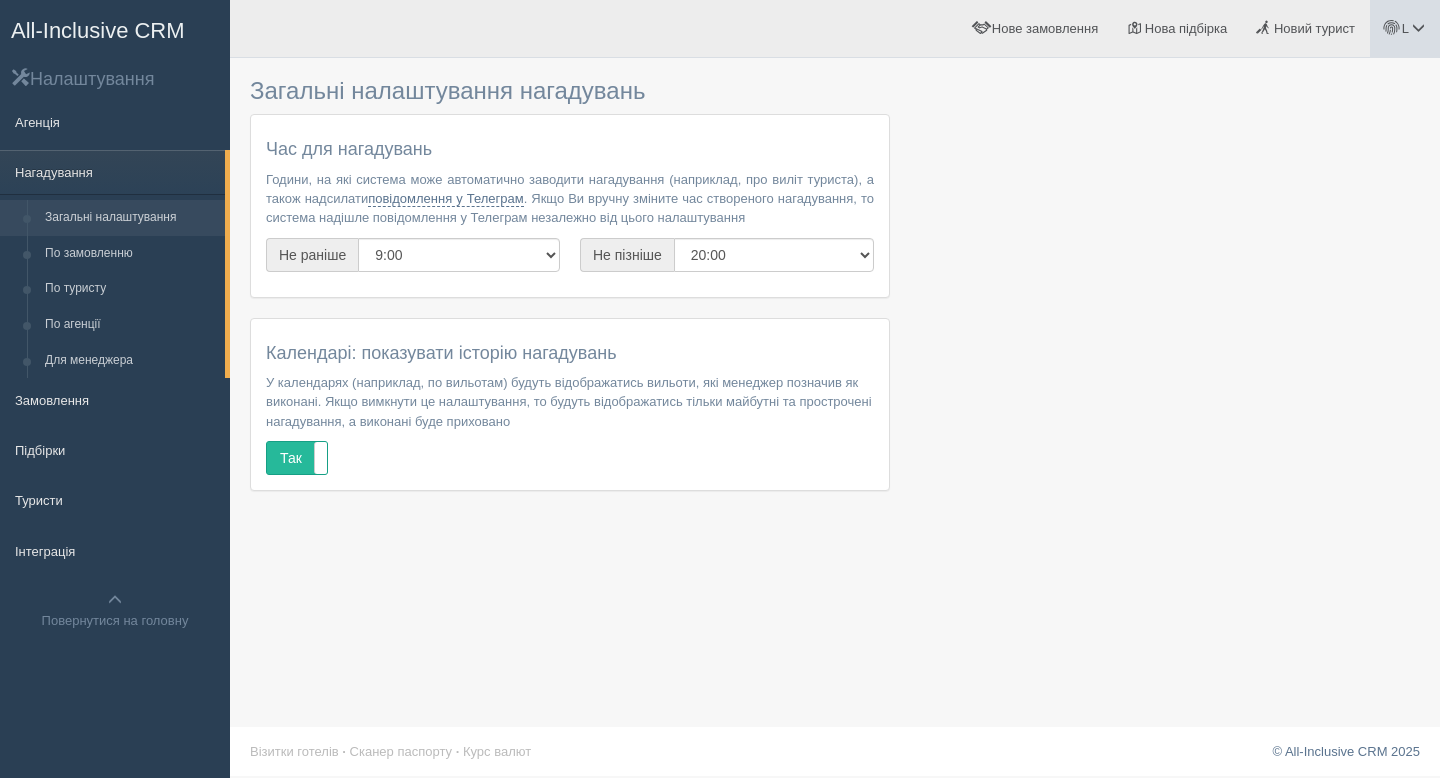click at bounding box center [1418, 27] 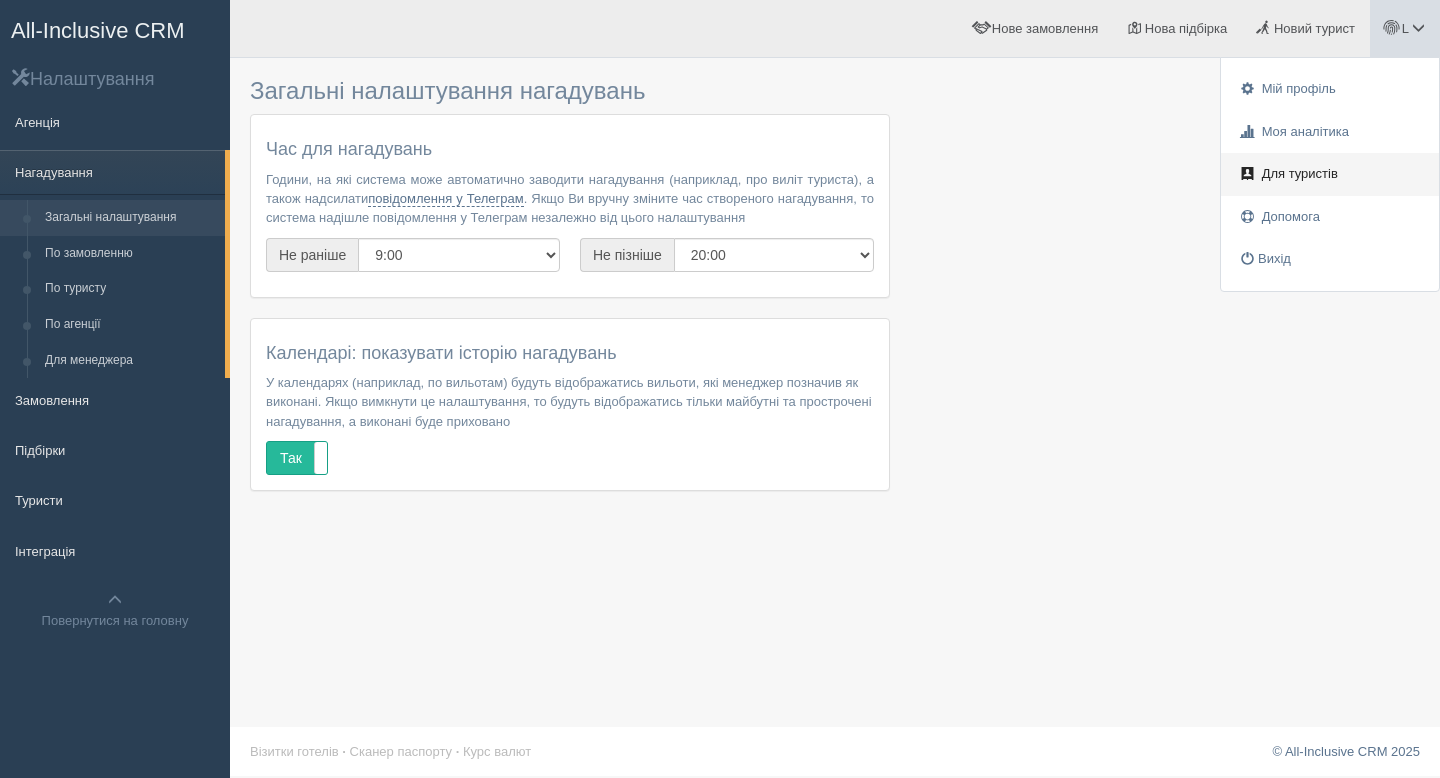 click on "Для туристів" at bounding box center [1300, 173] 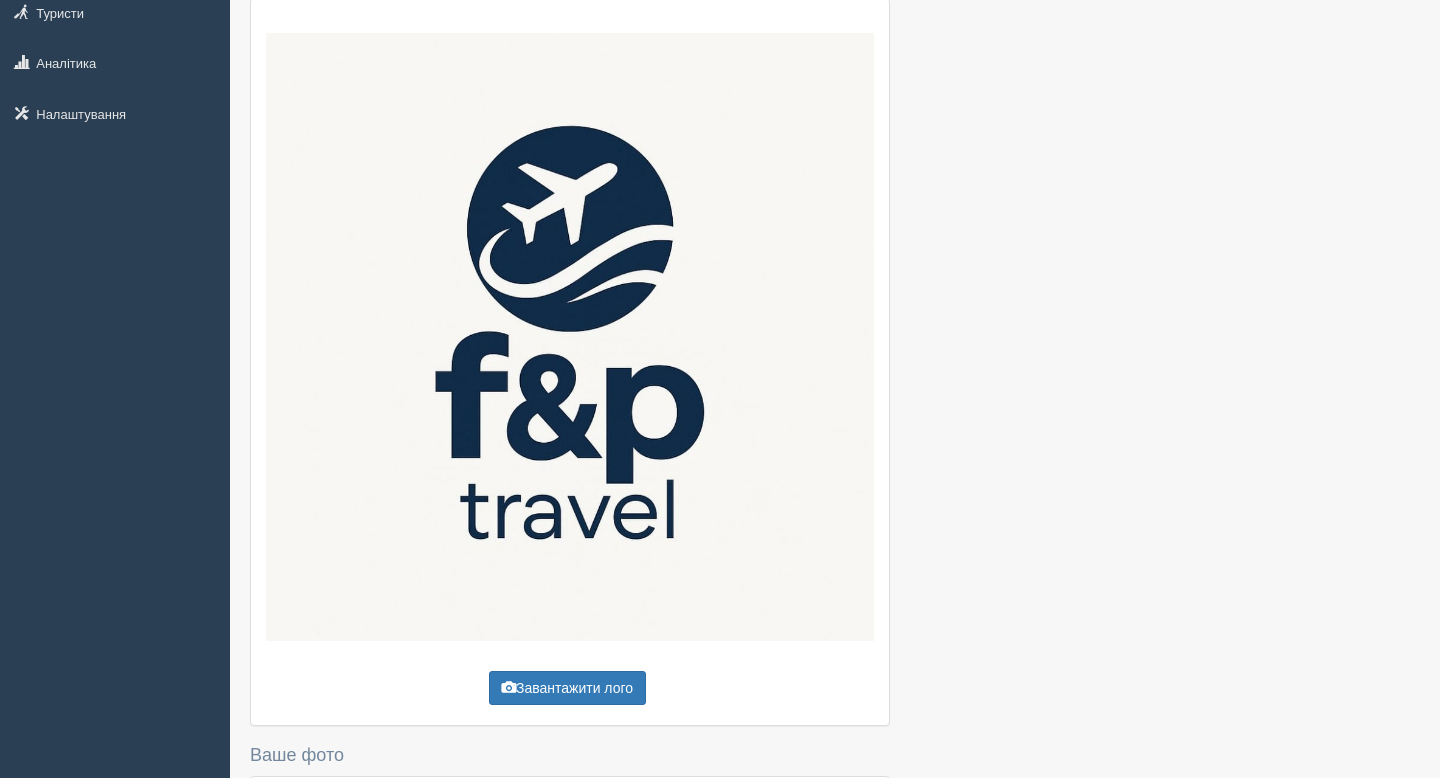 scroll, scrollTop: 0, scrollLeft: 0, axis: both 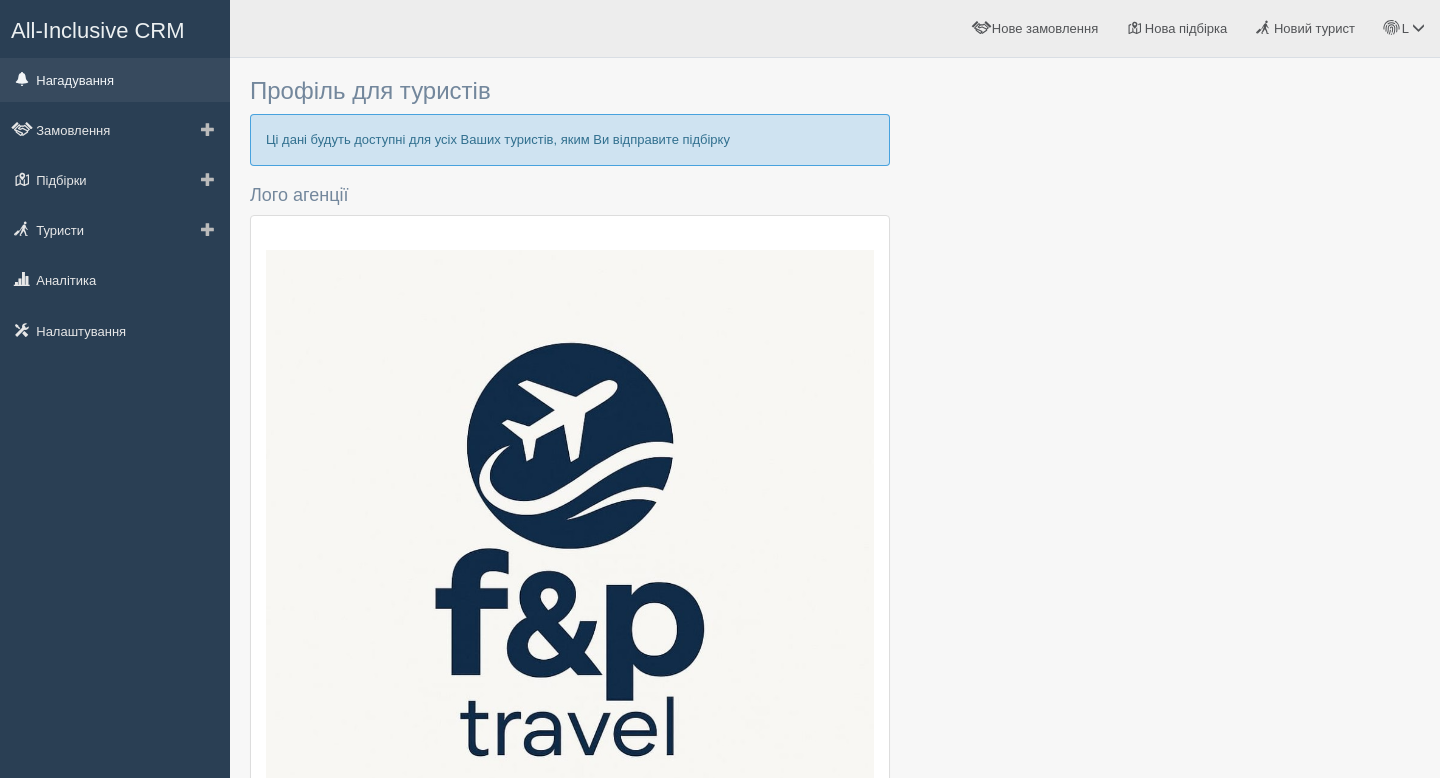 click on "Нагадування" at bounding box center [115, 80] 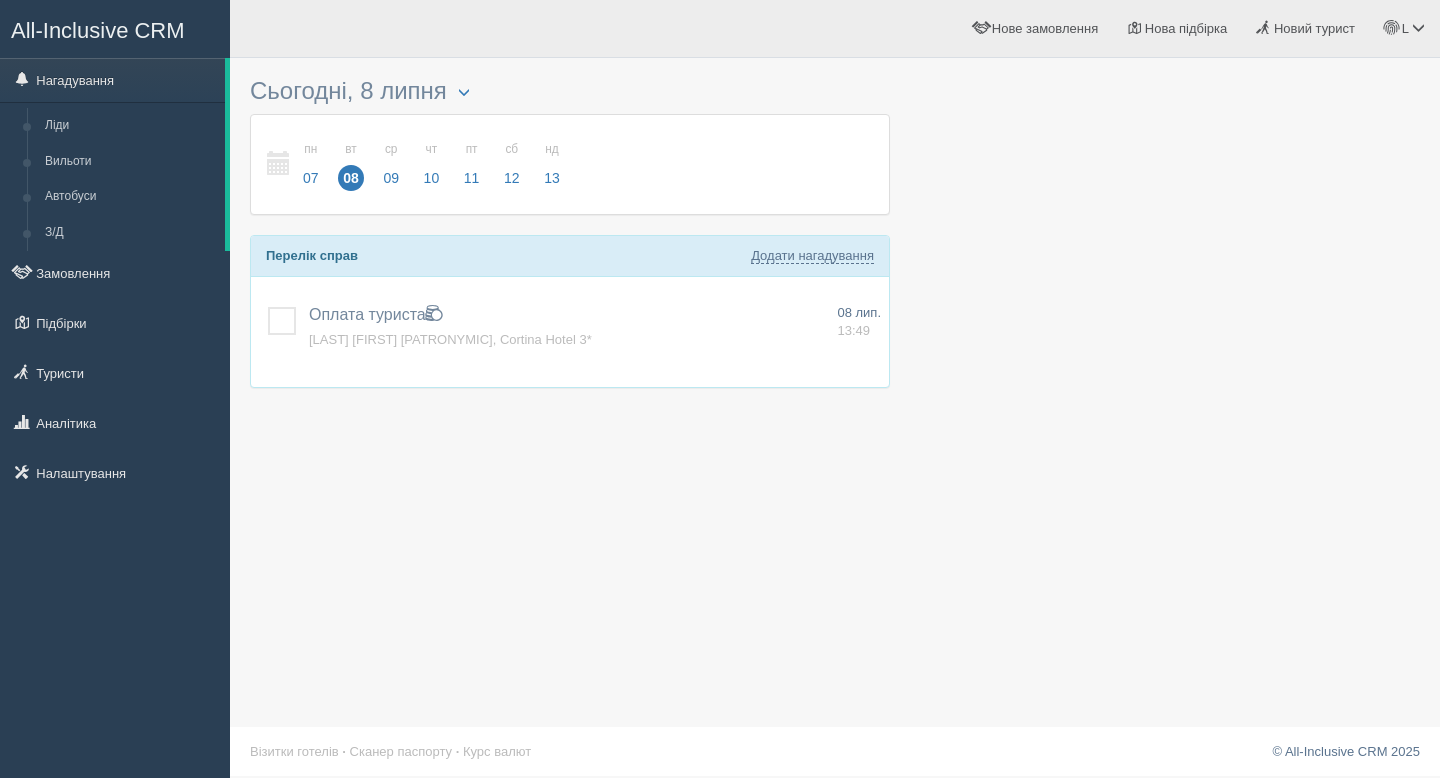 scroll, scrollTop: 0, scrollLeft: 0, axis: both 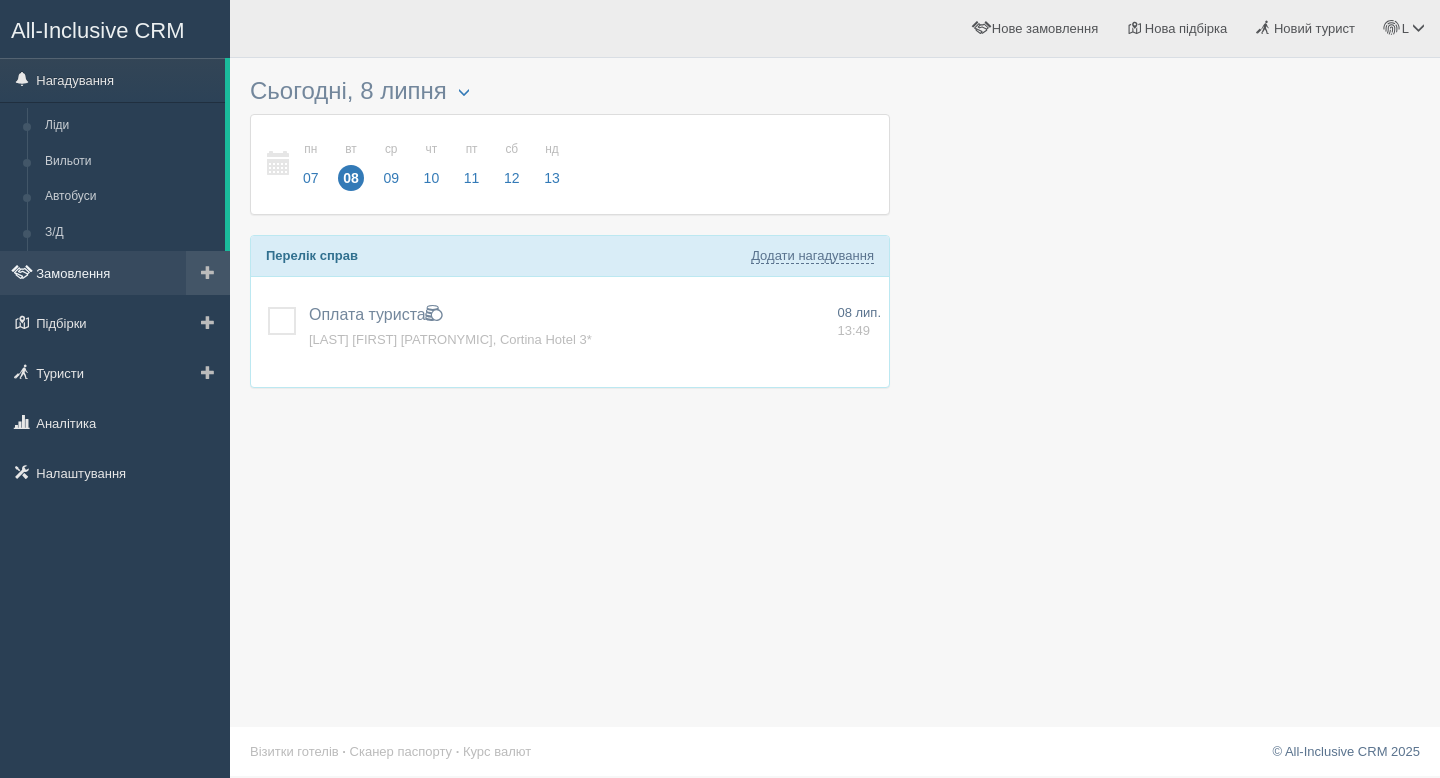 click on "Замовлення" at bounding box center (115, 273) 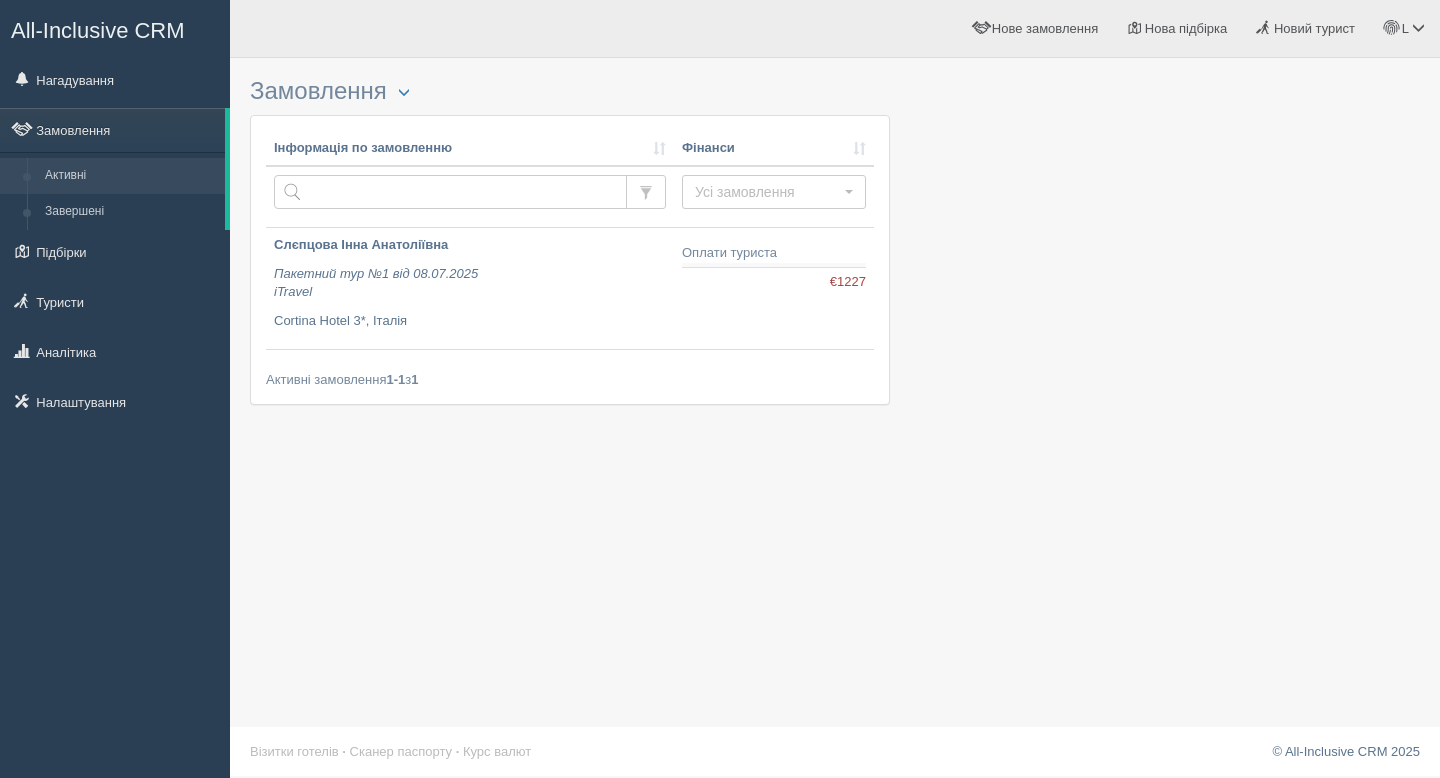 scroll, scrollTop: 0, scrollLeft: 0, axis: both 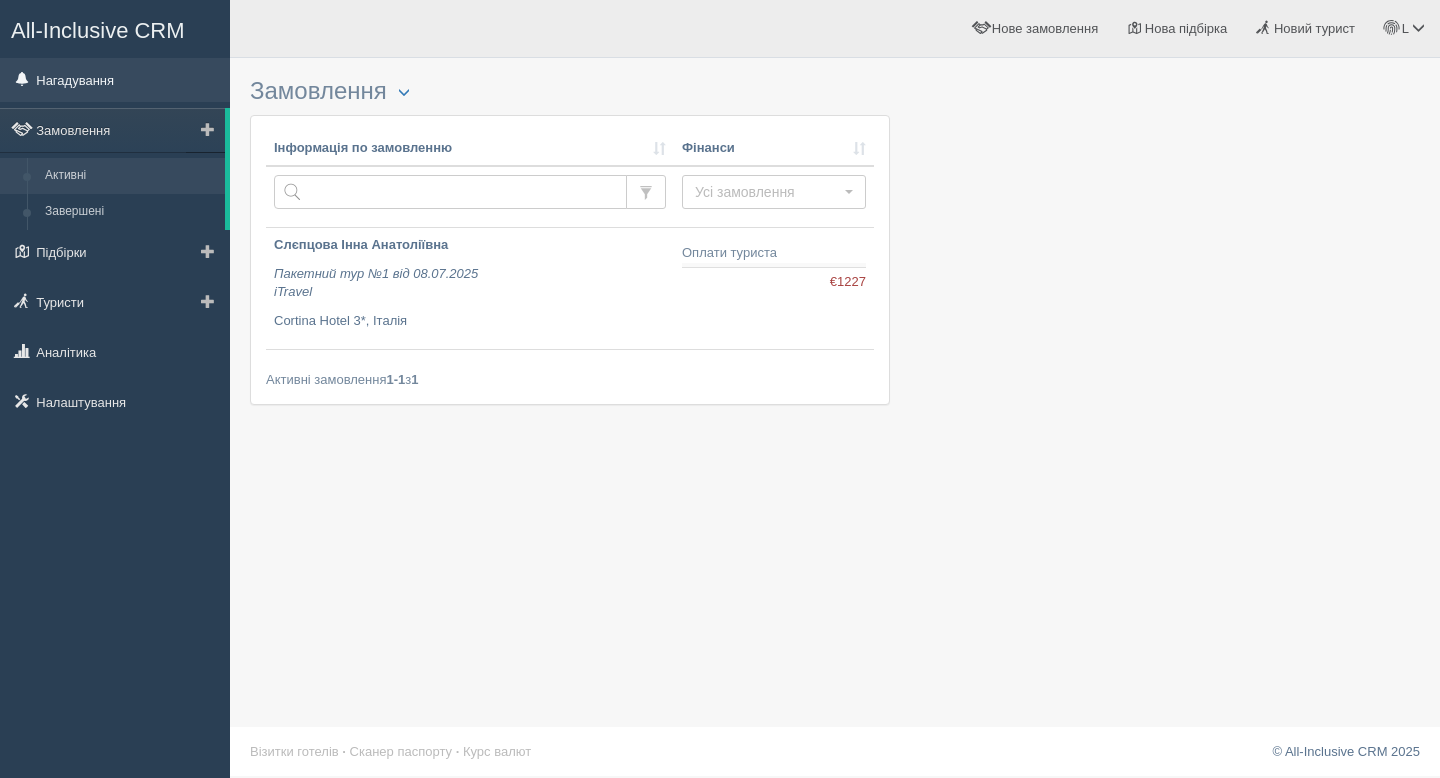click on "Нагадування" at bounding box center [115, 80] 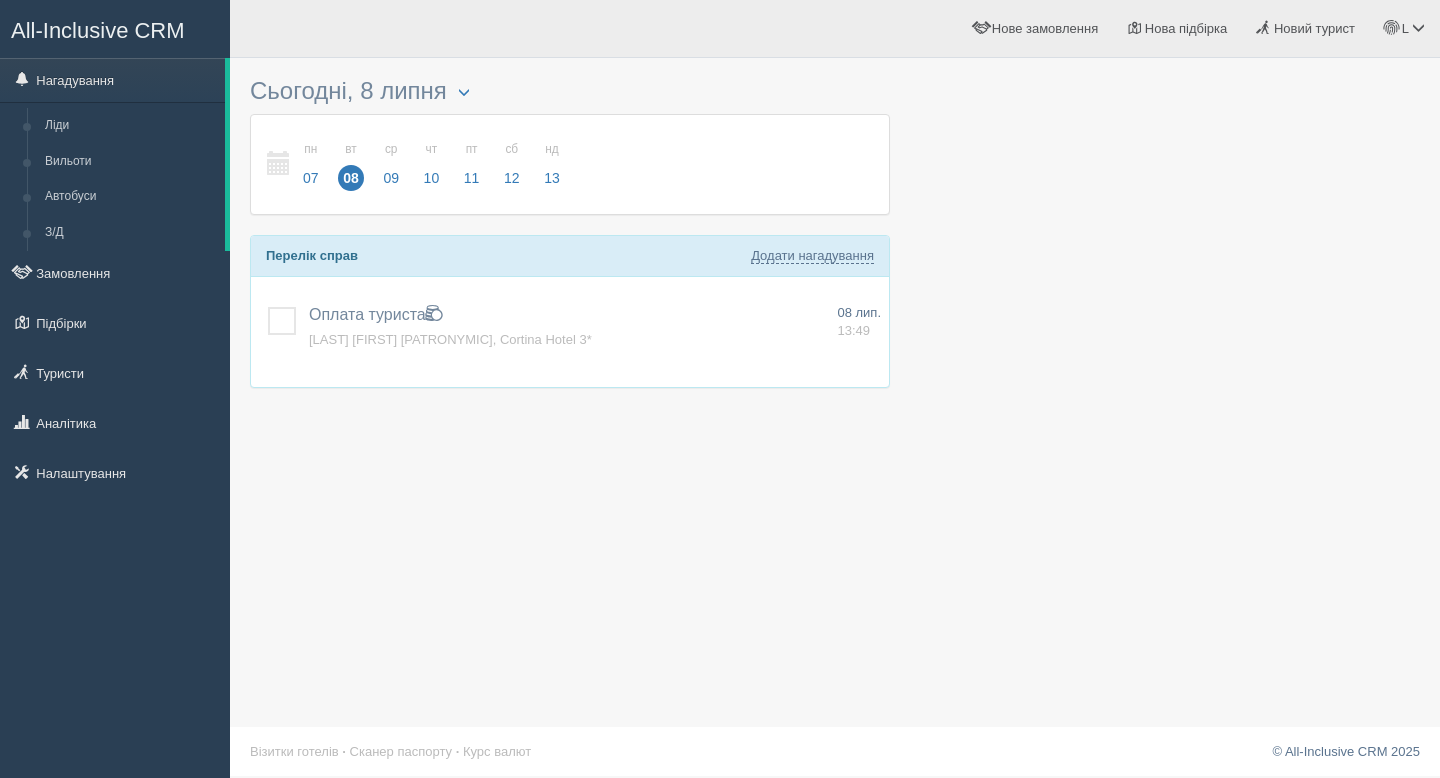 scroll, scrollTop: 0, scrollLeft: 0, axis: both 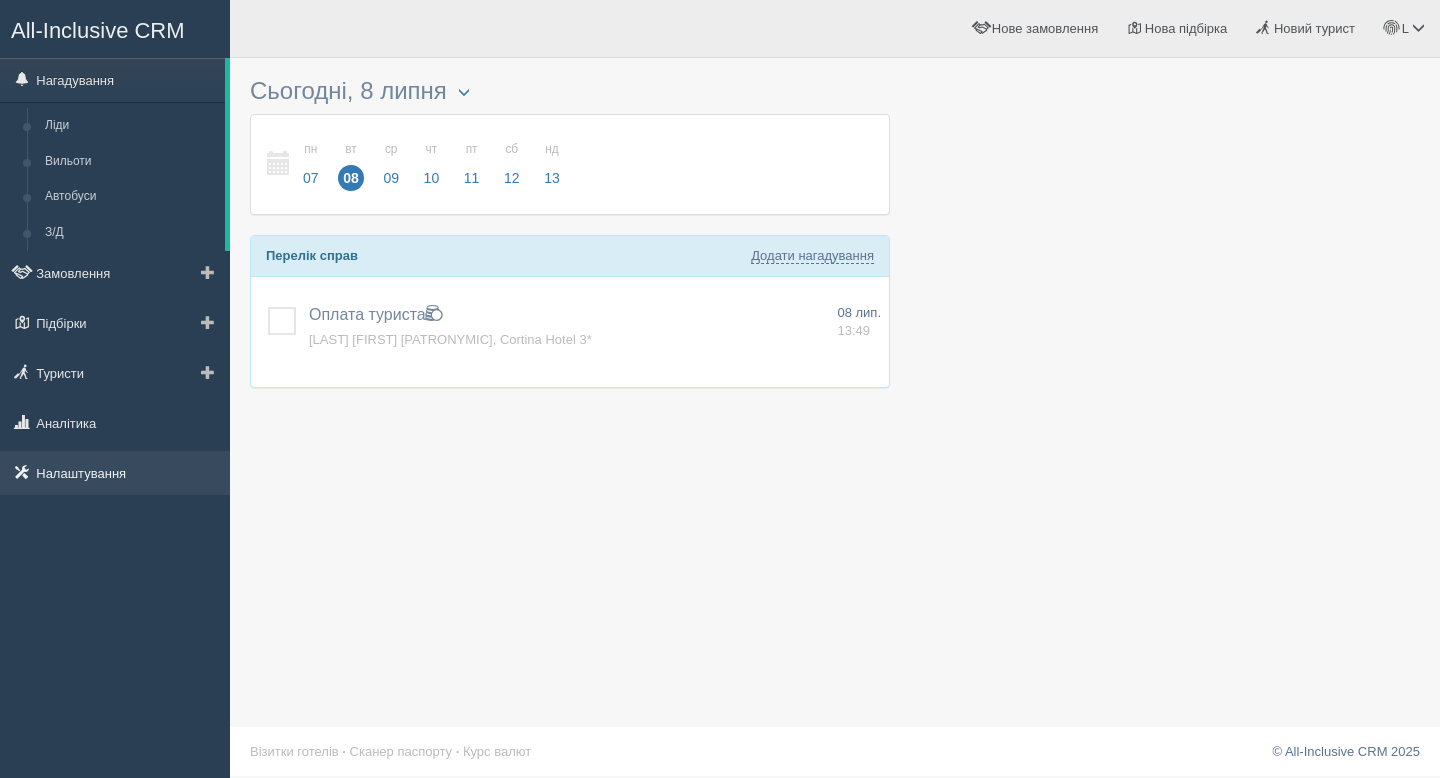 click on "Налаштування" at bounding box center [115, 473] 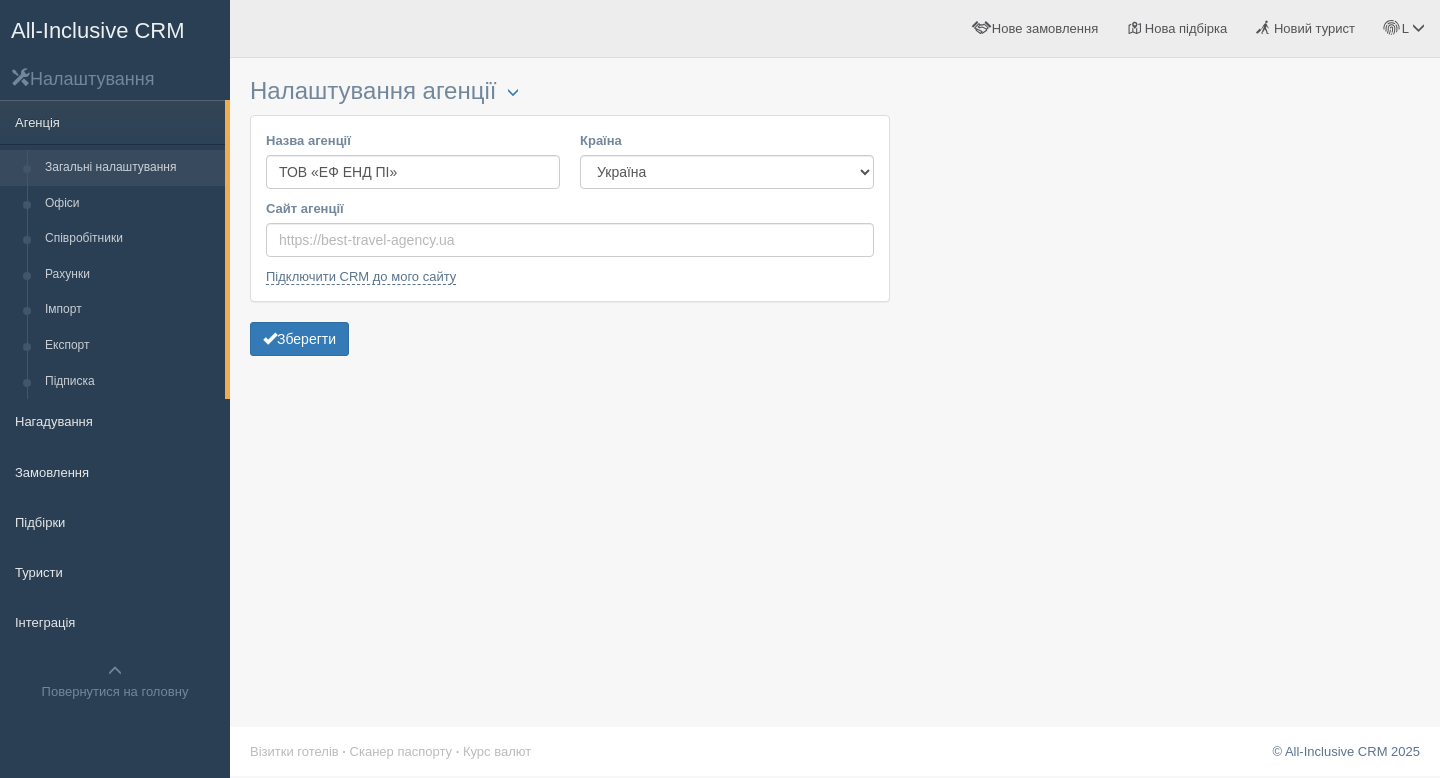 scroll, scrollTop: 0, scrollLeft: 0, axis: both 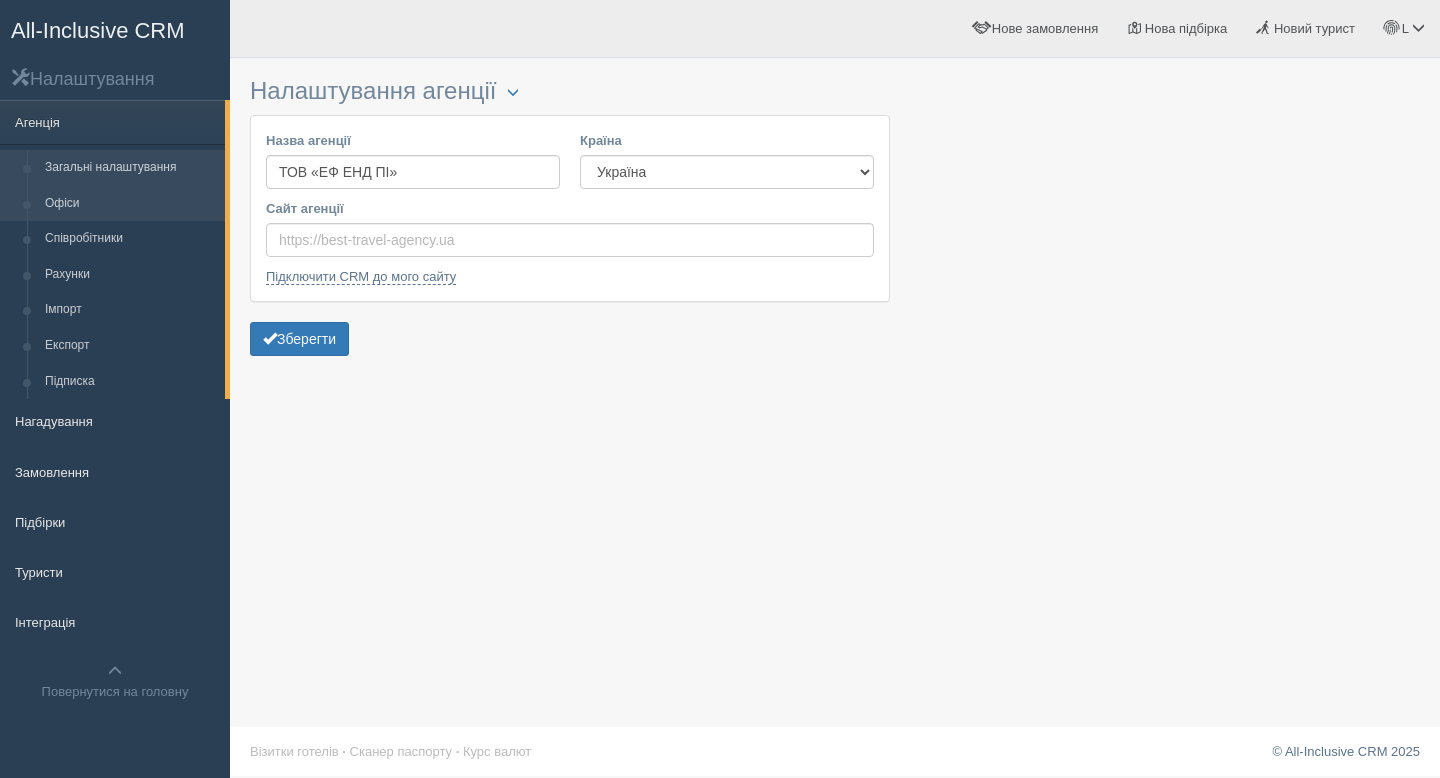 click on "Офіси" at bounding box center [130, 204] 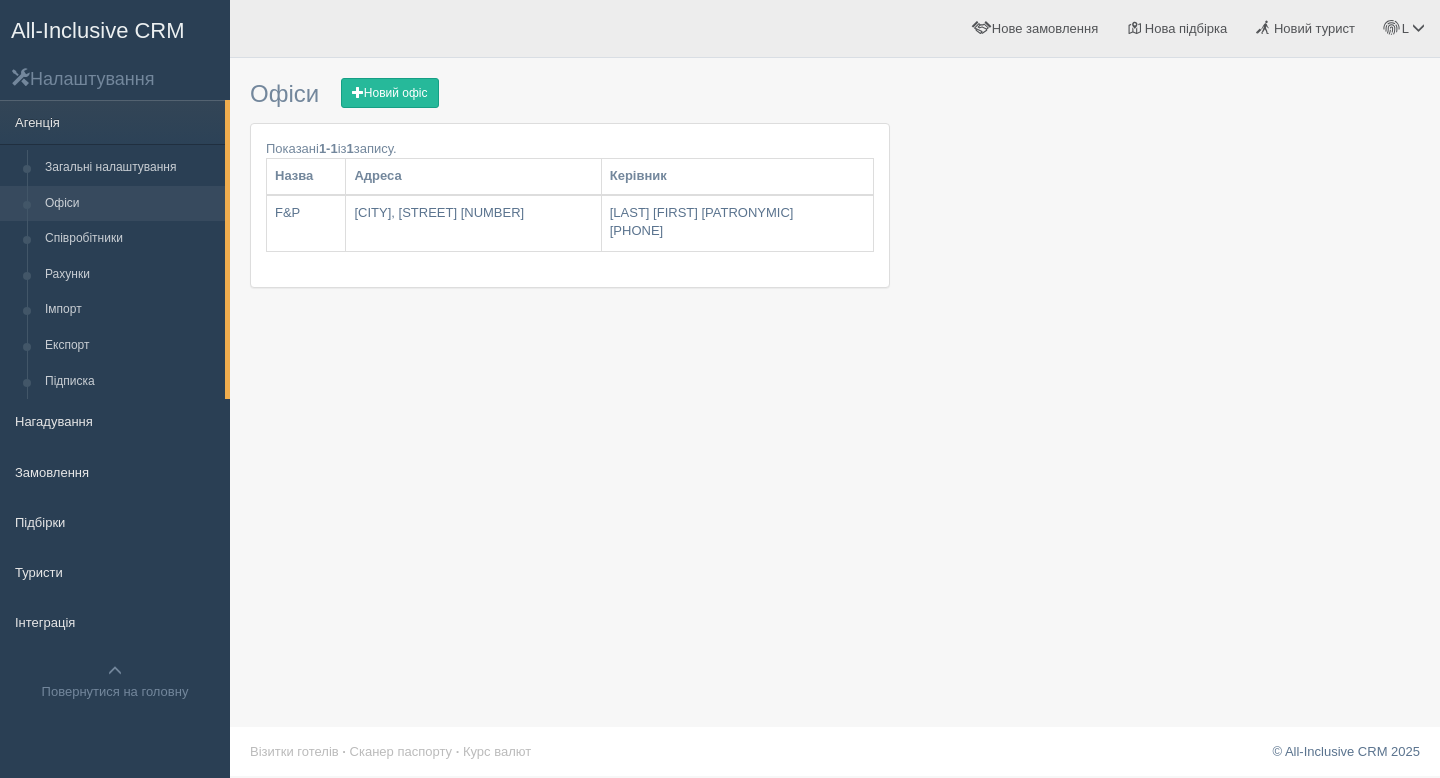 scroll, scrollTop: 0, scrollLeft: 0, axis: both 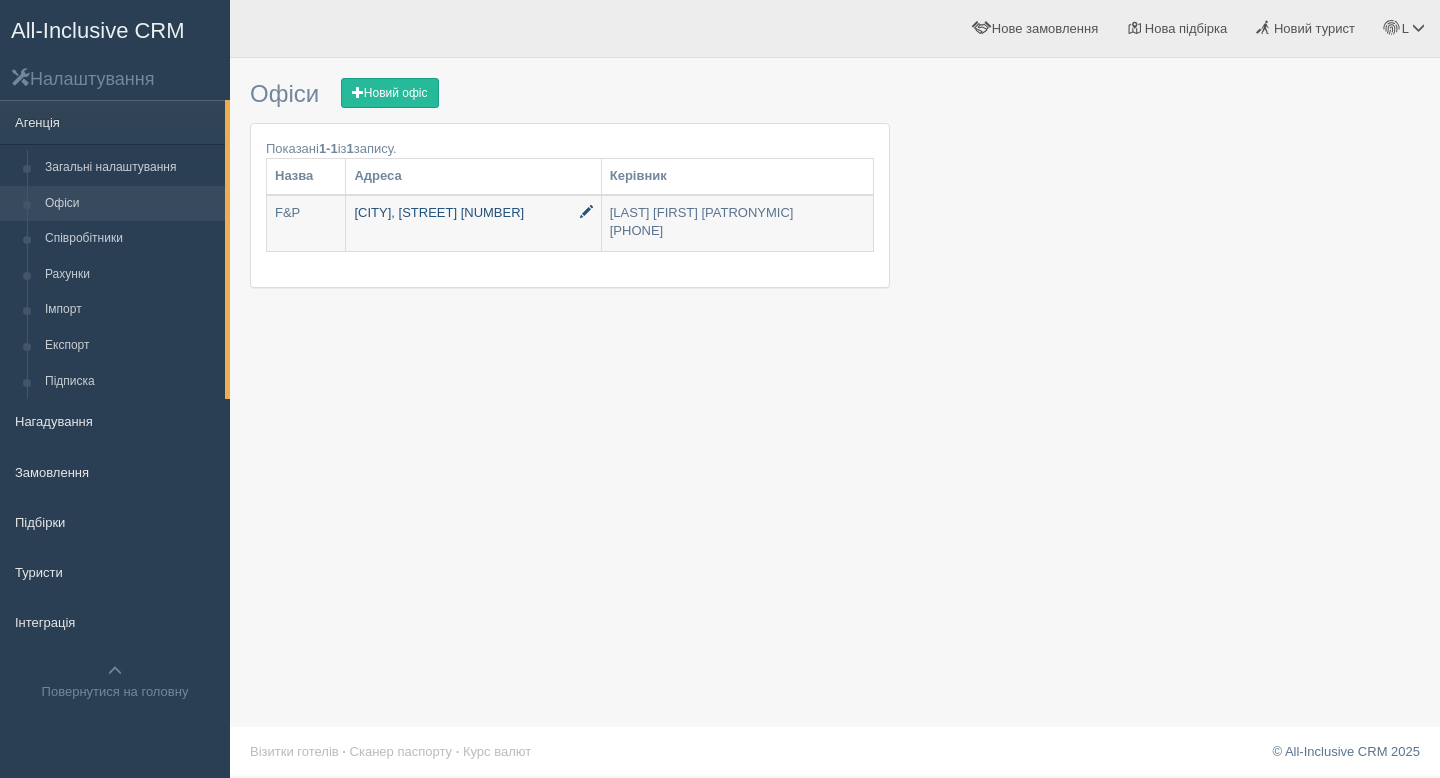 click on "Киів, вул. Михайлівська 24а" at bounding box center [306, 223] 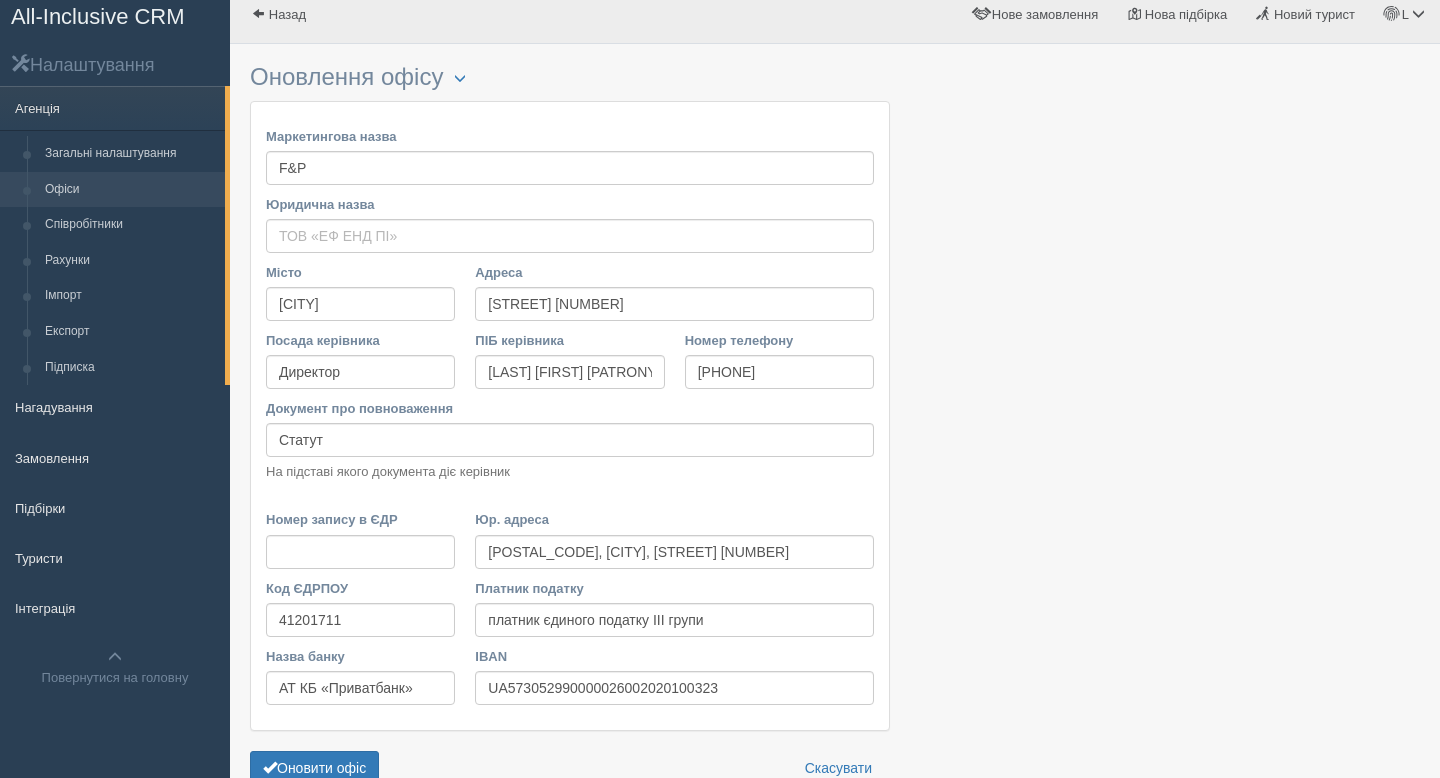 scroll, scrollTop: 0, scrollLeft: 0, axis: both 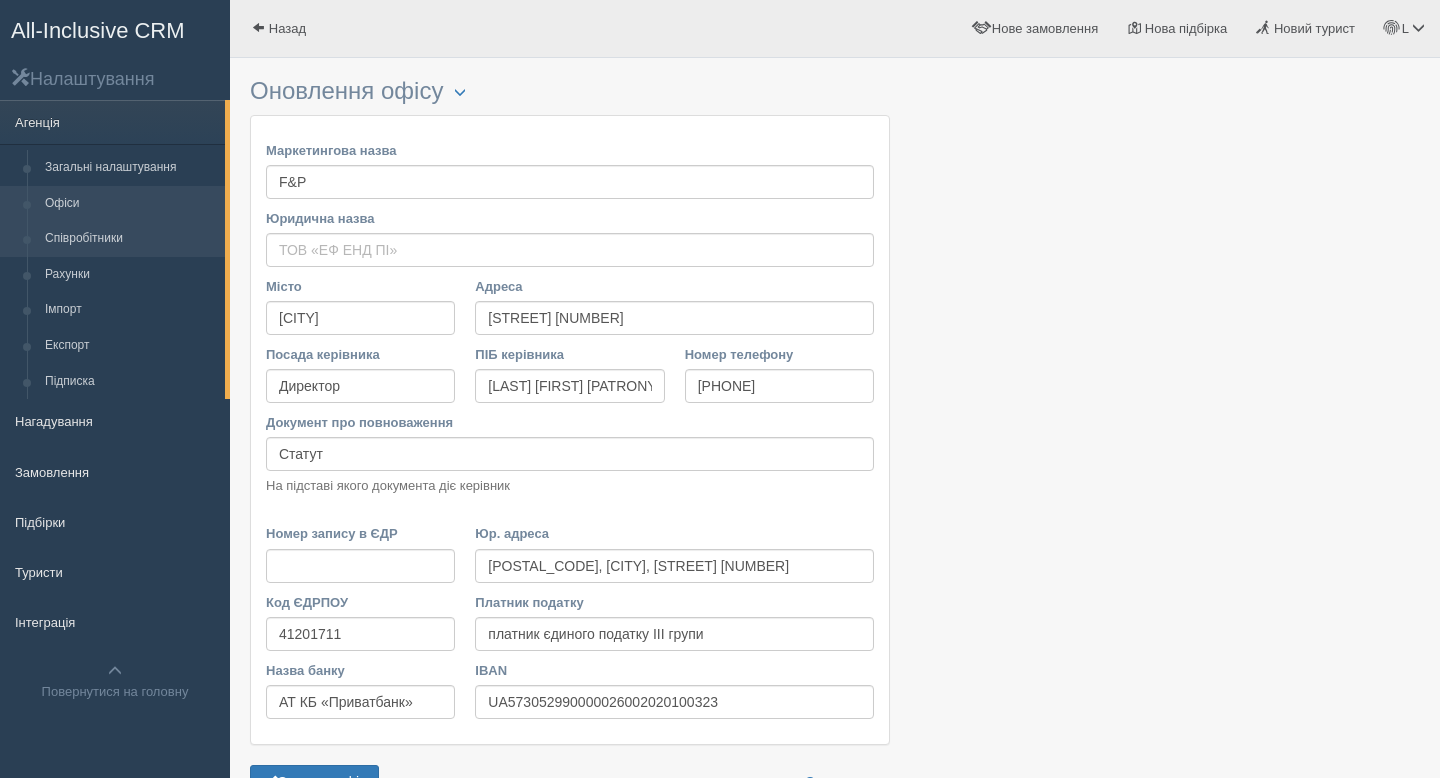 click on "Співробітники" at bounding box center (130, 239) 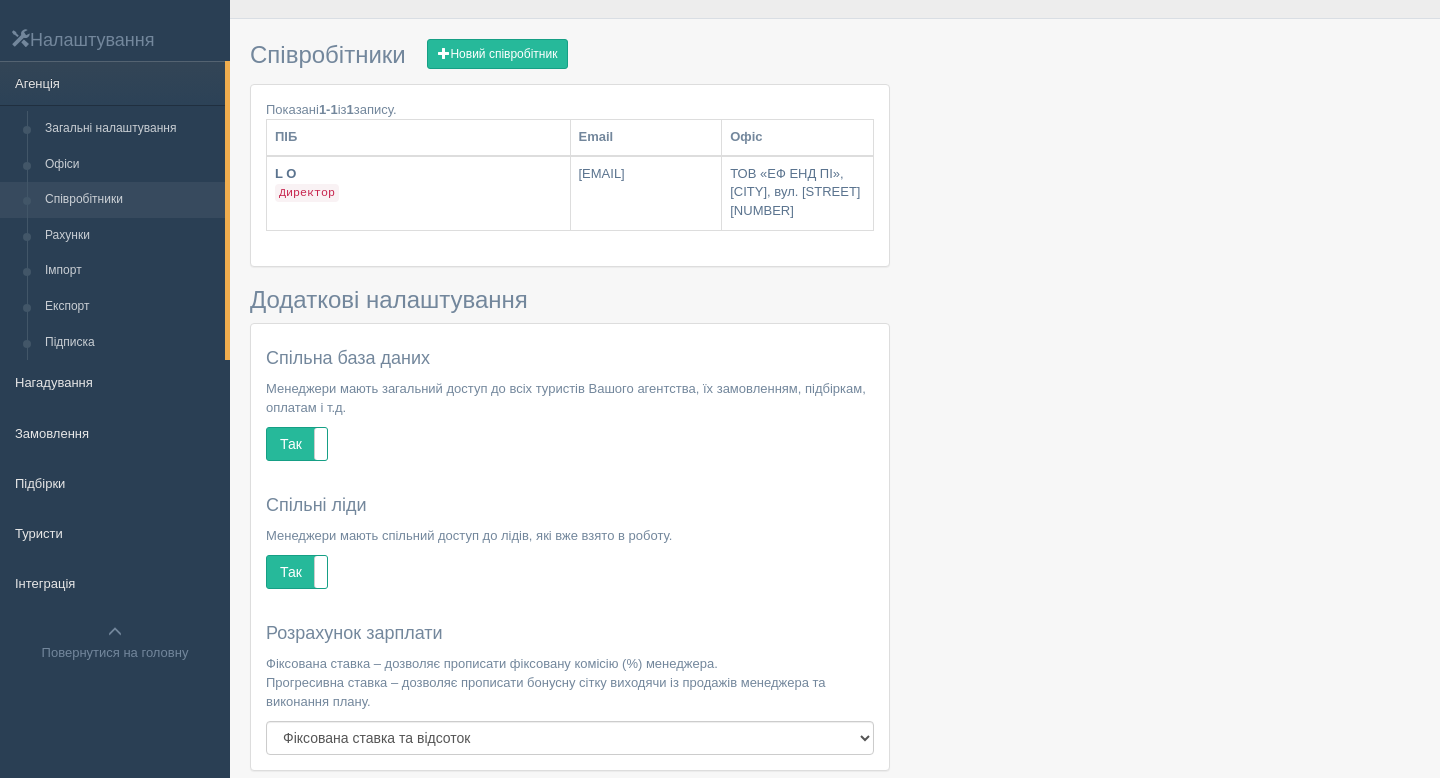scroll, scrollTop: 0, scrollLeft: 0, axis: both 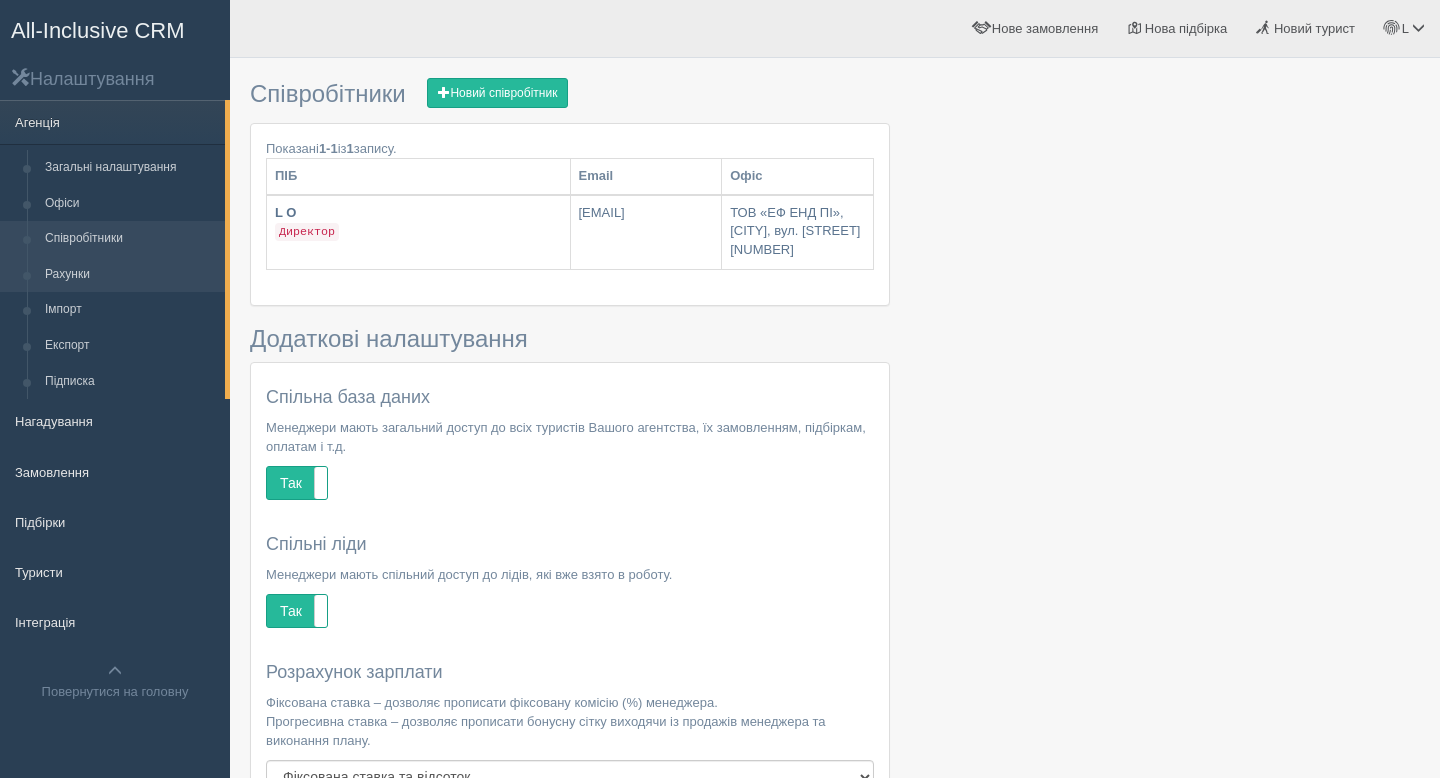 click on "Рахунки" at bounding box center [130, 275] 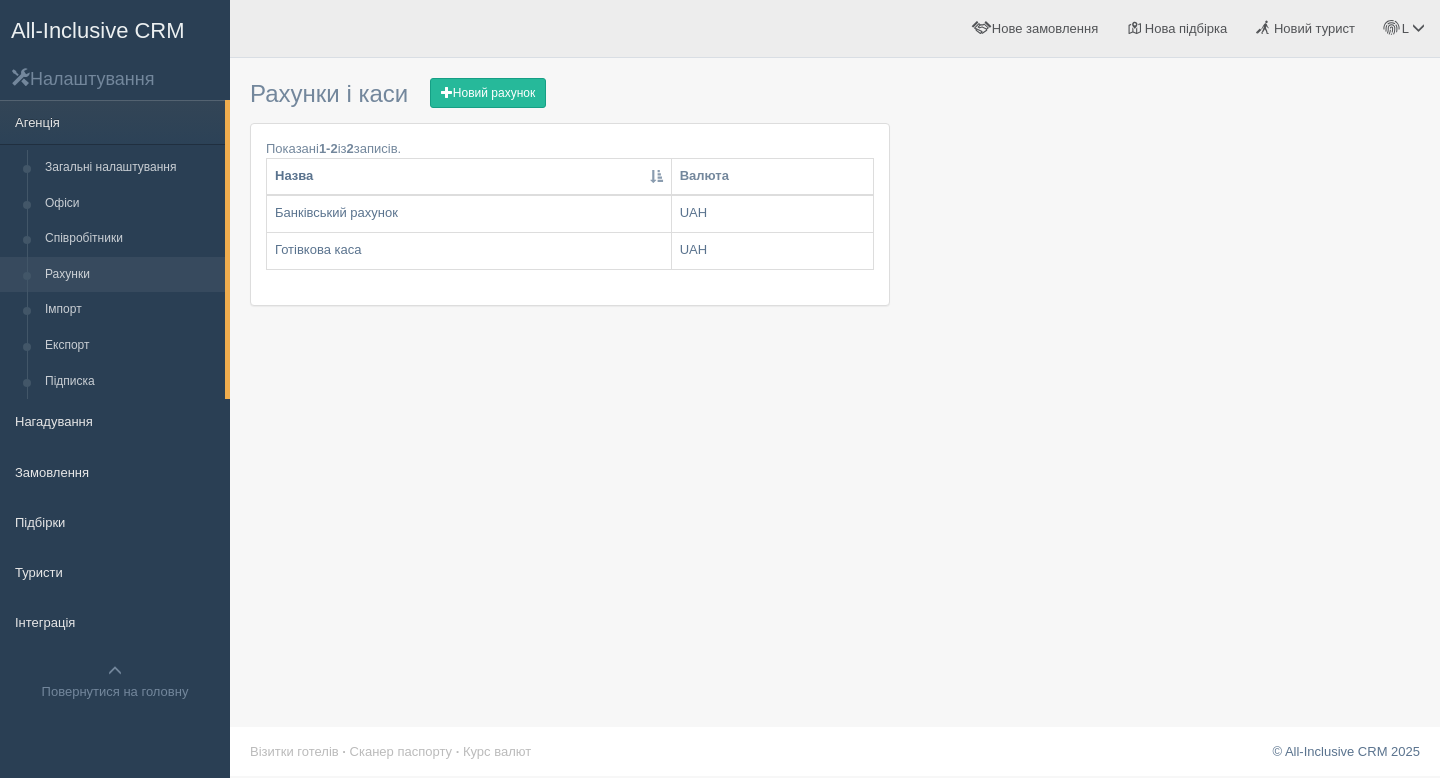 scroll, scrollTop: 0, scrollLeft: 0, axis: both 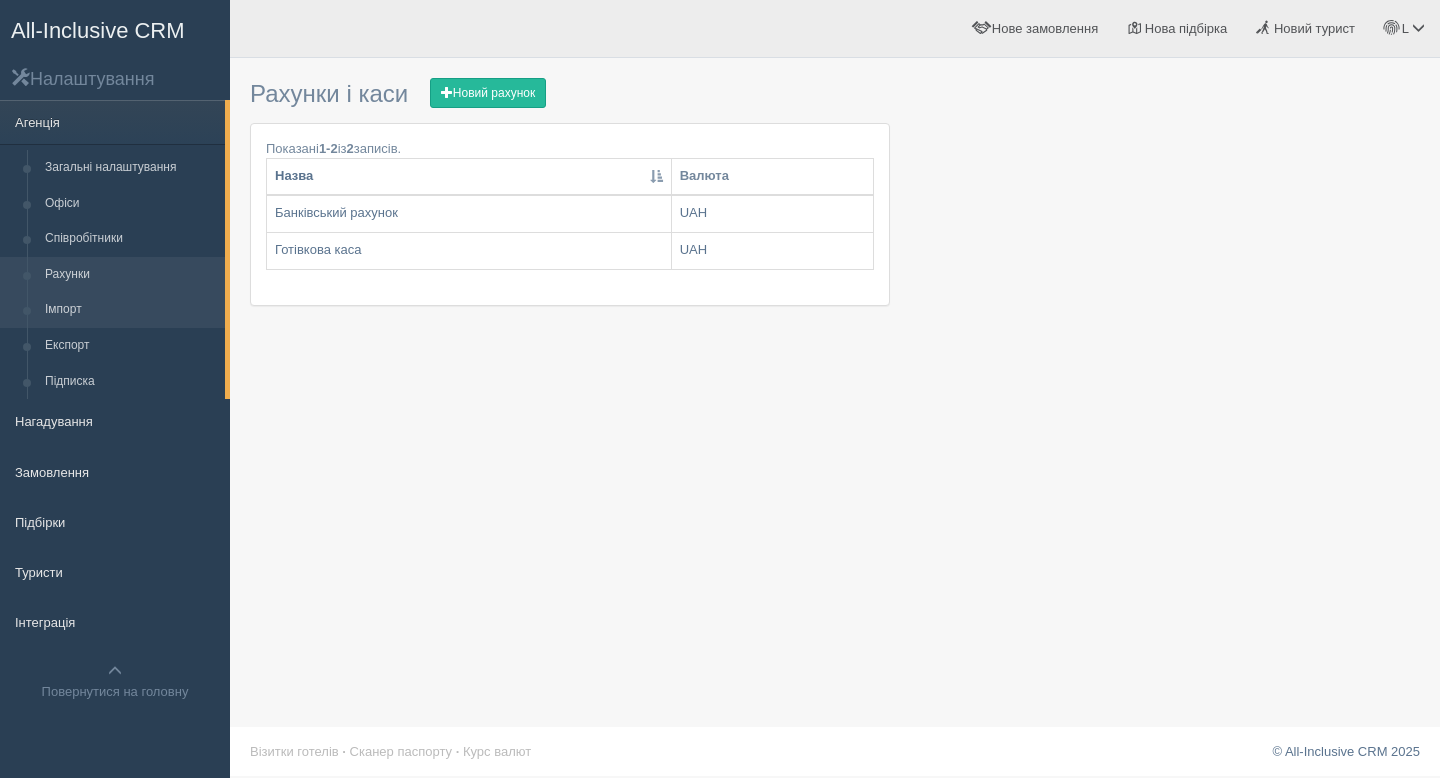 click on "Імпорт" at bounding box center (130, 310) 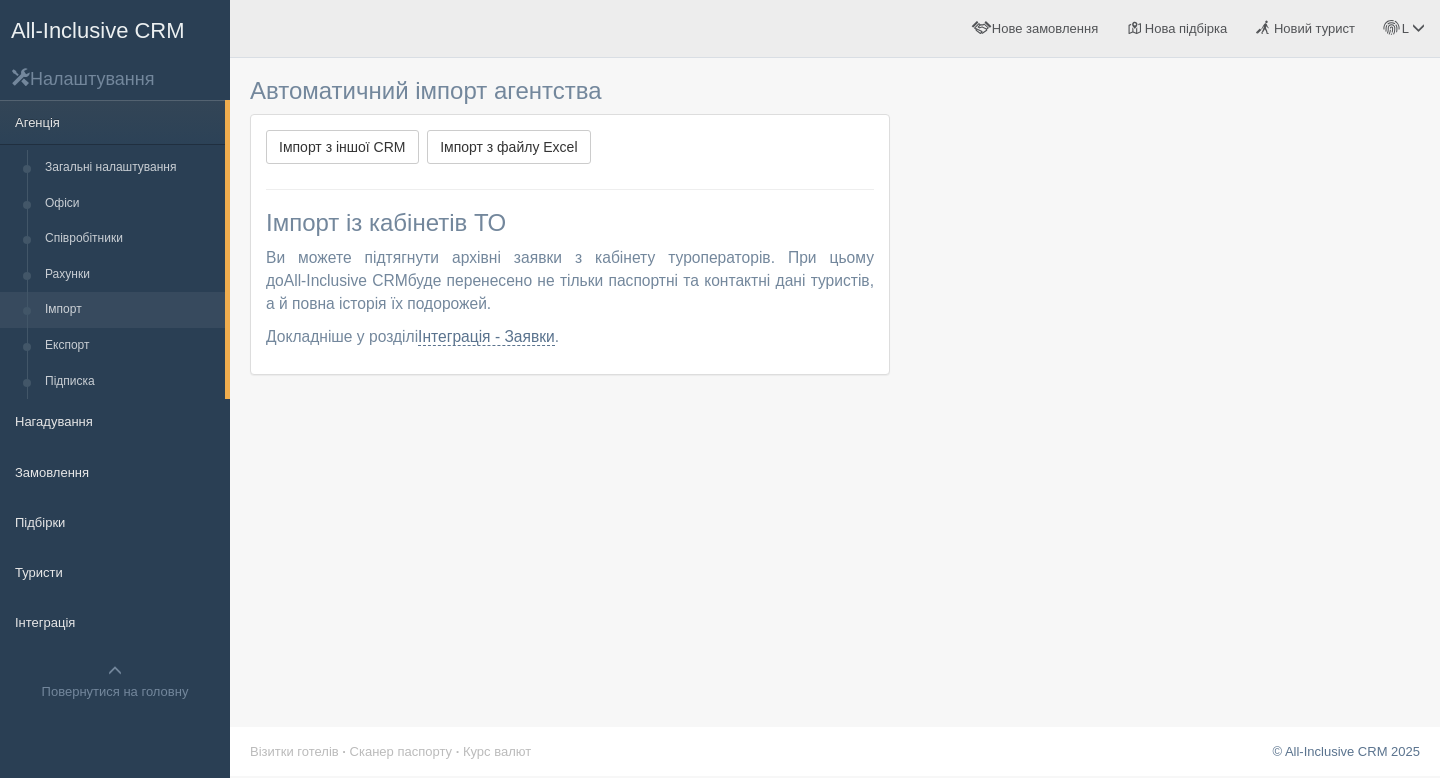 scroll, scrollTop: 0, scrollLeft: 0, axis: both 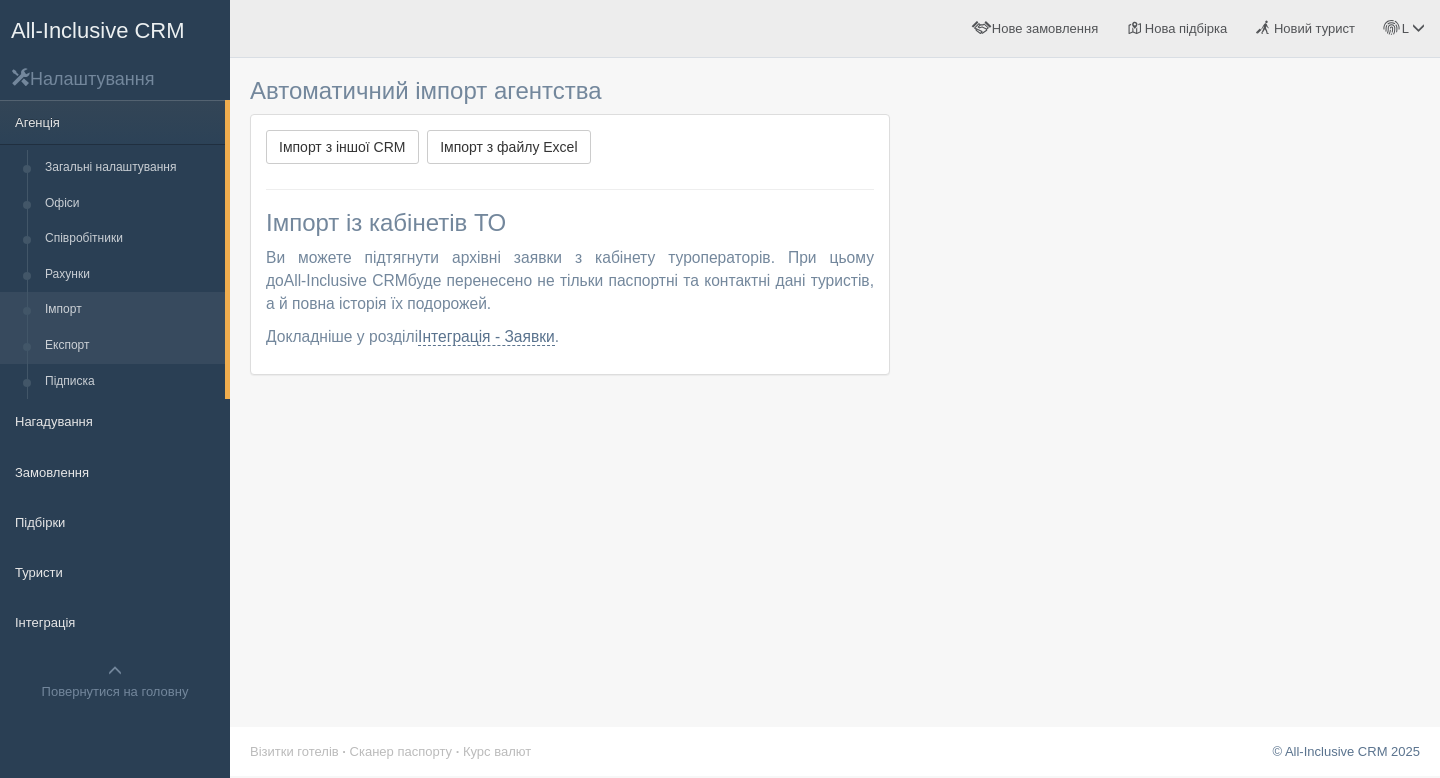 click on "Експорт" at bounding box center (130, 346) 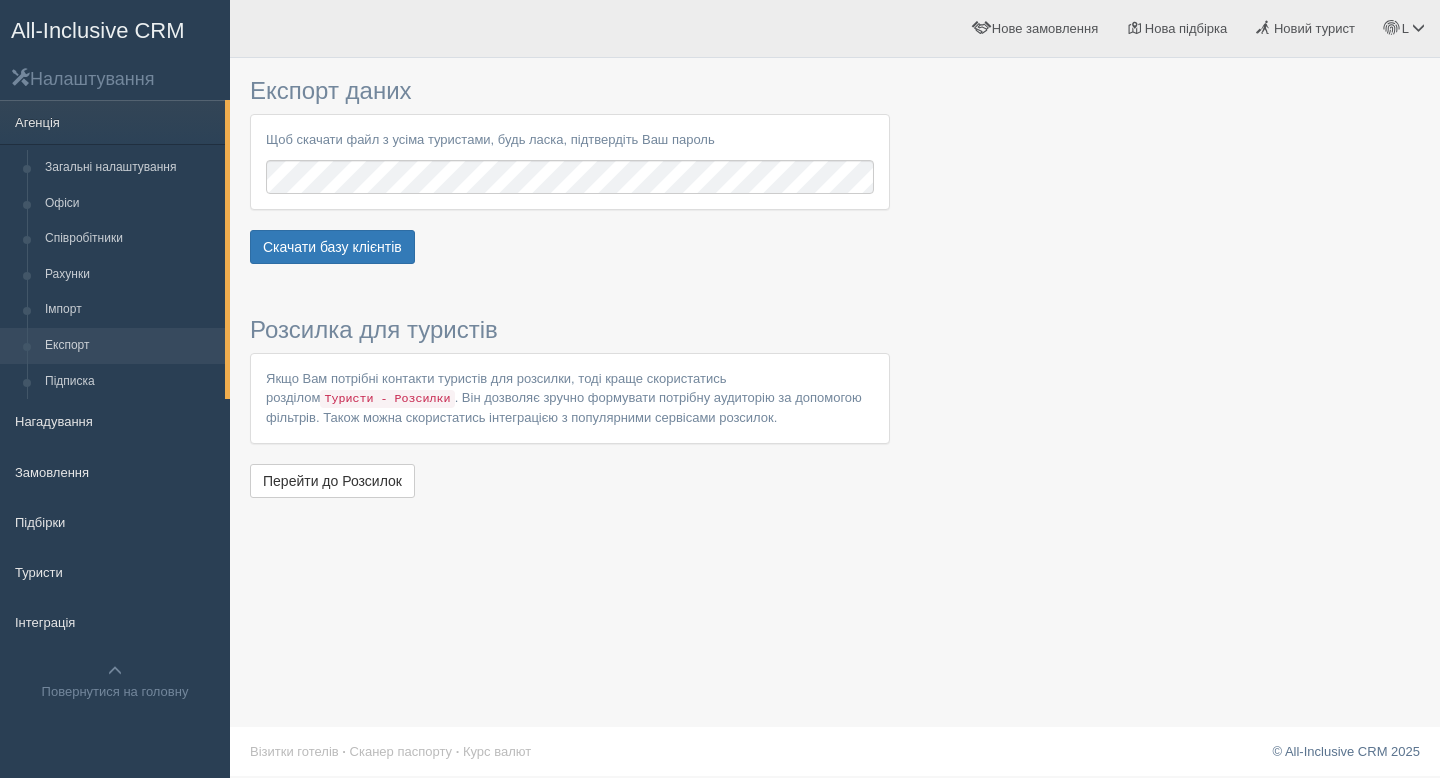 scroll, scrollTop: 0, scrollLeft: 0, axis: both 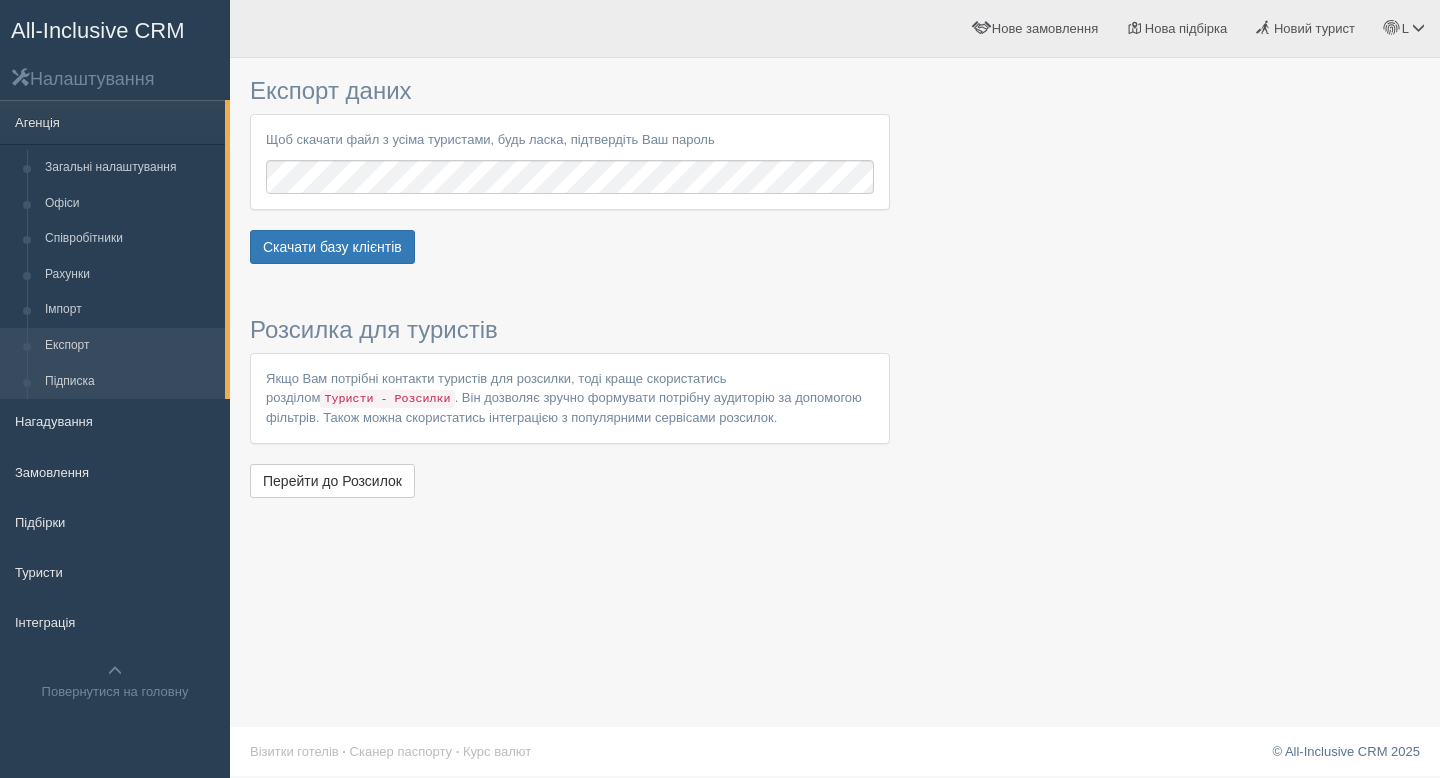 click on "Підписка" at bounding box center [130, 382] 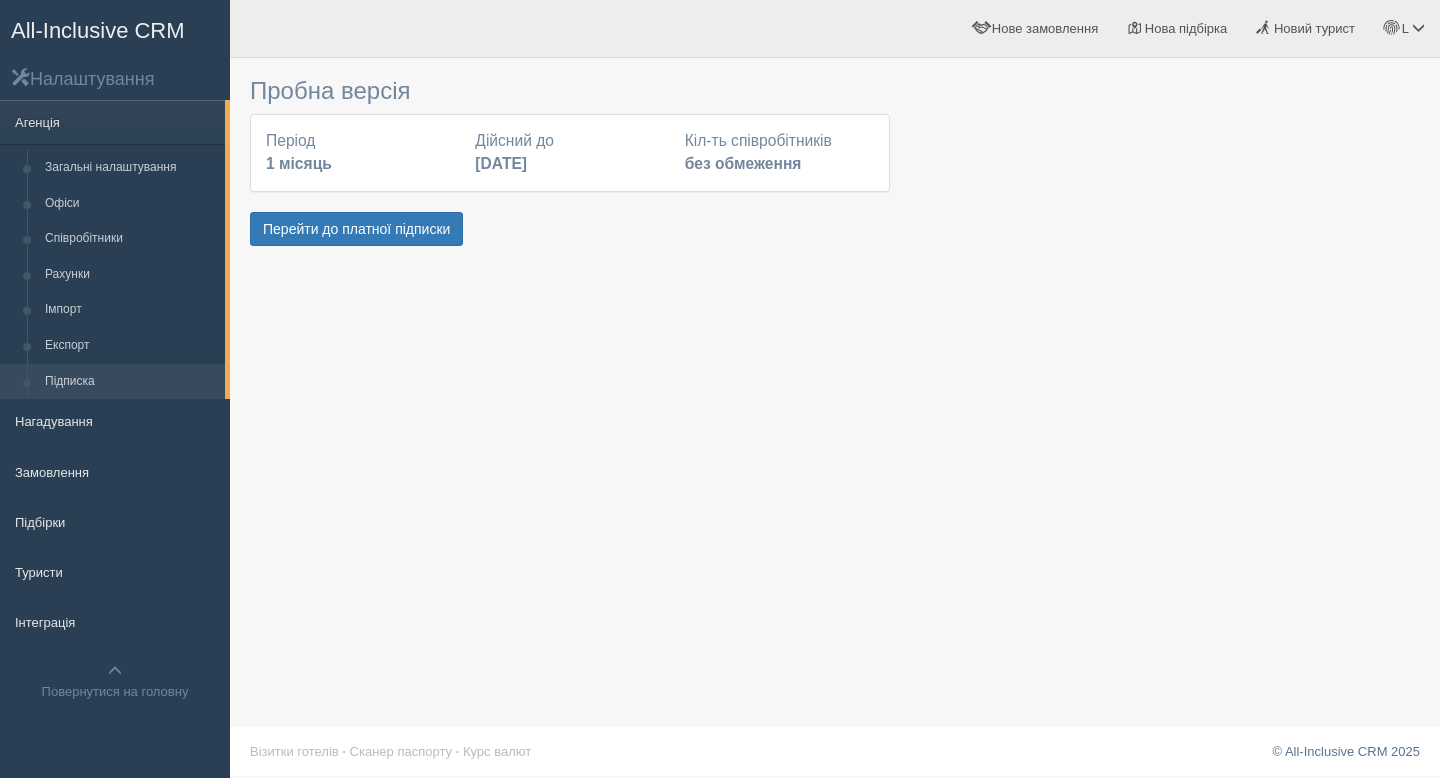 scroll, scrollTop: 0, scrollLeft: 0, axis: both 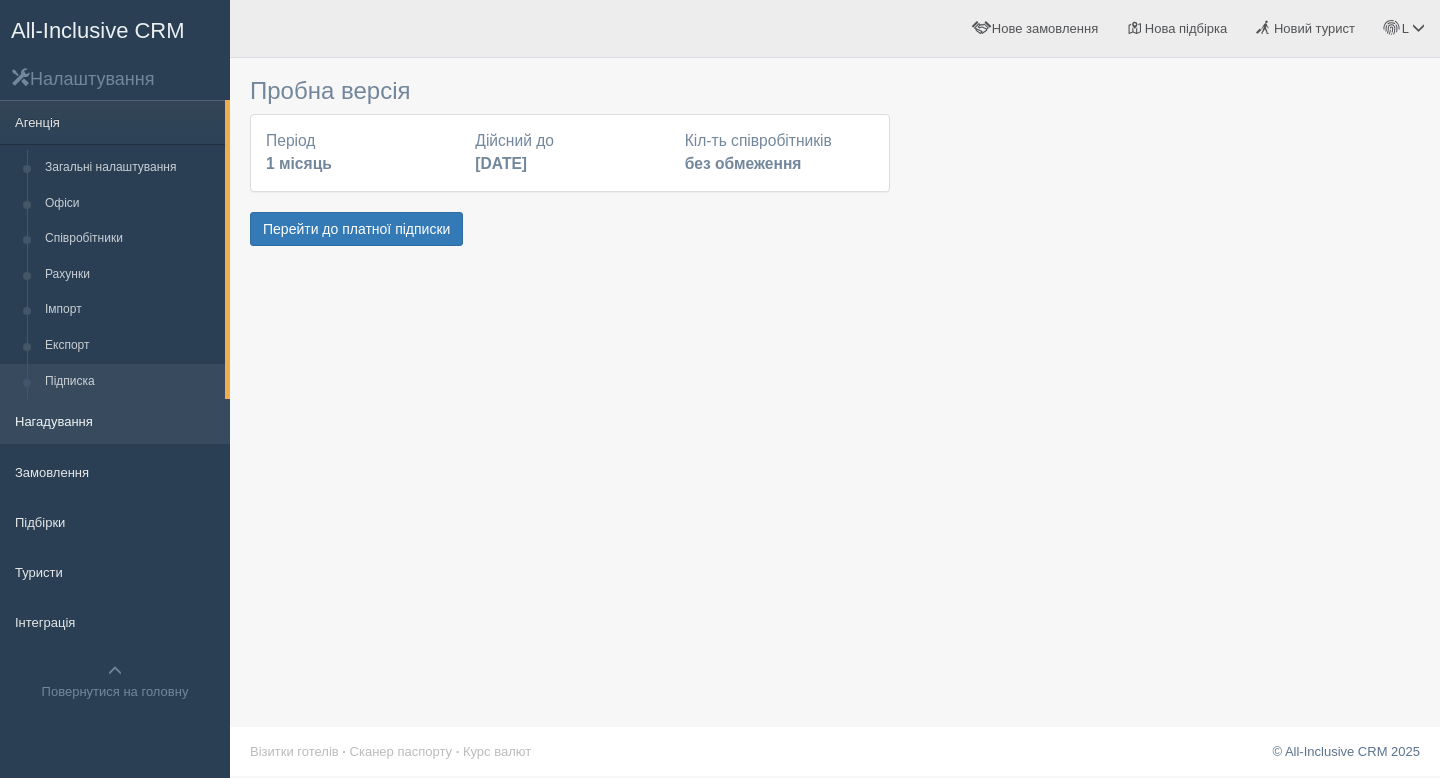 click on "Нагадування" at bounding box center [115, 421] 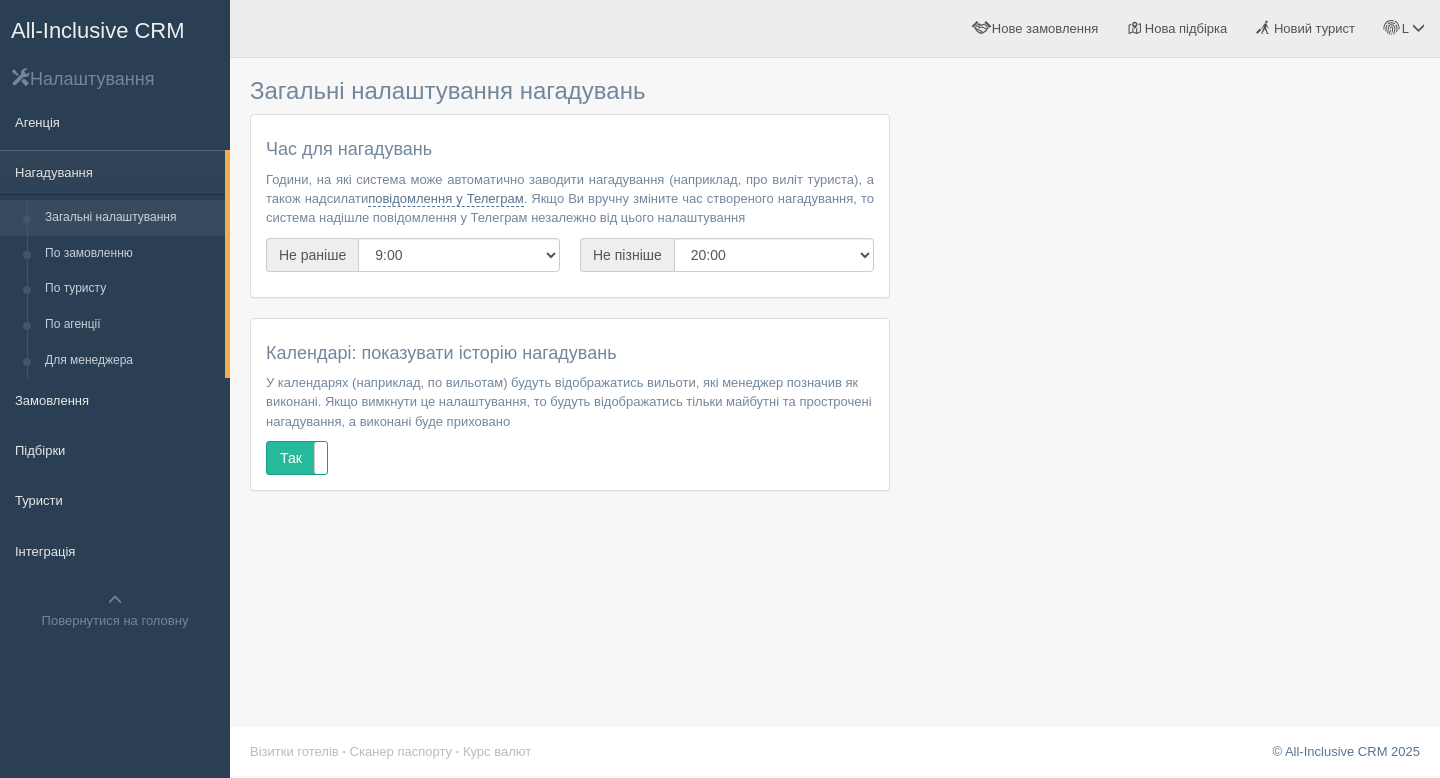 scroll, scrollTop: 0, scrollLeft: 0, axis: both 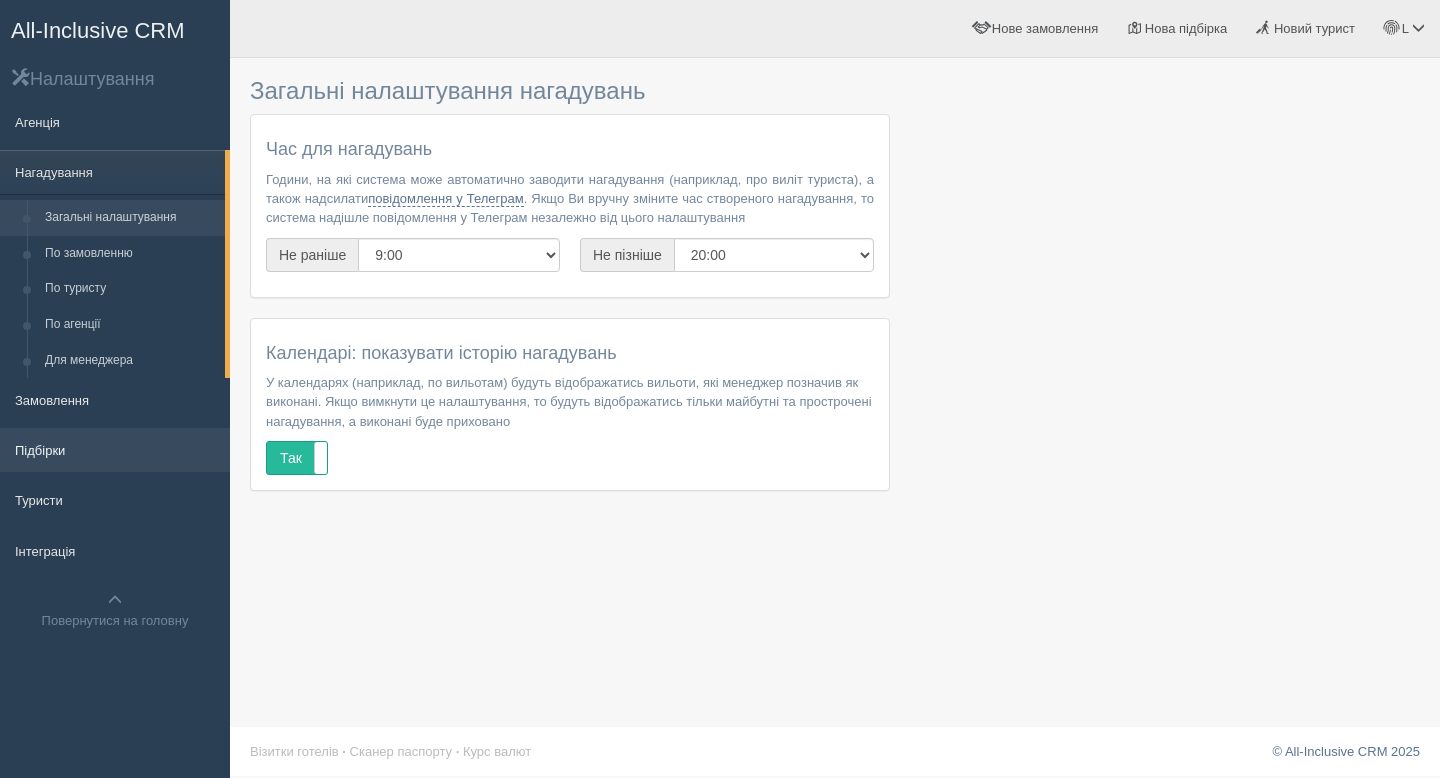 click on "Підбірки" at bounding box center [115, 450] 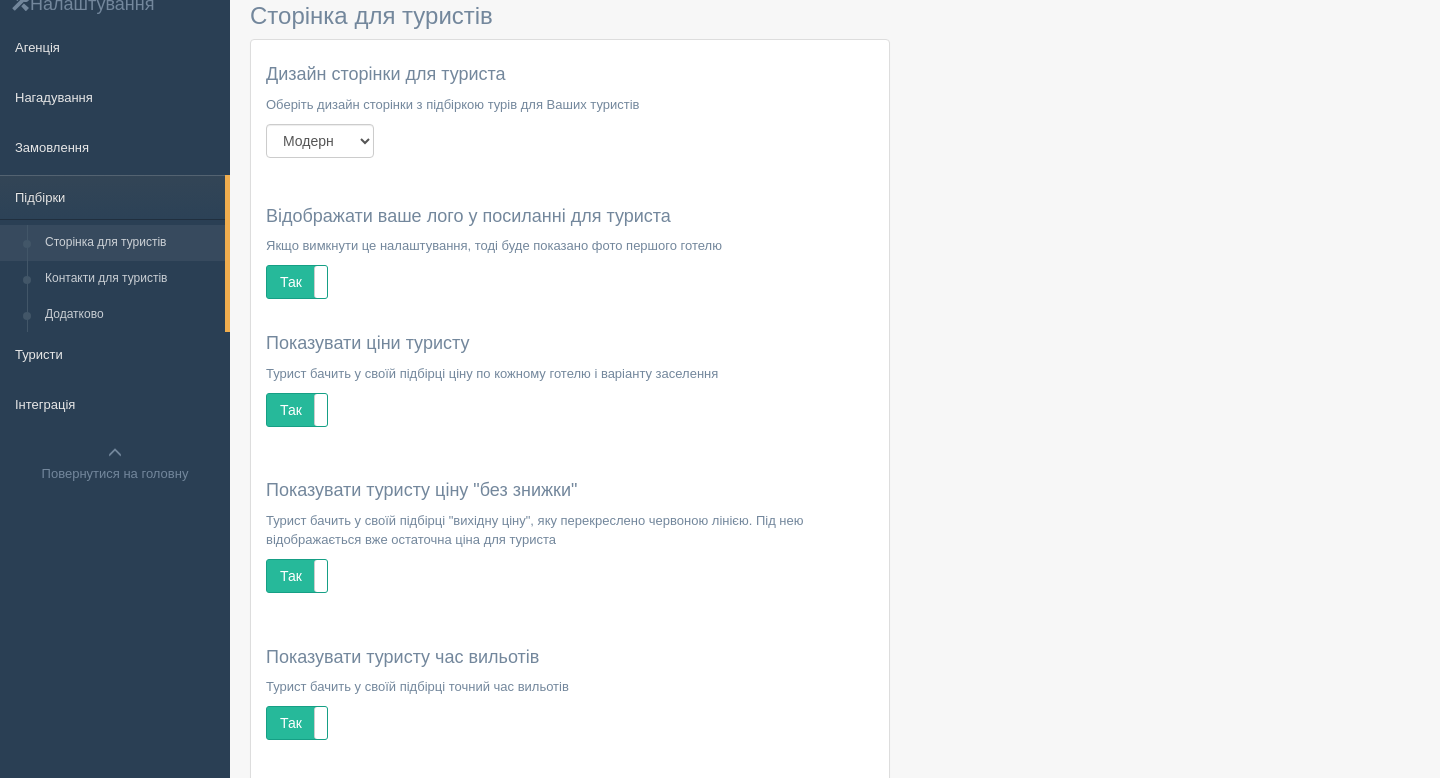 scroll, scrollTop: 0, scrollLeft: 0, axis: both 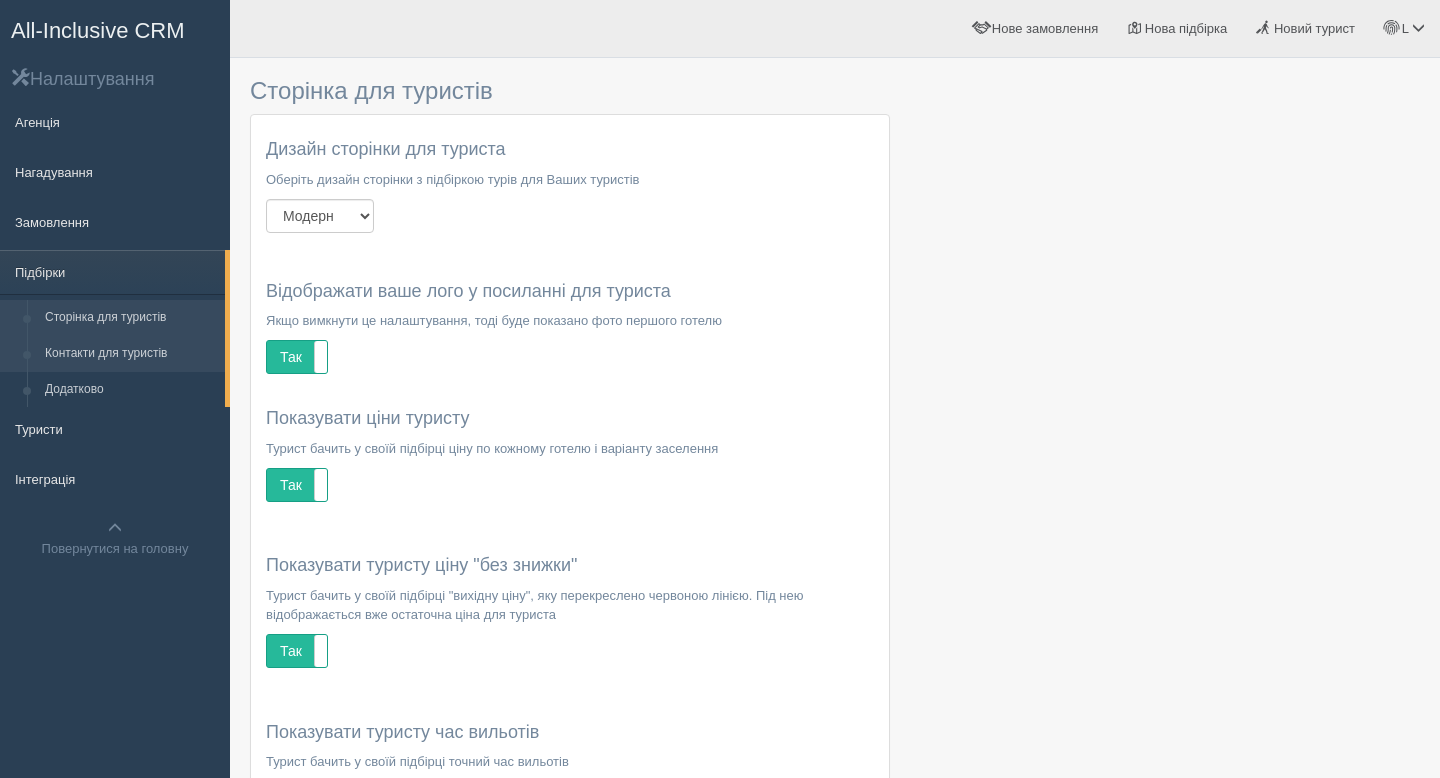click on "Контакти для туристів" at bounding box center (130, 354) 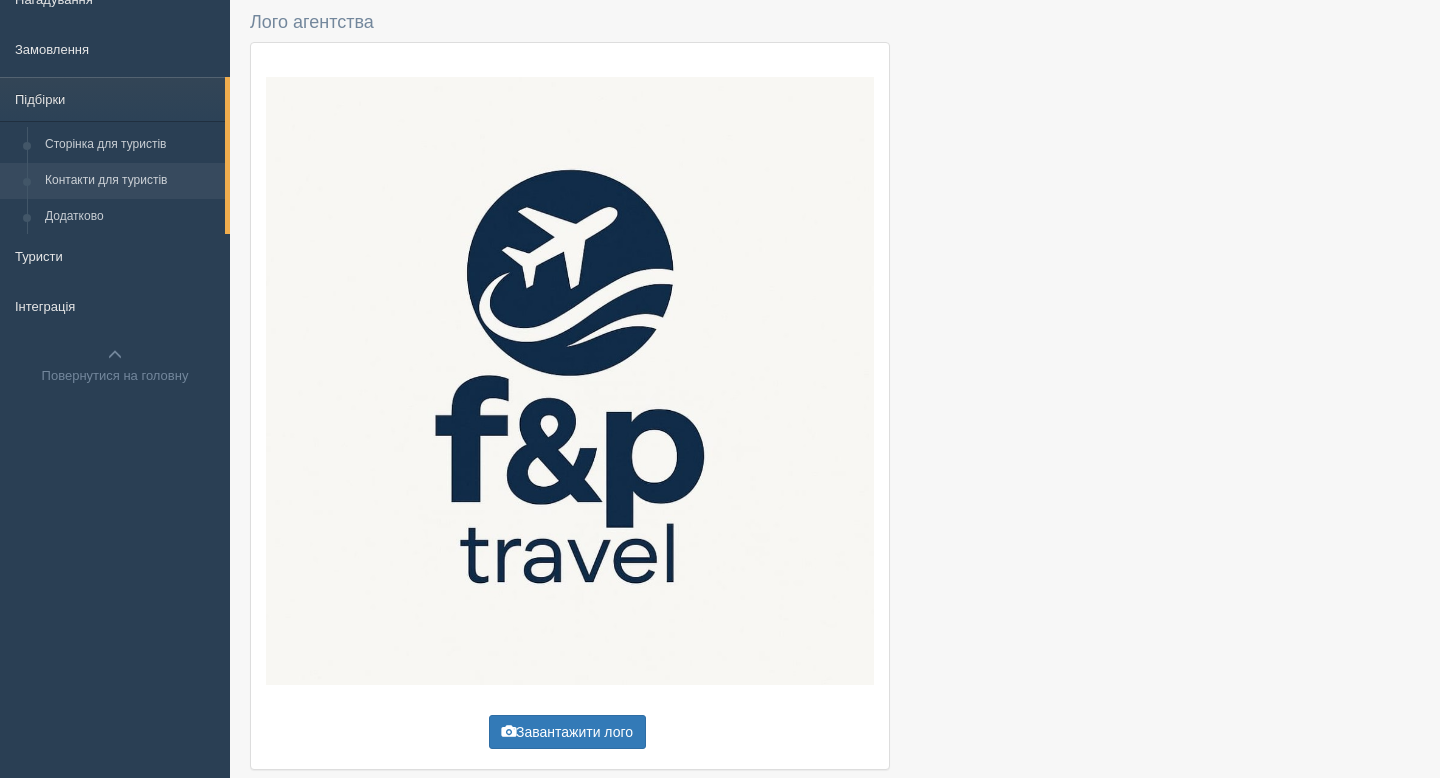 scroll, scrollTop: 0, scrollLeft: 0, axis: both 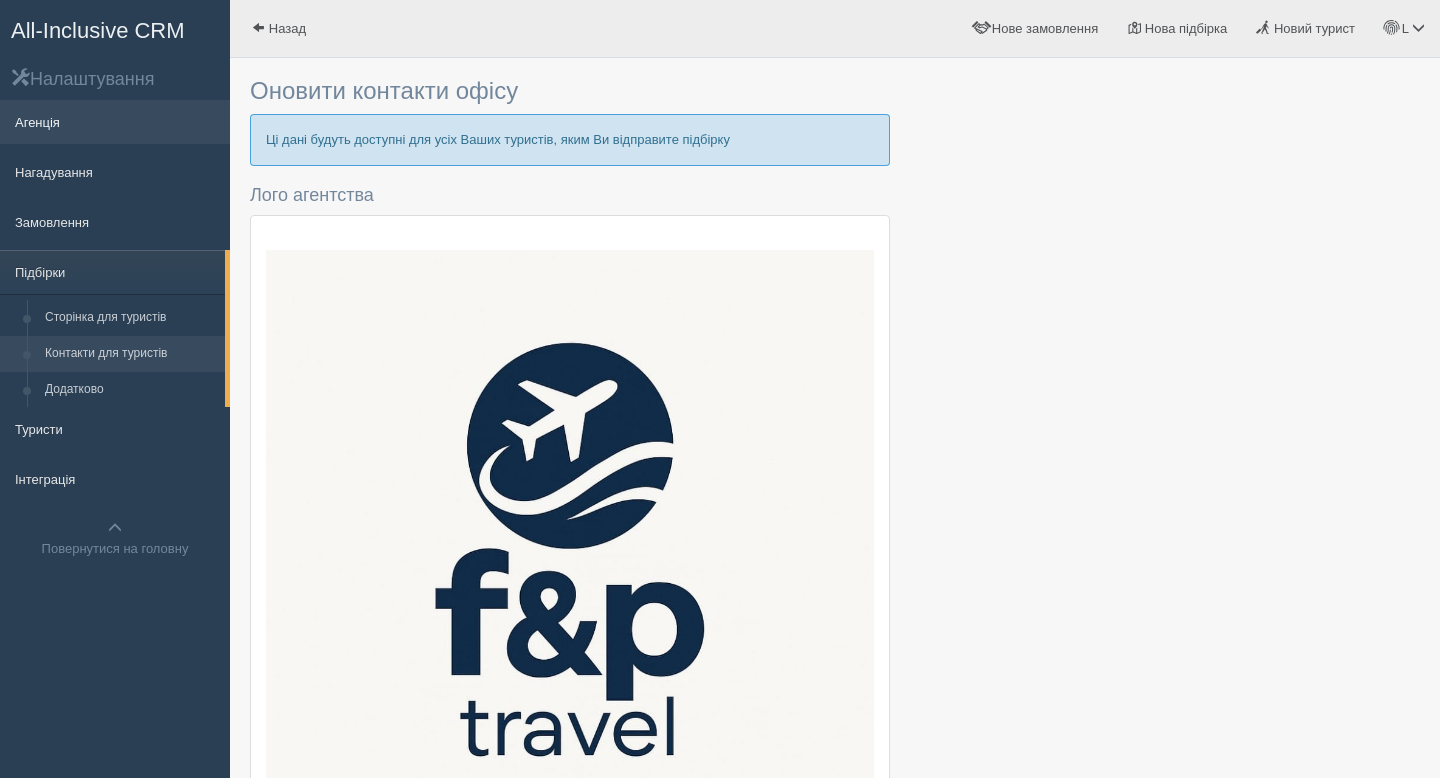 click on "Агенція" at bounding box center (115, 122) 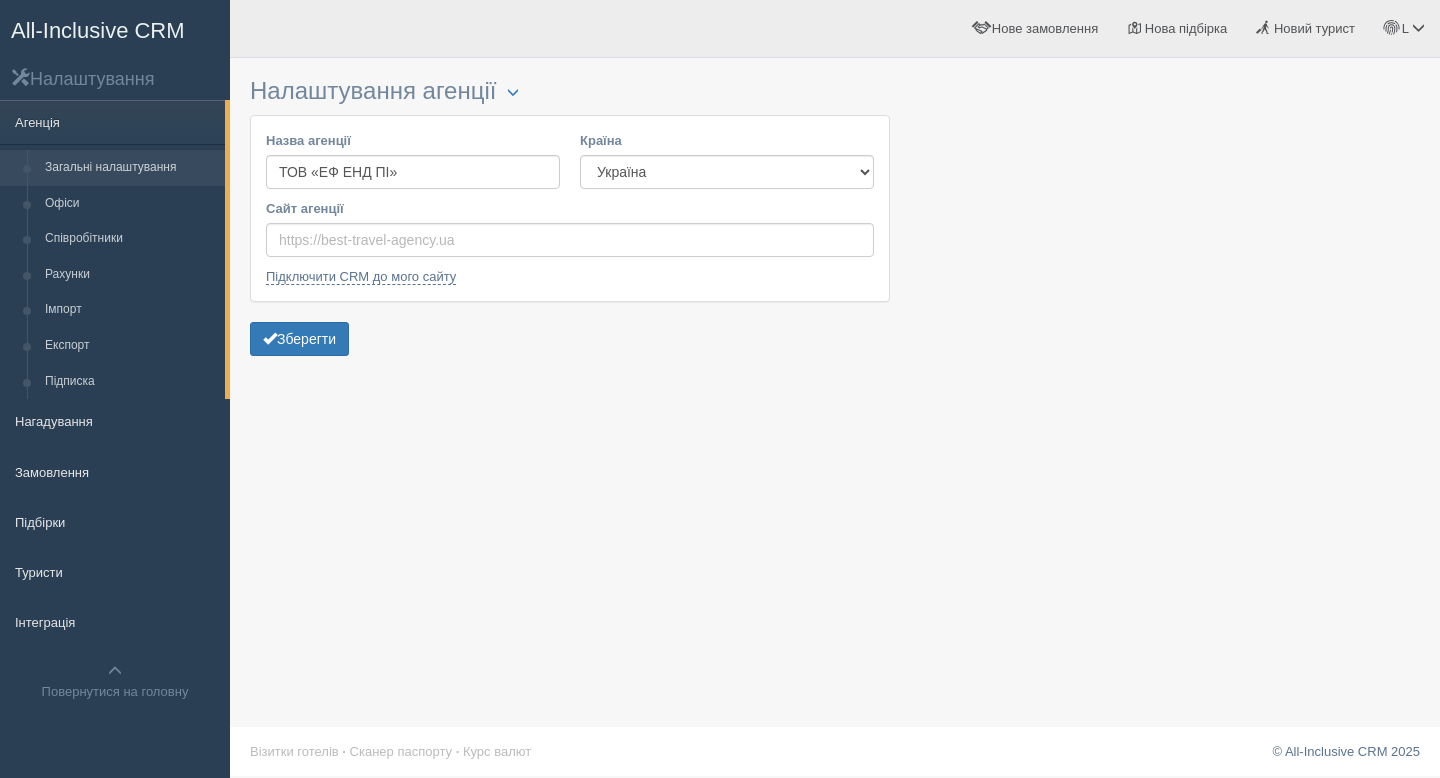 scroll, scrollTop: 0, scrollLeft: 0, axis: both 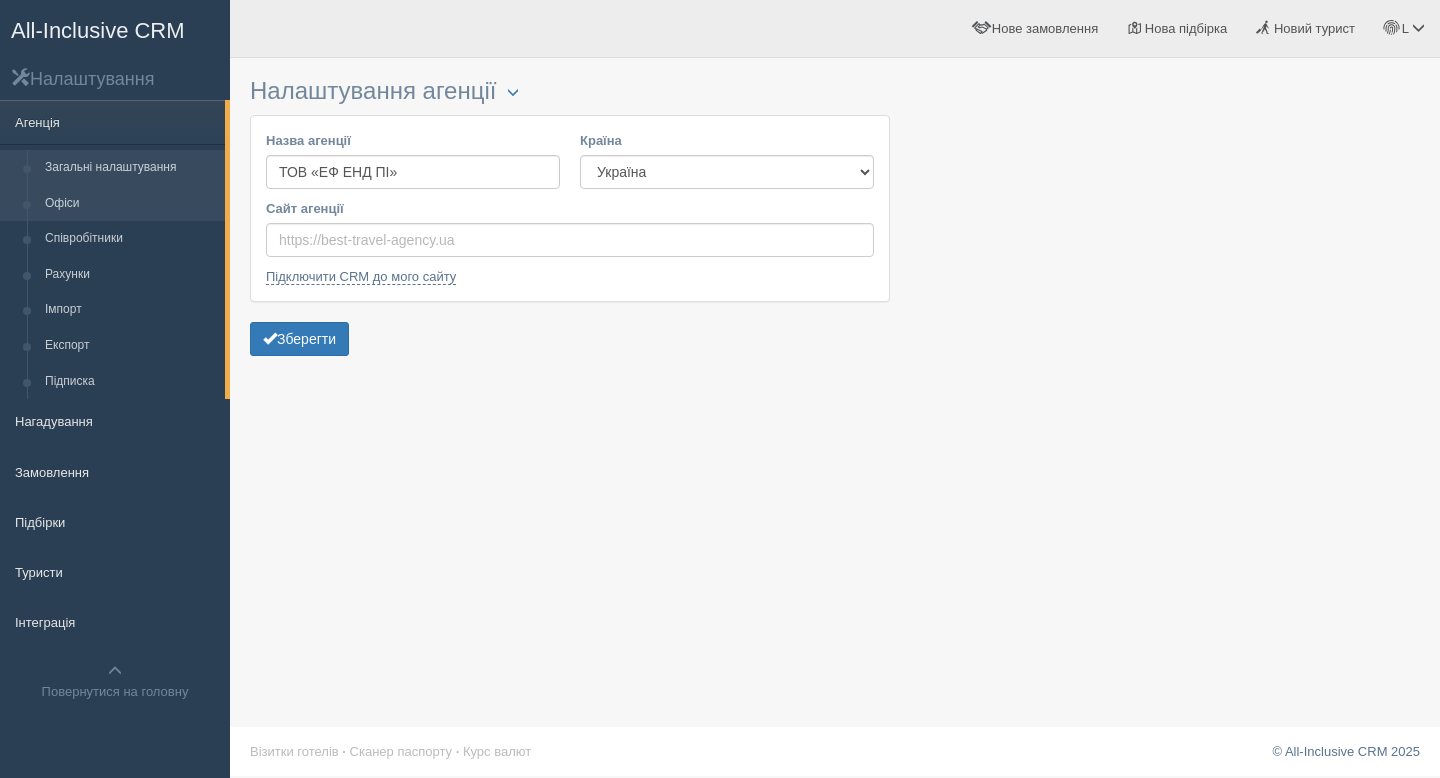 click on "Офіси" at bounding box center [130, 204] 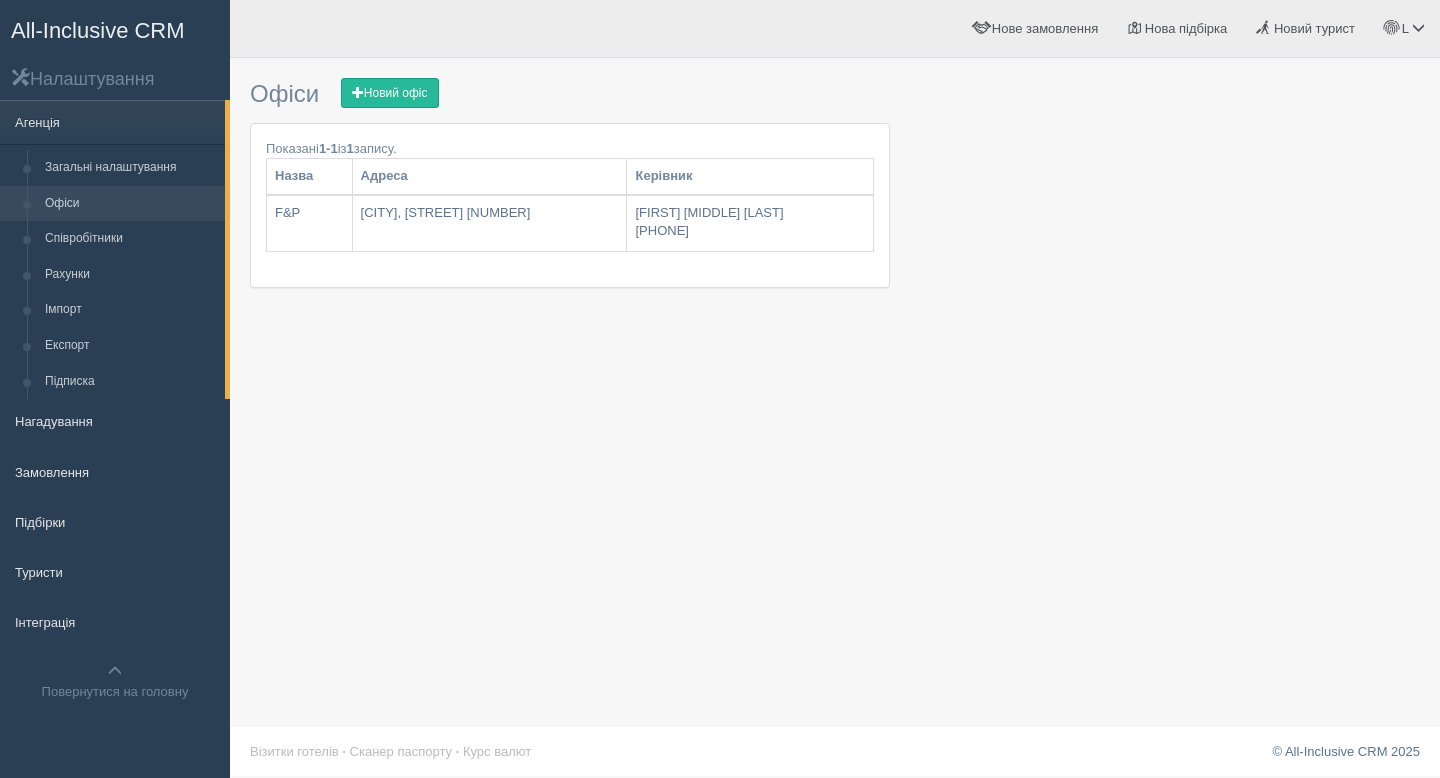 scroll, scrollTop: 0, scrollLeft: 0, axis: both 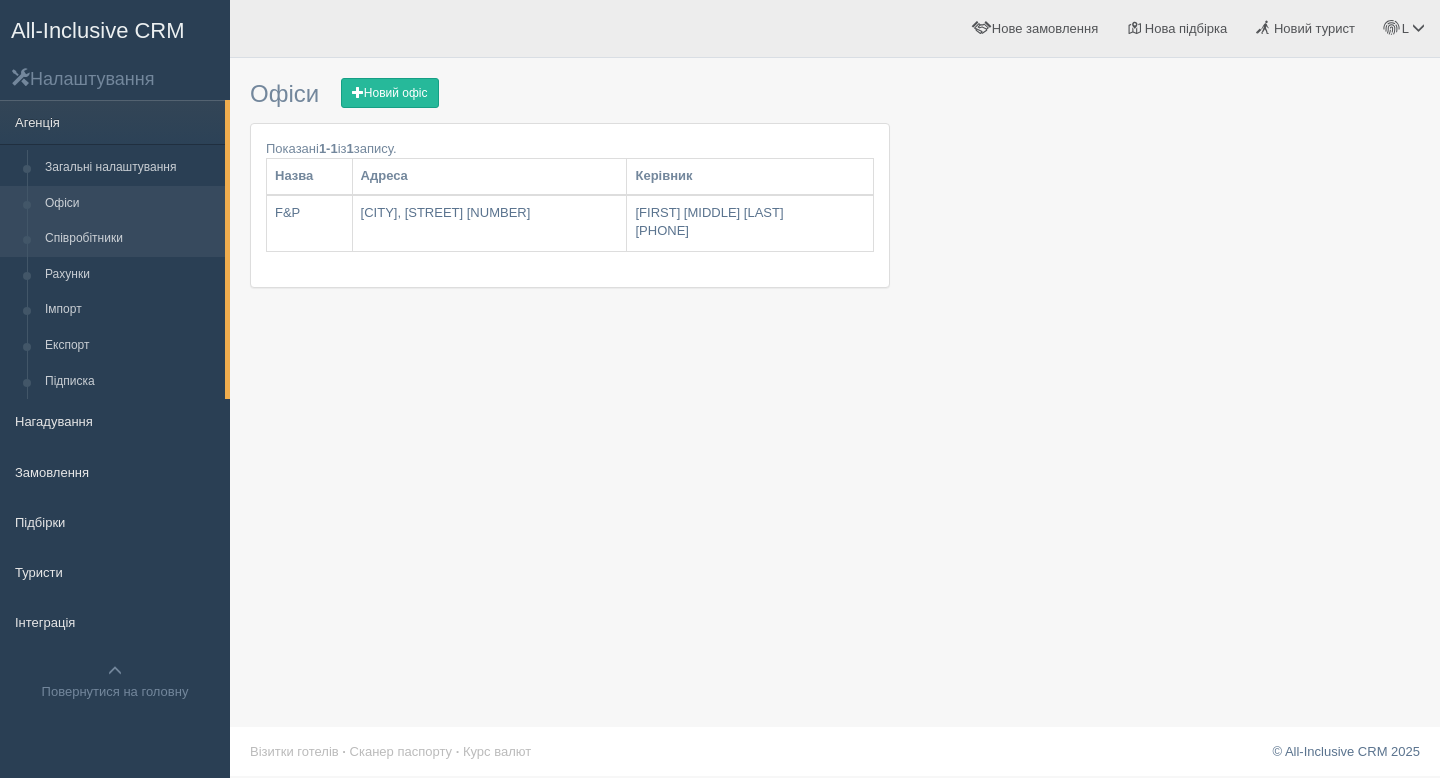 click on "Співробітники" at bounding box center [130, 239] 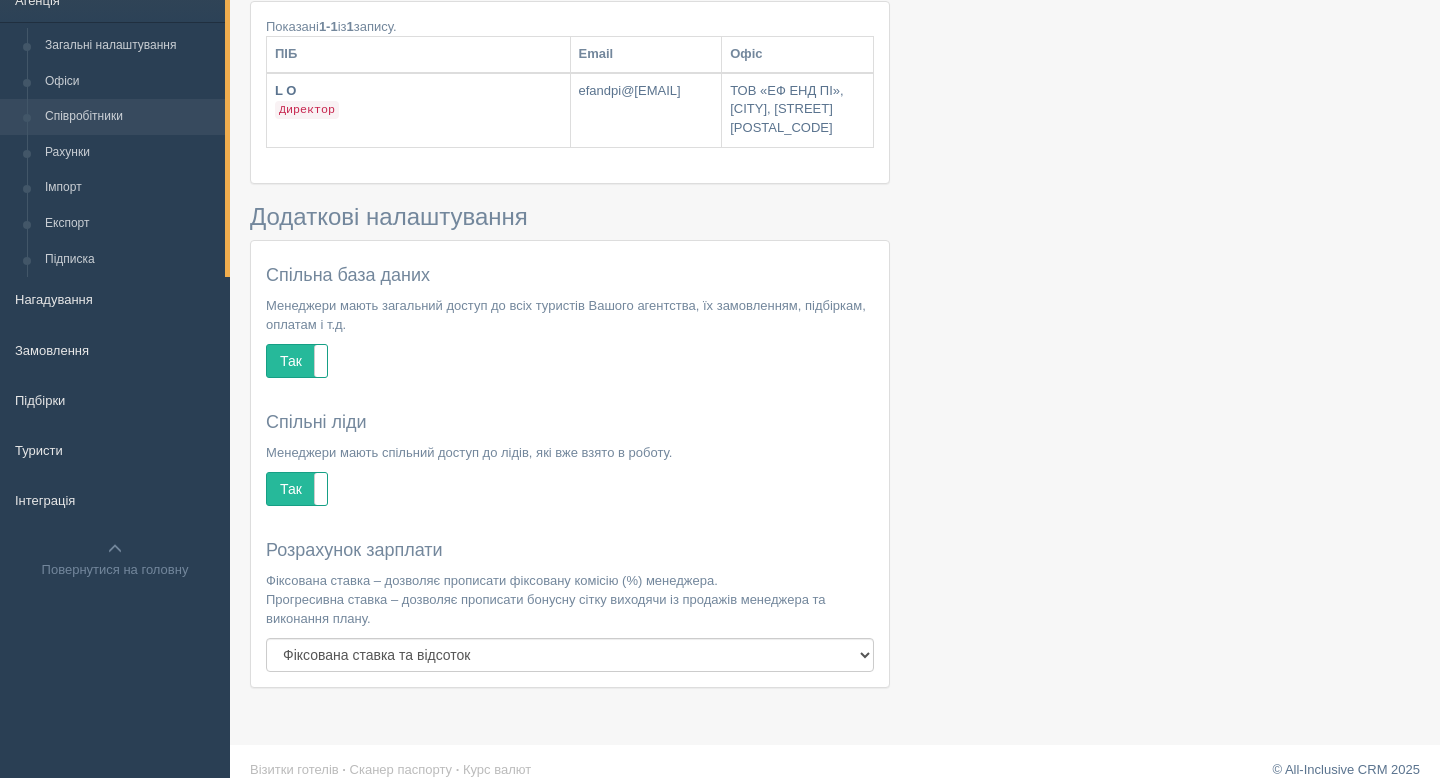 scroll, scrollTop: 142, scrollLeft: 0, axis: vertical 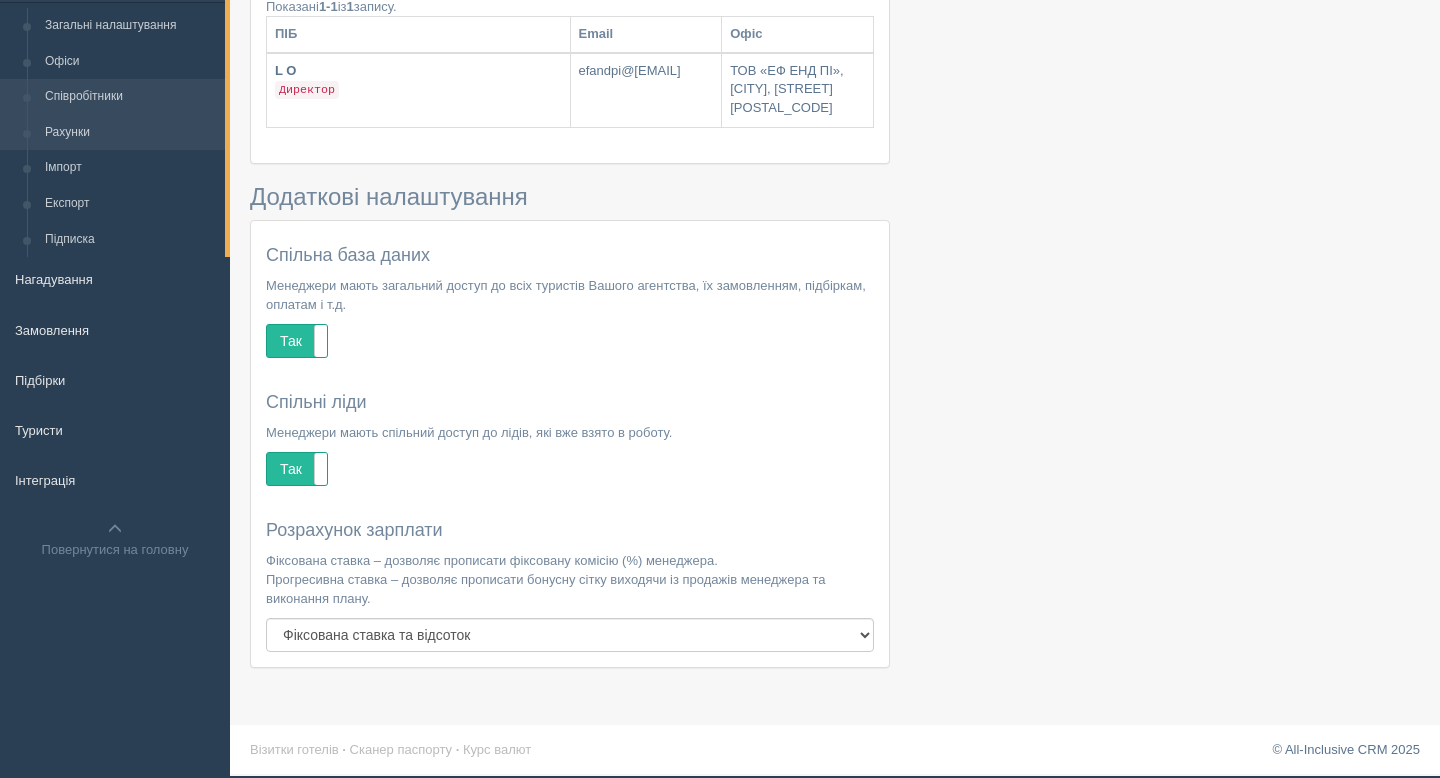 click on "Рахунки" at bounding box center [130, 133] 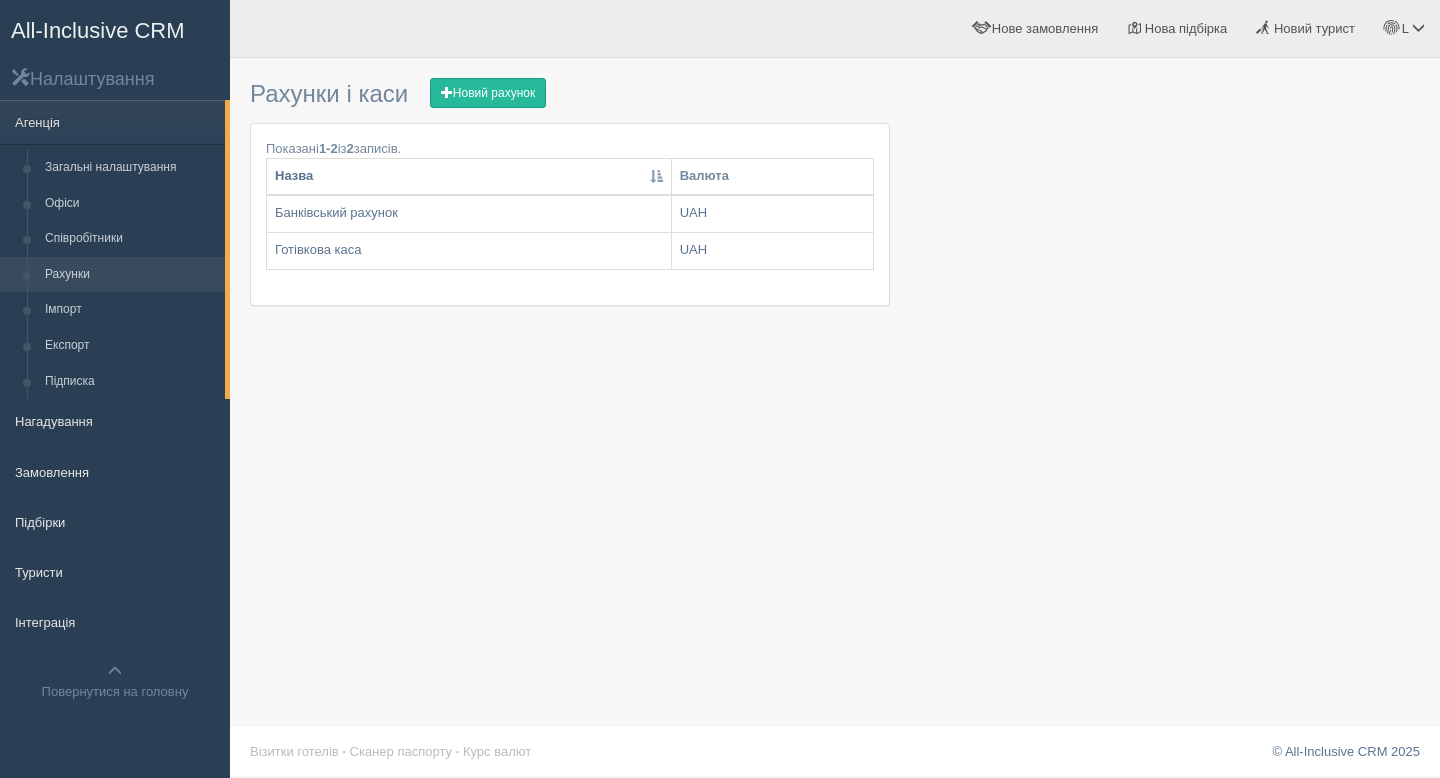 scroll, scrollTop: 0, scrollLeft: 0, axis: both 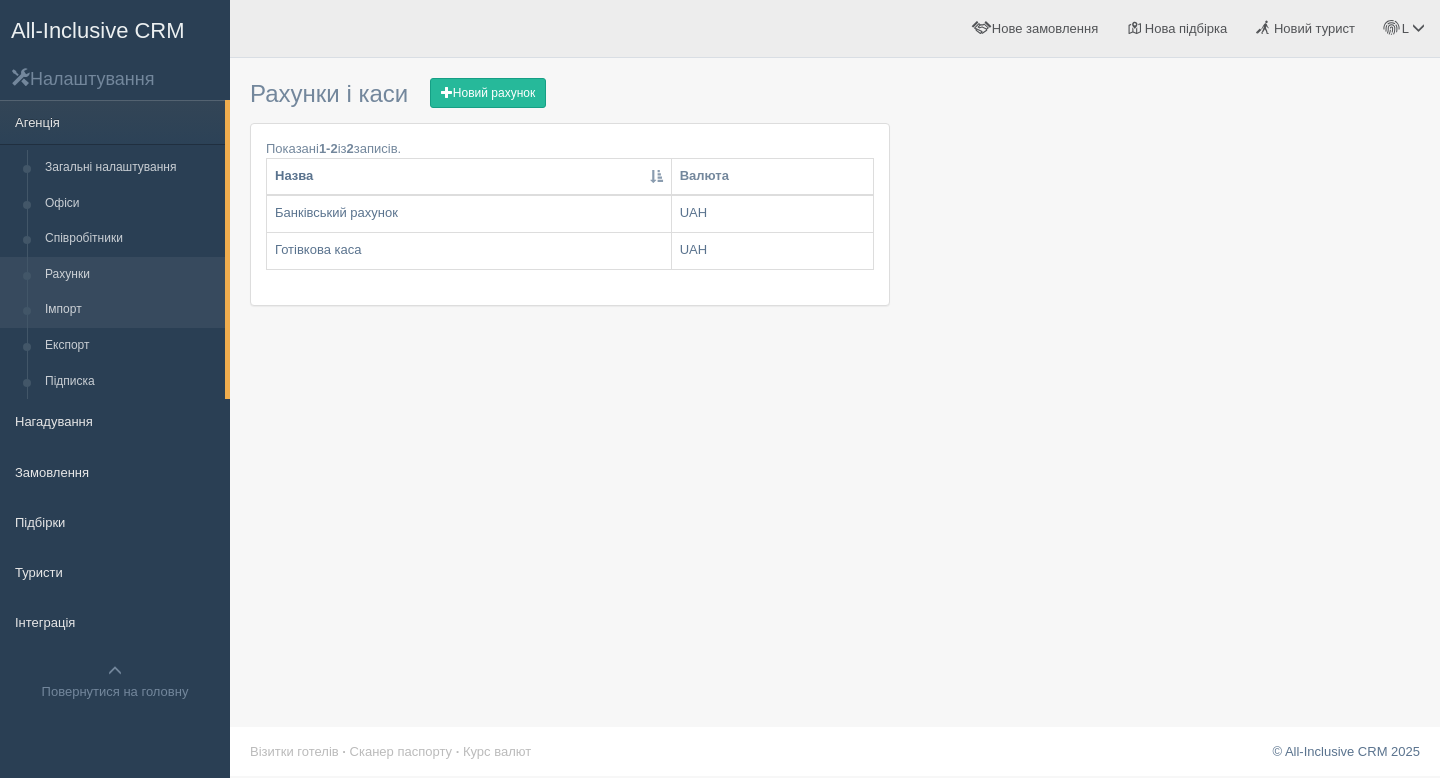 click on "Імпорт" at bounding box center (130, 310) 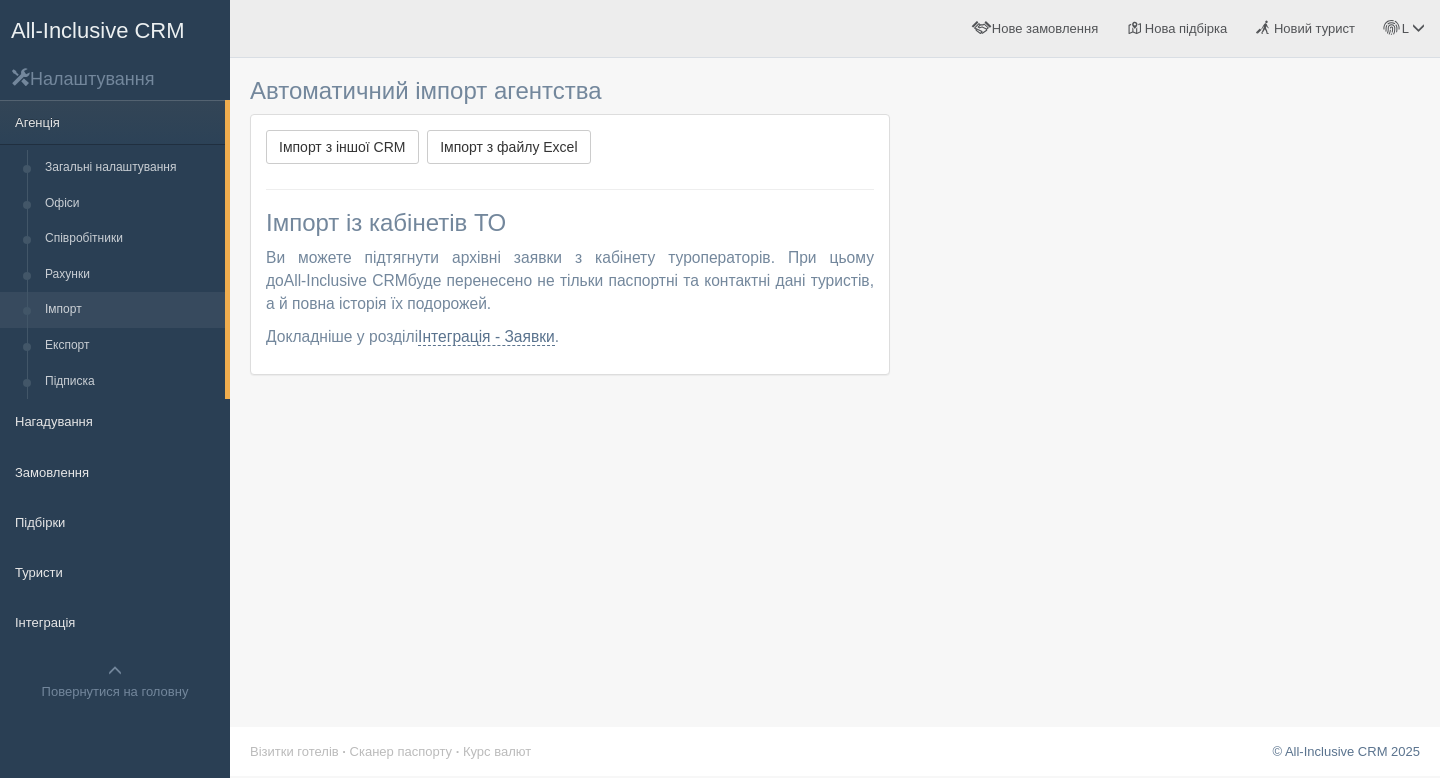 scroll, scrollTop: 0, scrollLeft: 0, axis: both 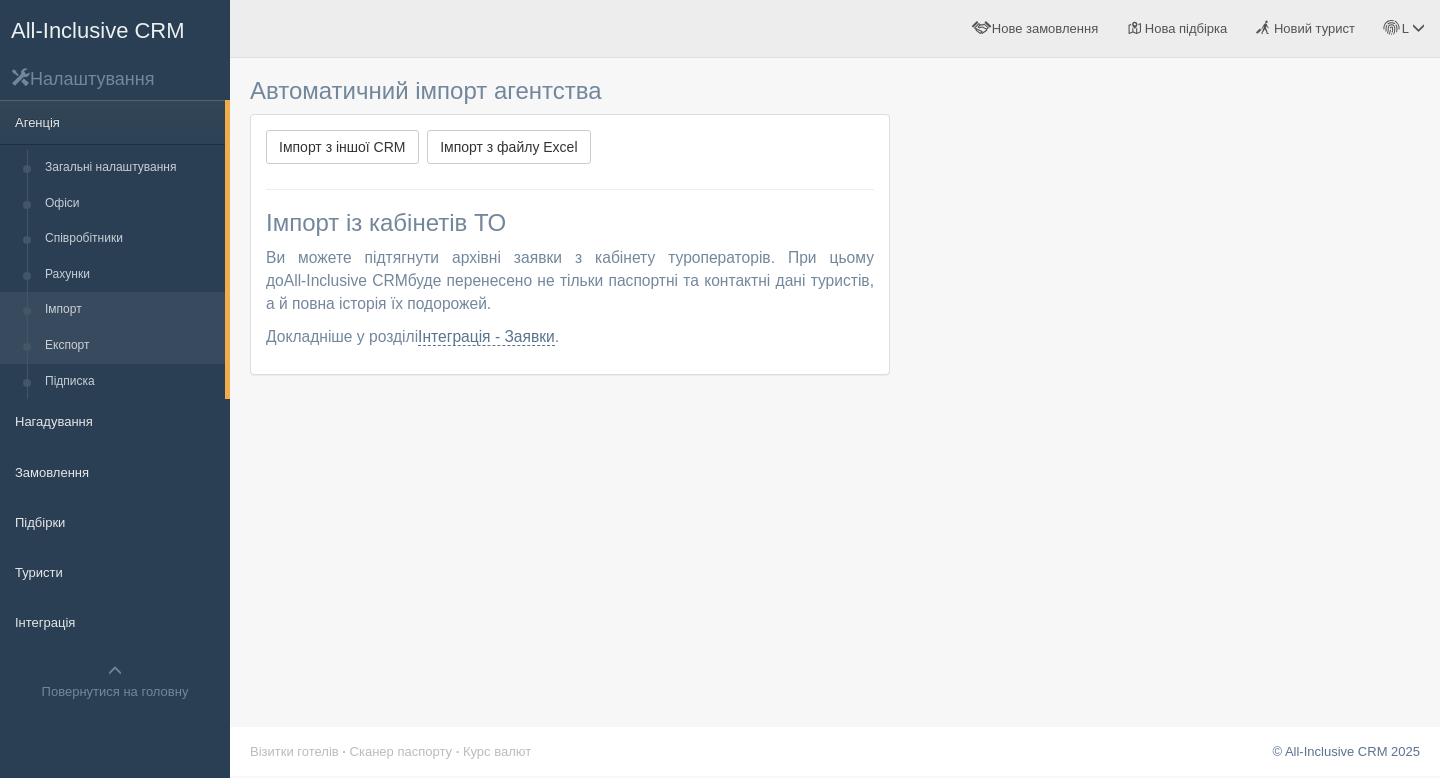 click on "Експорт" at bounding box center (130, 346) 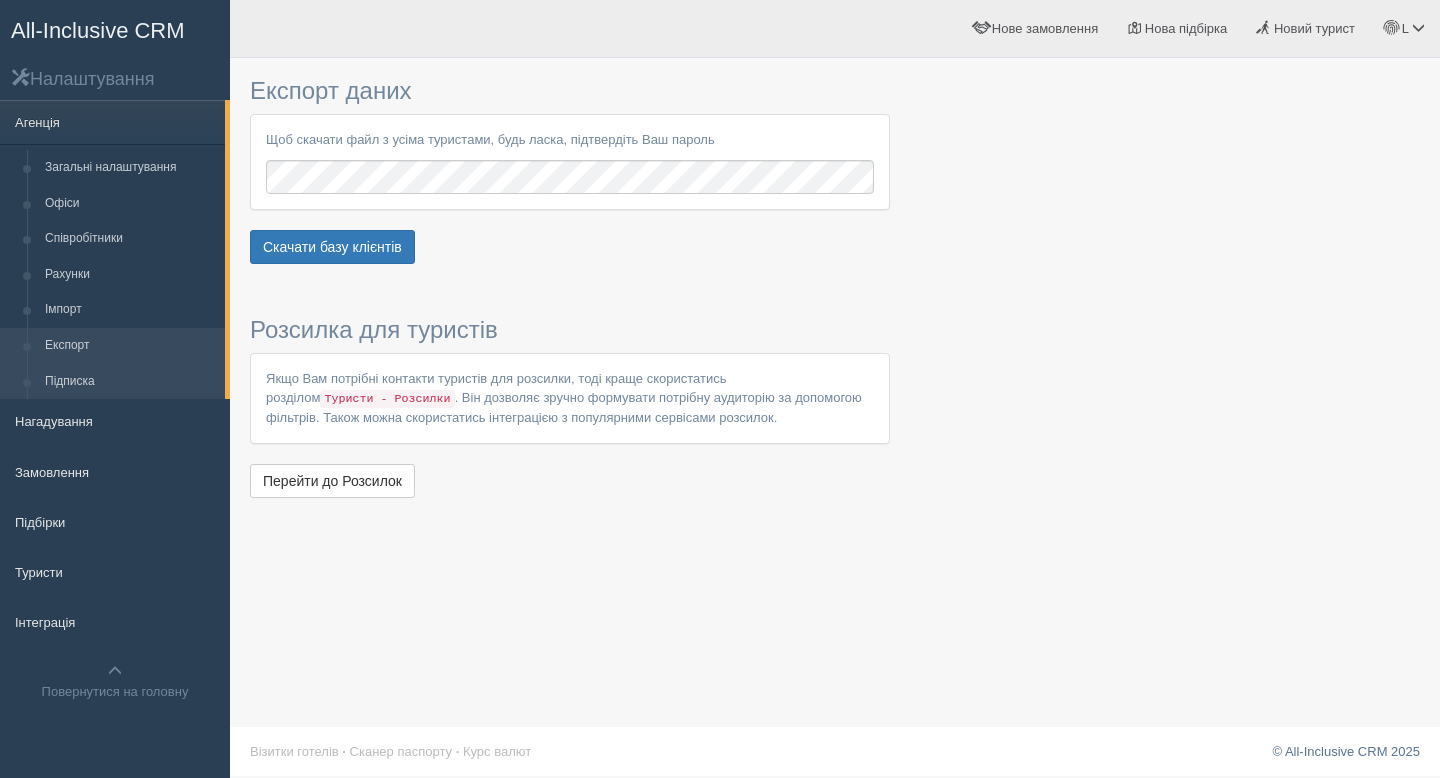 scroll, scrollTop: 0, scrollLeft: 0, axis: both 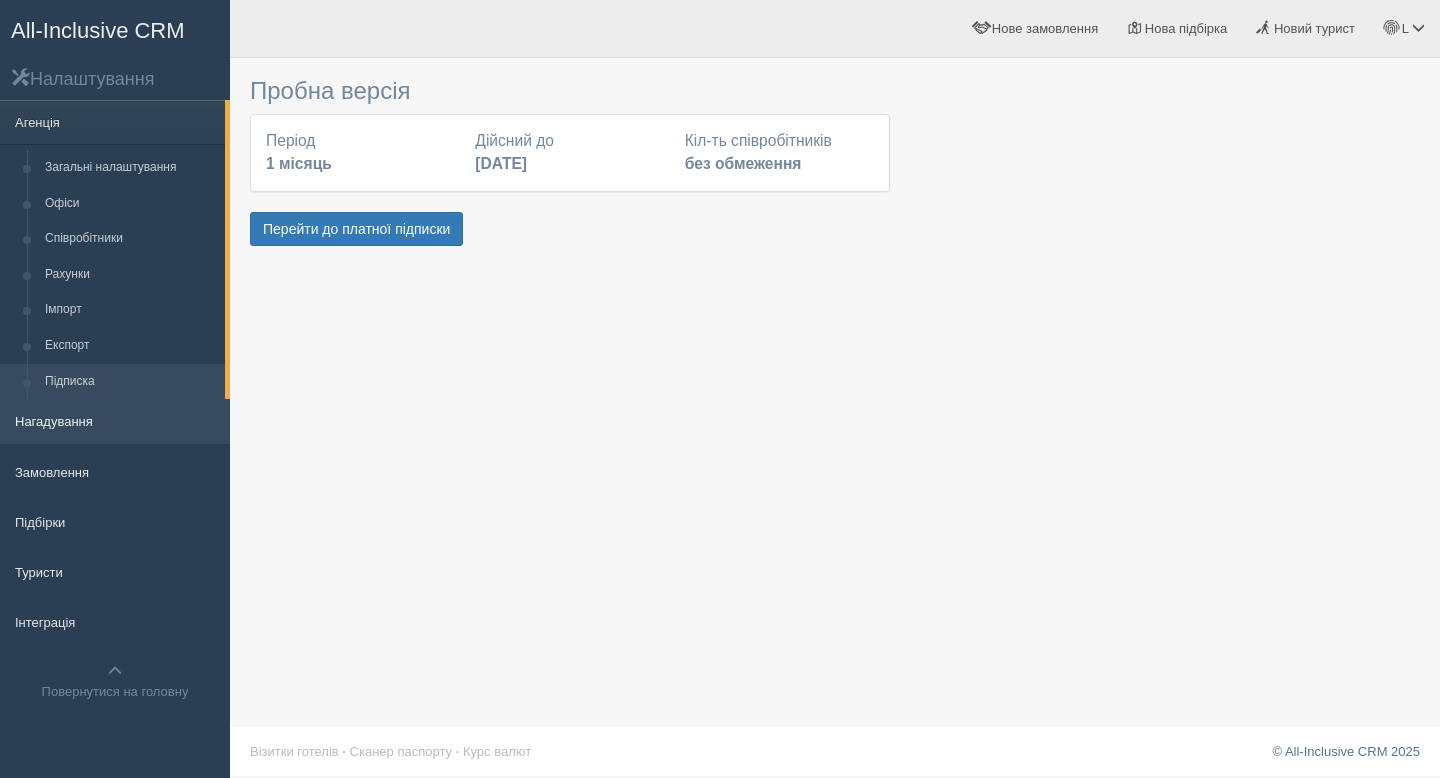 click on "Нагадування" at bounding box center (115, 421) 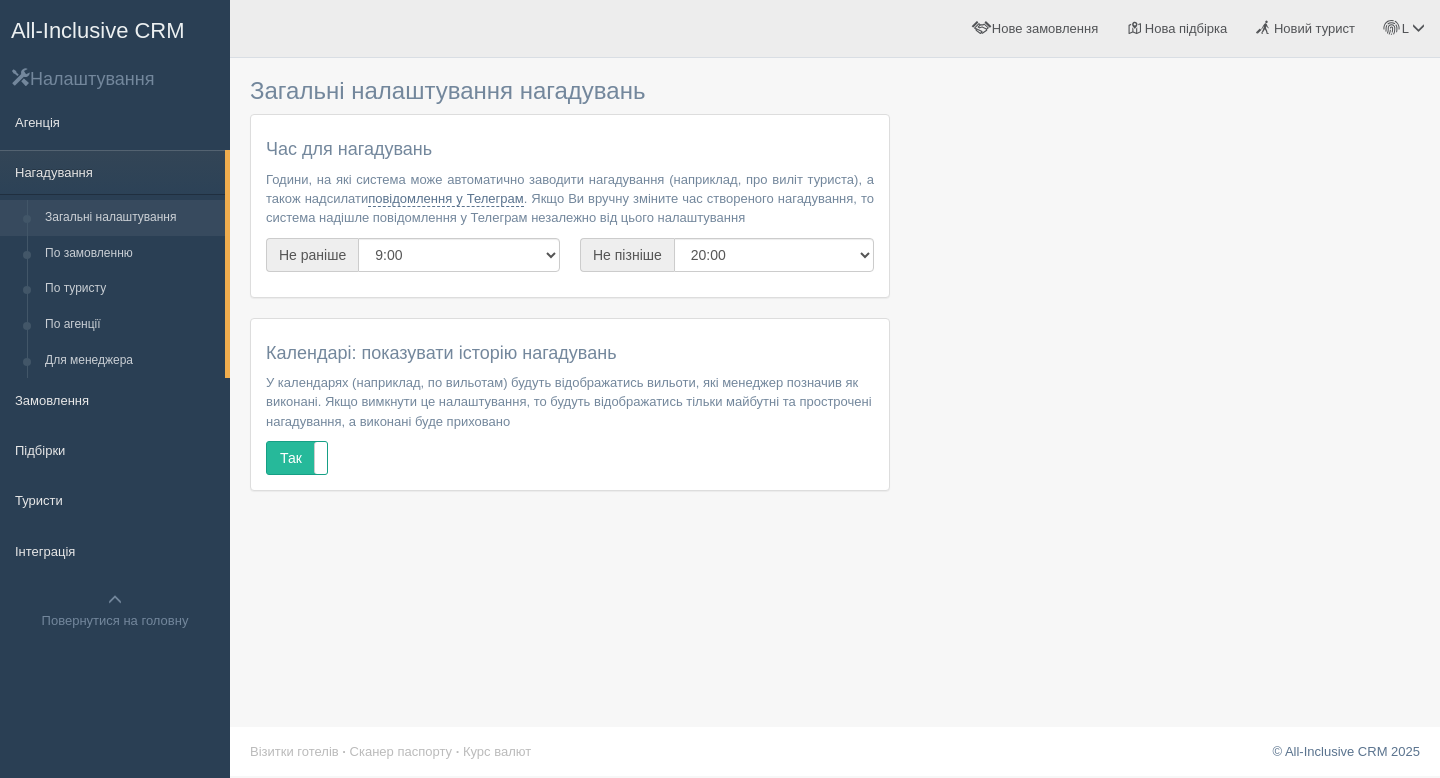 scroll, scrollTop: 0, scrollLeft: 0, axis: both 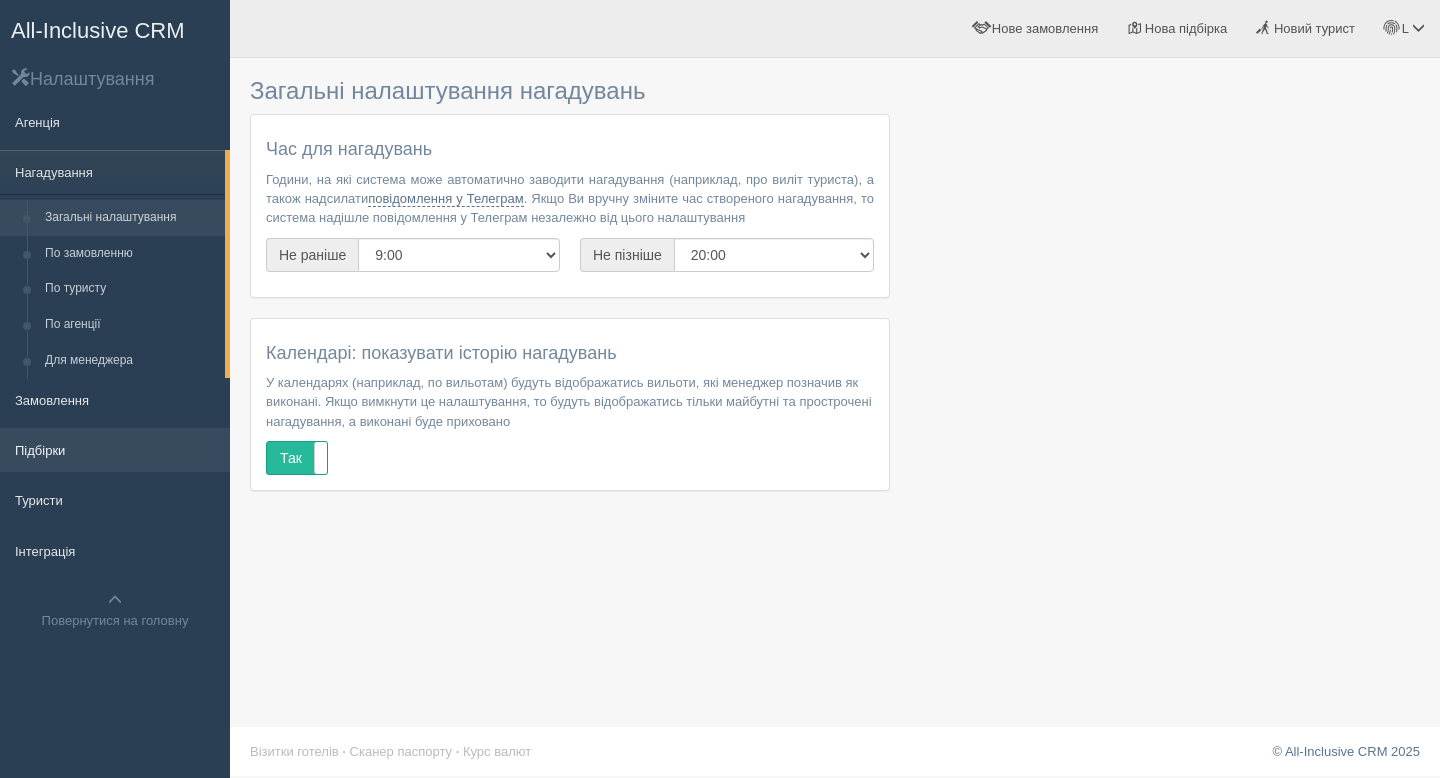 click on "Підбірки" at bounding box center (115, 450) 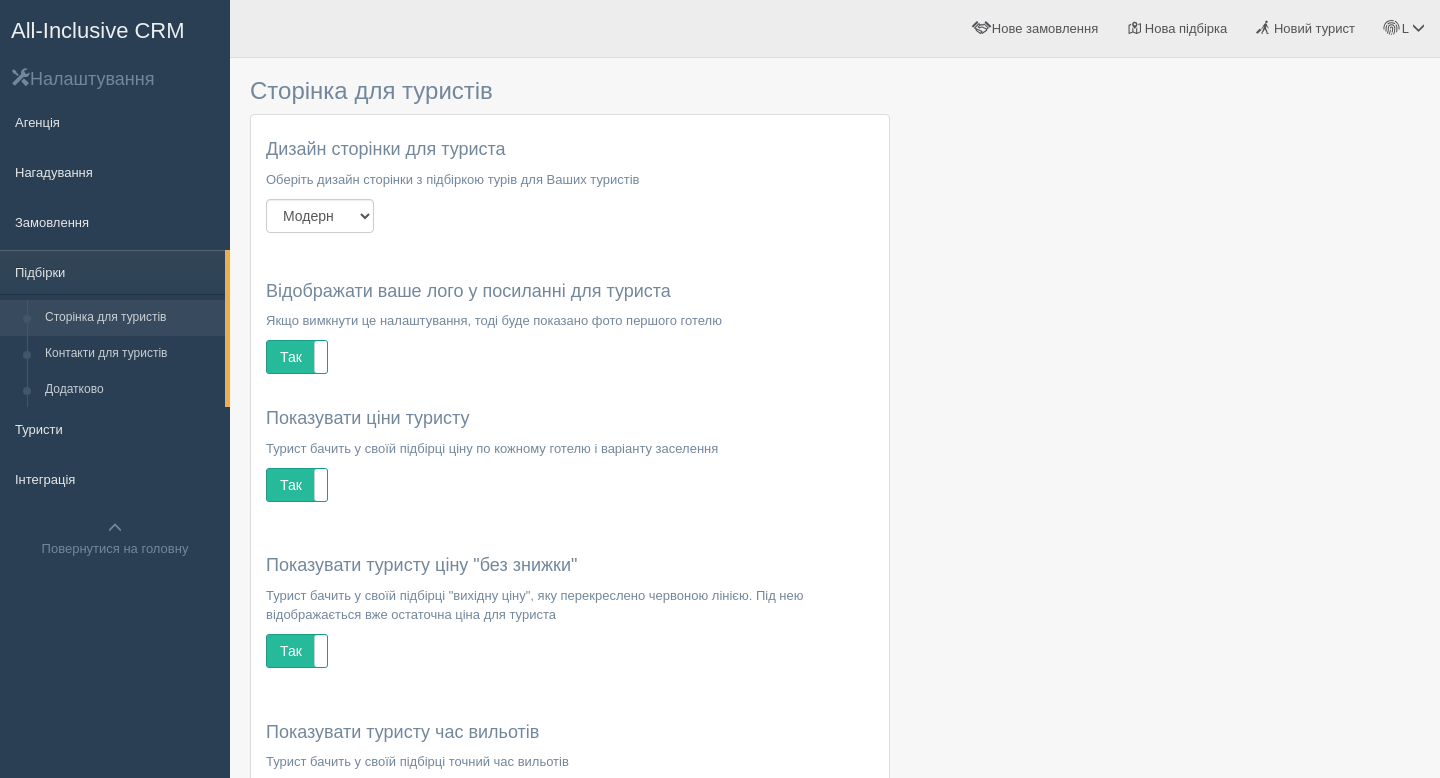 scroll, scrollTop: 0, scrollLeft: 0, axis: both 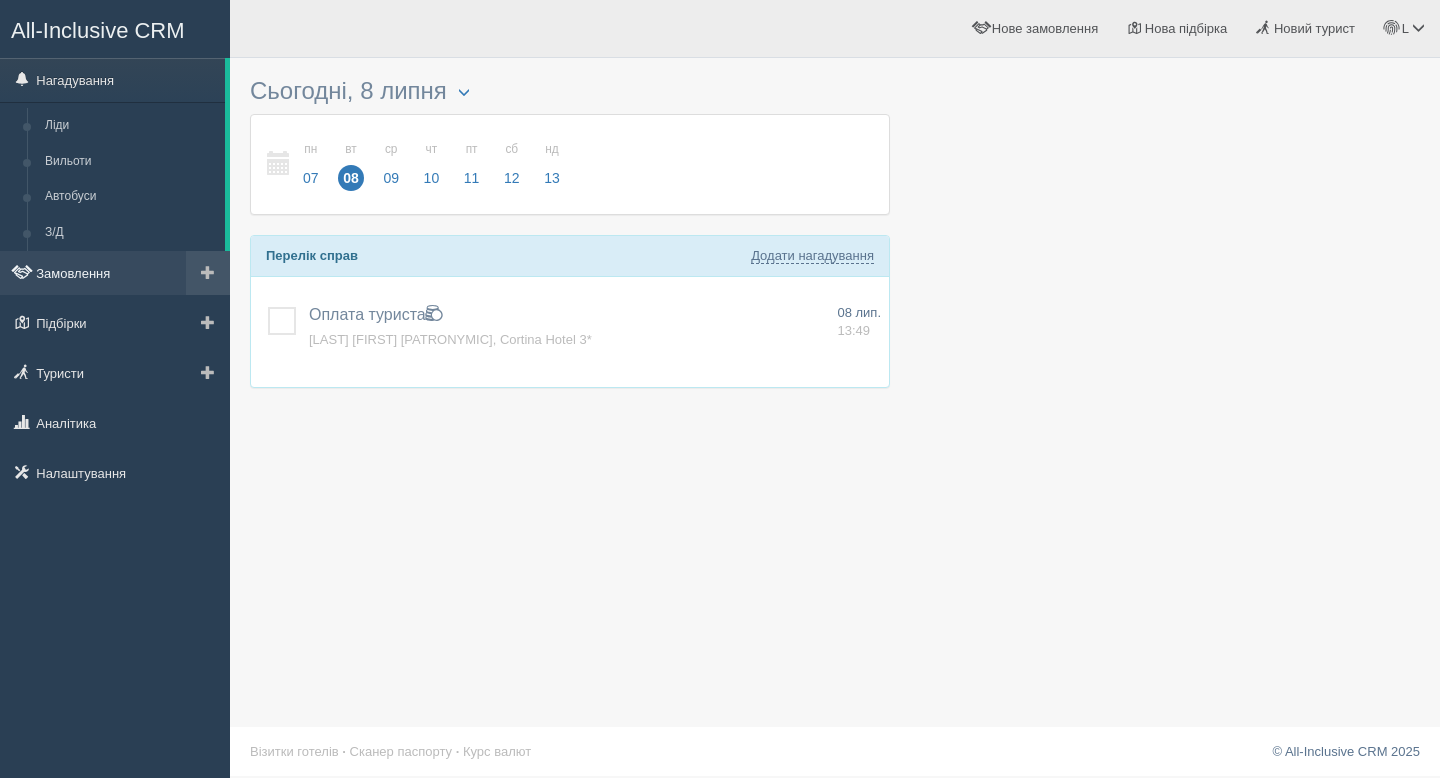 click on "Замовлення" at bounding box center (115, 273) 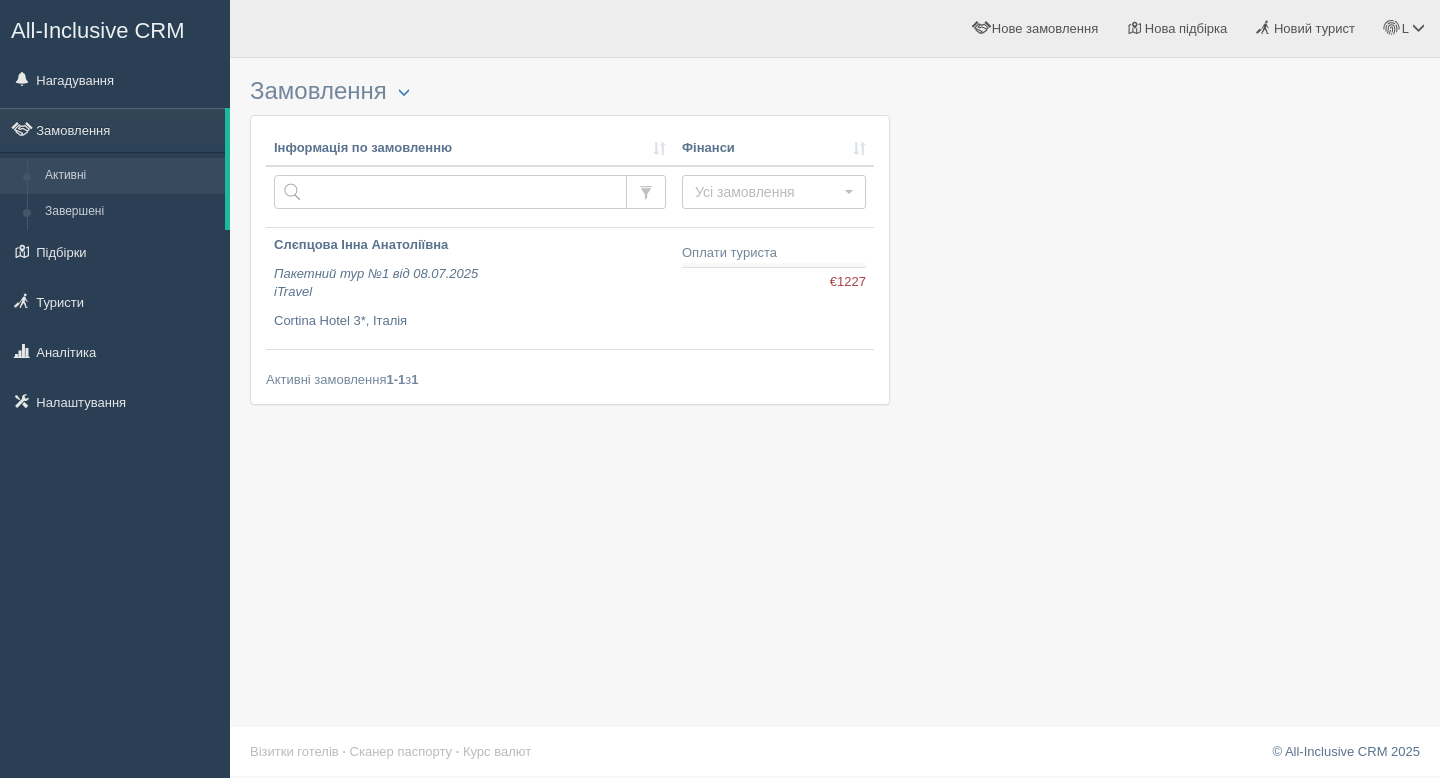 scroll, scrollTop: 0, scrollLeft: 0, axis: both 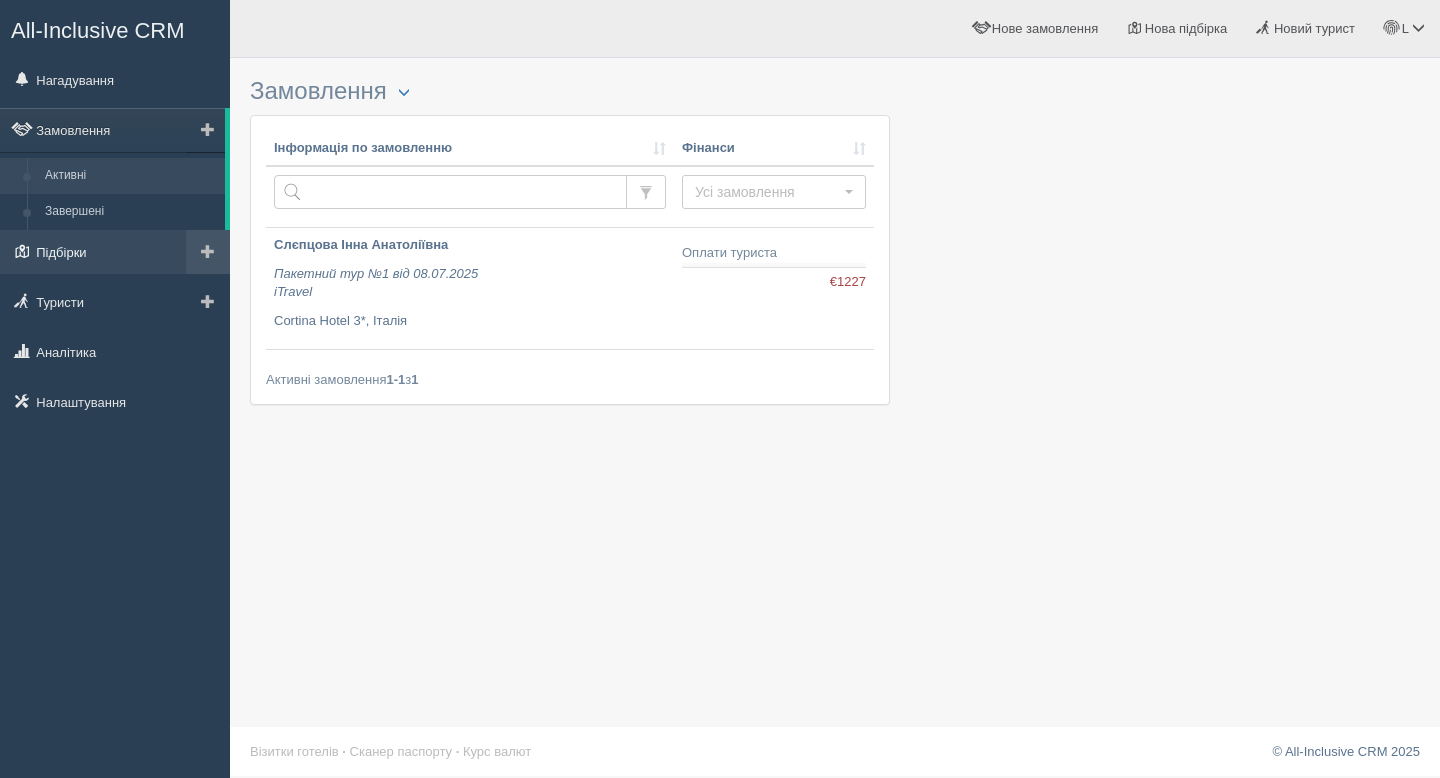 click on "Підбірки" at bounding box center [115, 252] 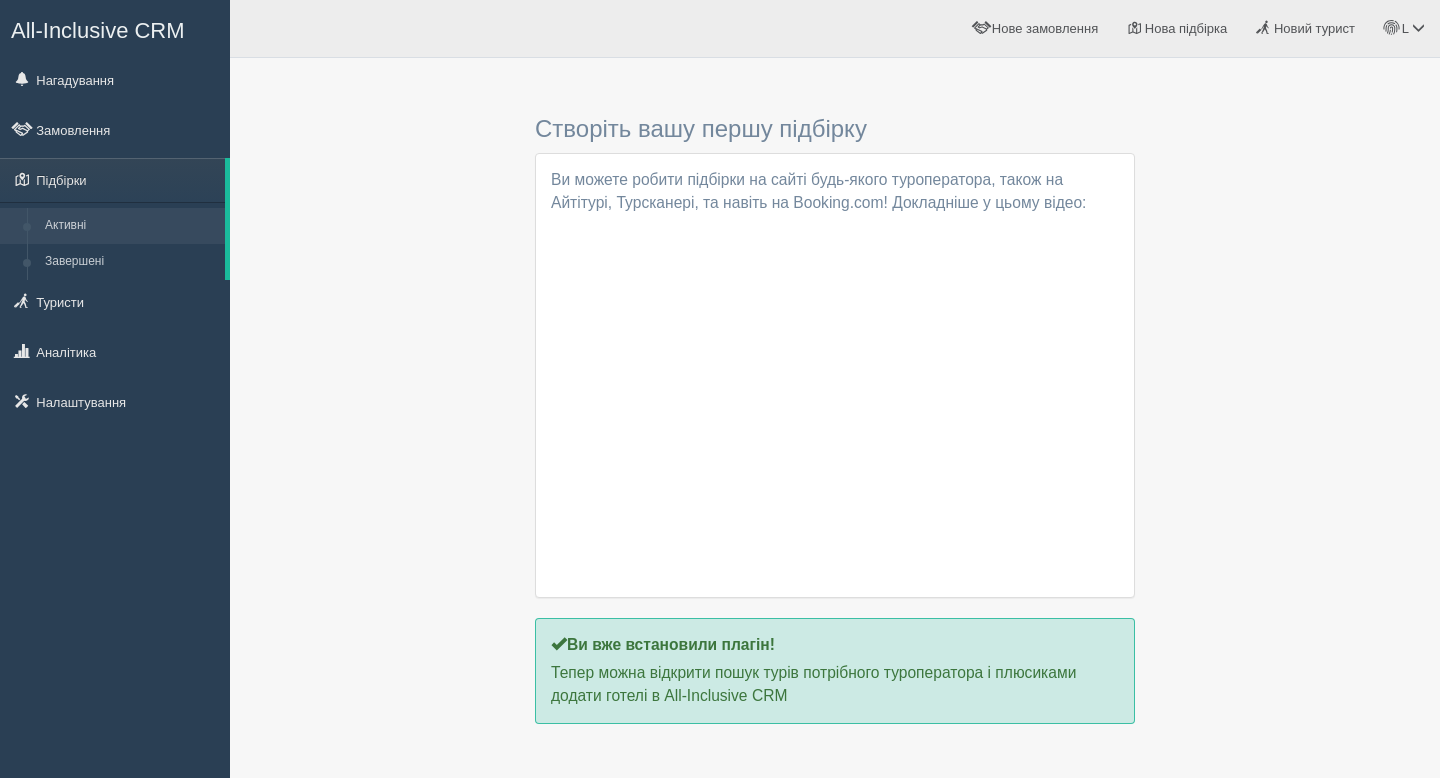 scroll, scrollTop: 0, scrollLeft: 0, axis: both 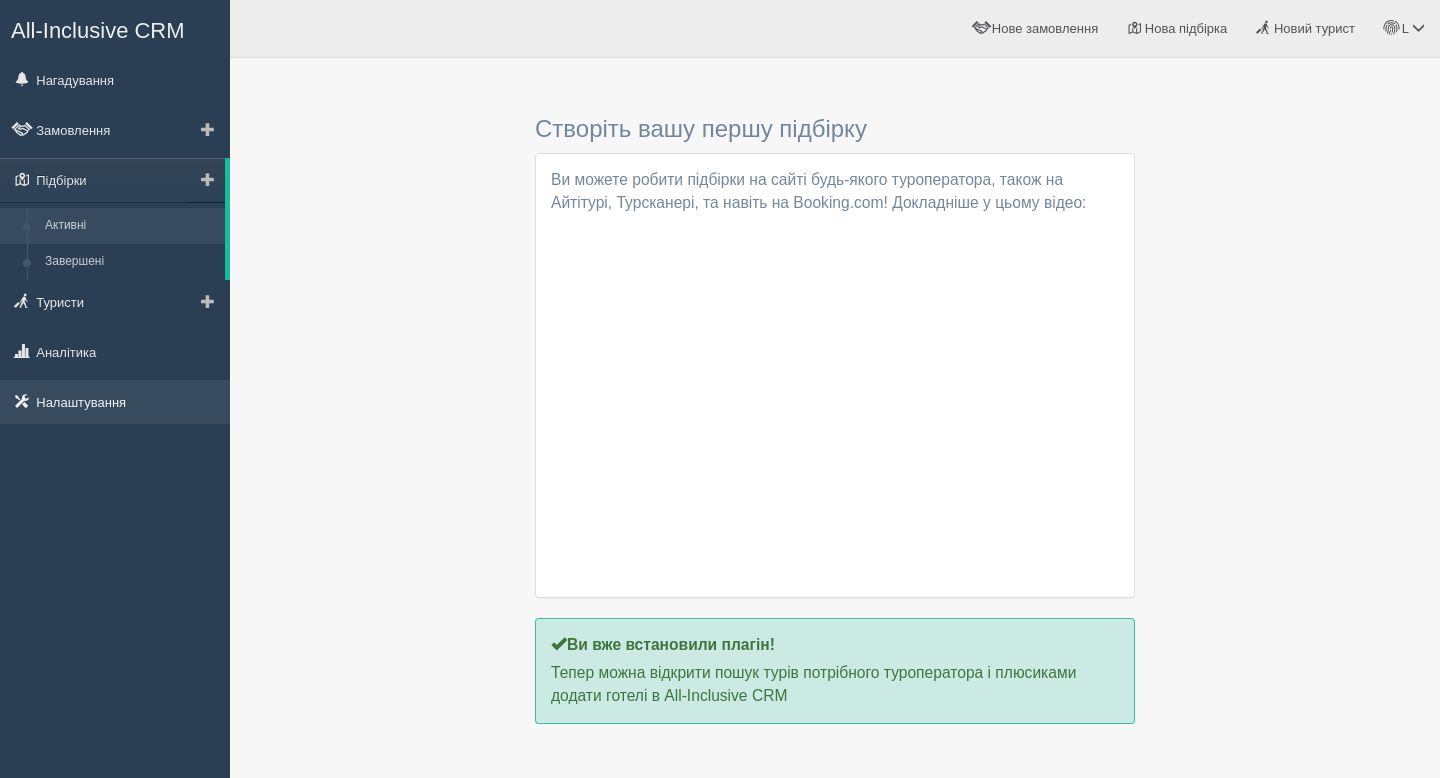 click on "Налаштування" at bounding box center [115, 402] 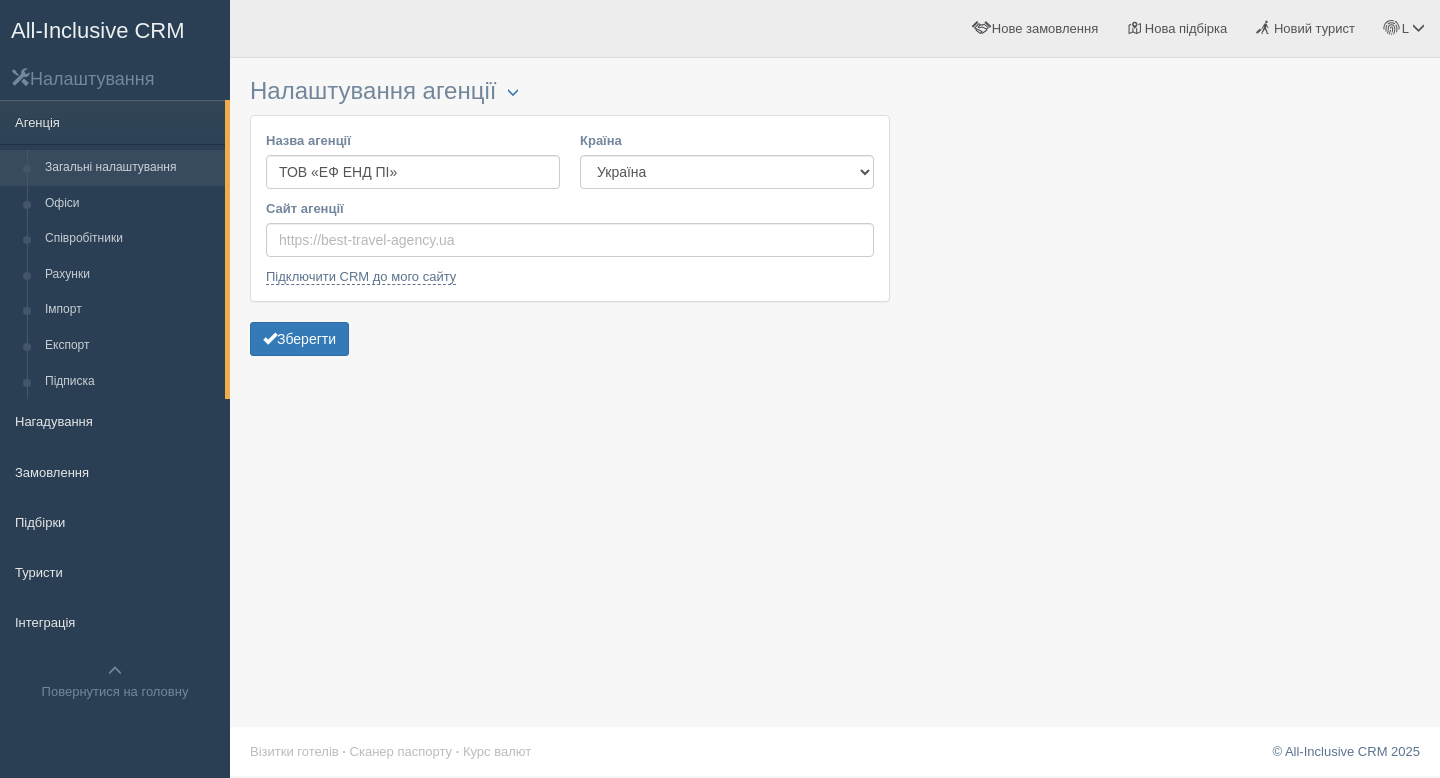 scroll, scrollTop: 0, scrollLeft: 0, axis: both 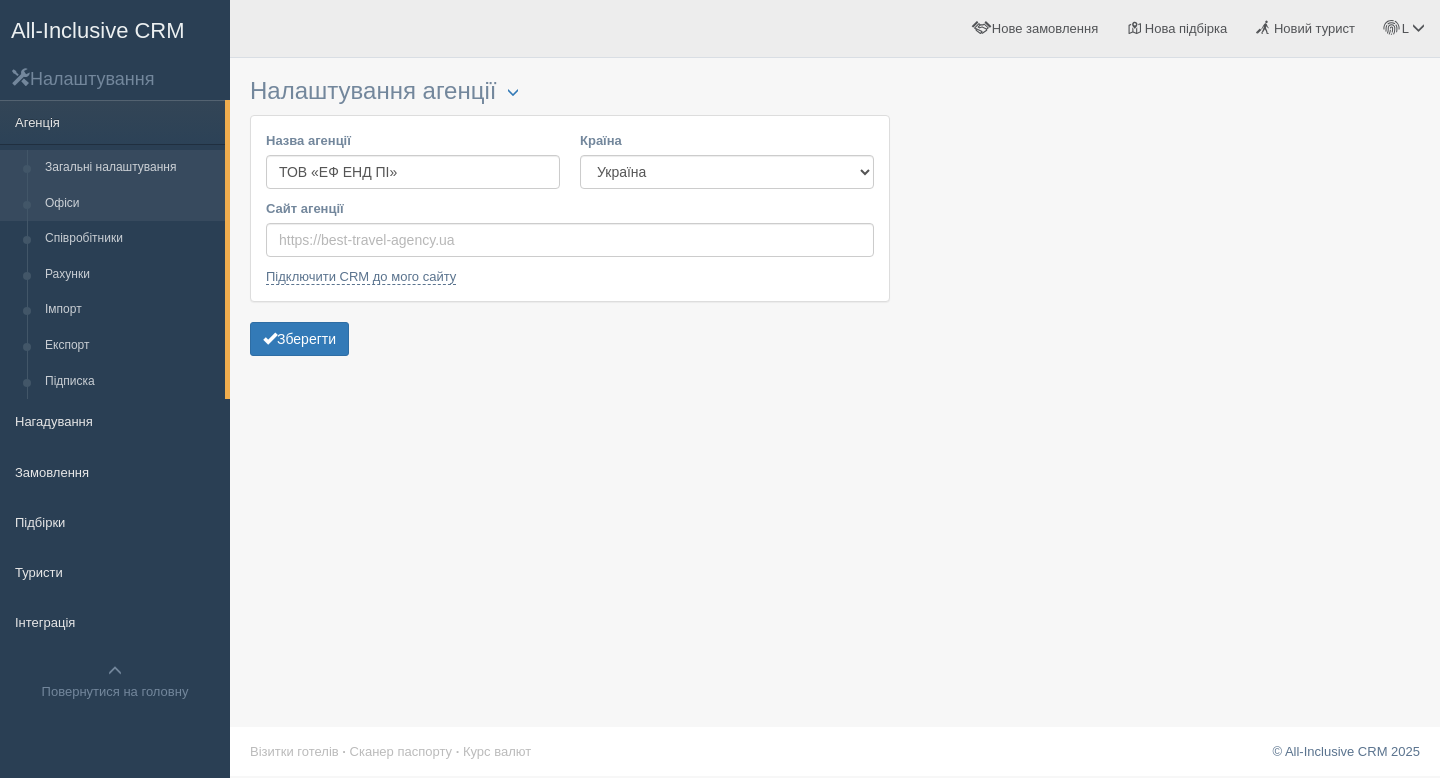 click on "Офіси" at bounding box center (130, 204) 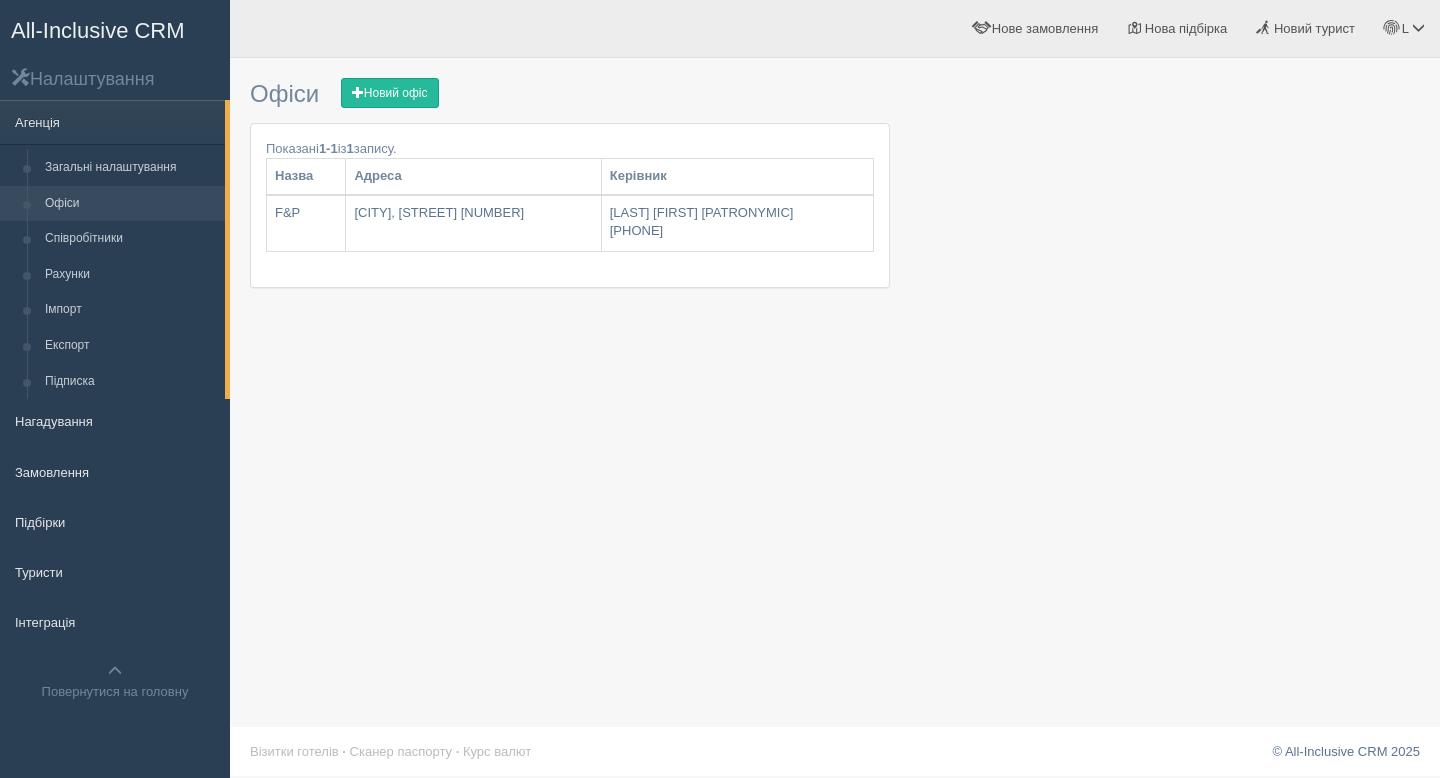 scroll, scrollTop: 0, scrollLeft: 0, axis: both 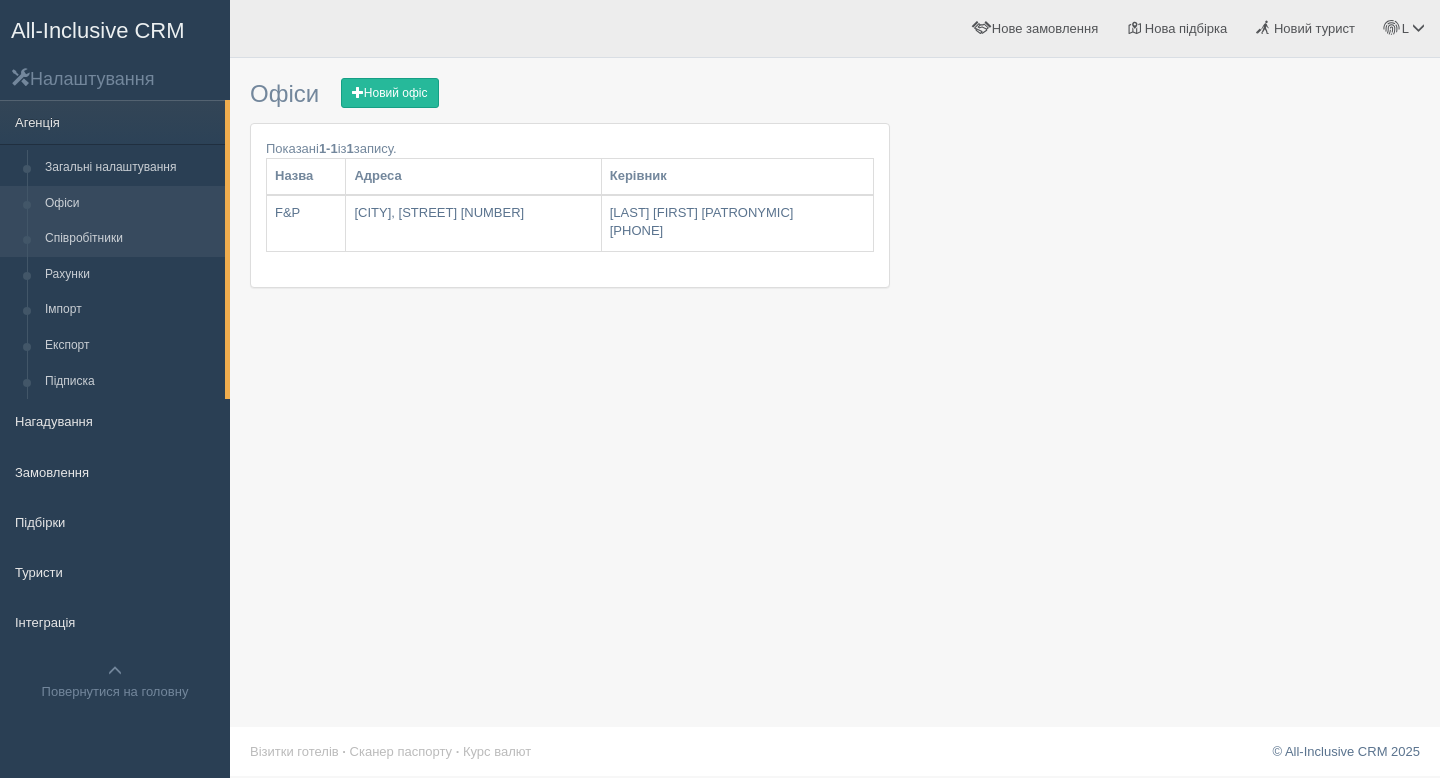 click on "Співробітники" at bounding box center (130, 239) 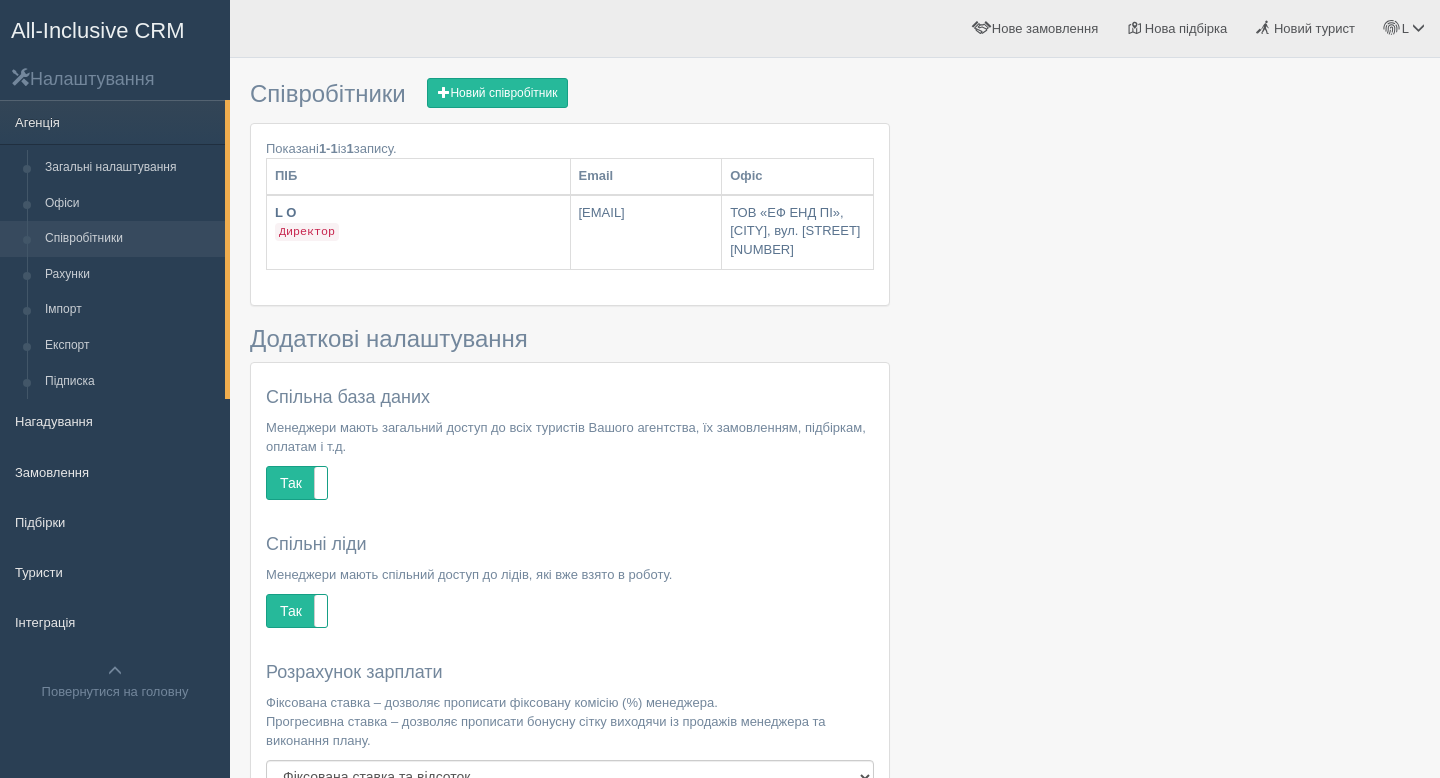 scroll, scrollTop: 0, scrollLeft: 0, axis: both 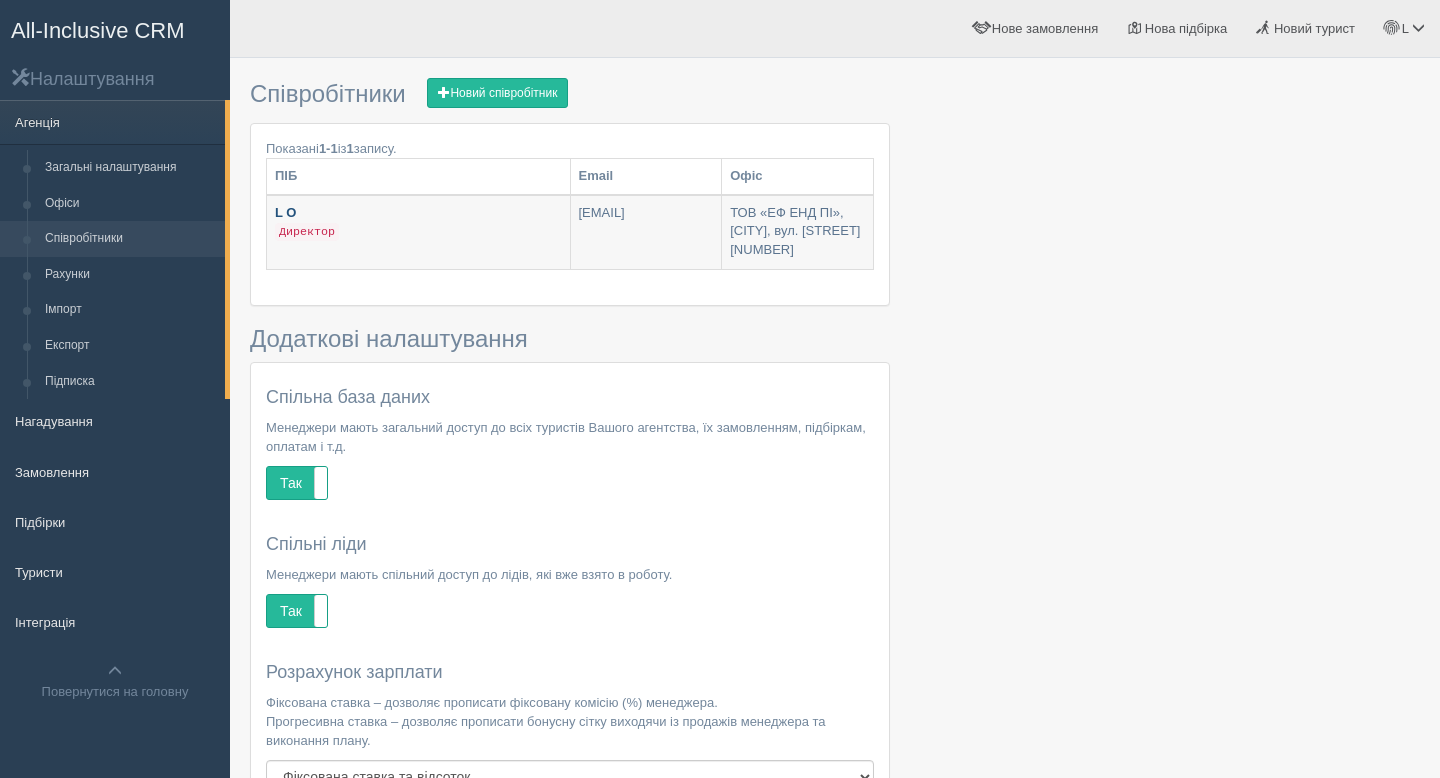 click on "L O
Директор" at bounding box center [418, 232] 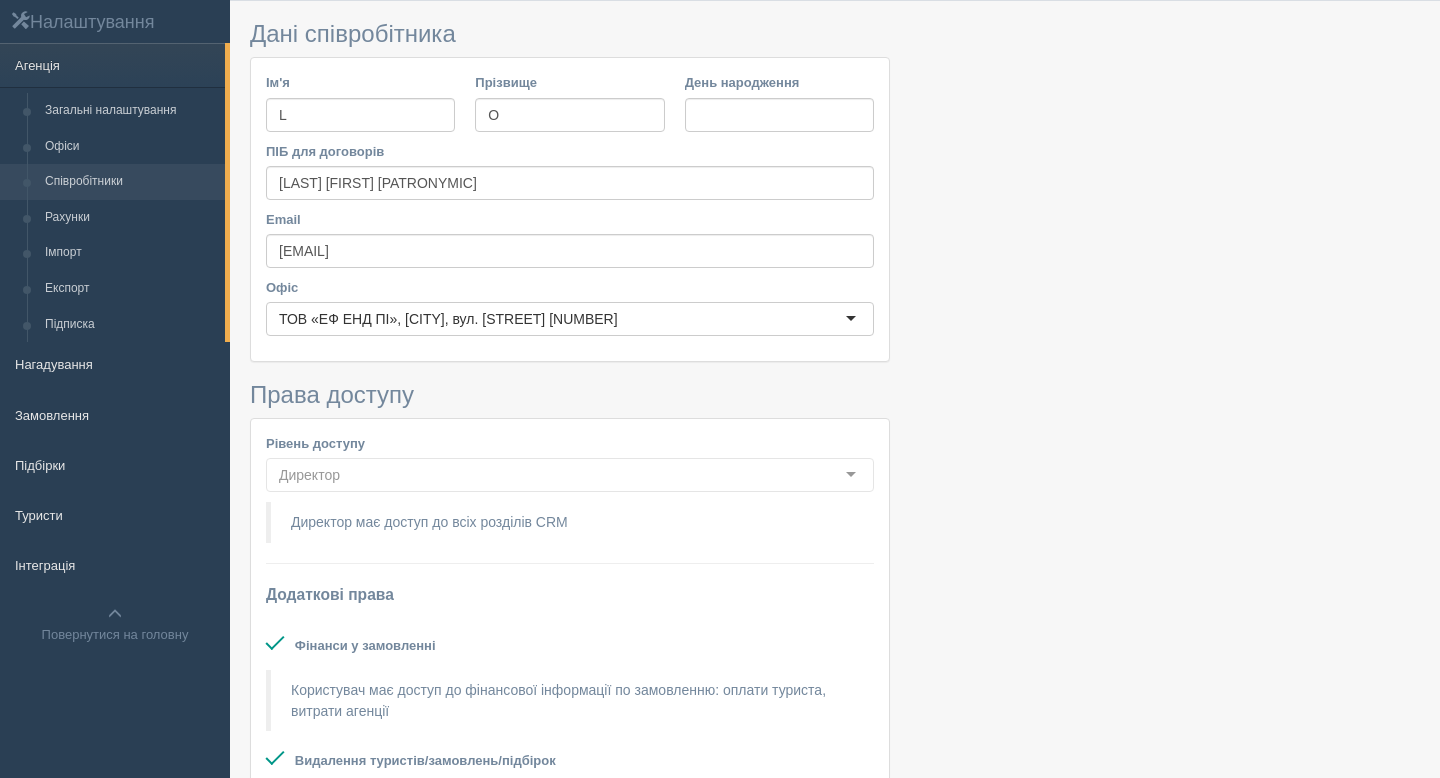scroll, scrollTop: 0, scrollLeft: 0, axis: both 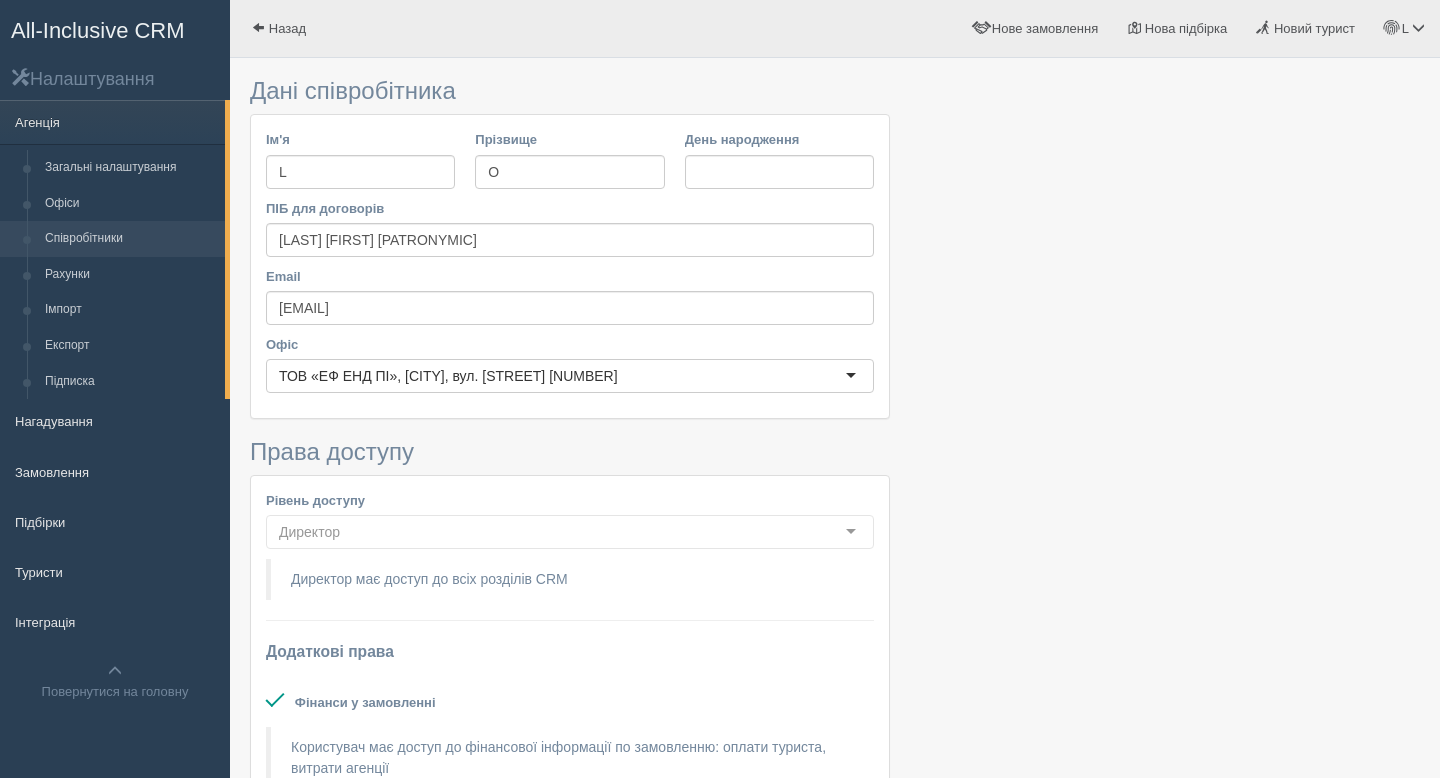click on "Співробітники" at bounding box center (130, 239) 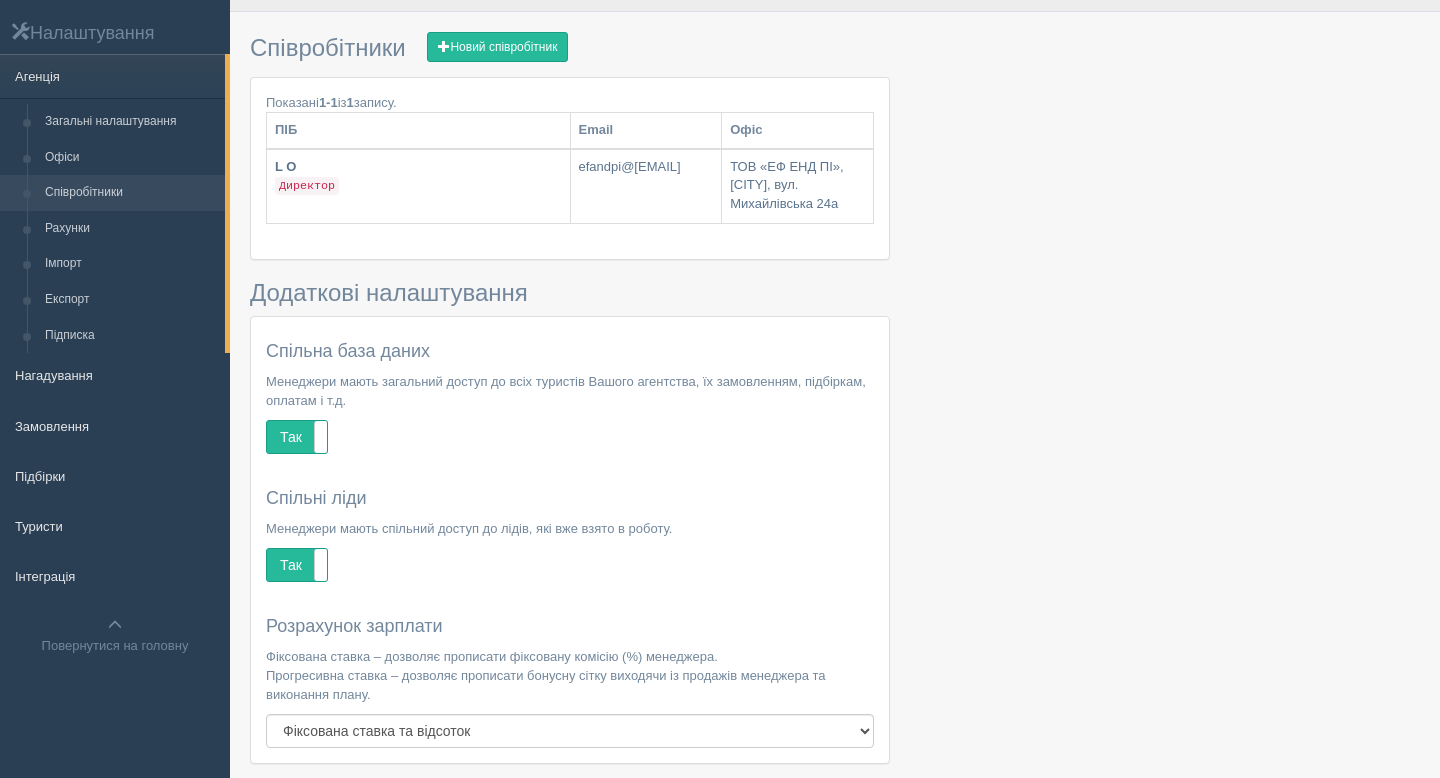 scroll, scrollTop: 0, scrollLeft: 0, axis: both 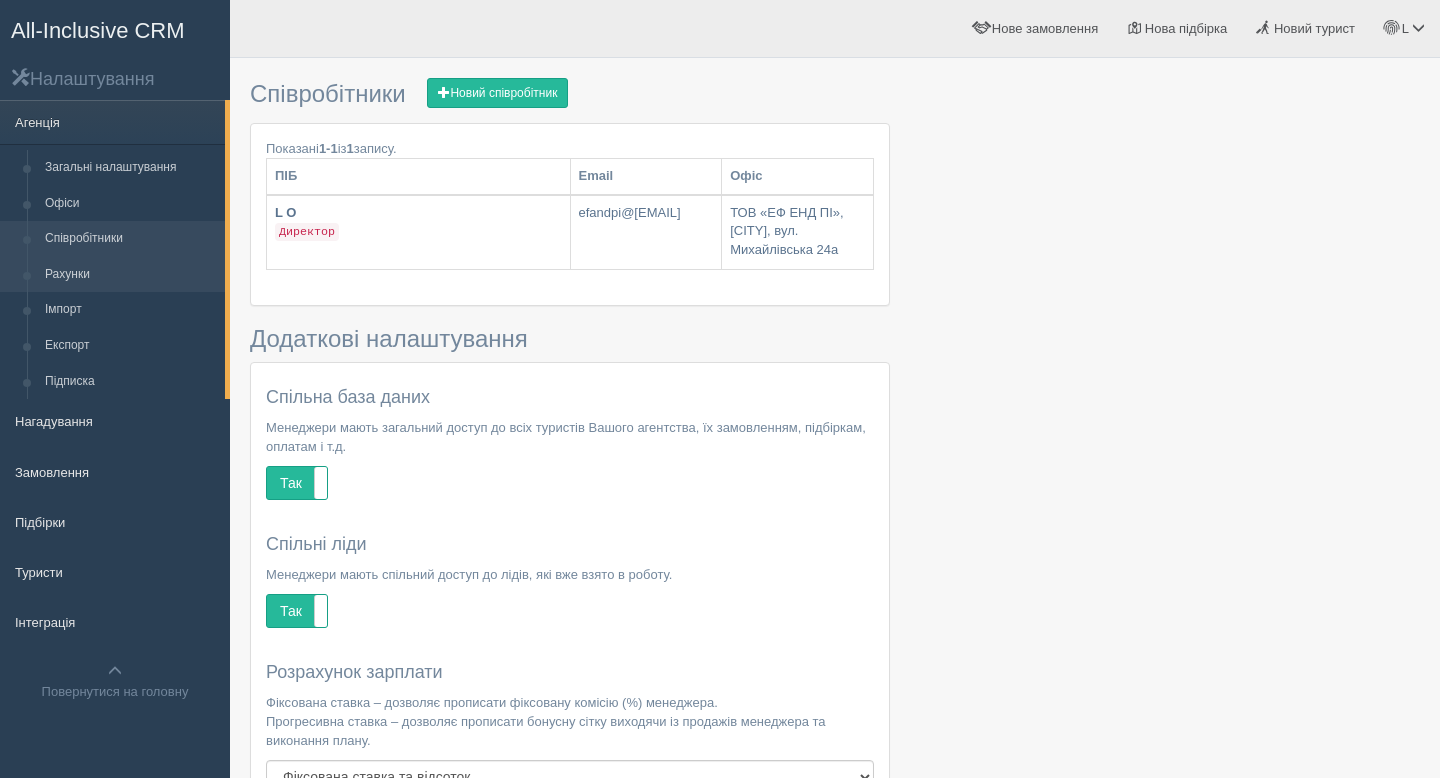 click on "Рахунки" at bounding box center (130, 275) 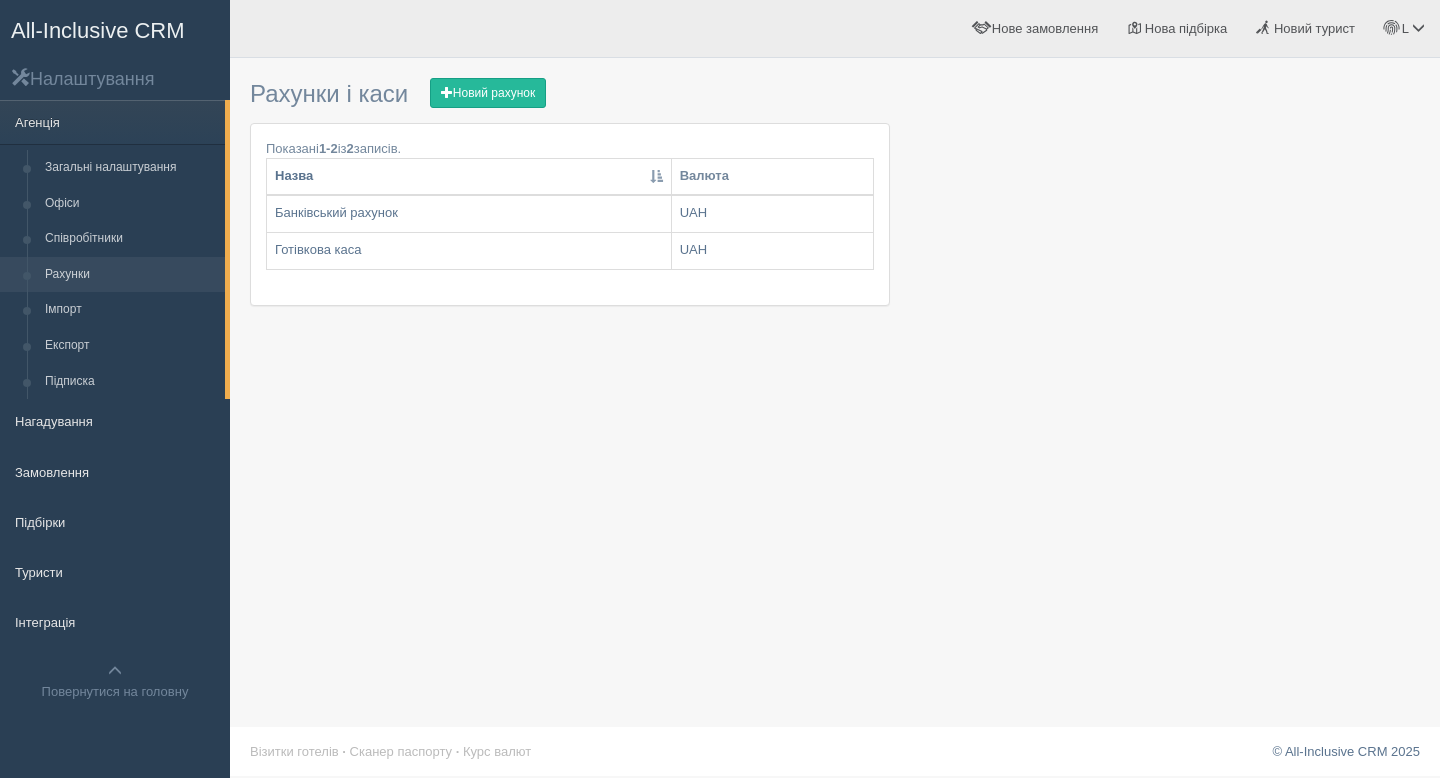 scroll, scrollTop: 0, scrollLeft: 0, axis: both 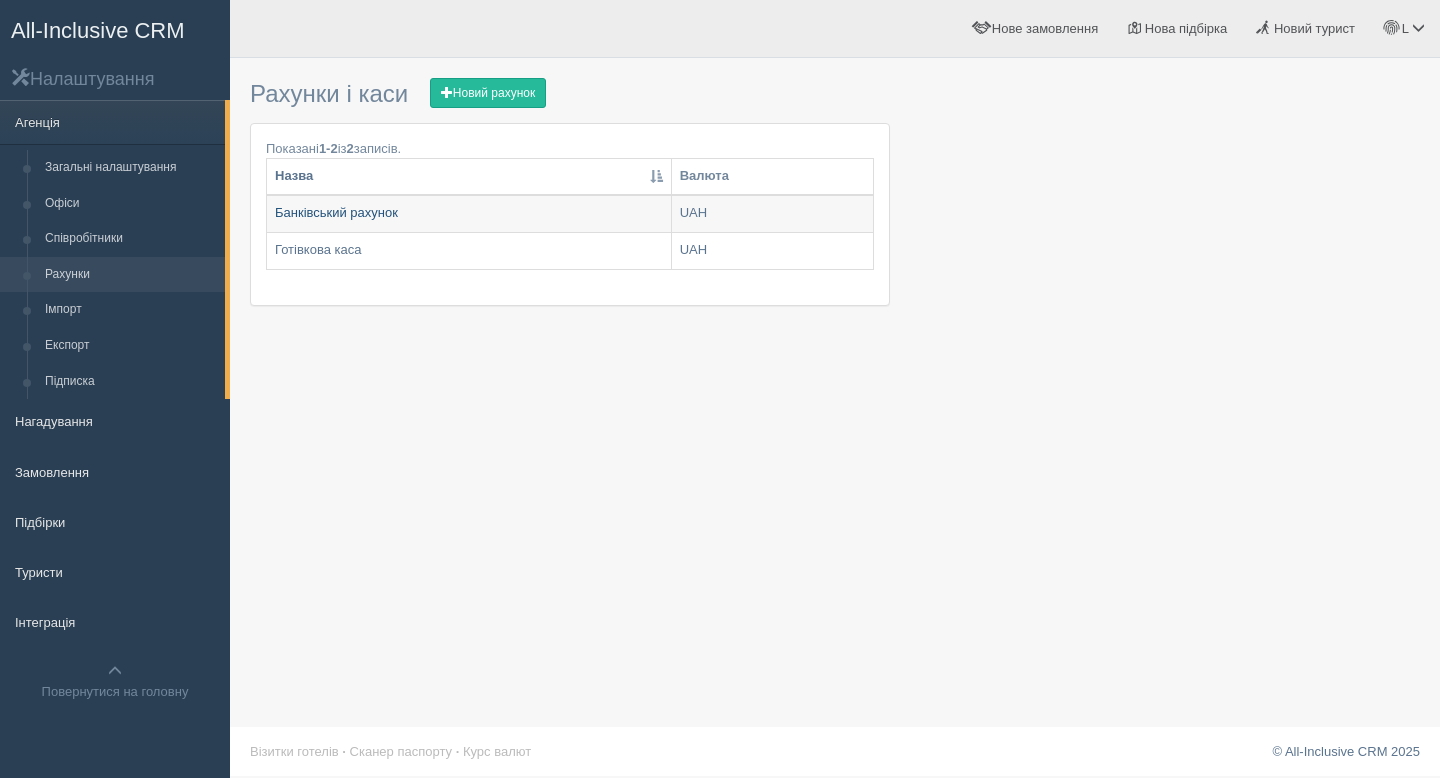 click on "Банківський рахунок" at bounding box center (469, 214) 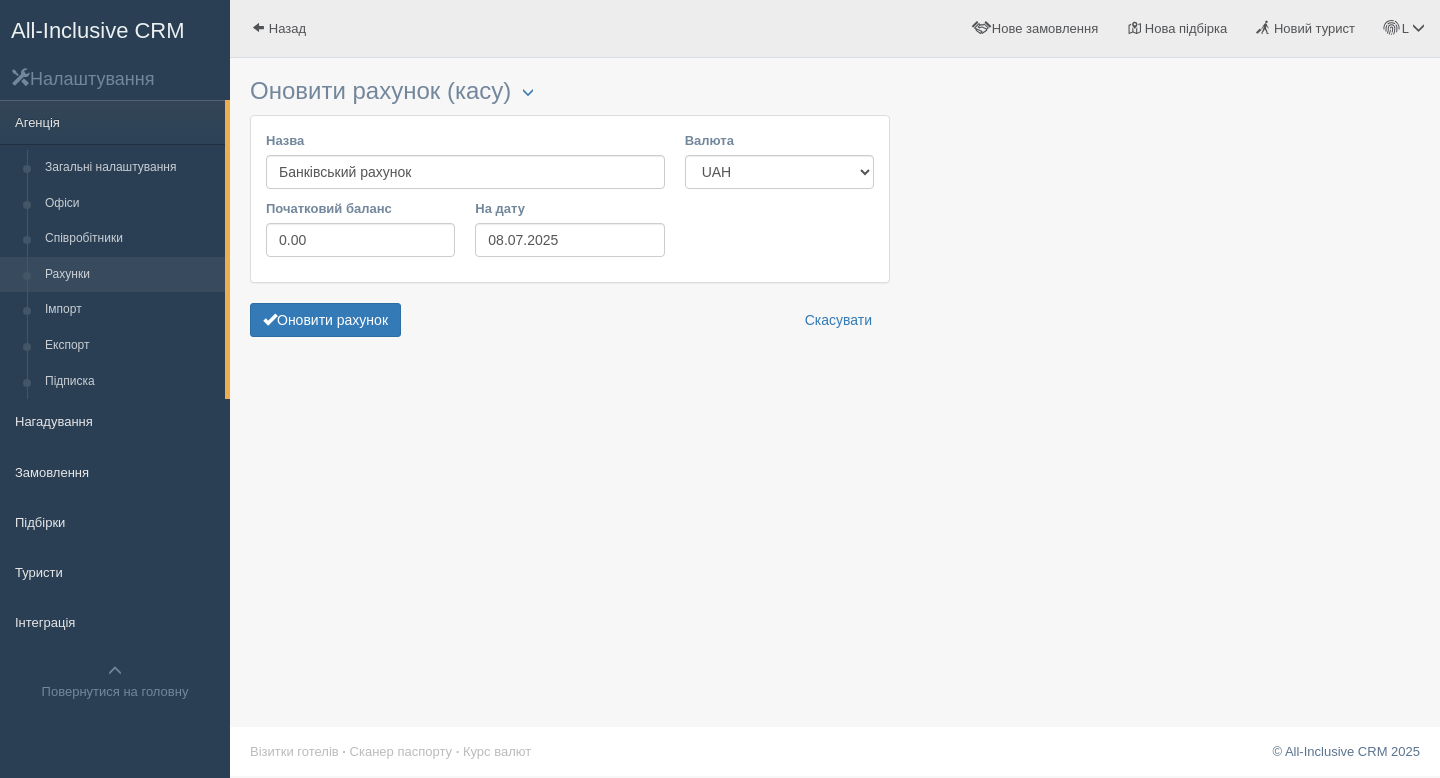 scroll, scrollTop: 0, scrollLeft: 0, axis: both 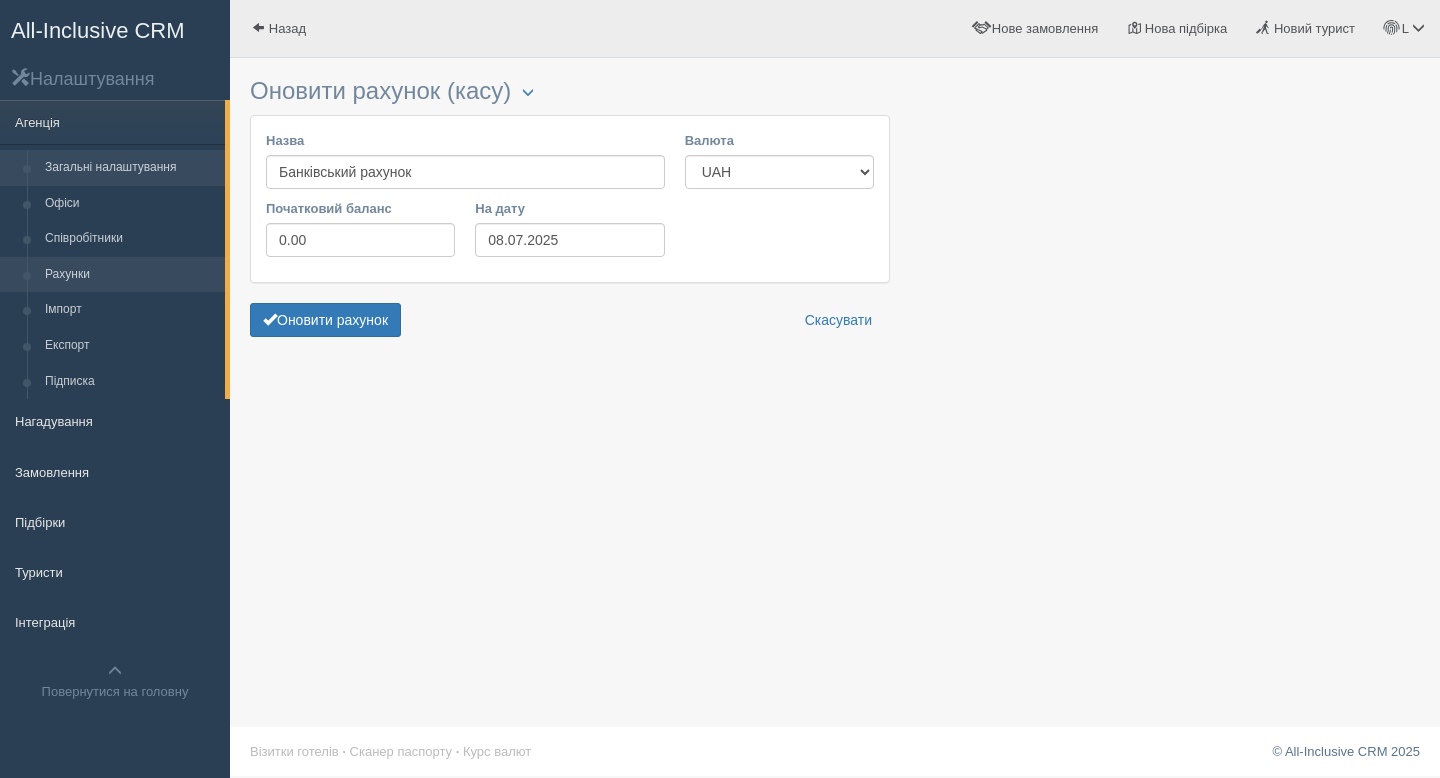 click on "Загальні налаштування" at bounding box center (130, 168) 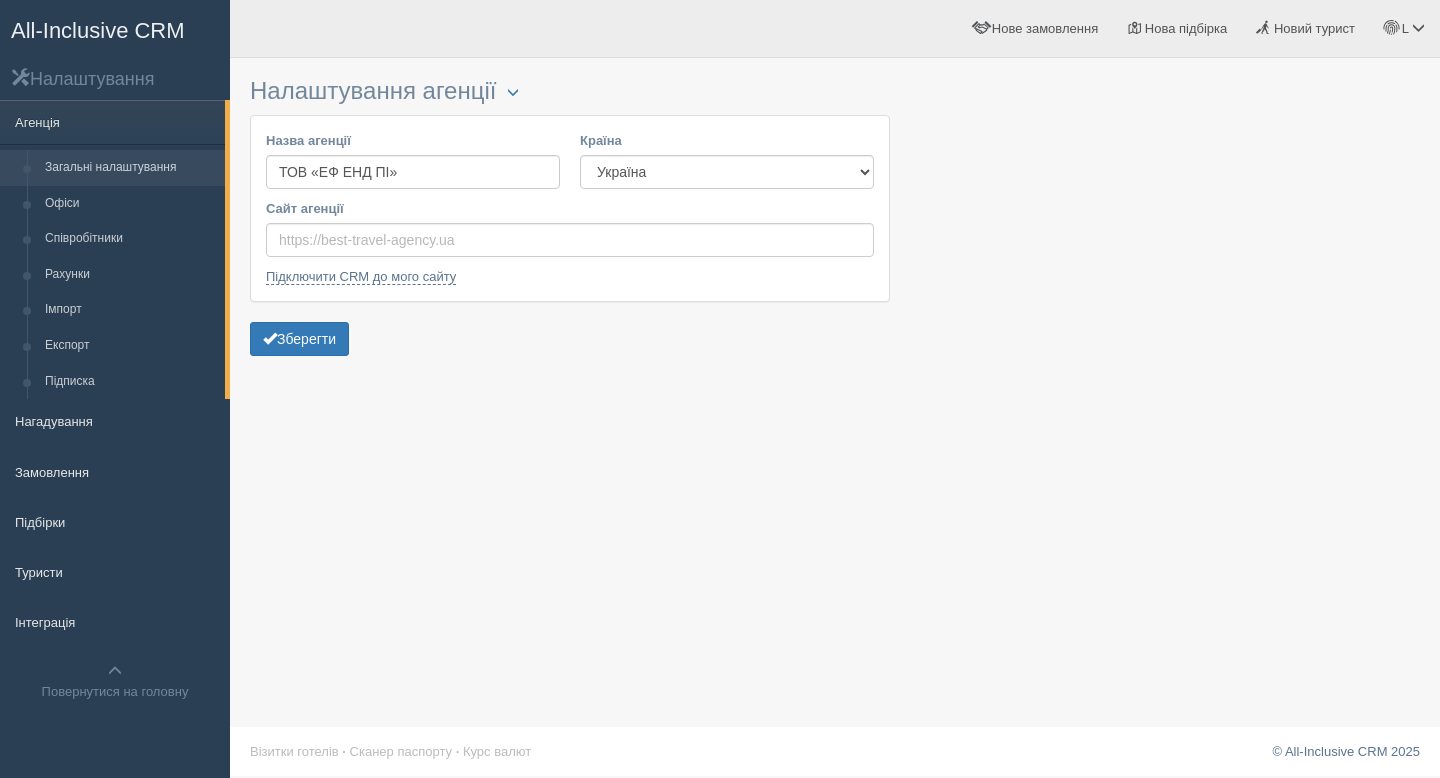 scroll, scrollTop: 0, scrollLeft: 0, axis: both 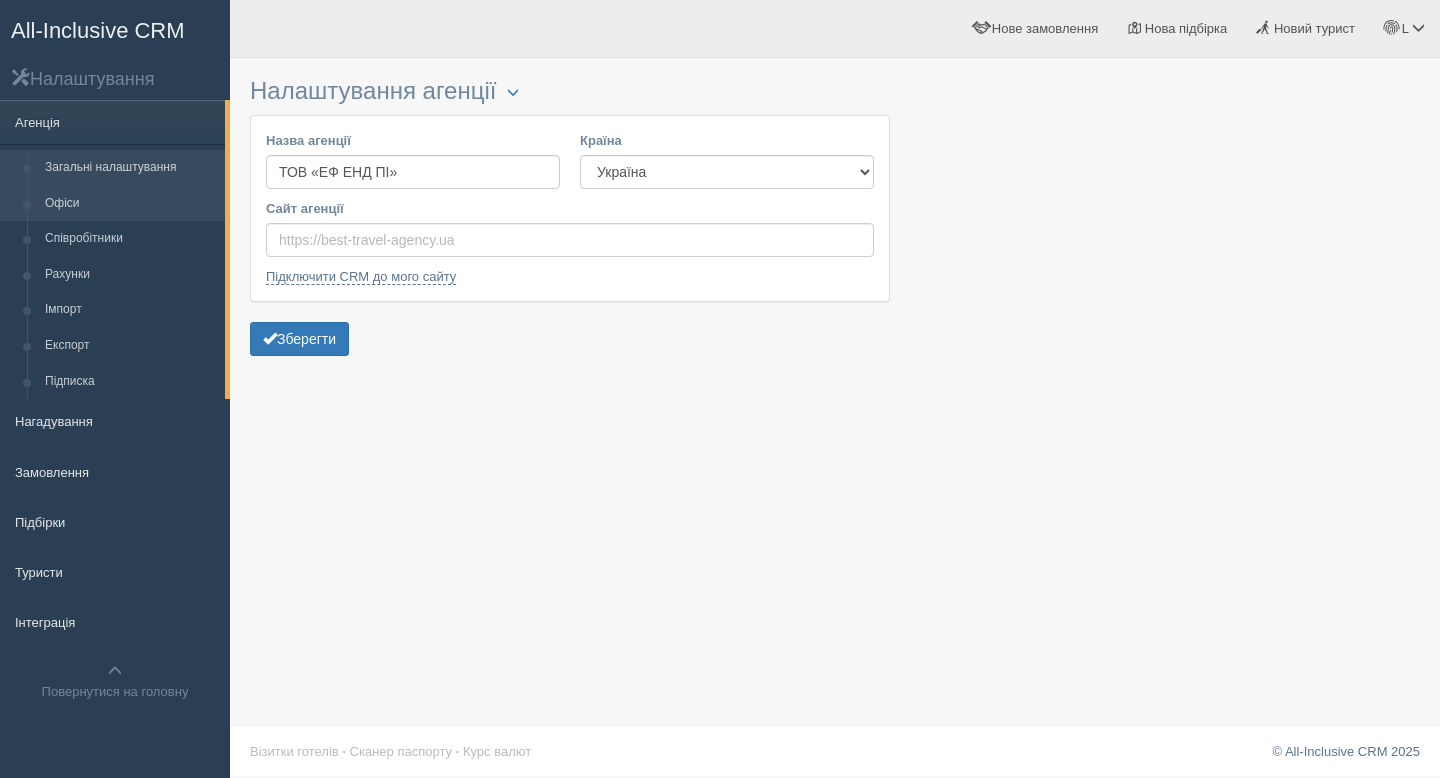 click on "Офіси" at bounding box center (130, 204) 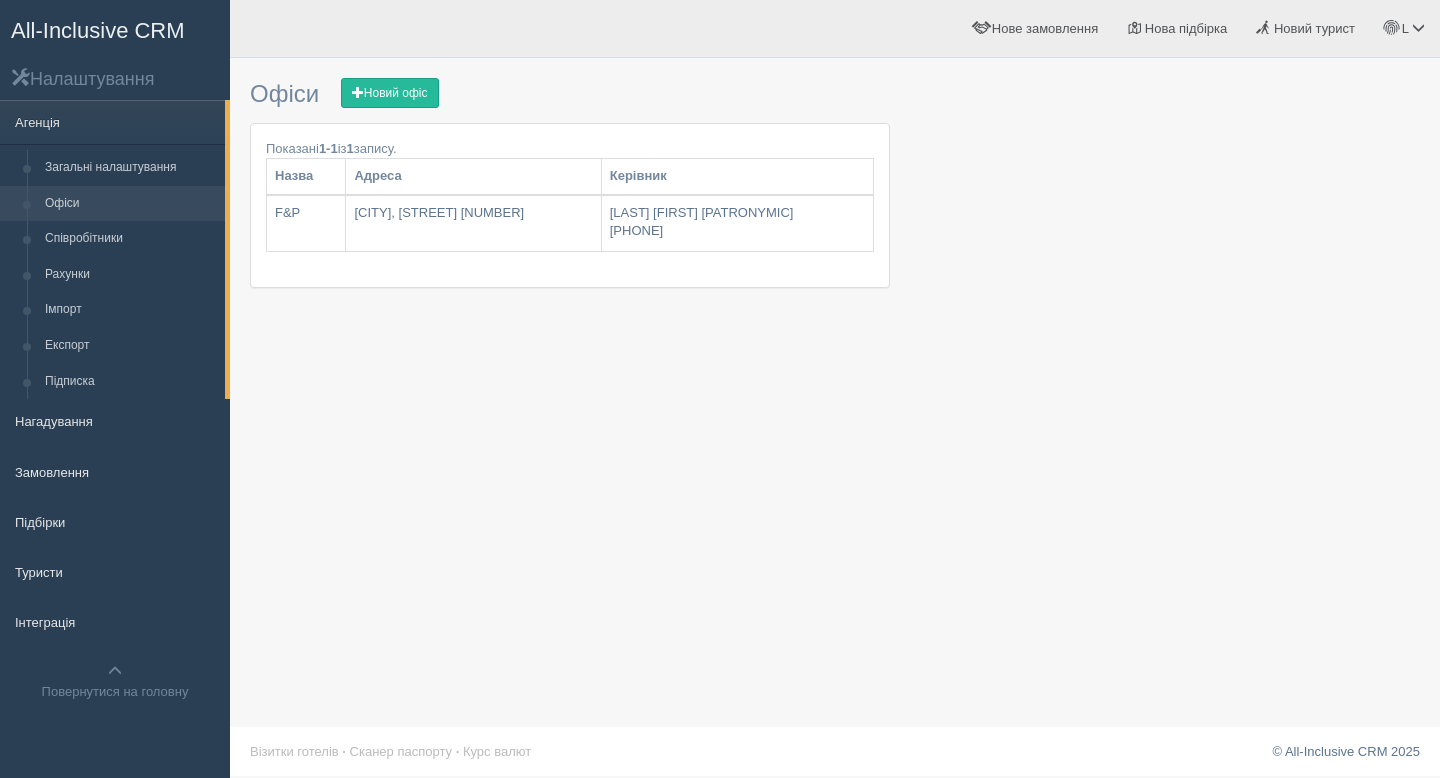 scroll, scrollTop: 0, scrollLeft: 0, axis: both 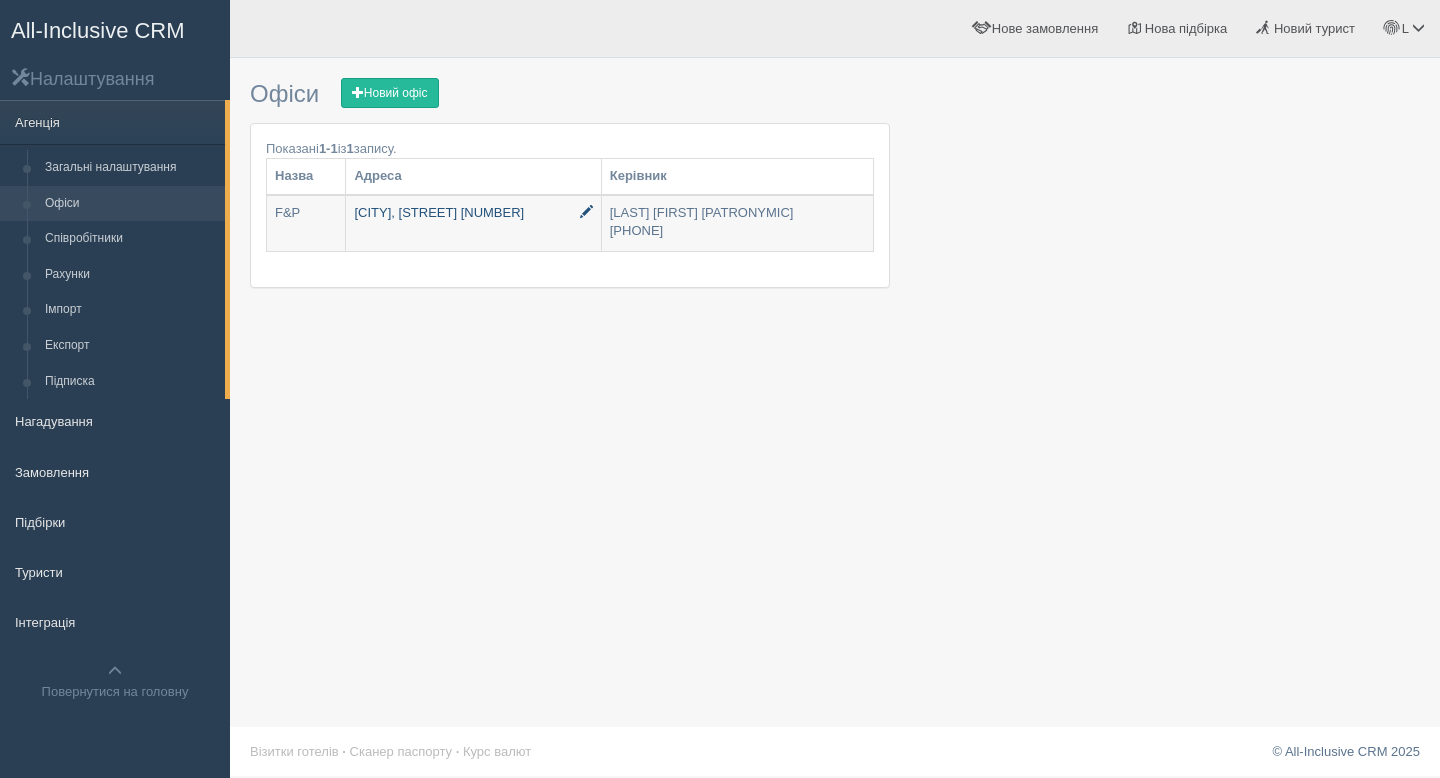 click on "[CITY], [STREET] [NUMBER]" at bounding box center [306, 223] 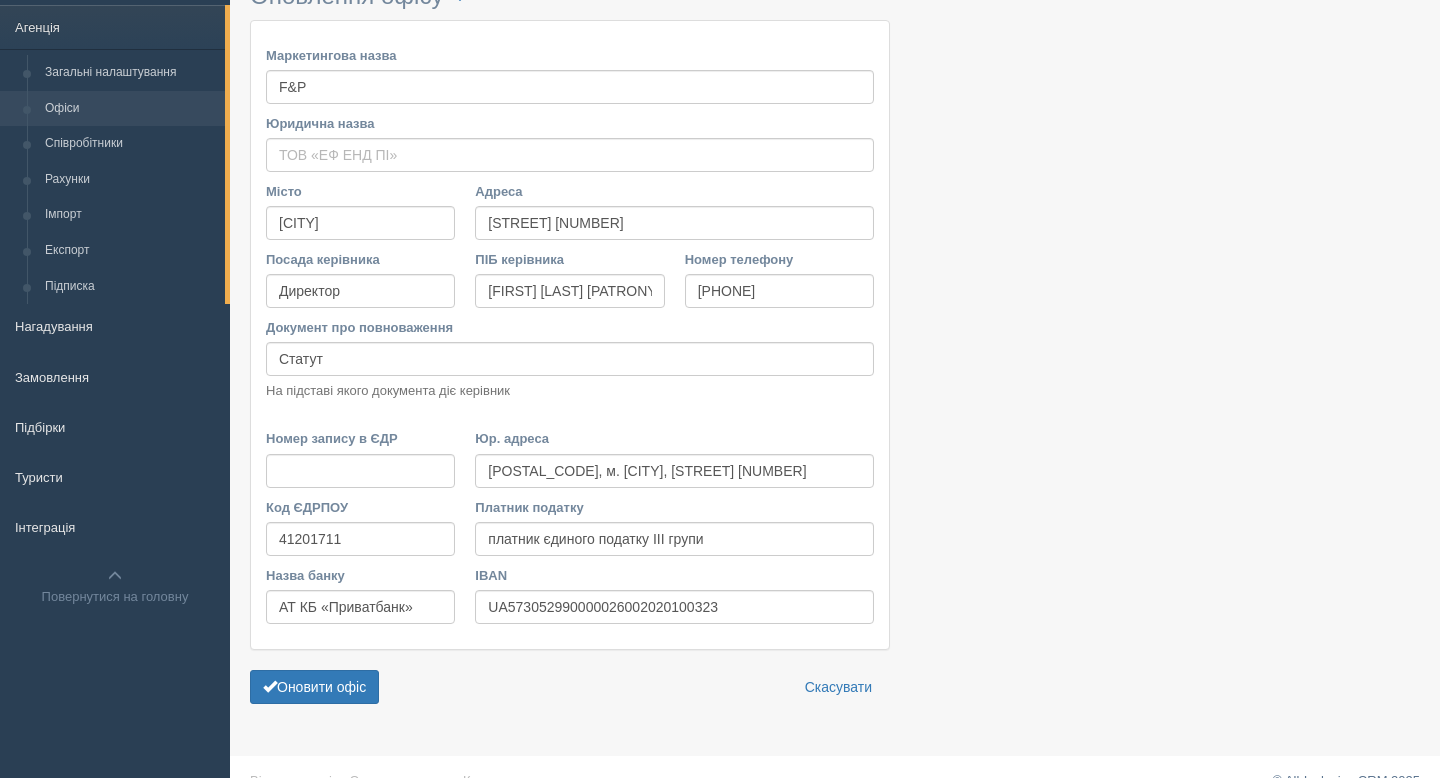 scroll, scrollTop: 127, scrollLeft: 0, axis: vertical 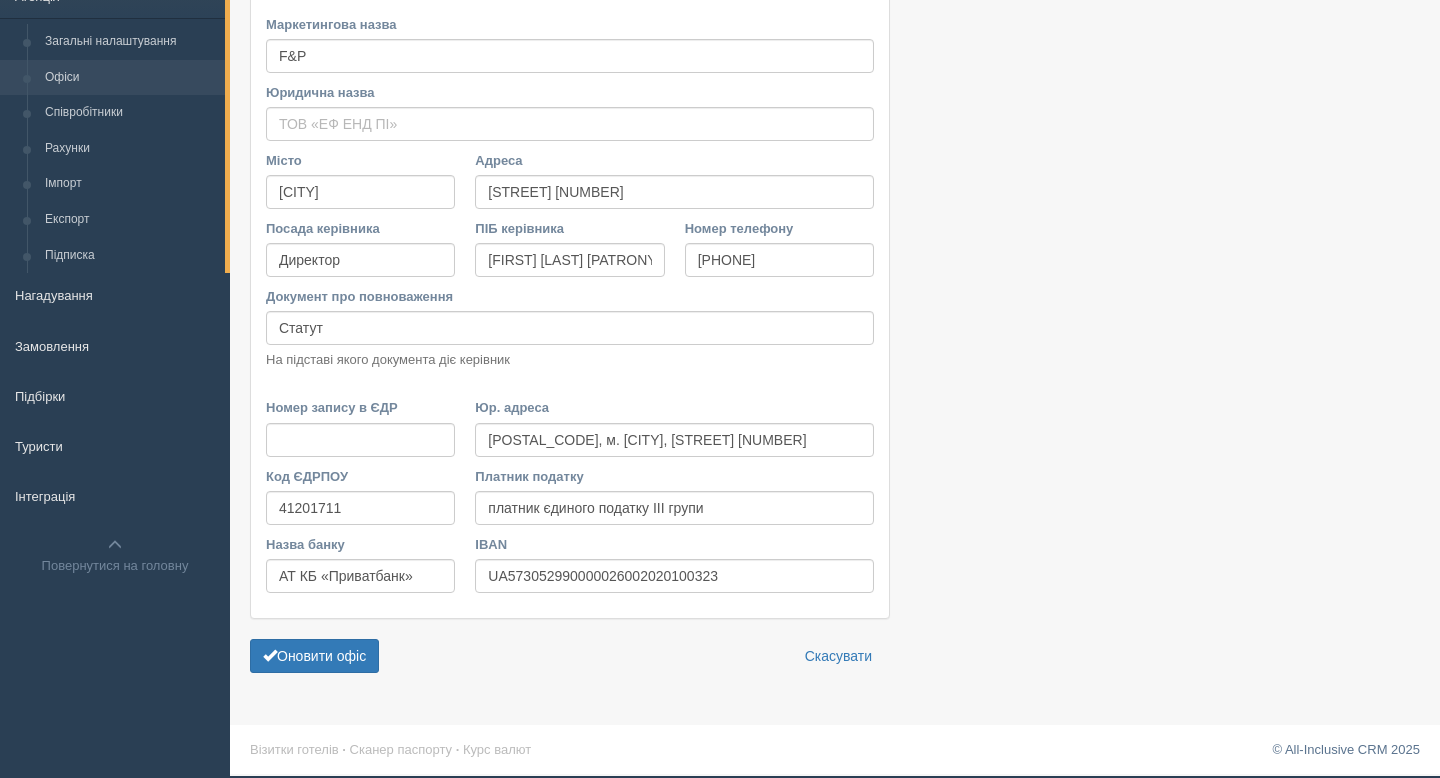 click on "Офіси" at bounding box center (130, 78) 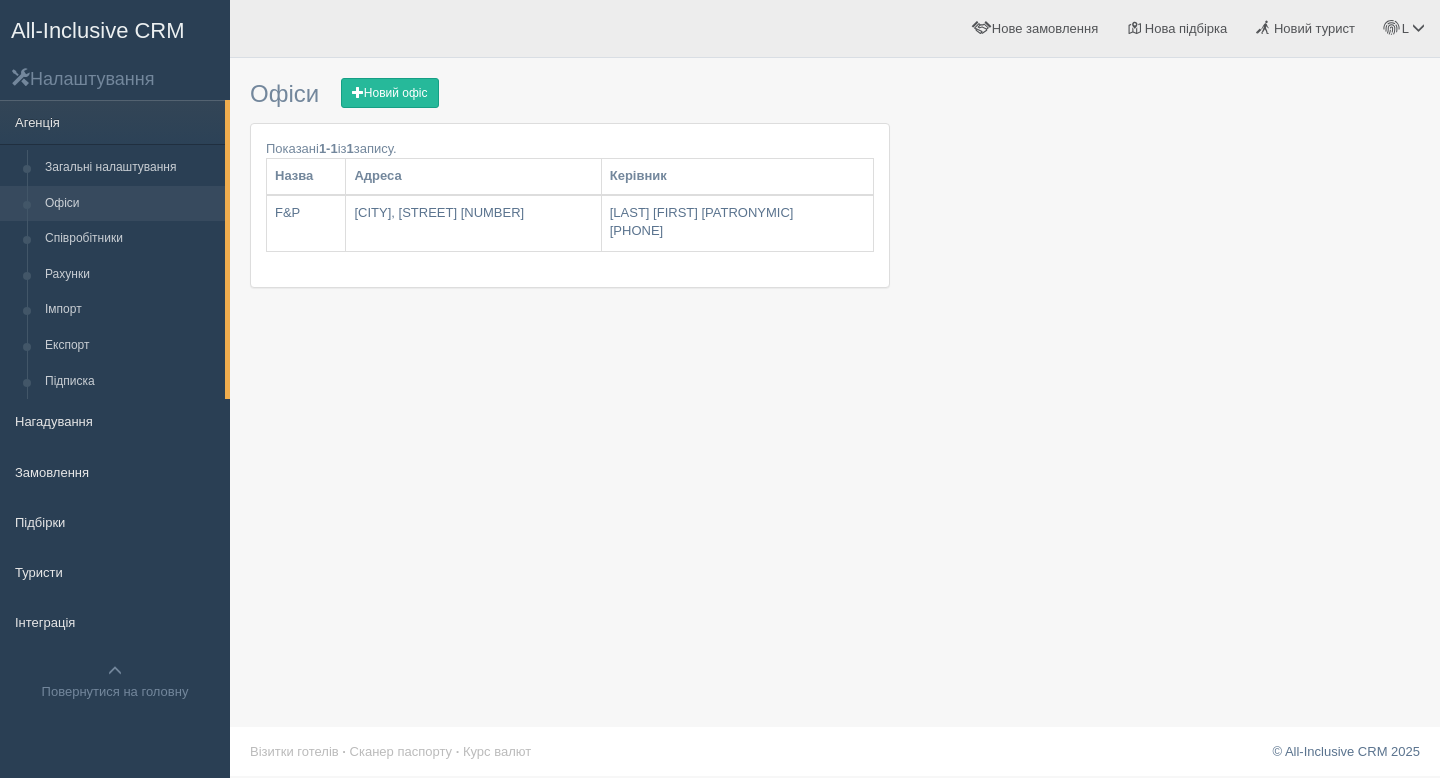 scroll, scrollTop: 0, scrollLeft: 0, axis: both 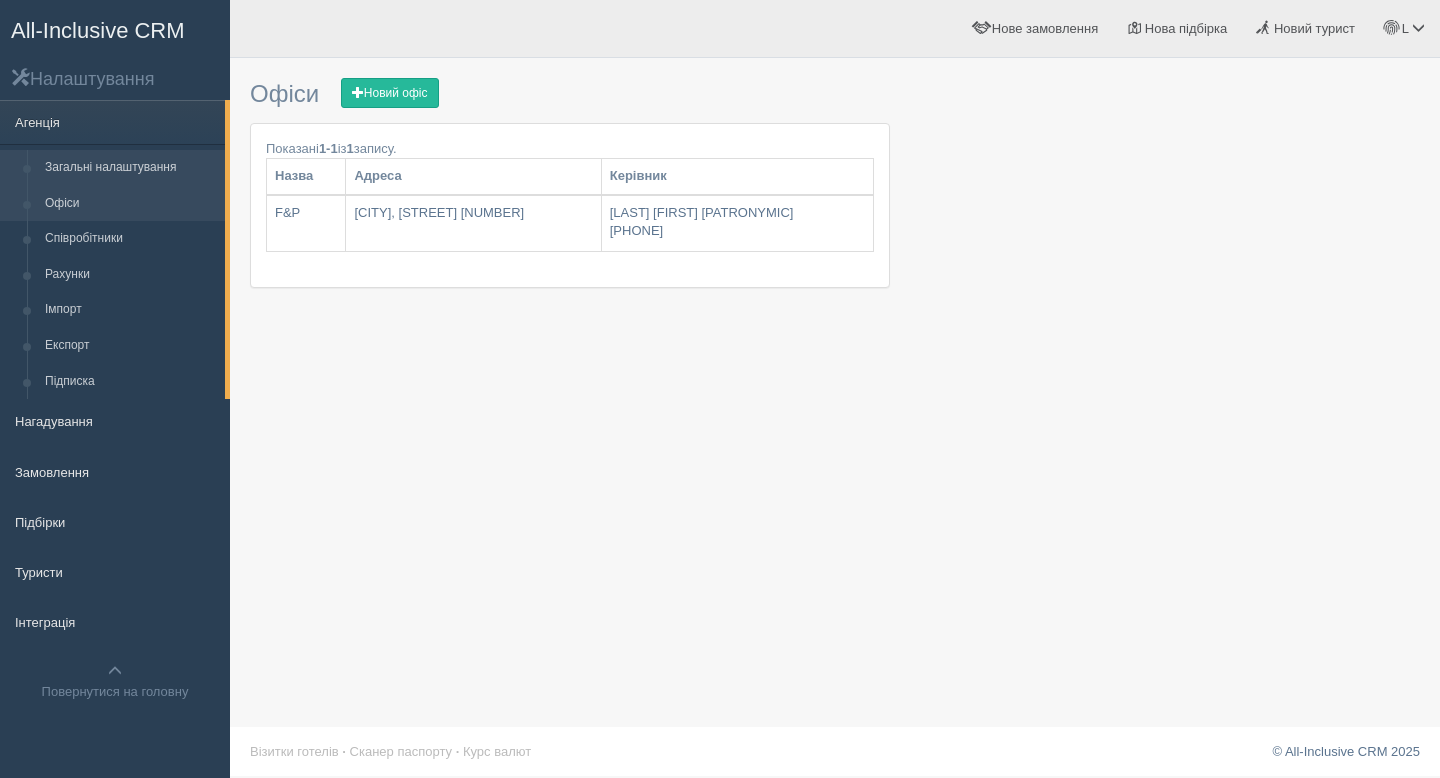 click on "Загальні налаштування" at bounding box center (130, 168) 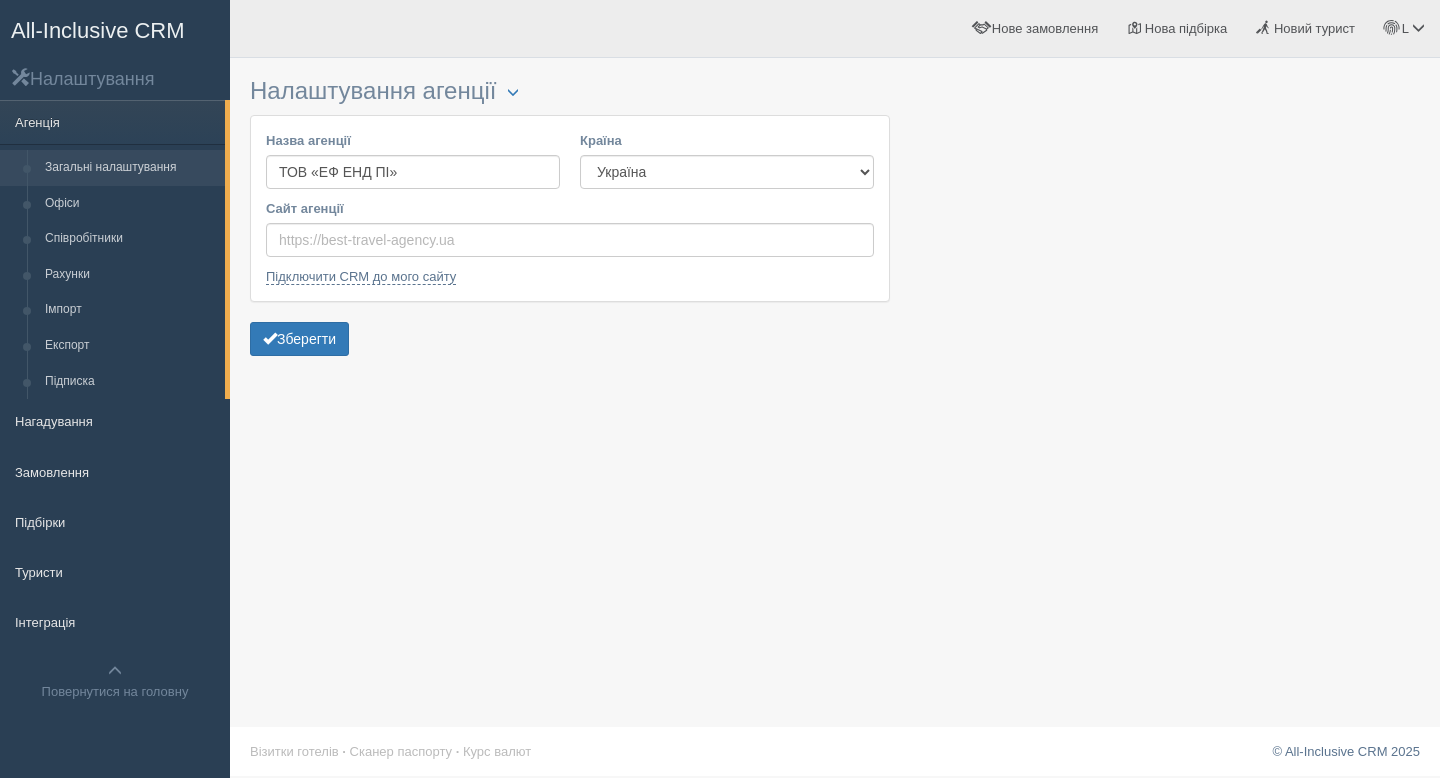 scroll, scrollTop: 0, scrollLeft: 0, axis: both 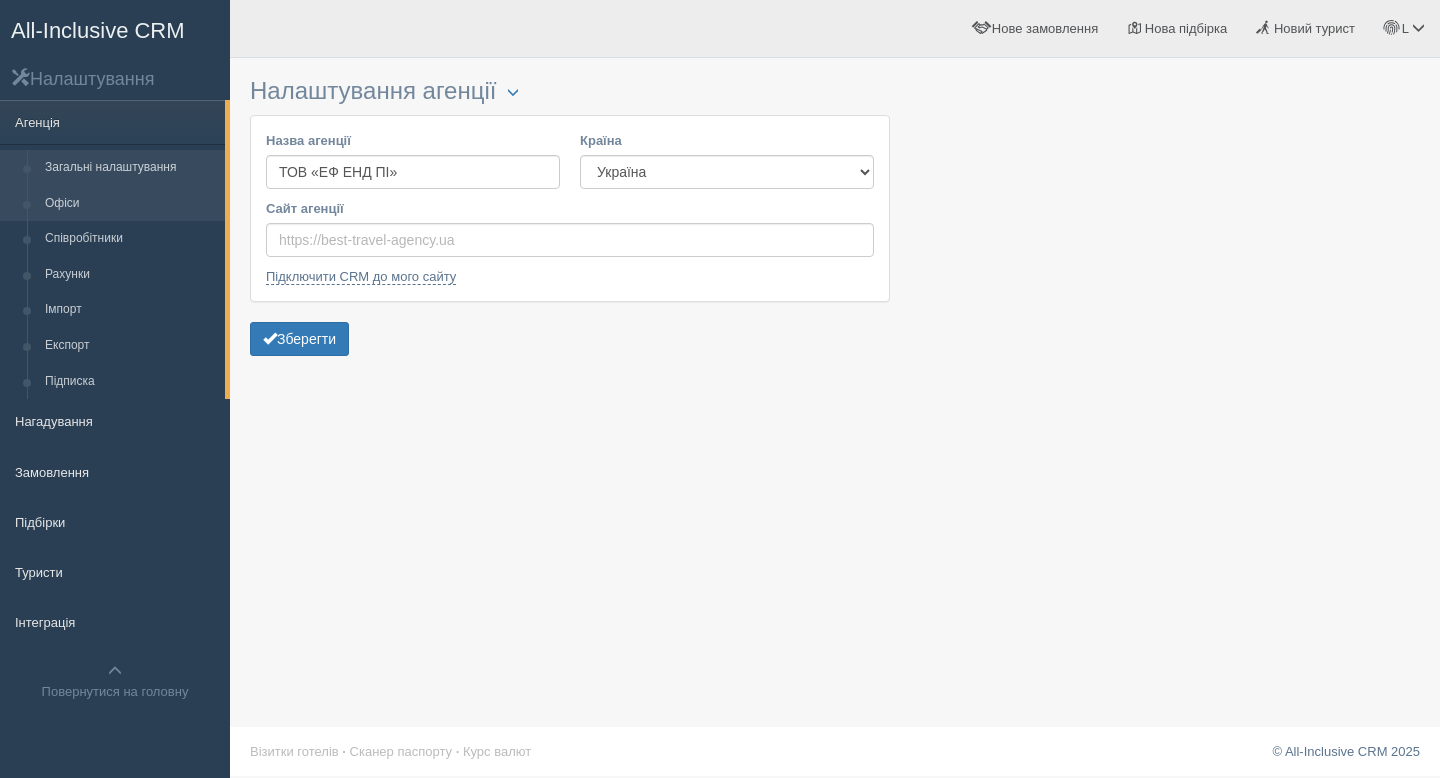 click on "Офіси" at bounding box center (130, 204) 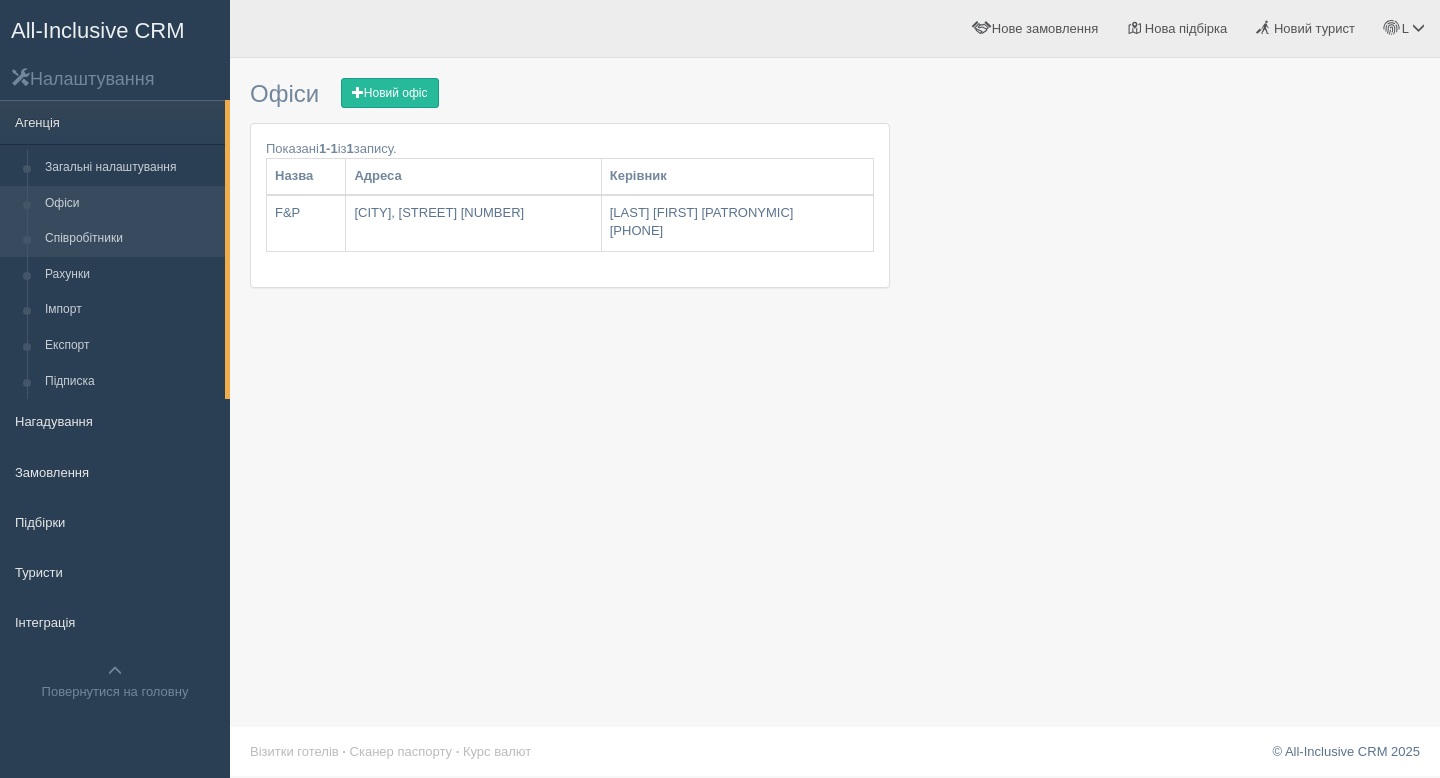 scroll, scrollTop: 0, scrollLeft: 0, axis: both 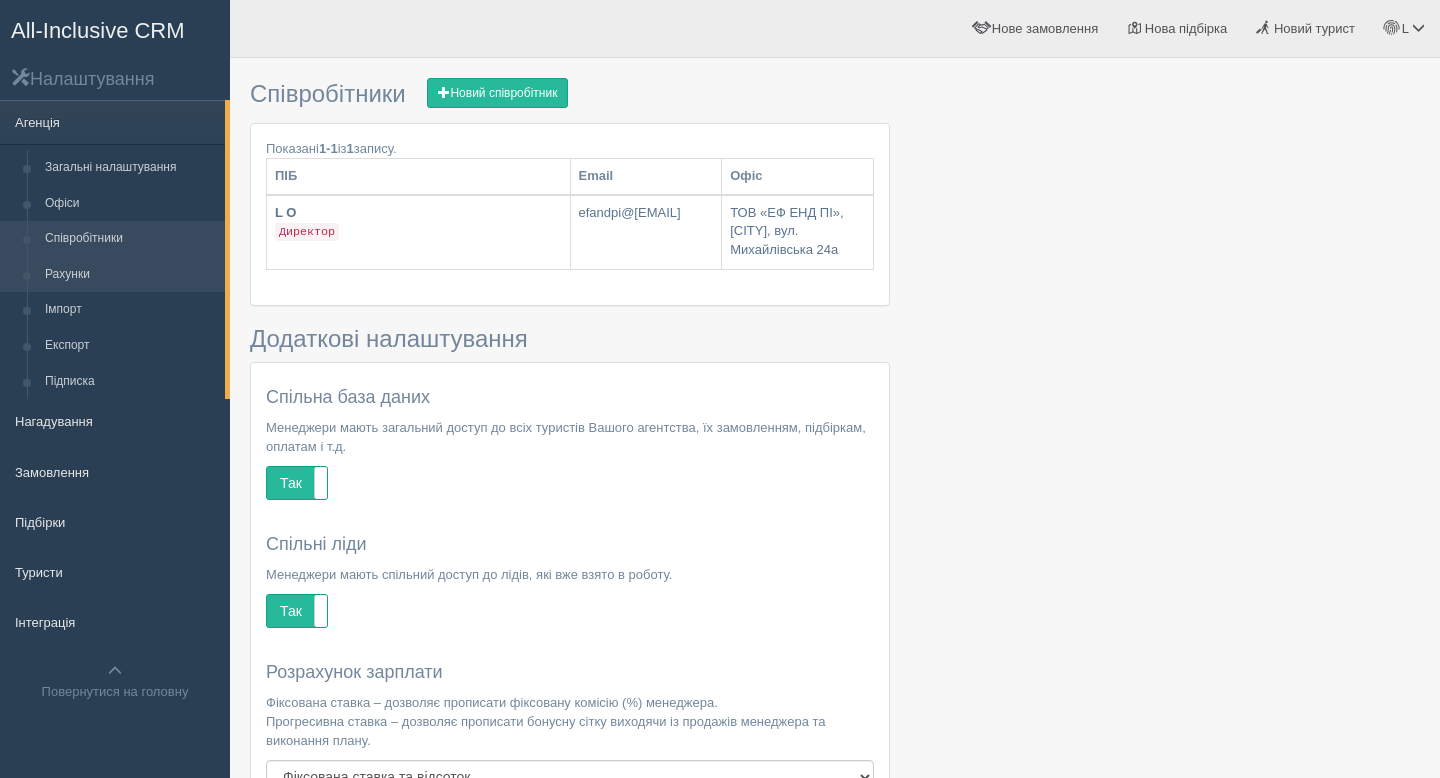 click on "Рахунки" at bounding box center (130, 275) 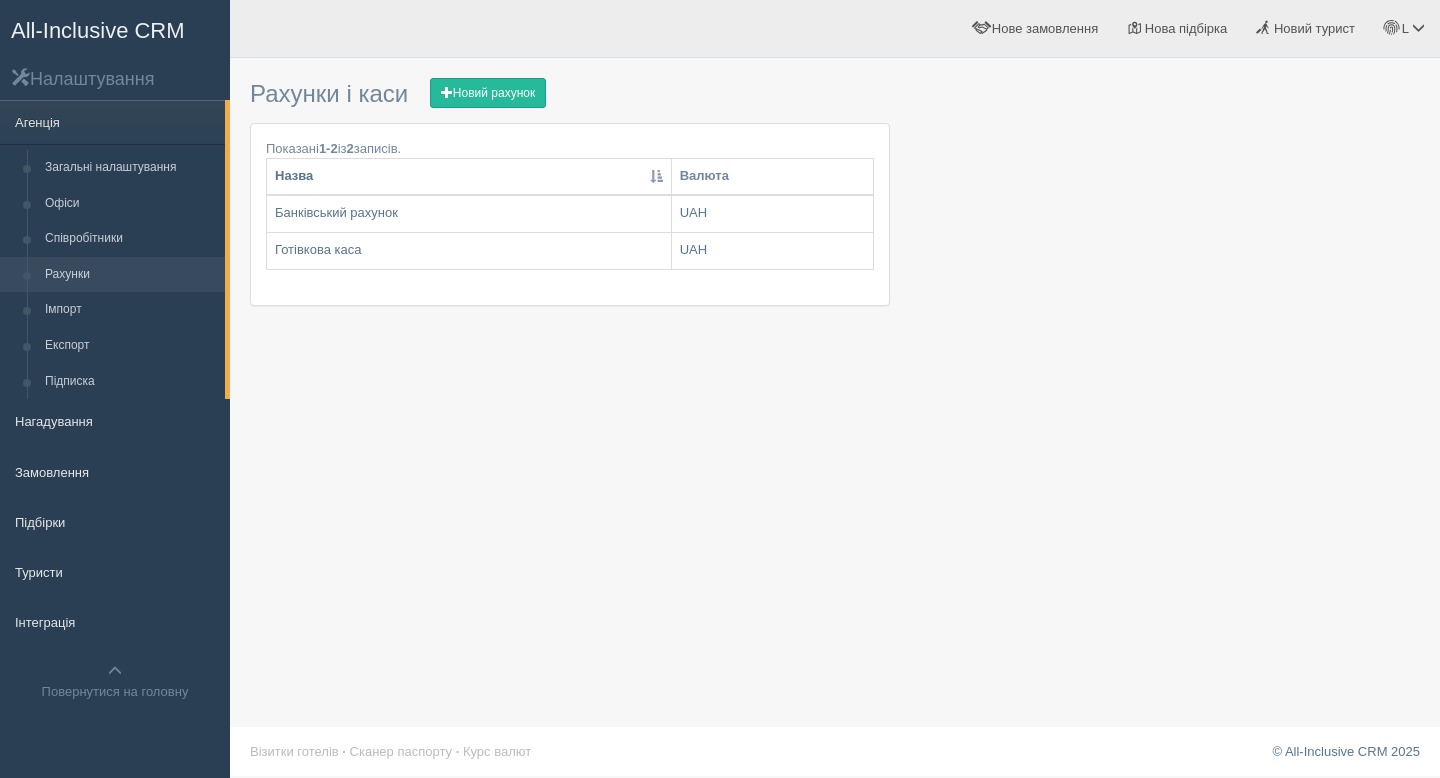 scroll, scrollTop: 0, scrollLeft: 0, axis: both 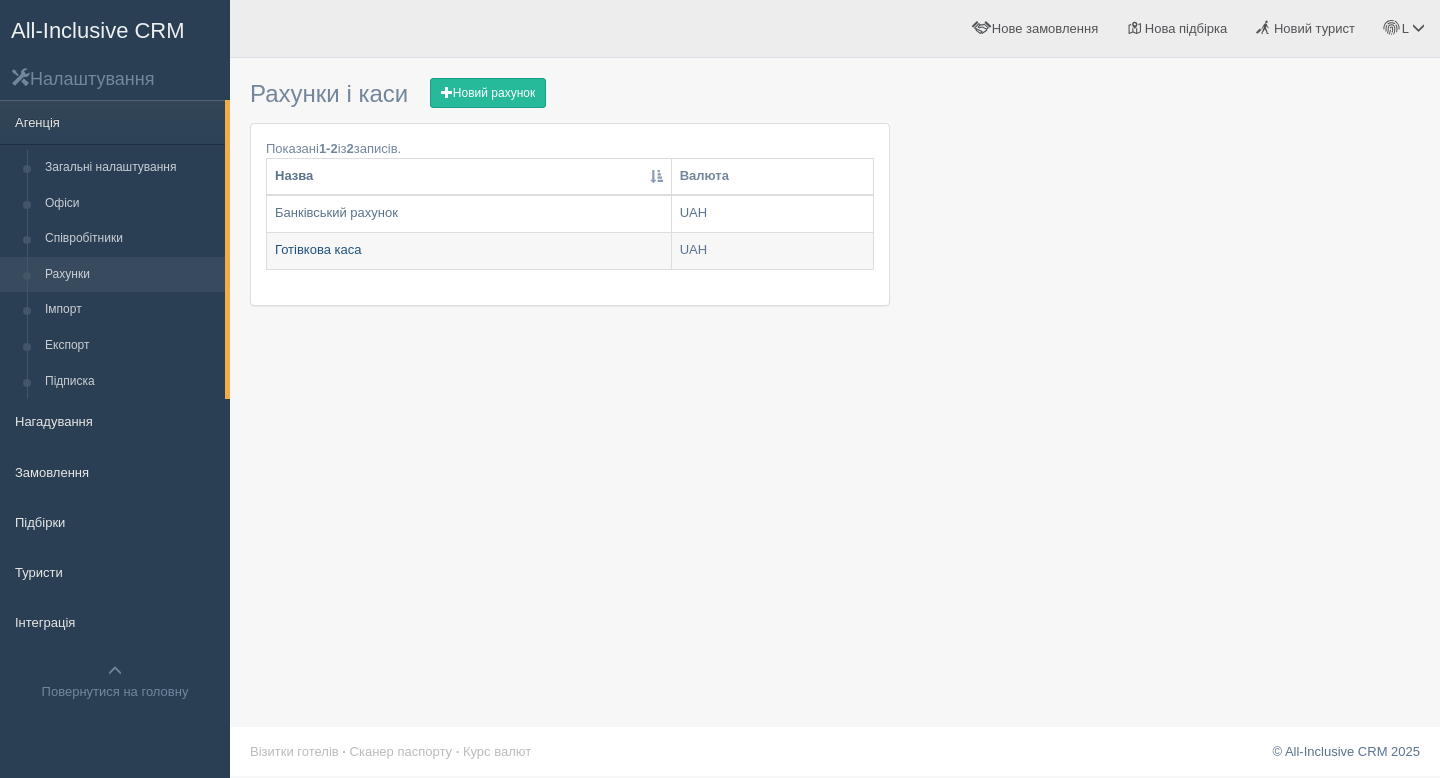 click on "Готівкова каса" at bounding box center (469, 251) 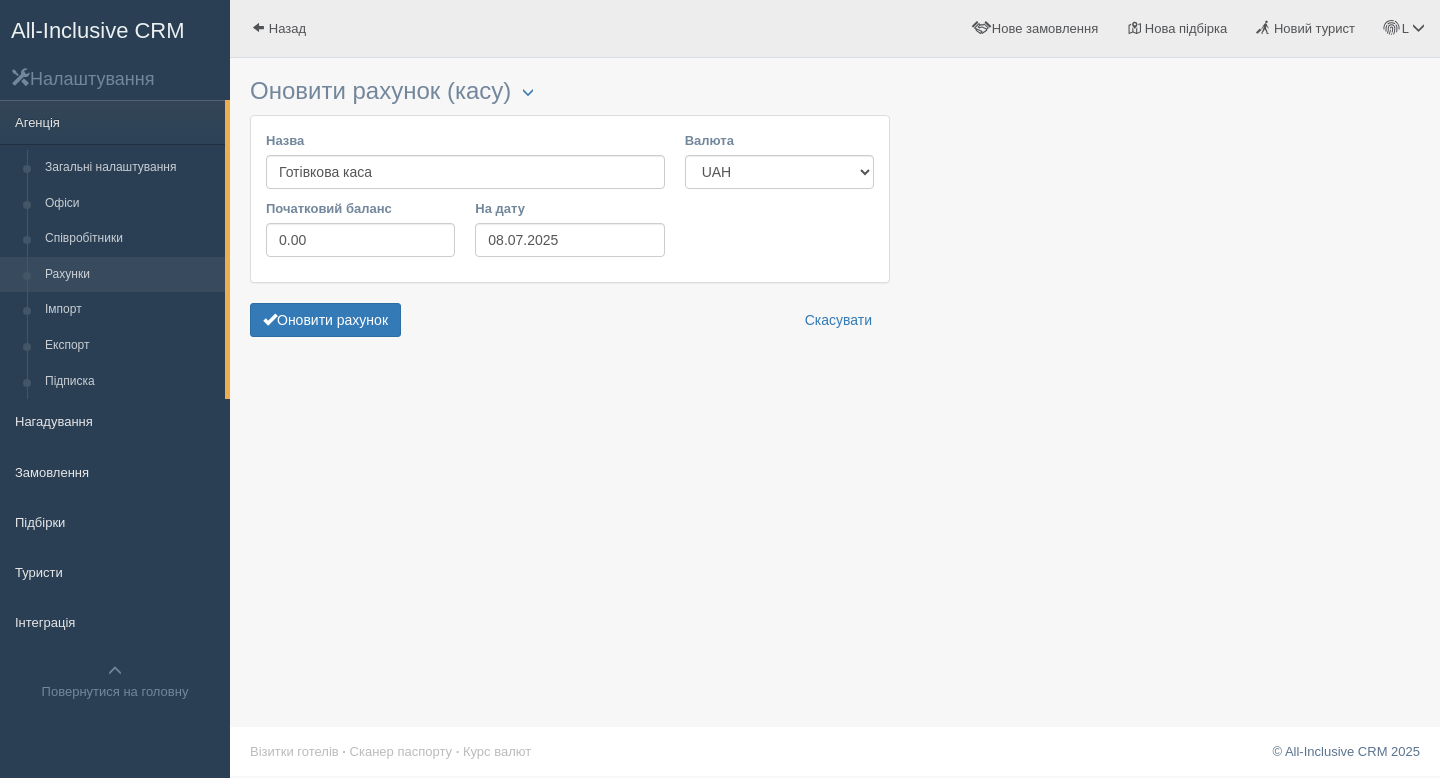 scroll, scrollTop: 0, scrollLeft: 0, axis: both 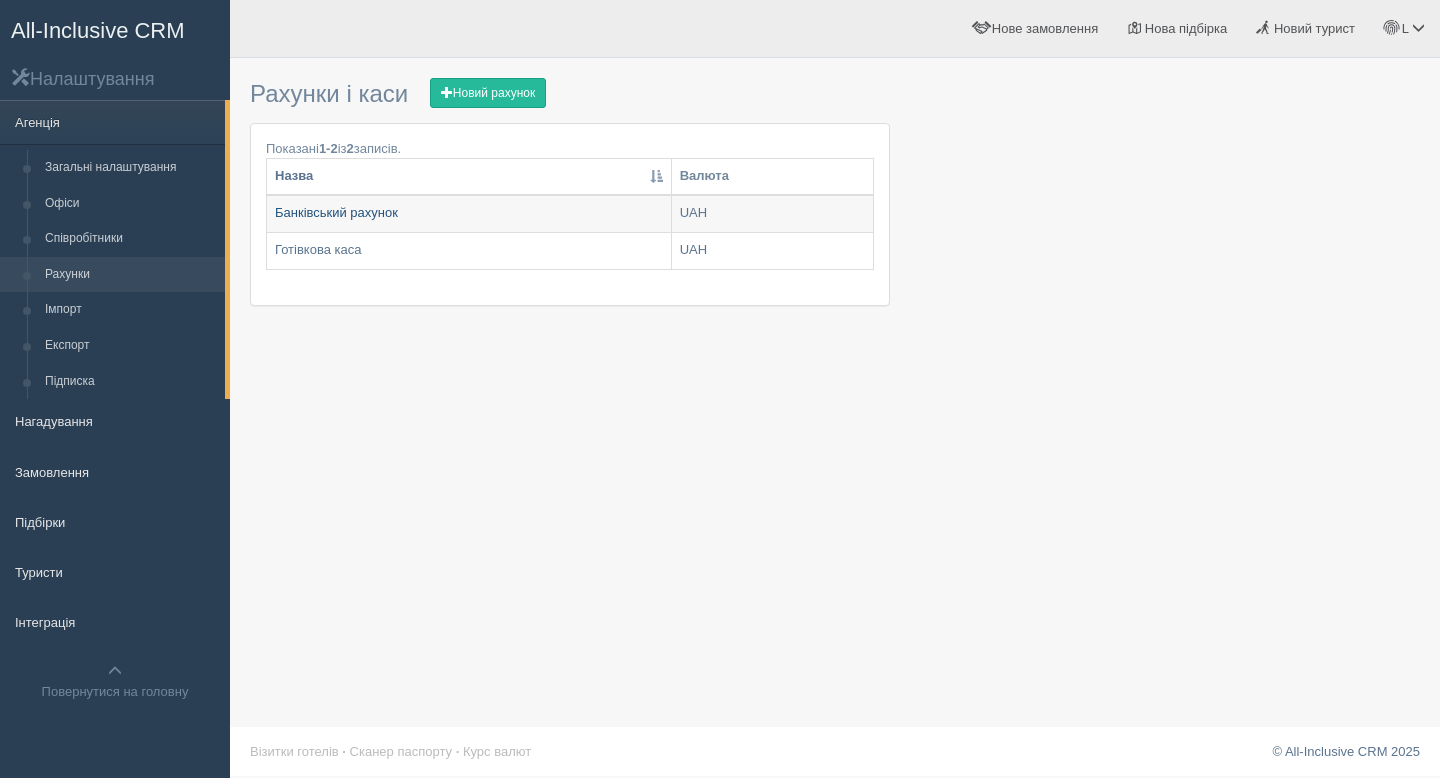 click on "Банківський рахунок" at bounding box center [469, 214] 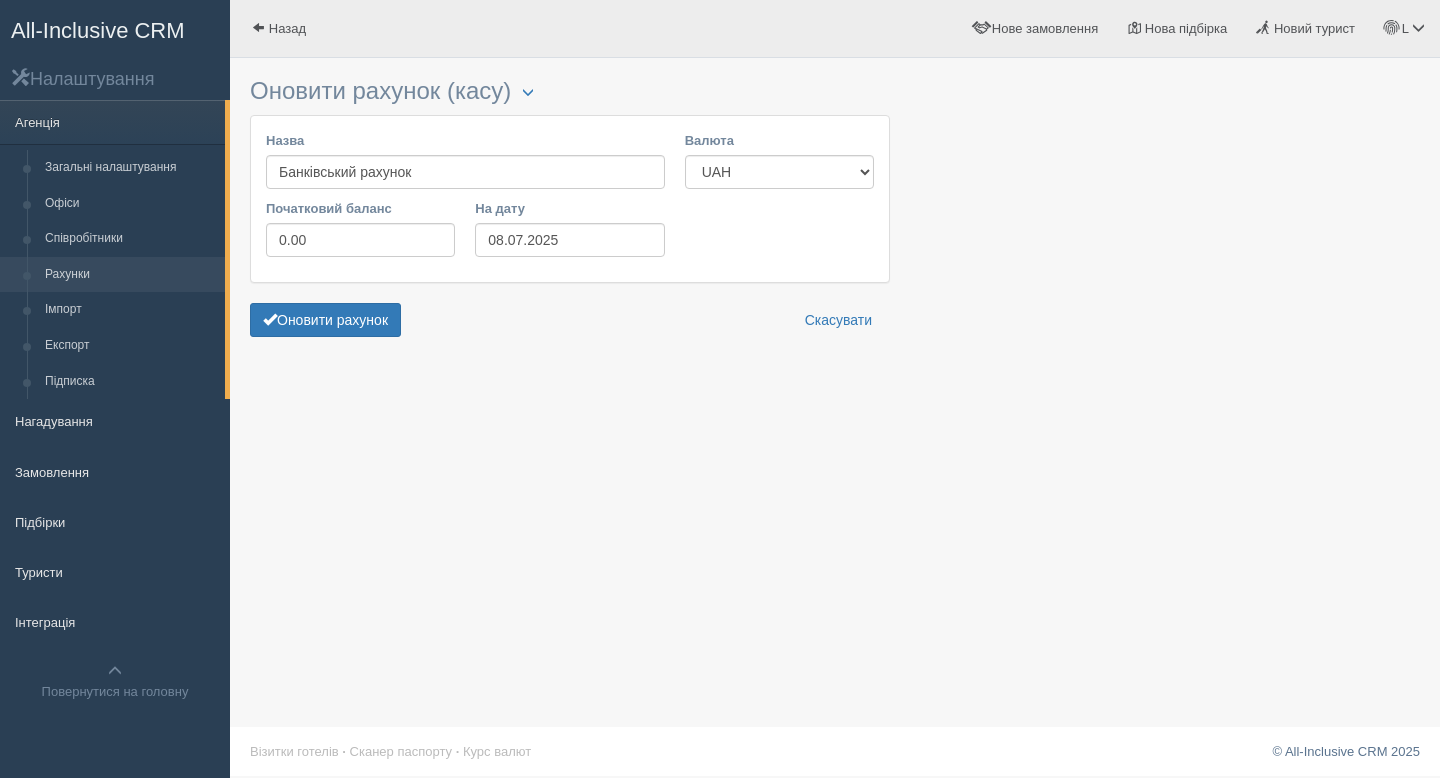 scroll, scrollTop: 0, scrollLeft: 0, axis: both 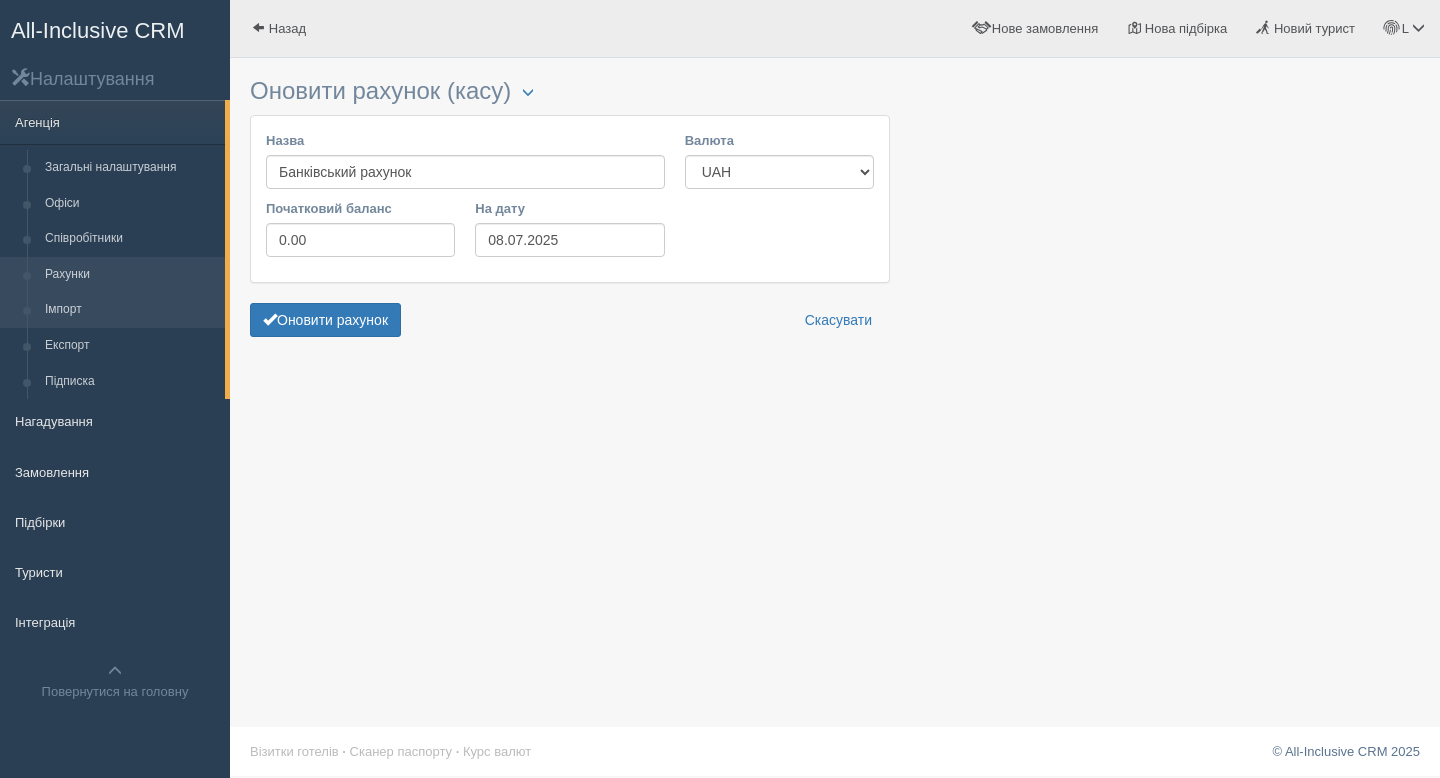 click on "Імпорт" at bounding box center (130, 310) 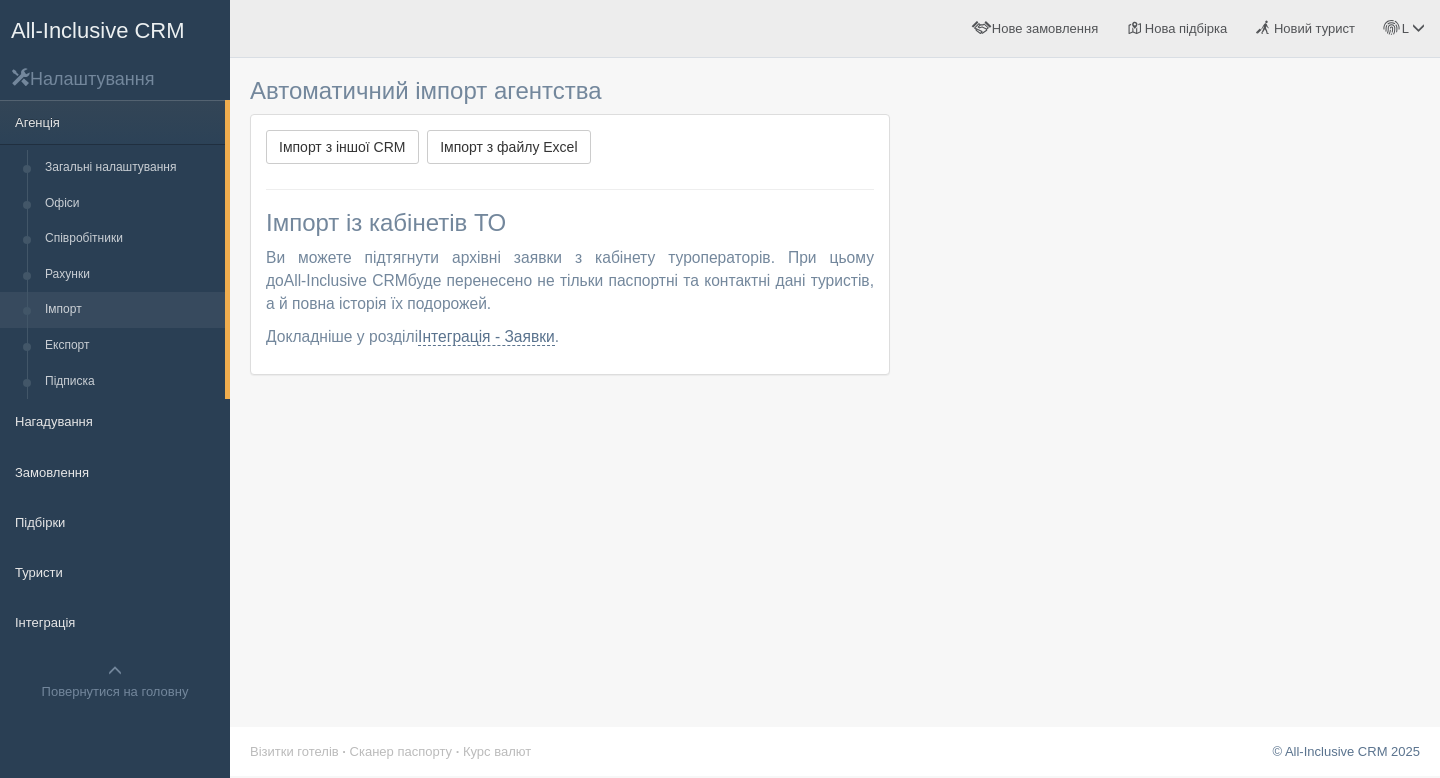 scroll, scrollTop: 0, scrollLeft: 0, axis: both 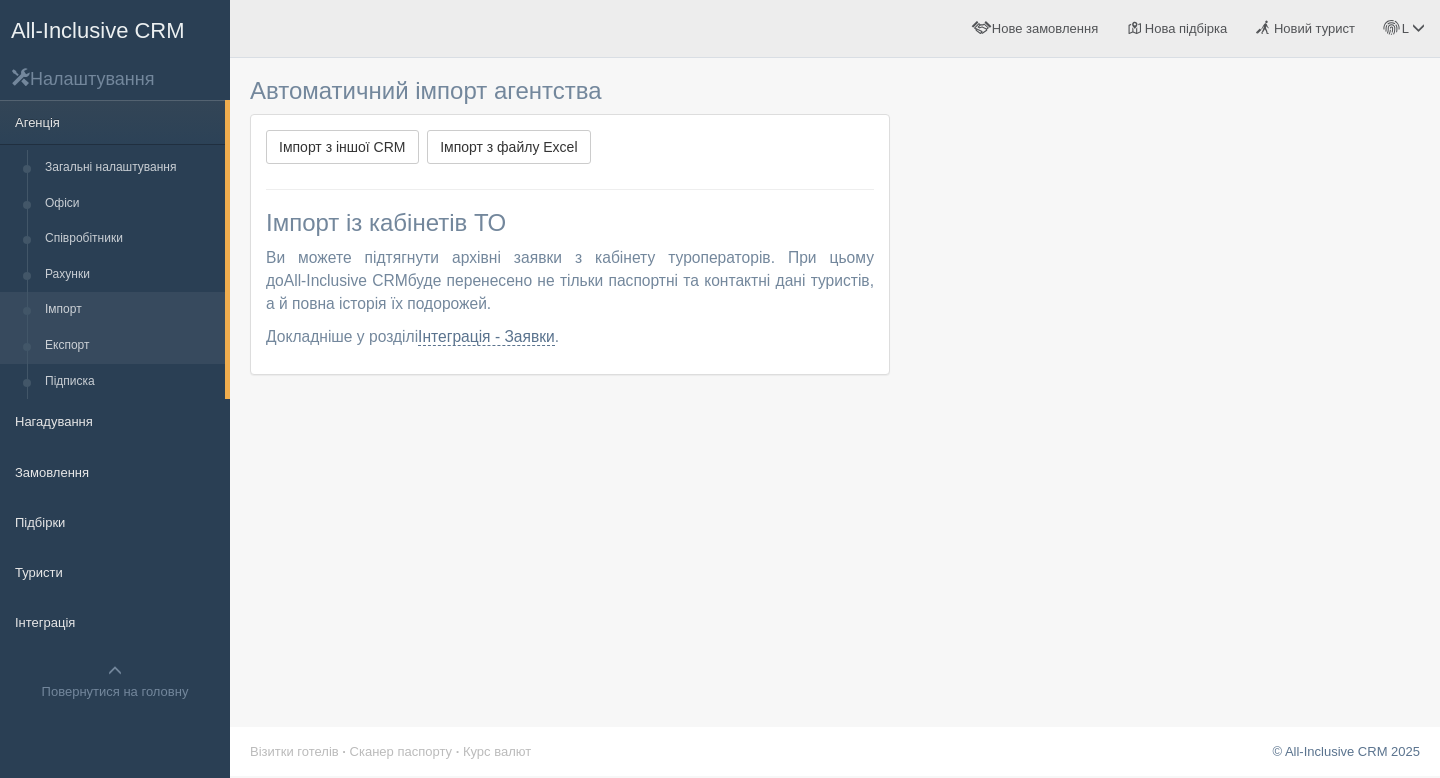 click on "Експорт" at bounding box center (130, 346) 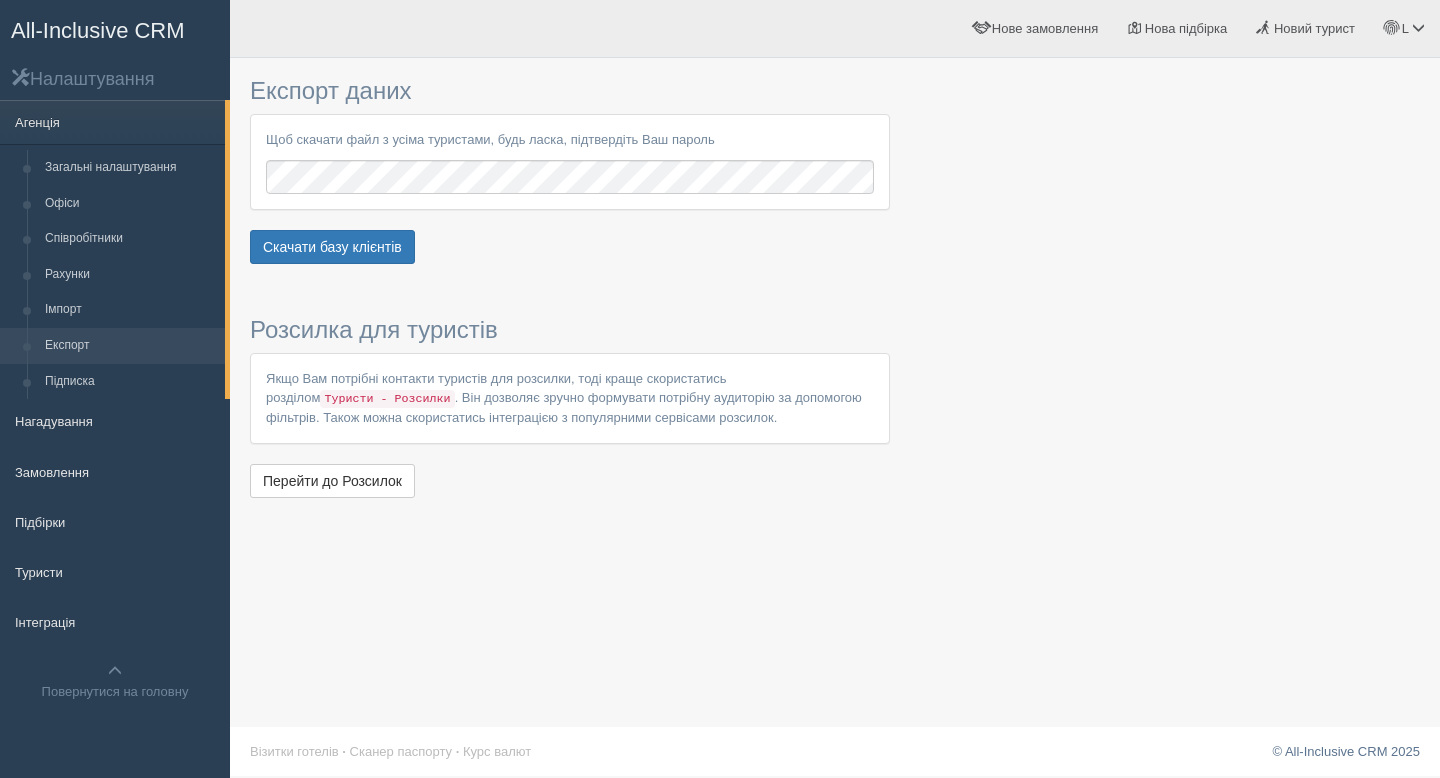 scroll, scrollTop: 0, scrollLeft: 0, axis: both 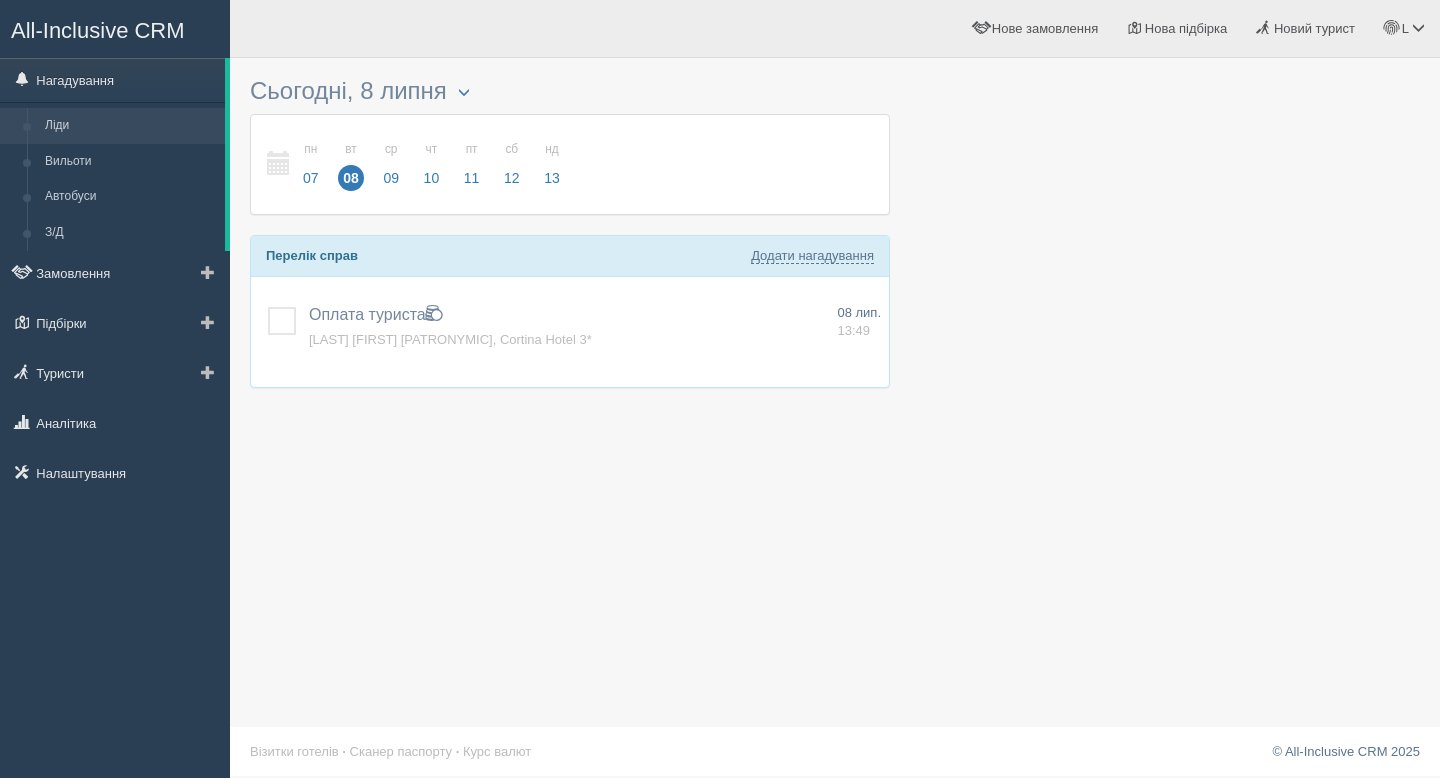click on "Ліди" at bounding box center [130, 126] 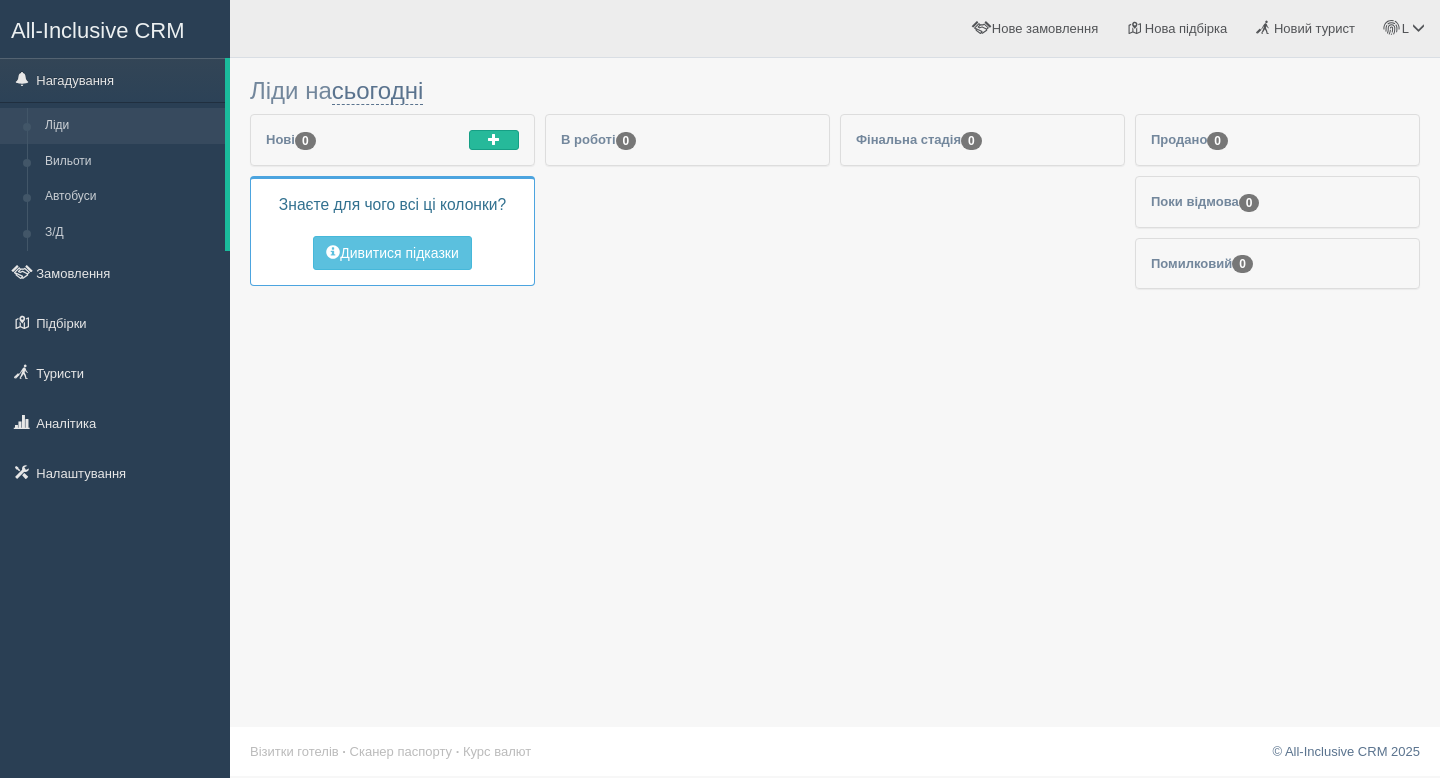 scroll, scrollTop: 0, scrollLeft: 0, axis: both 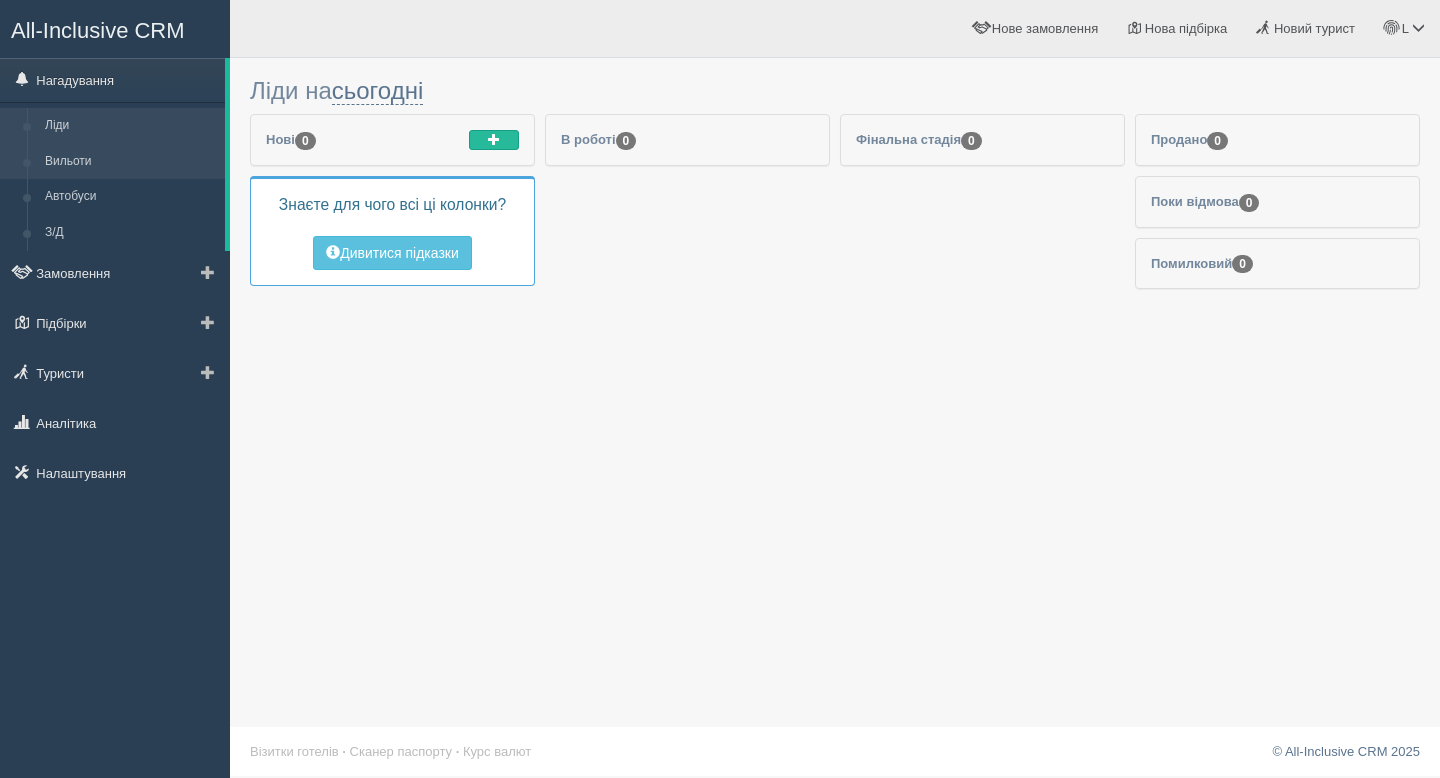 click on "Вильоти" at bounding box center (130, 162) 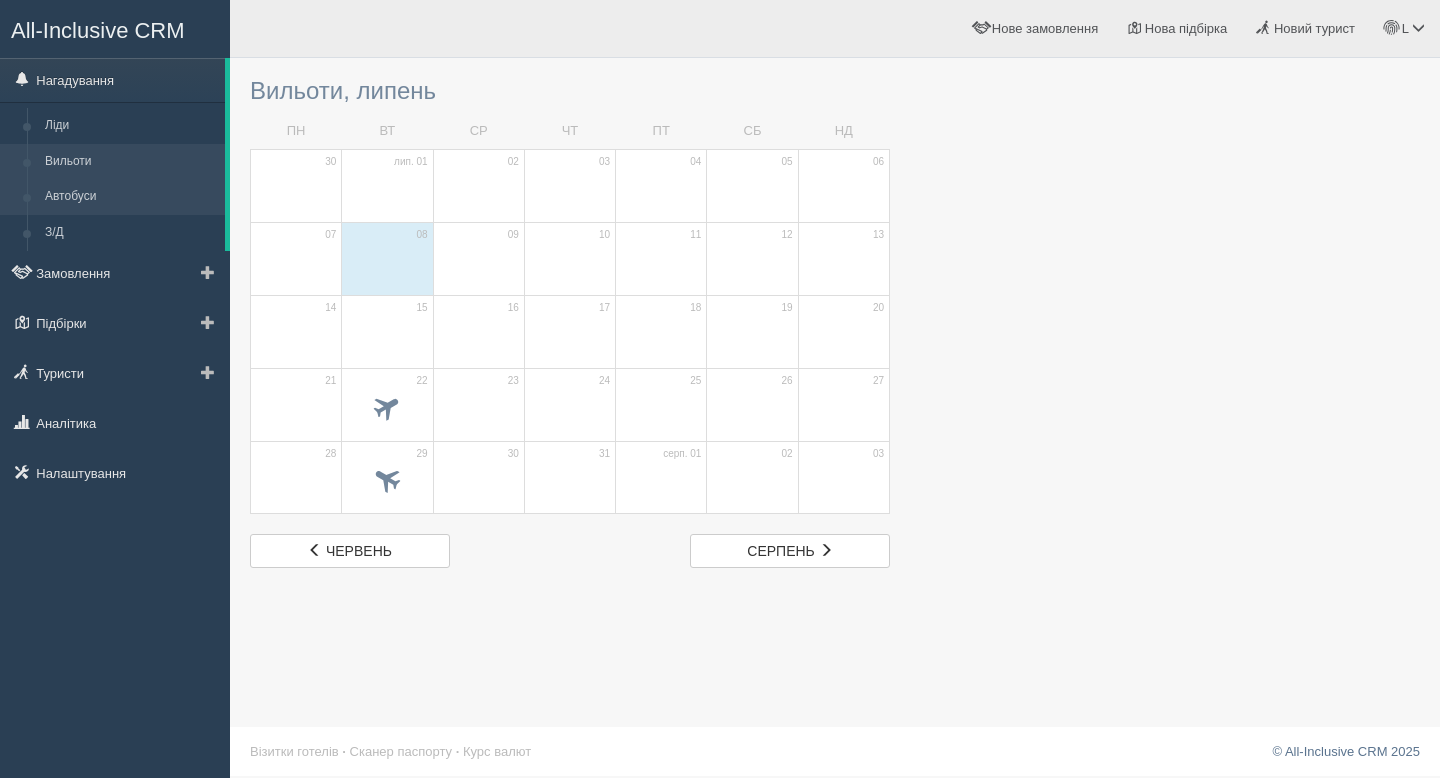 scroll, scrollTop: 0, scrollLeft: 0, axis: both 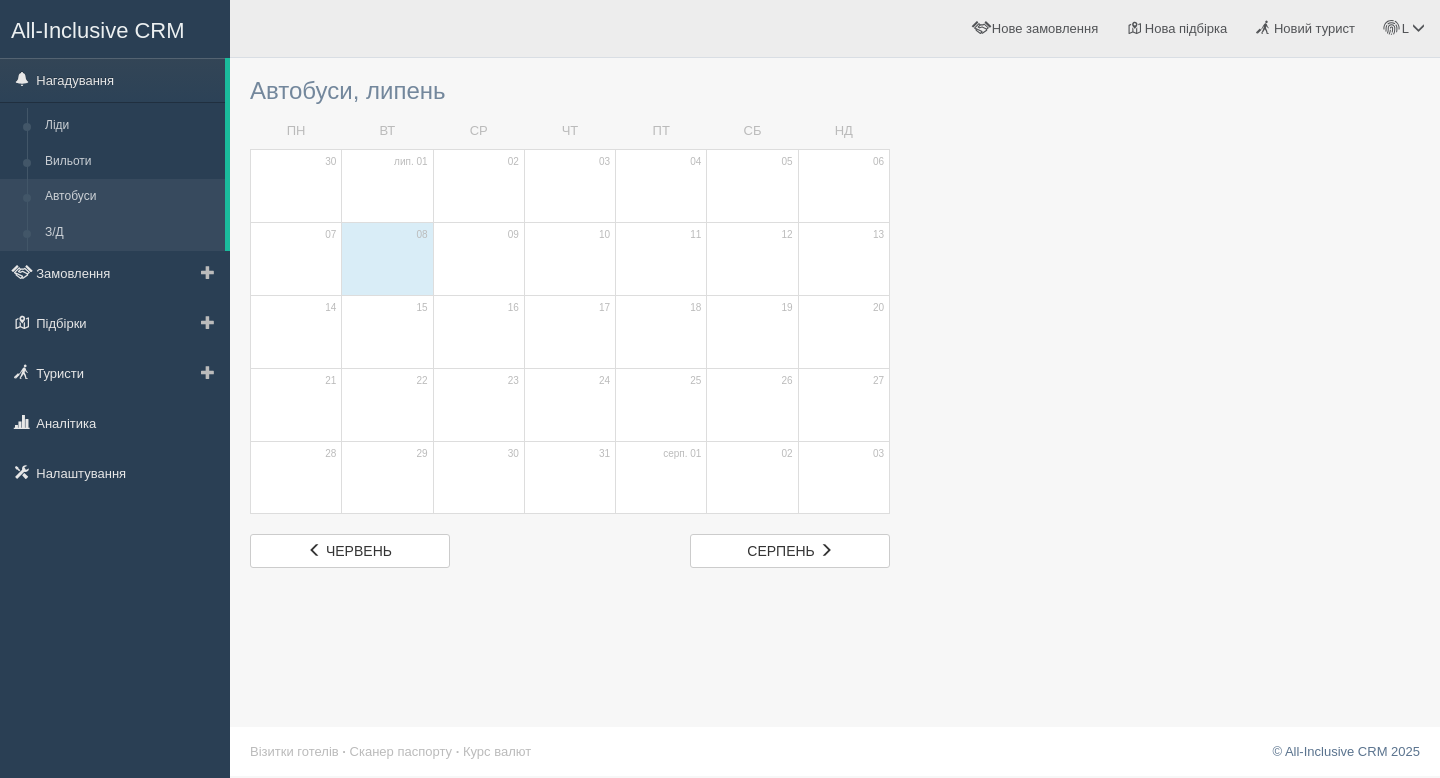 click on "З/Д" at bounding box center (130, 233) 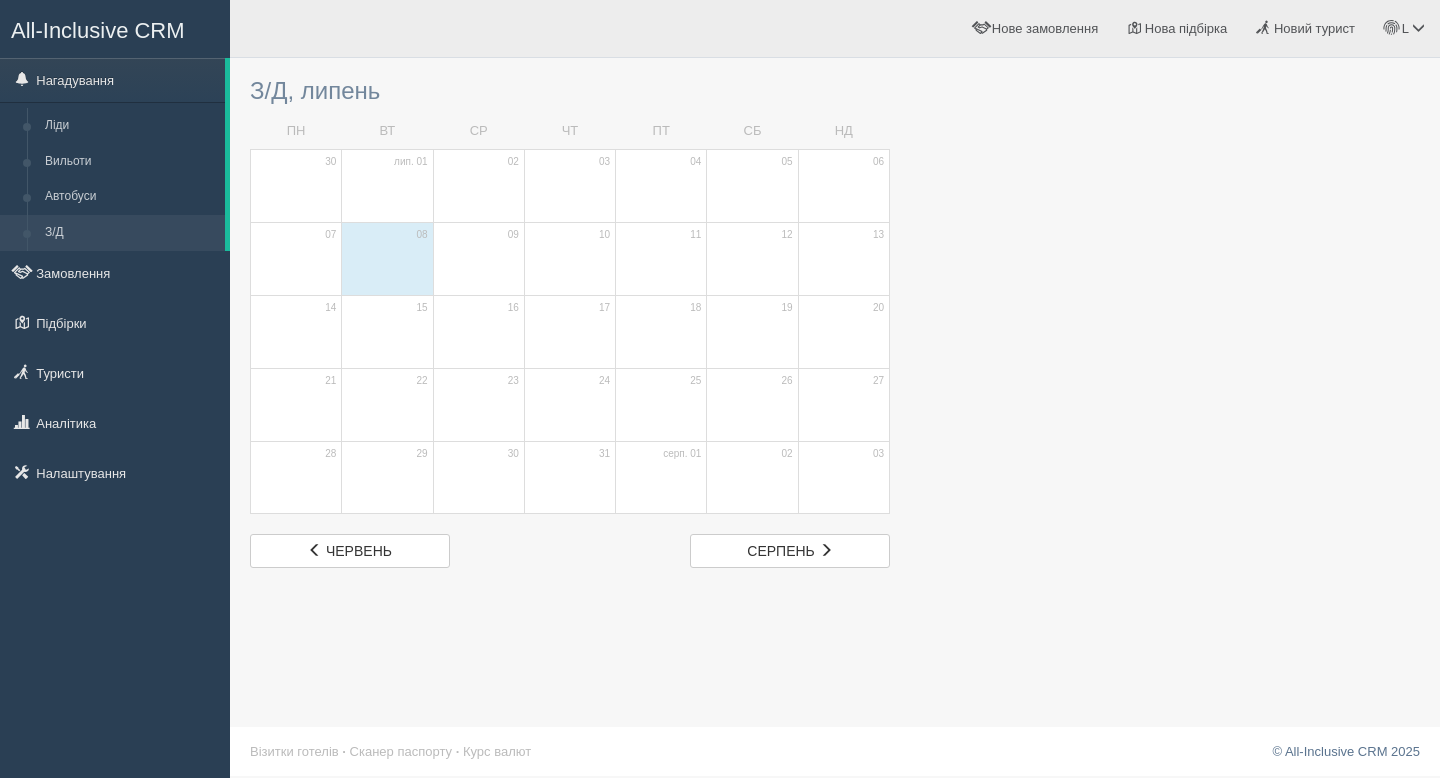 scroll, scrollTop: 0, scrollLeft: 0, axis: both 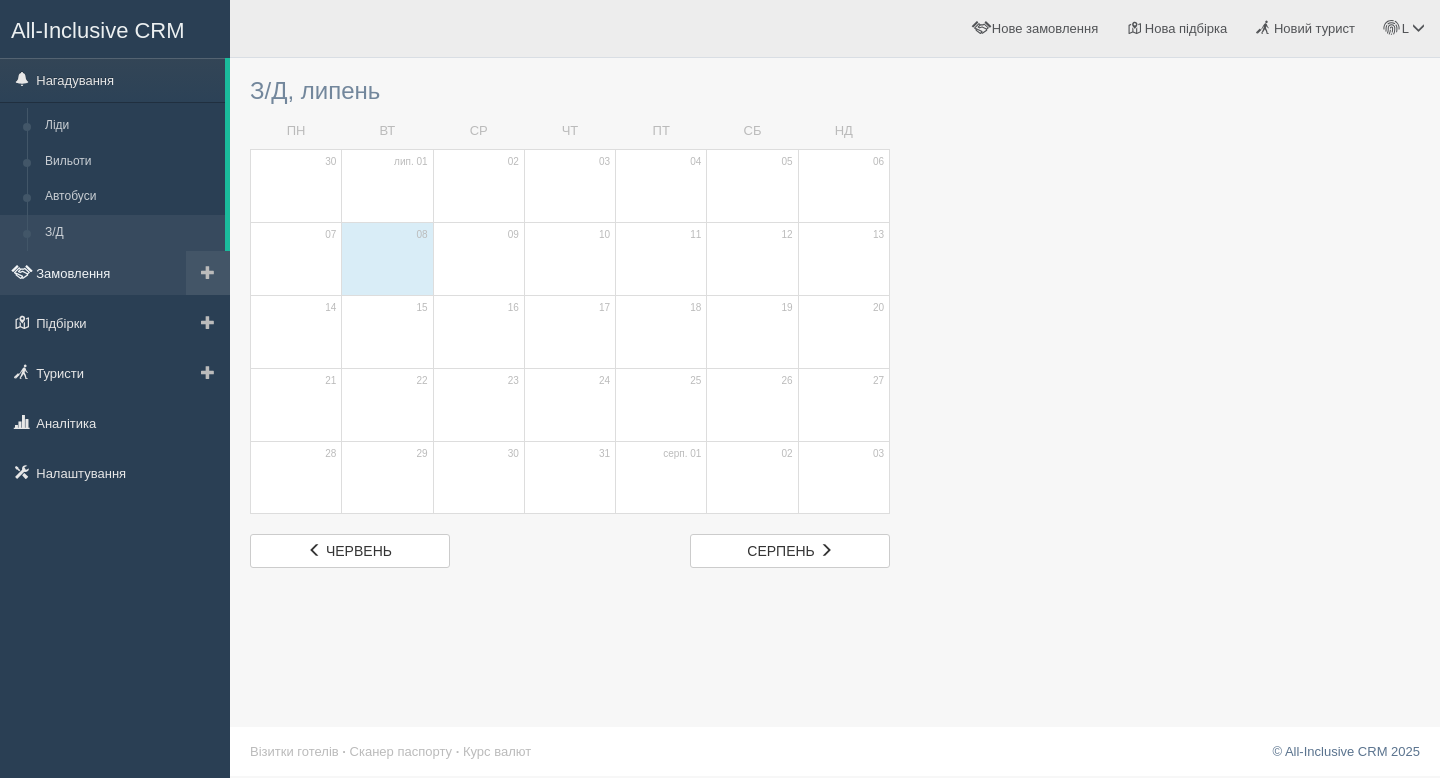 click on "Замовлення" at bounding box center (115, 273) 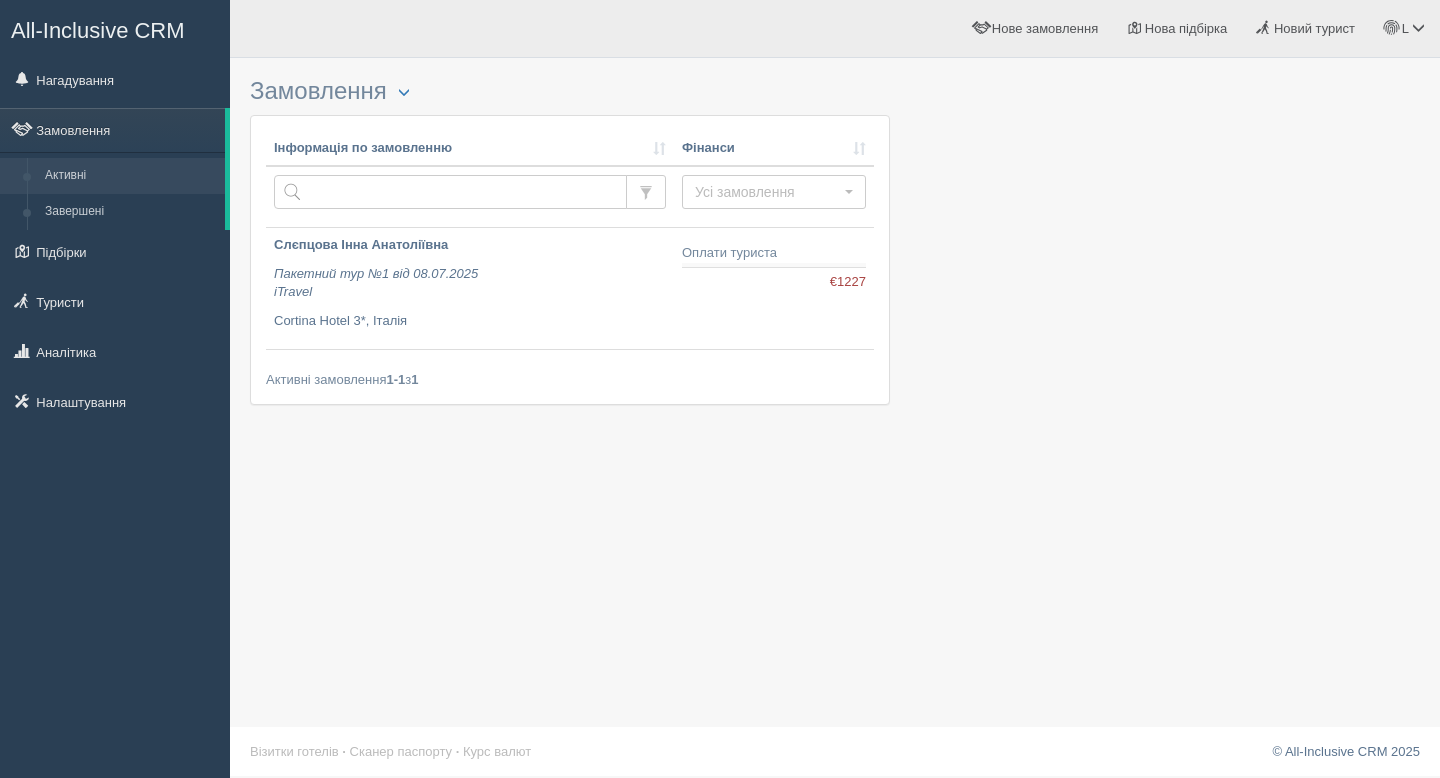 scroll, scrollTop: 0, scrollLeft: 0, axis: both 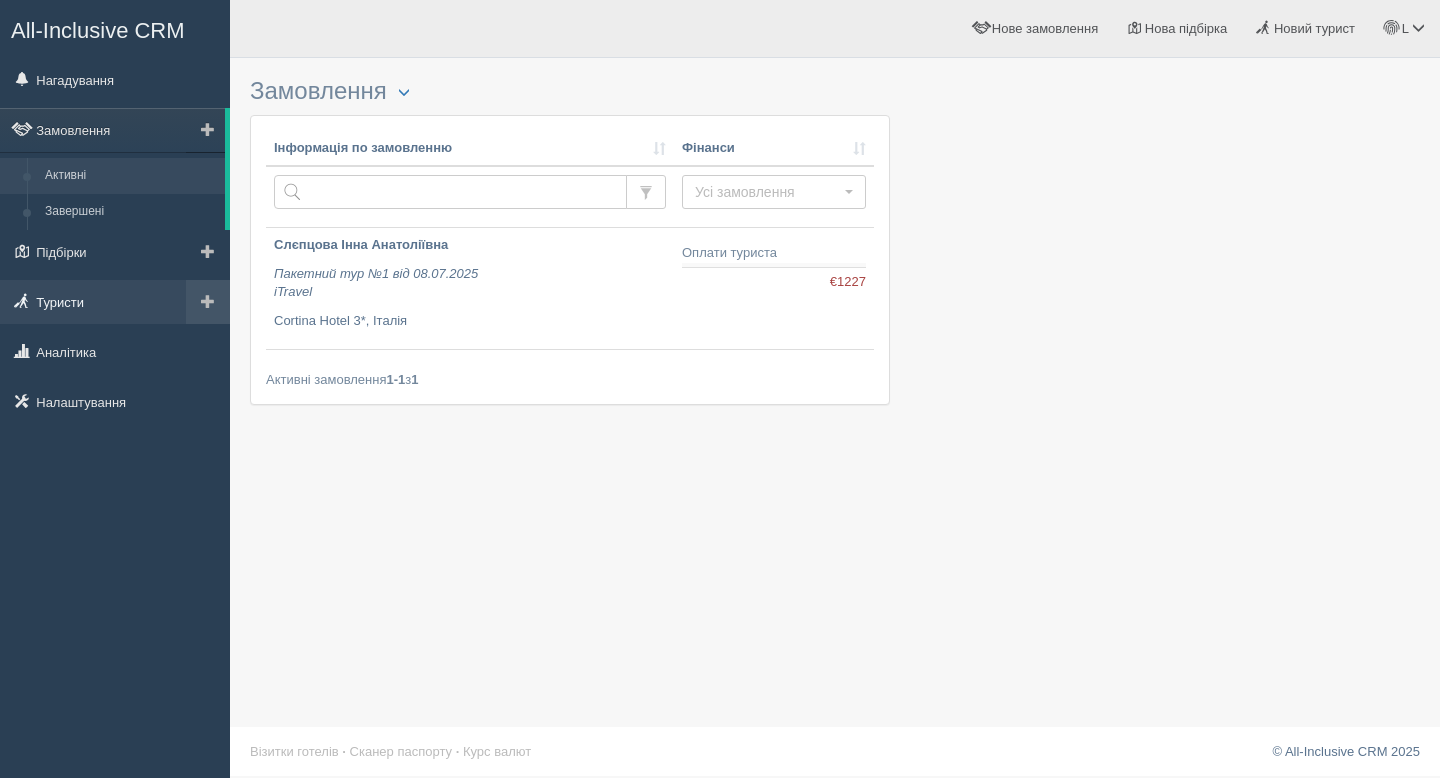 click on "Туристи" at bounding box center (115, 302) 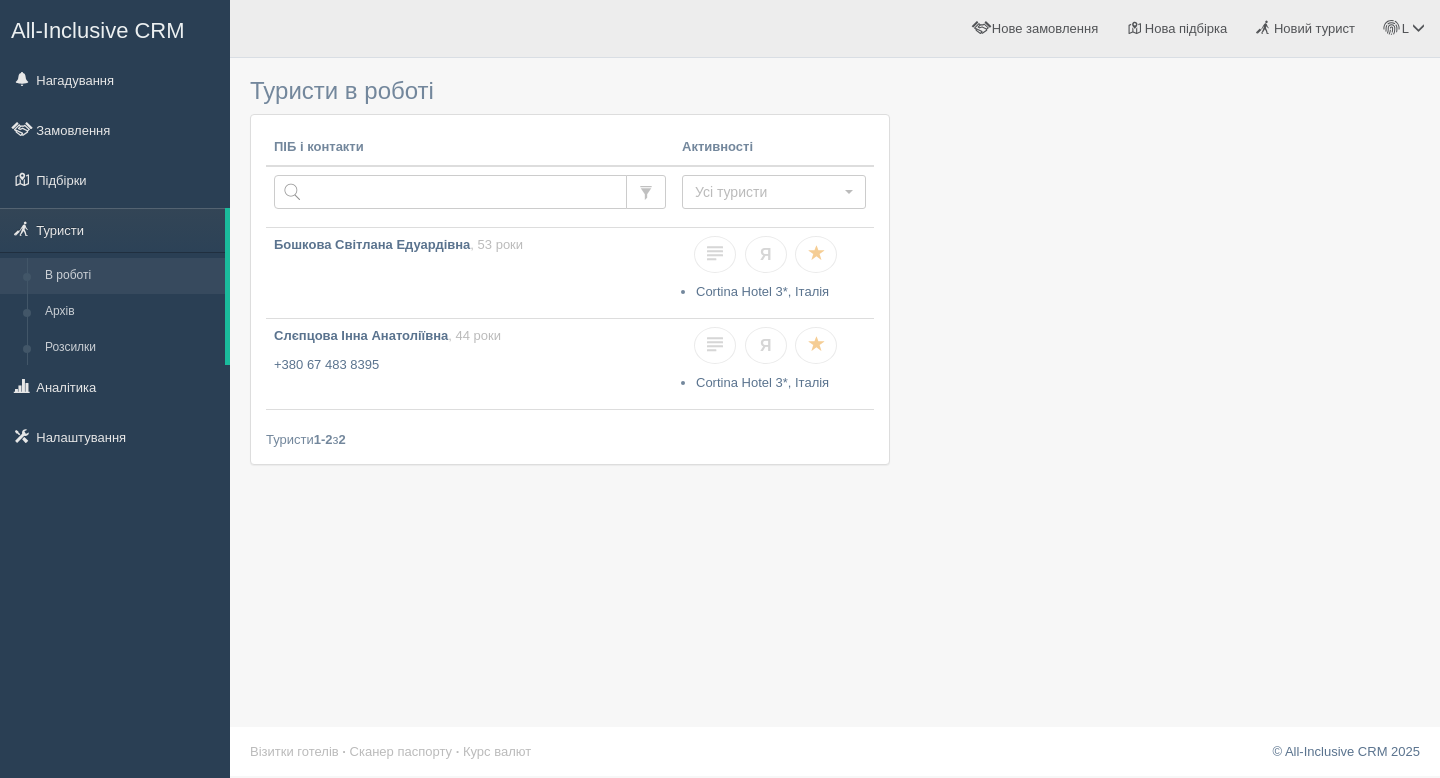 scroll, scrollTop: 0, scrollLeft: 0, axis: both 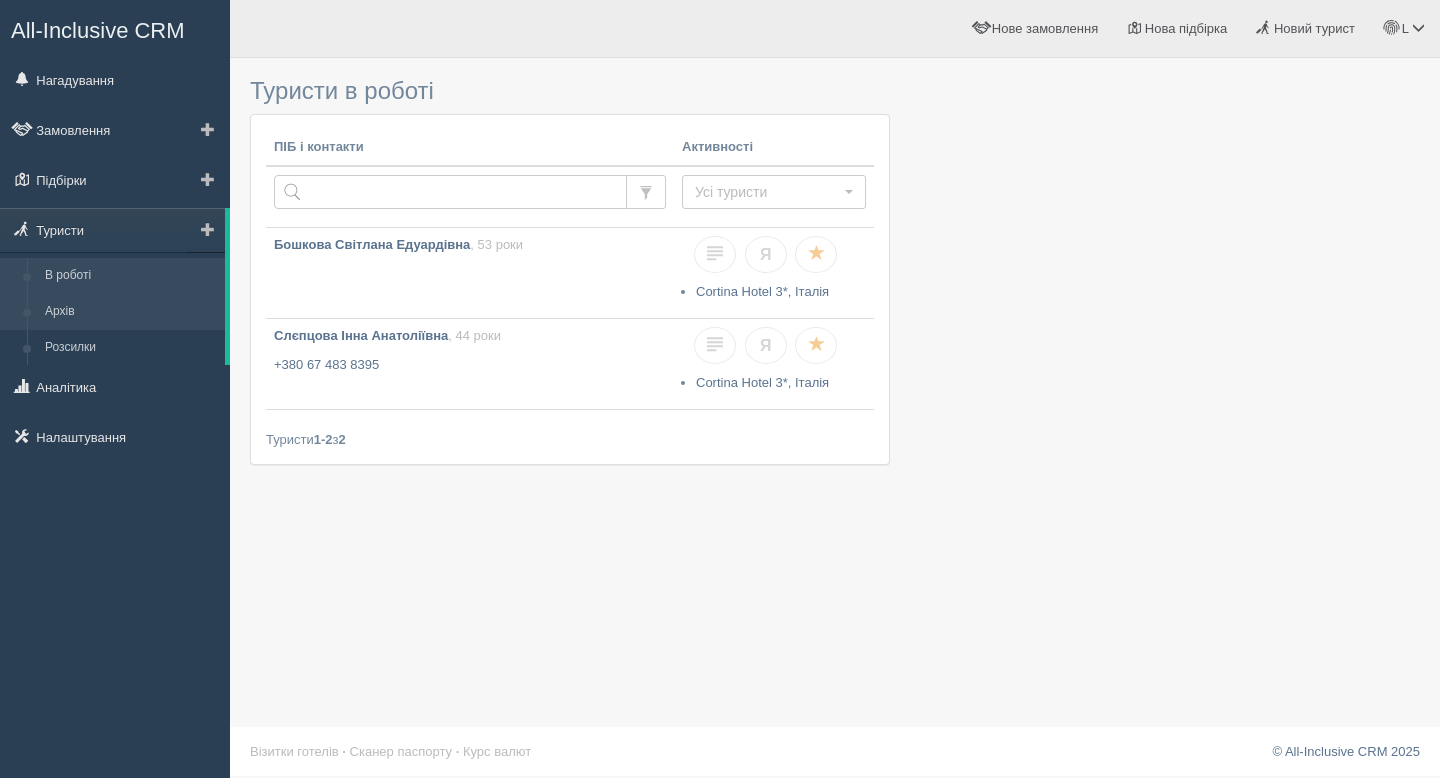 click on "Архів" at bounding box center (130, 312) 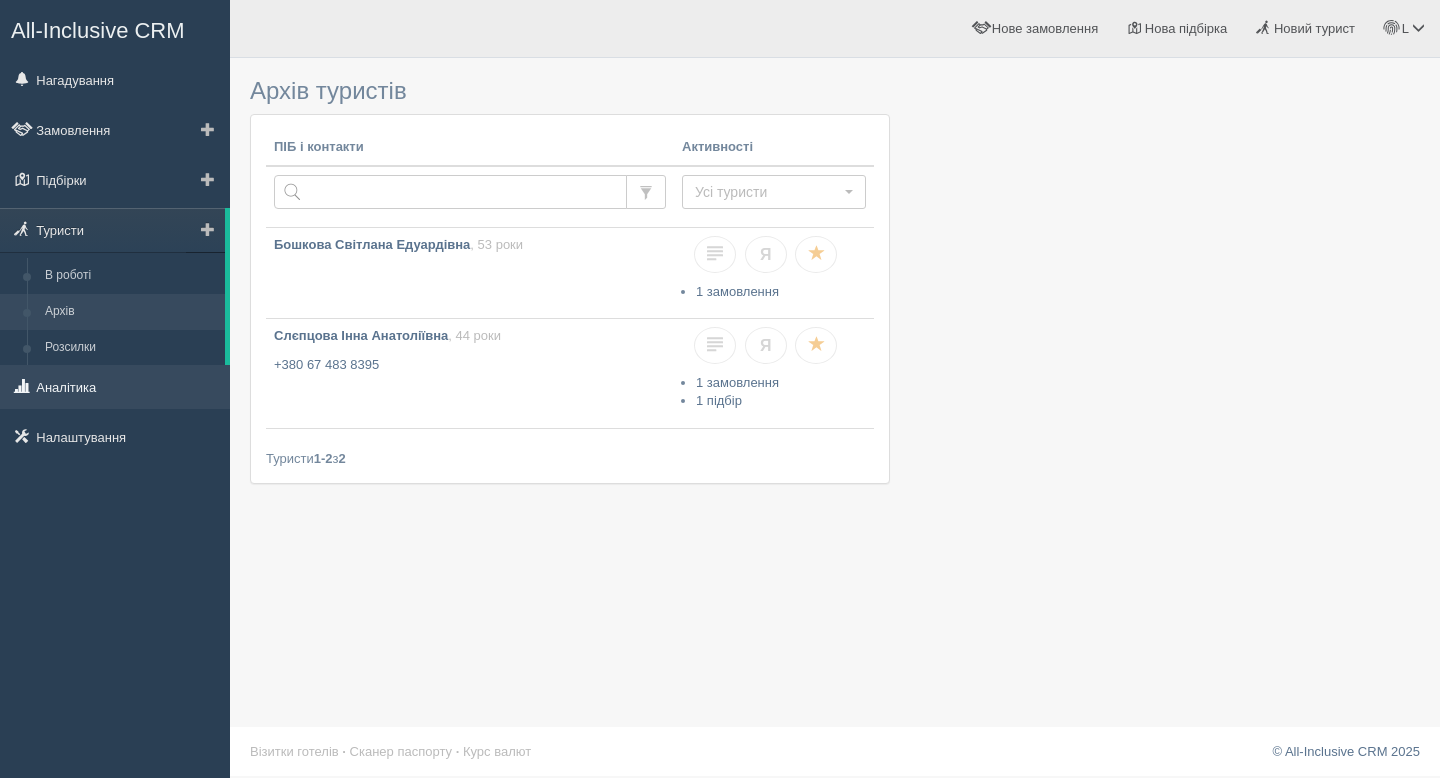 scroll, scrollTop: 0, scrollLeft: 0, axis: both 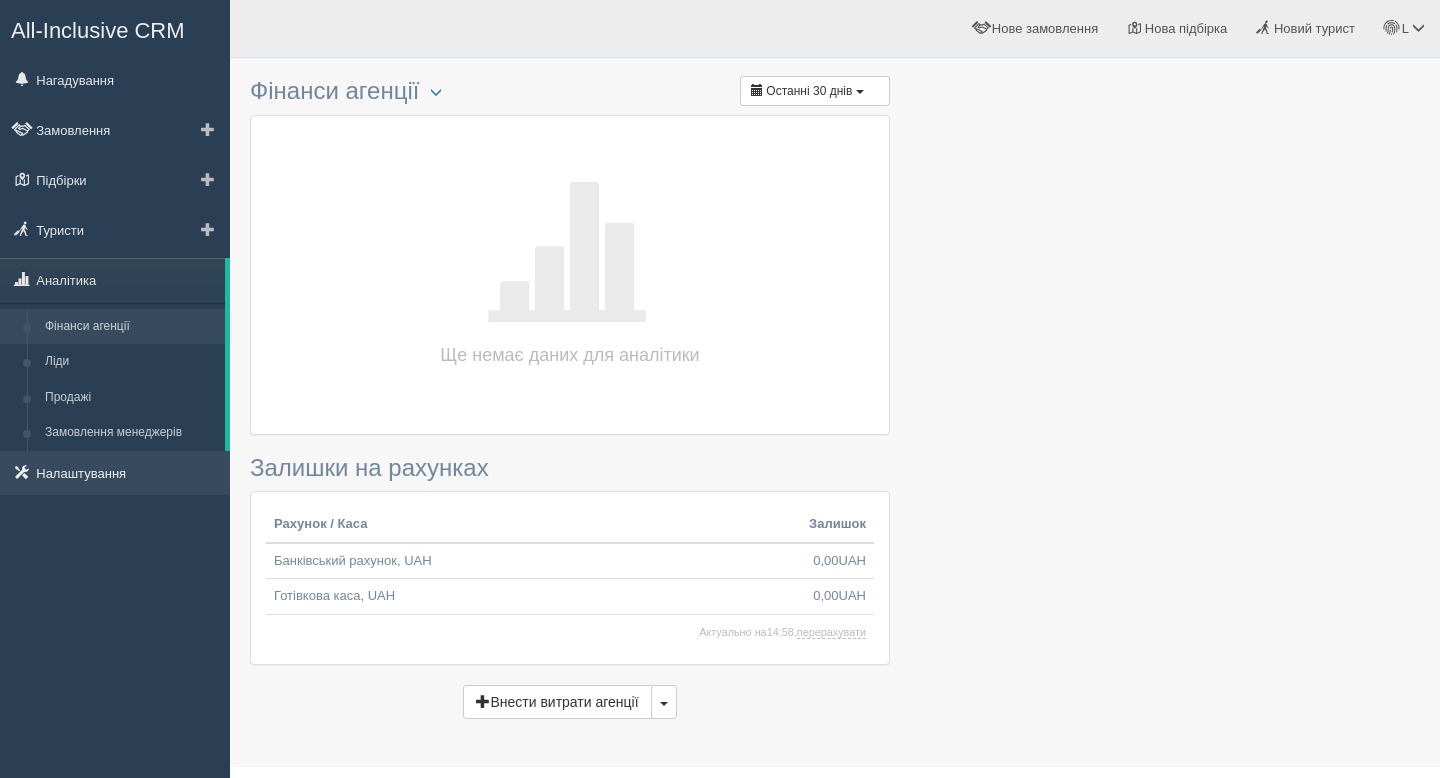 click on "Налаштування" at bounding box center [115, 473] 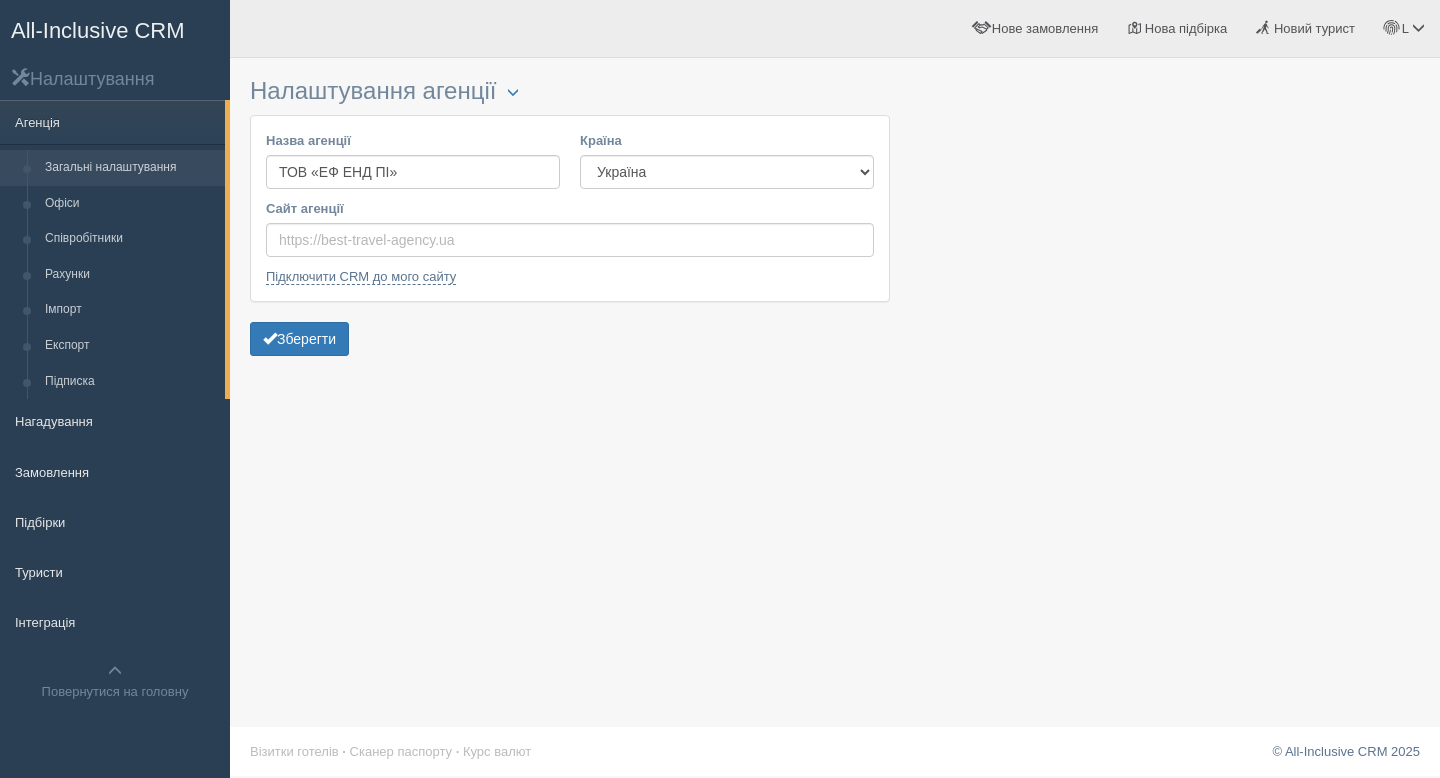 scroll, scrollTop: 0, scrollLeft: 0, axis: both 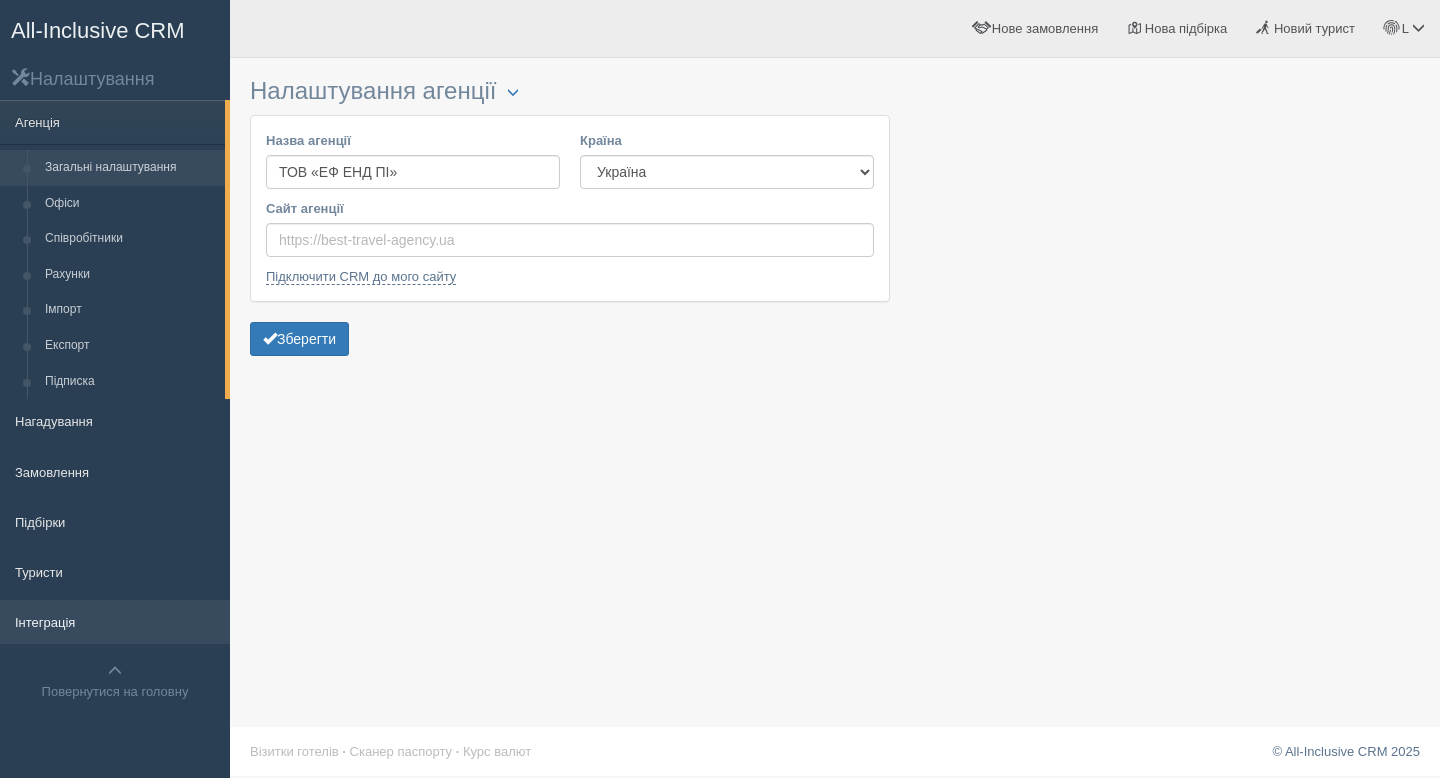 click on "Інтеграція" at bounding box center [115, 622] 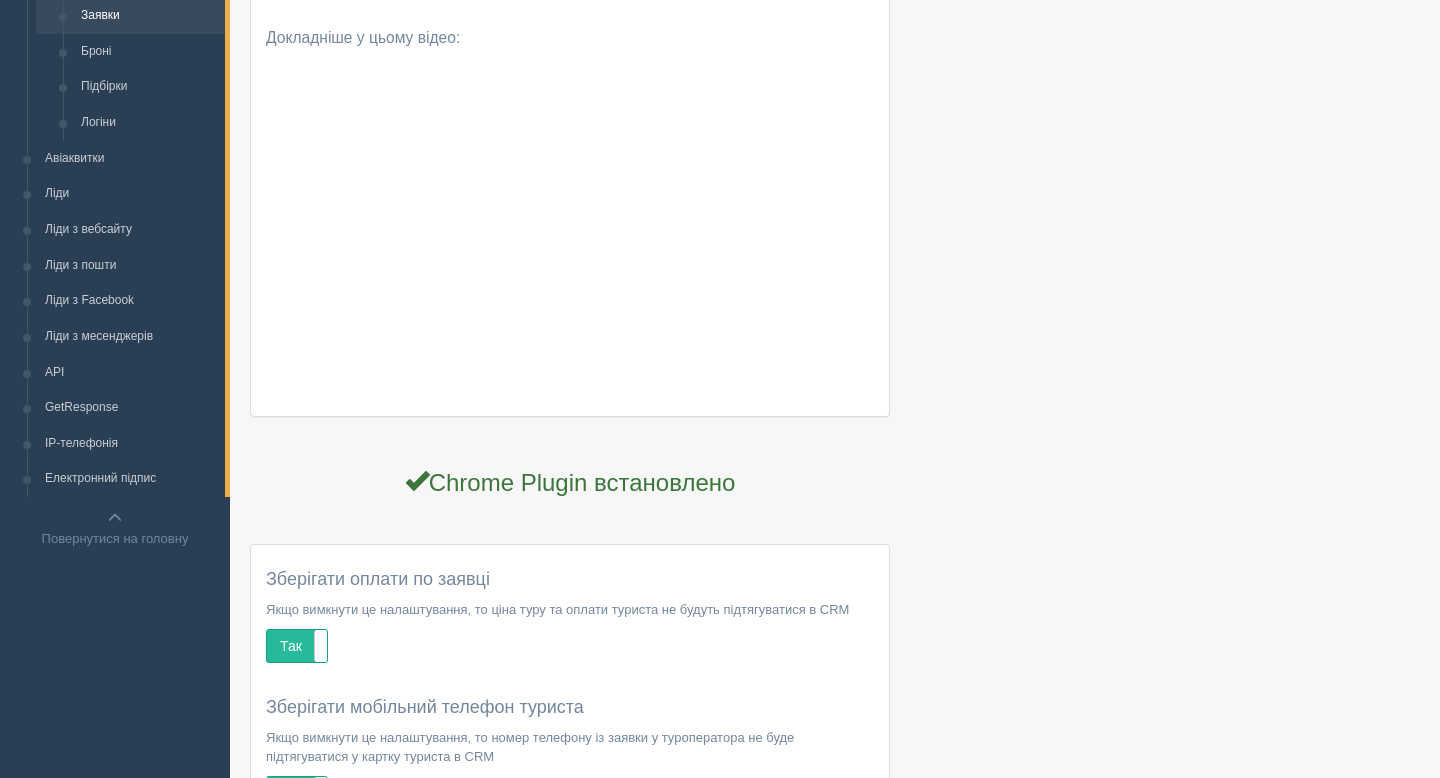 scroll, scrollTop: 449, scrollLeft: 0, axis: vertical 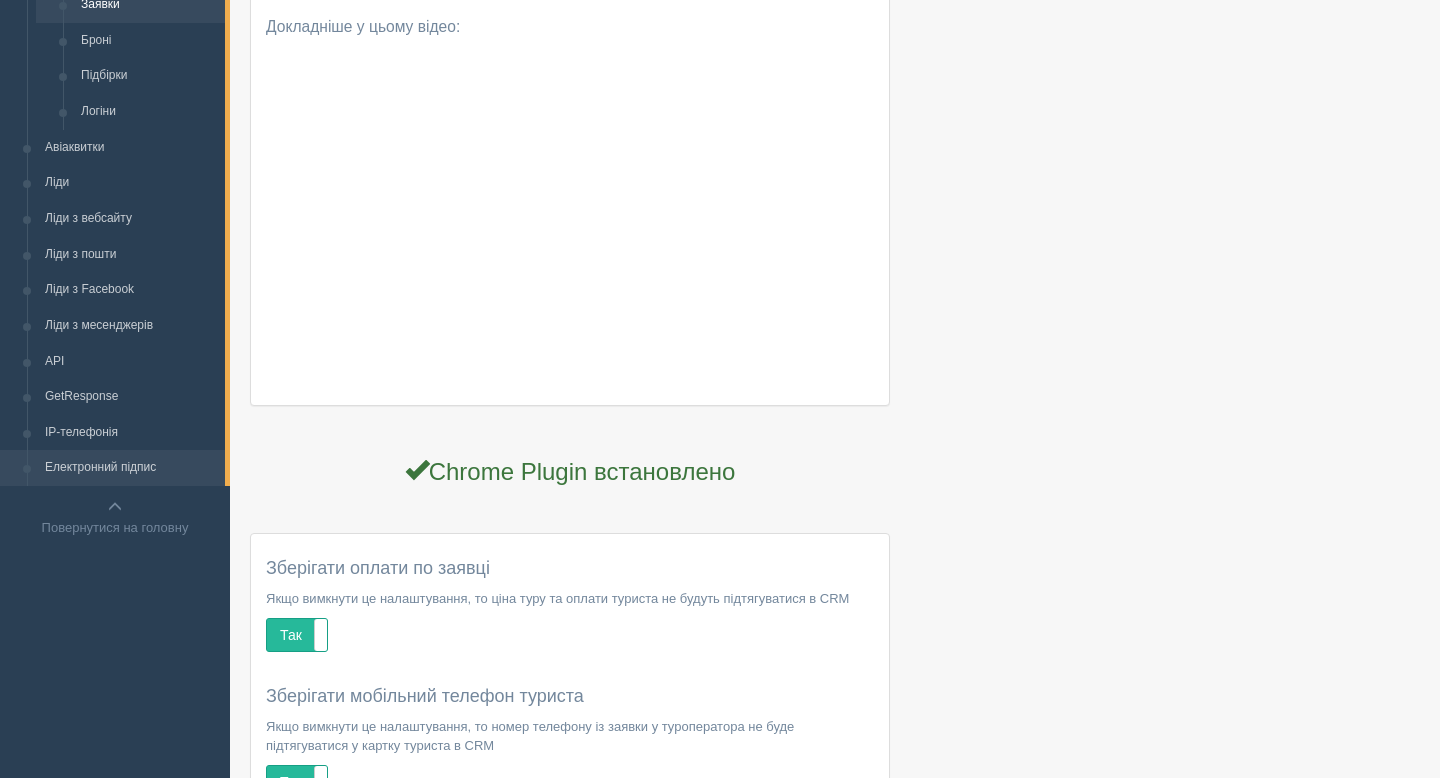 click on "Електронний підпис" at bounding box center (130, 468) 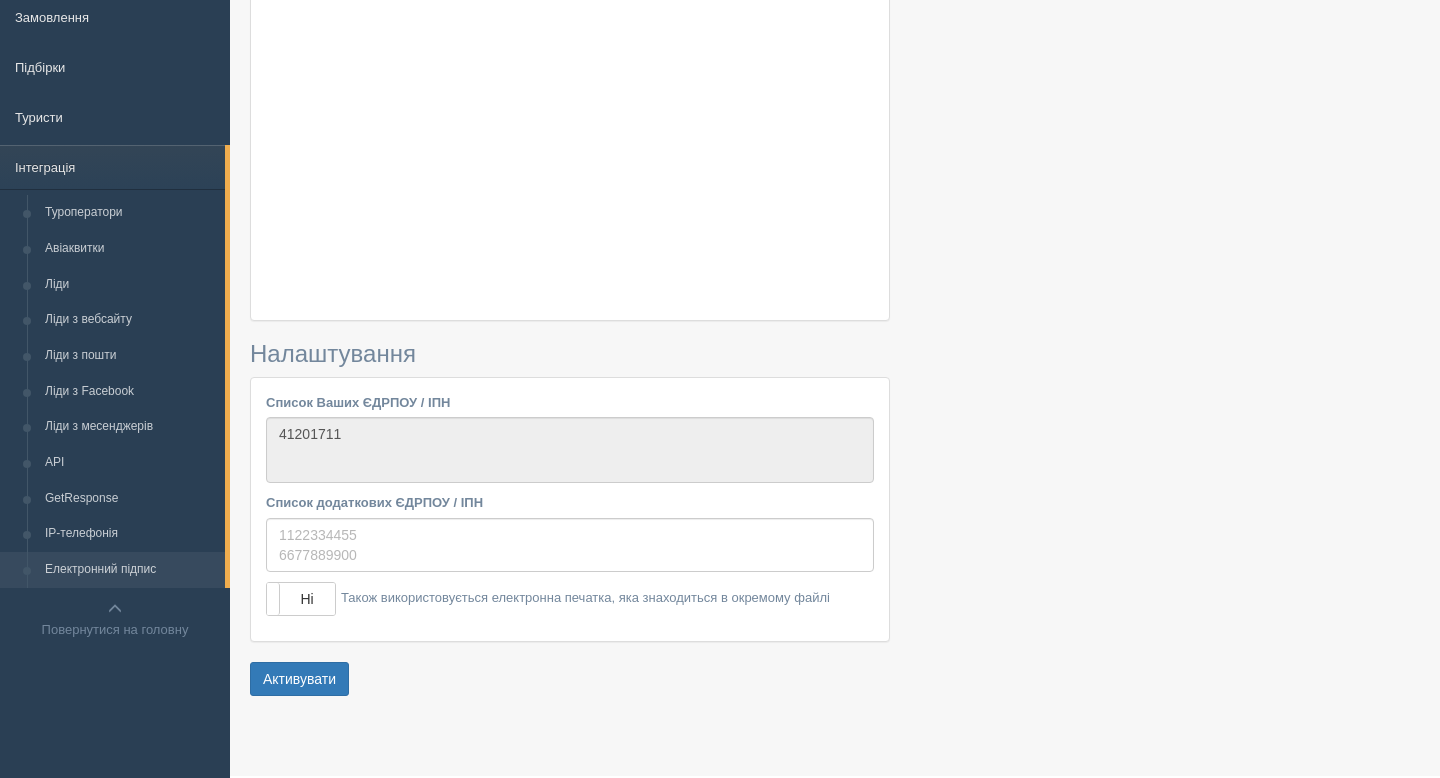 scroll, scrollTop: 256, scrollLeft: 0, axis: vertical 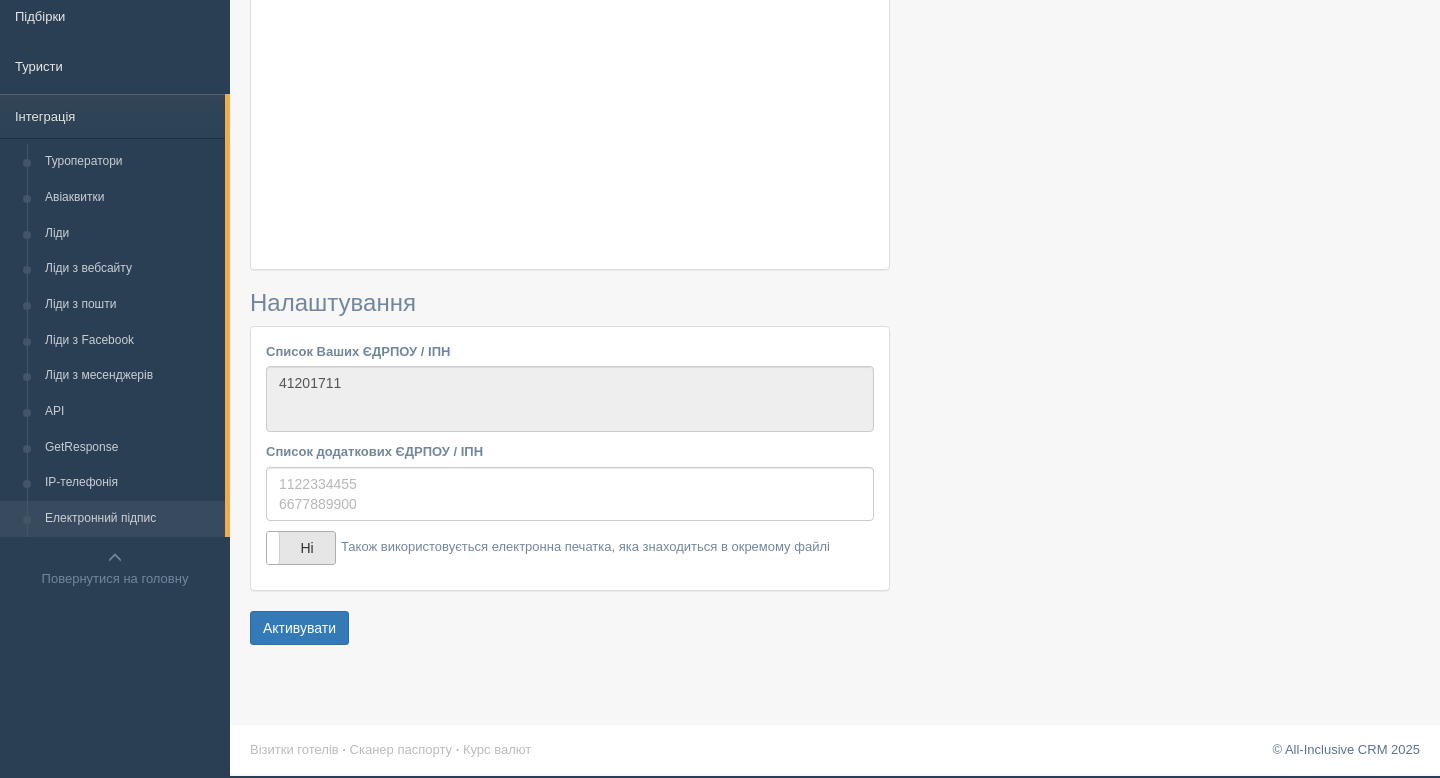 click on "Ні" at bounding box center (301, 548) 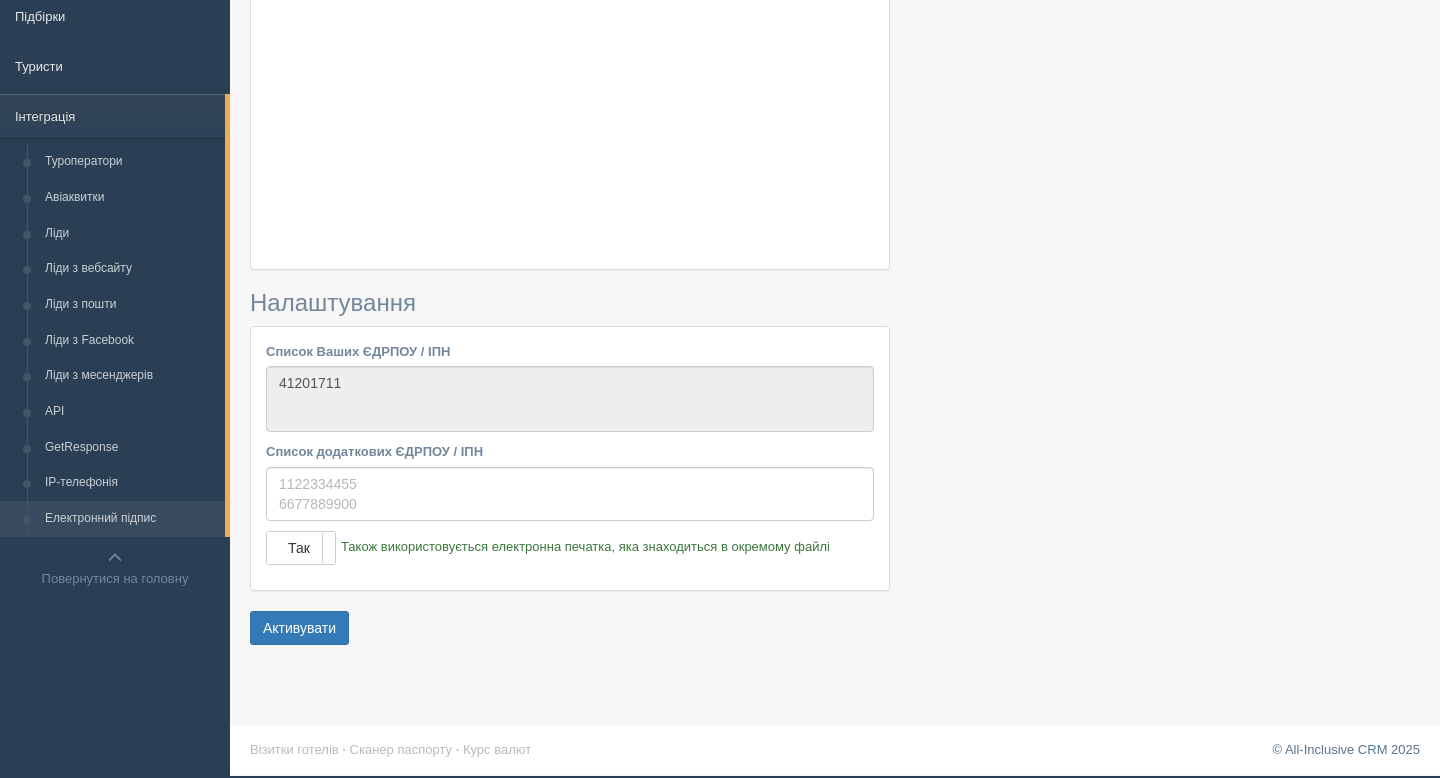 click on "Так Ні
Також використовується електронна печатка, яка знаходиться в окремому файлі" at bounding box center (548, 548) 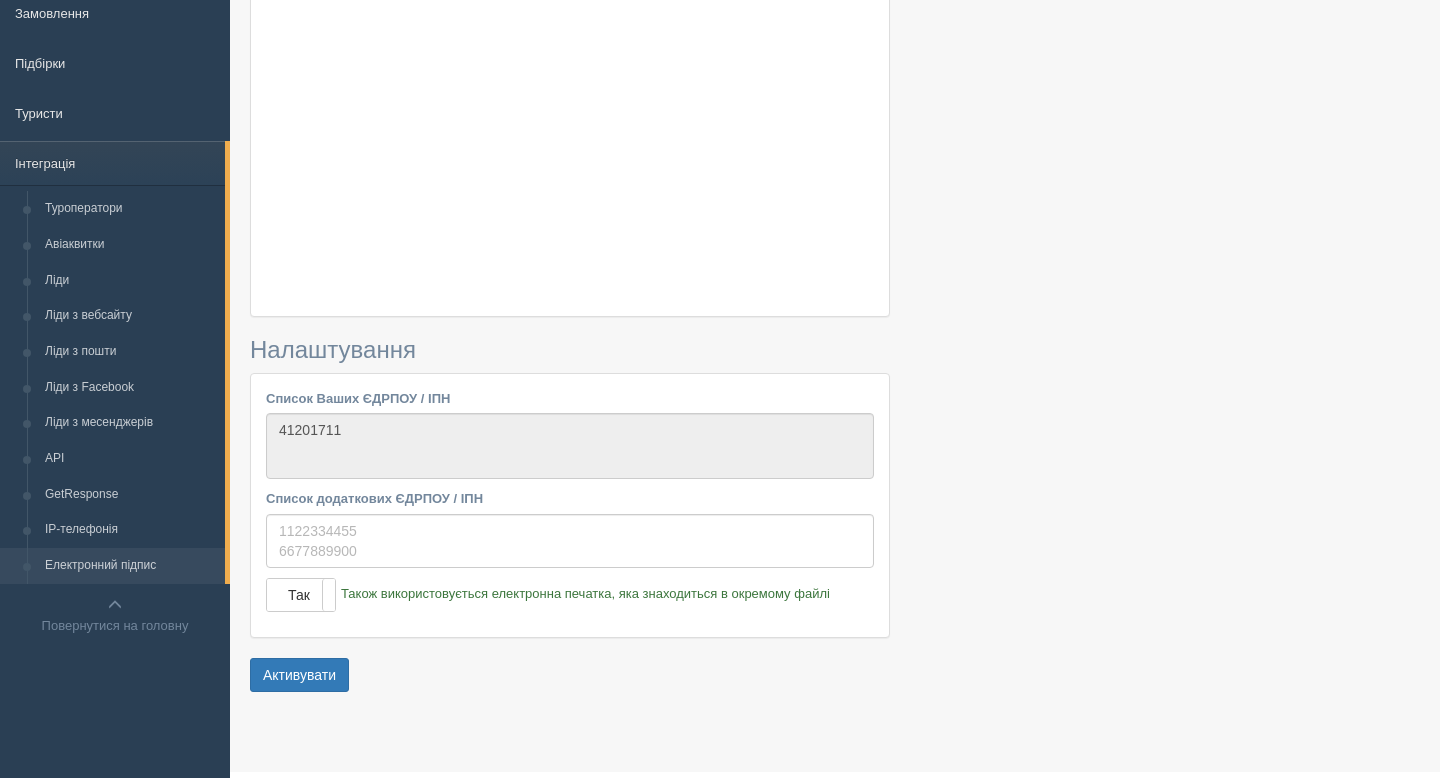 scroll, scrollTop: 256, scrollLeft: 0, axis: vertical 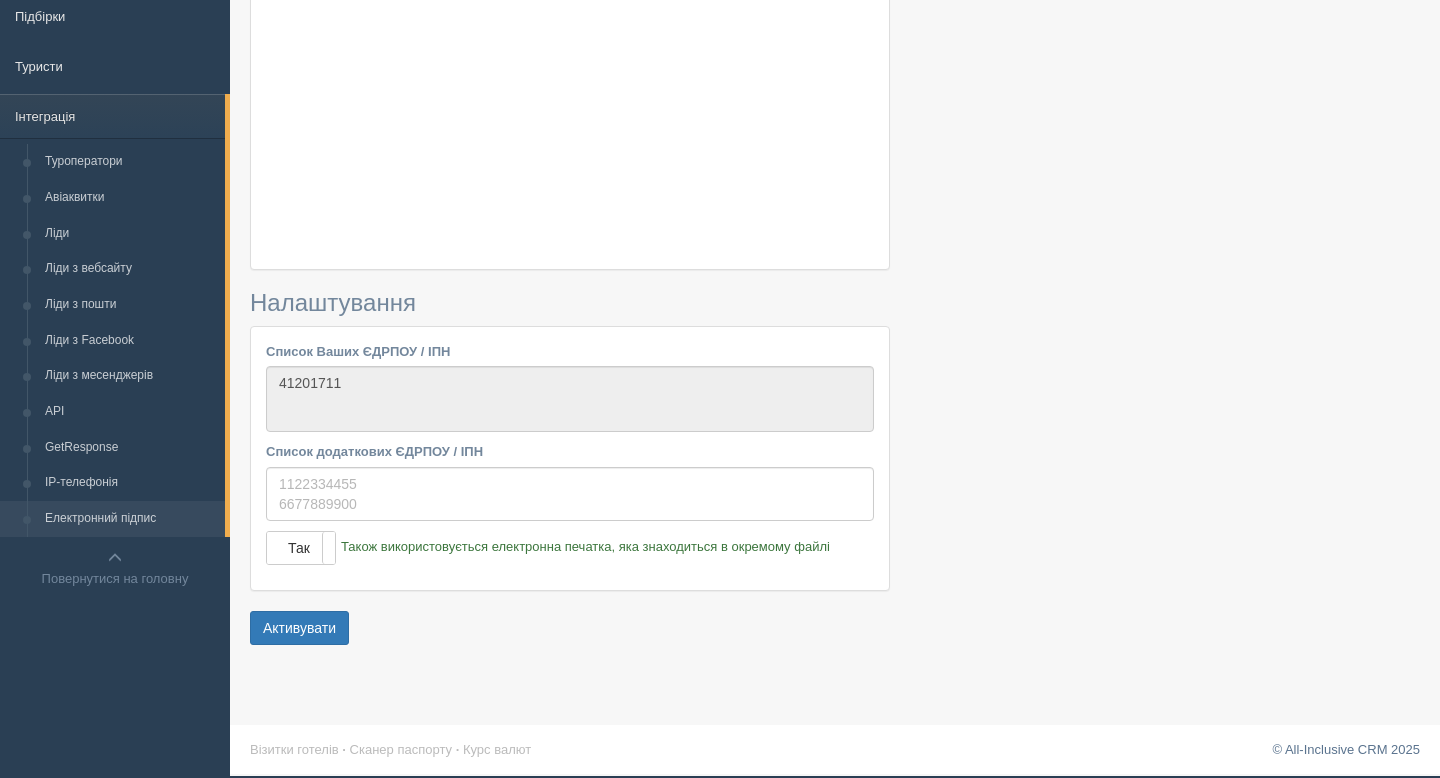 click on "Так Ні
Також використовується електронна печатка, яка знаходиться в окремому файлі" at bounding box center [548, 548] 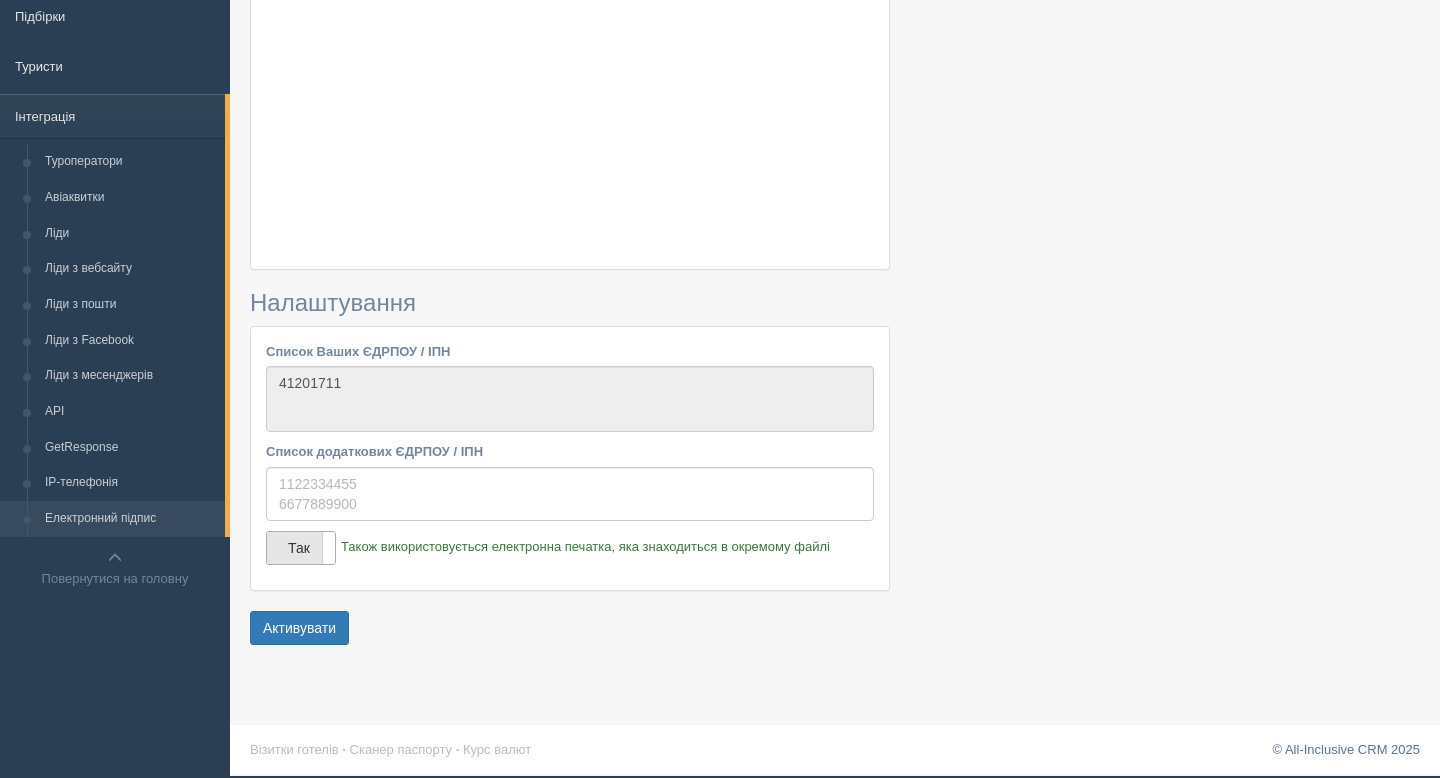 click on "Так" at bounding box center [301, 548] 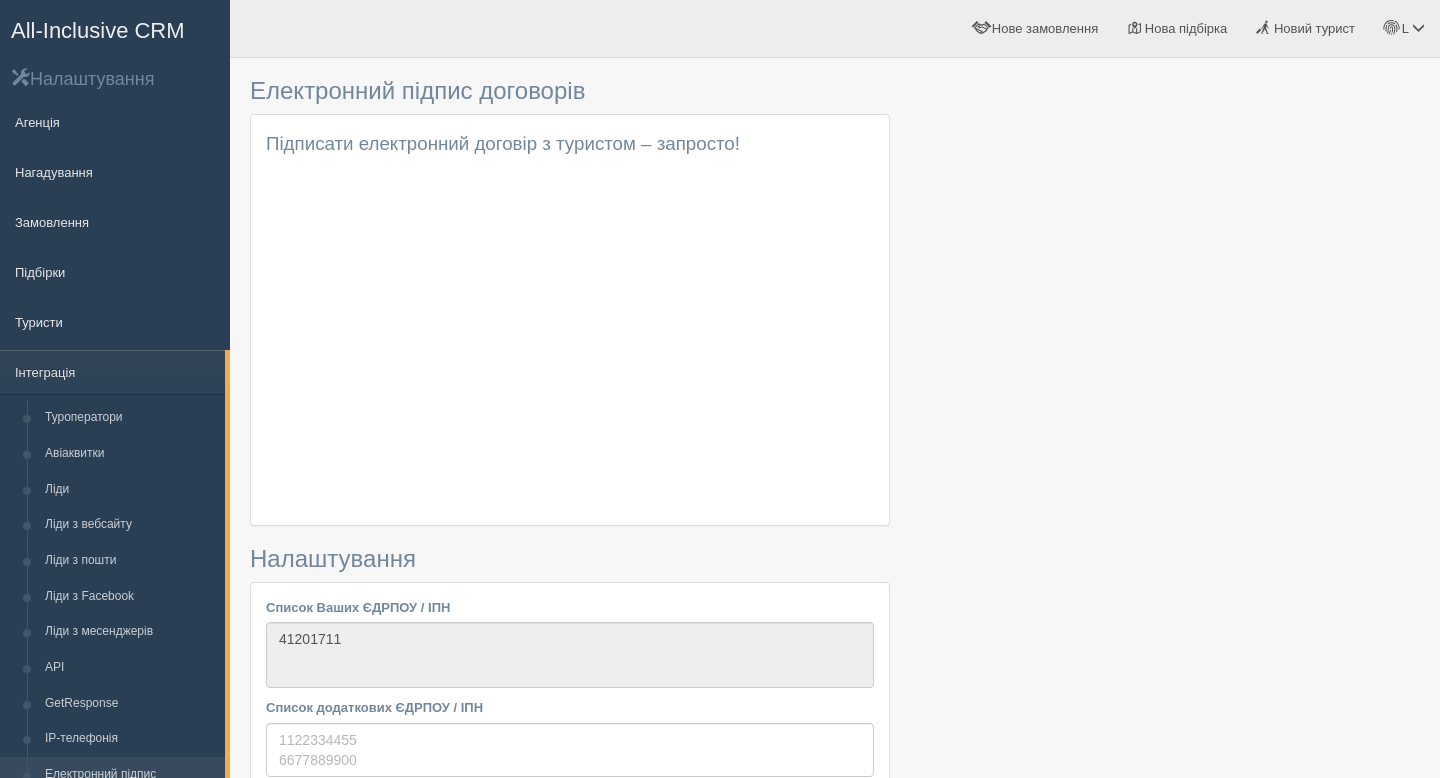 scroll, scrollTop: 256, scrollLeft: 0, axis: vertical 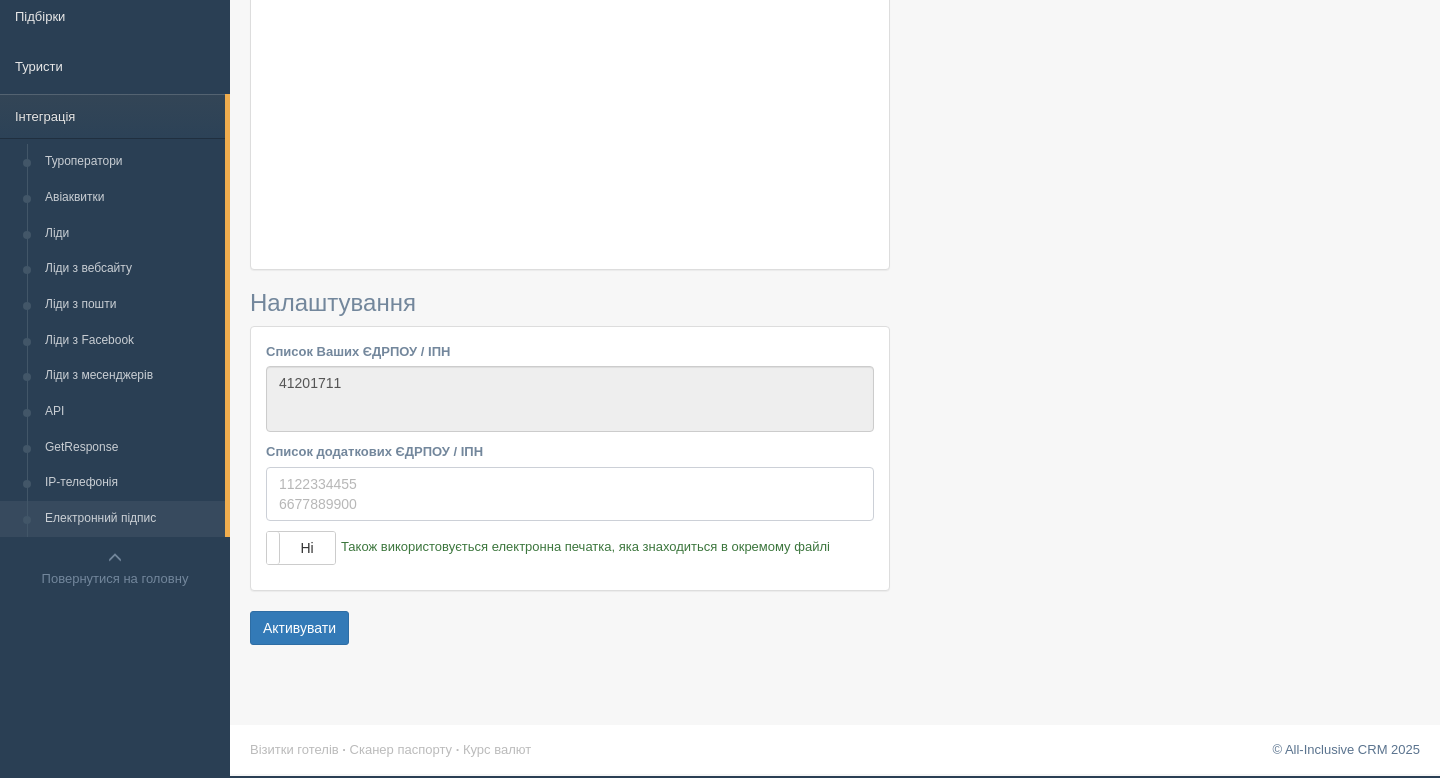 click on "Список додаткових ЄДРПОУ / ІПН" at bounding box center [570, 494] 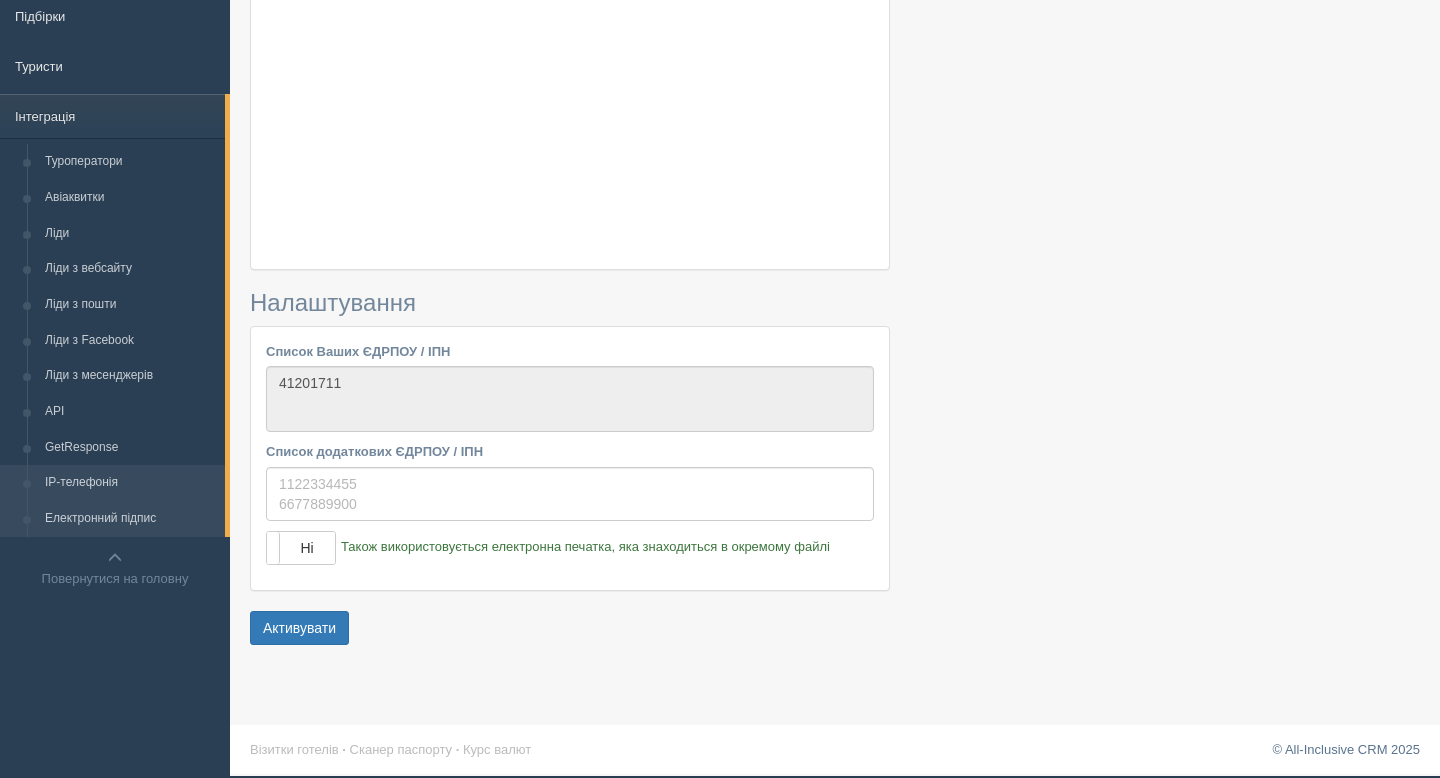 click on "IP-телефонія" at bounding box center [130, 483] 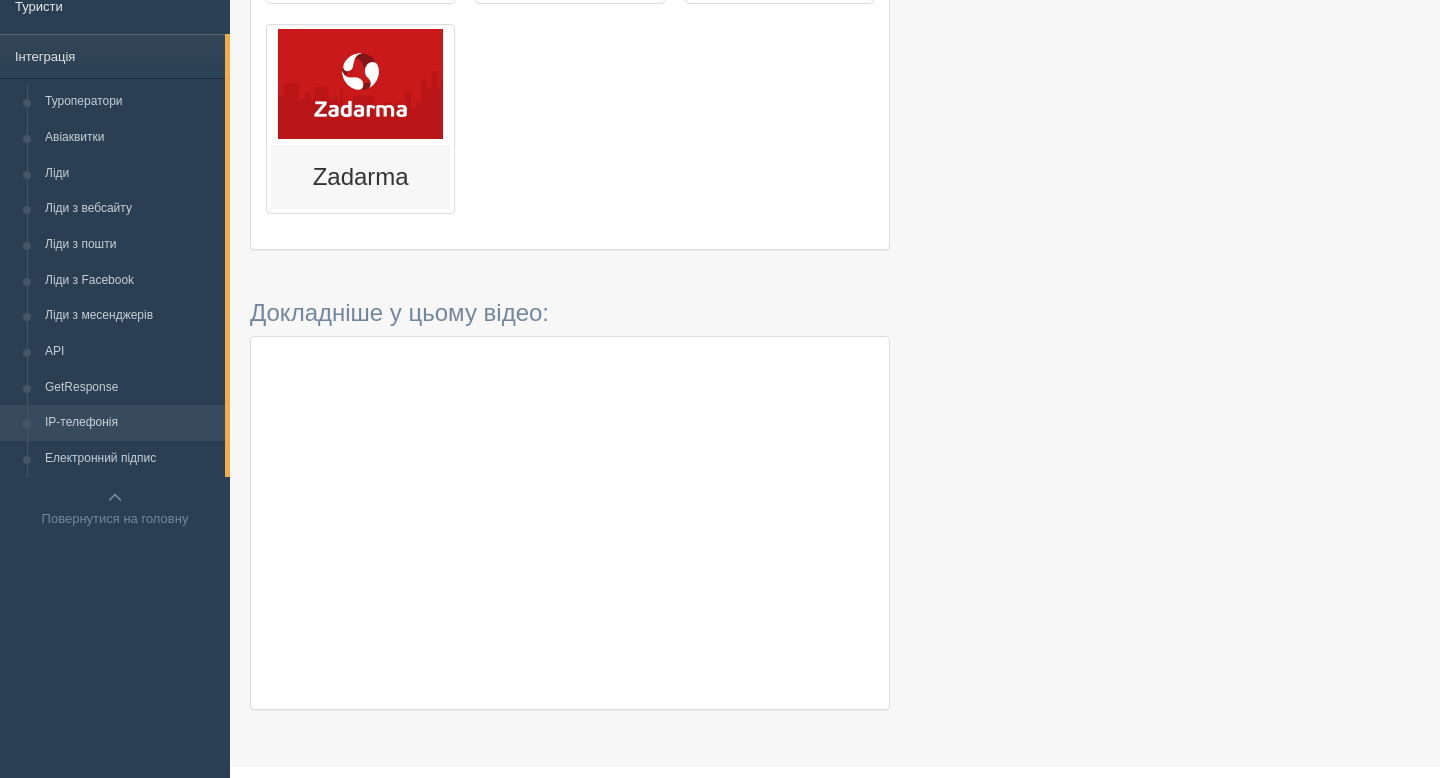 scroll, scrollTop: 323, scrollLeft: 0, axis: vertical 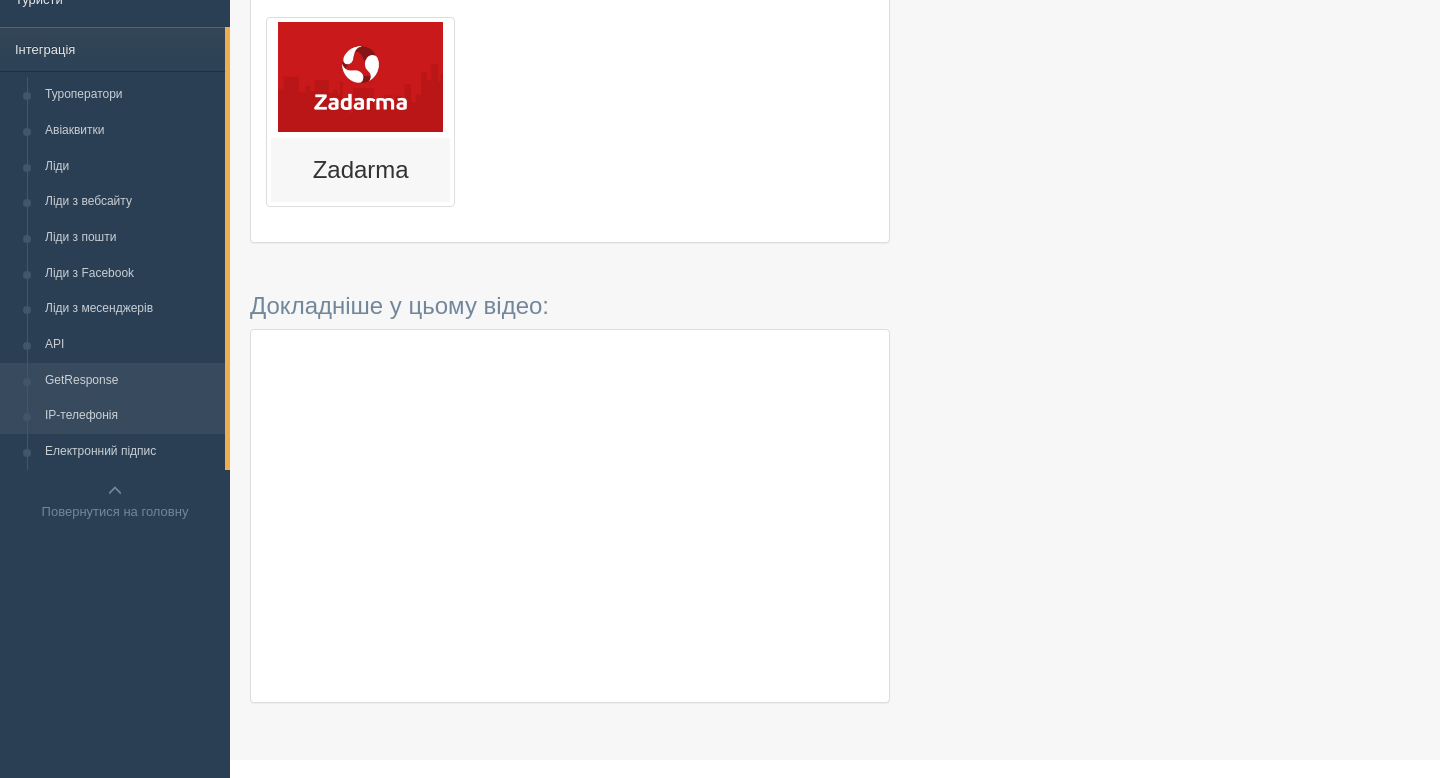 click on "GetResponse" at bounding box center [130, 381] 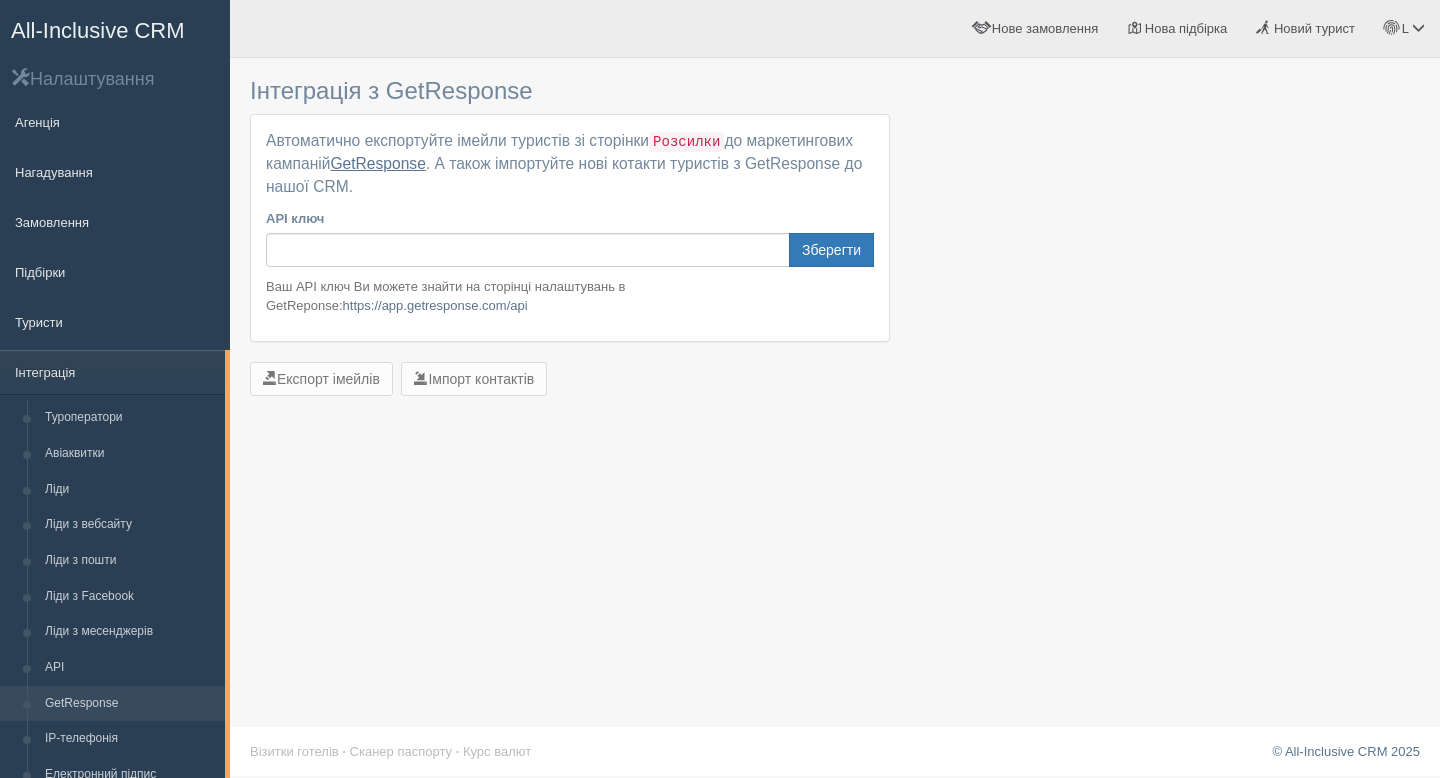 scroll, scrollTop: 0, scrollLeft: 0, axis: both 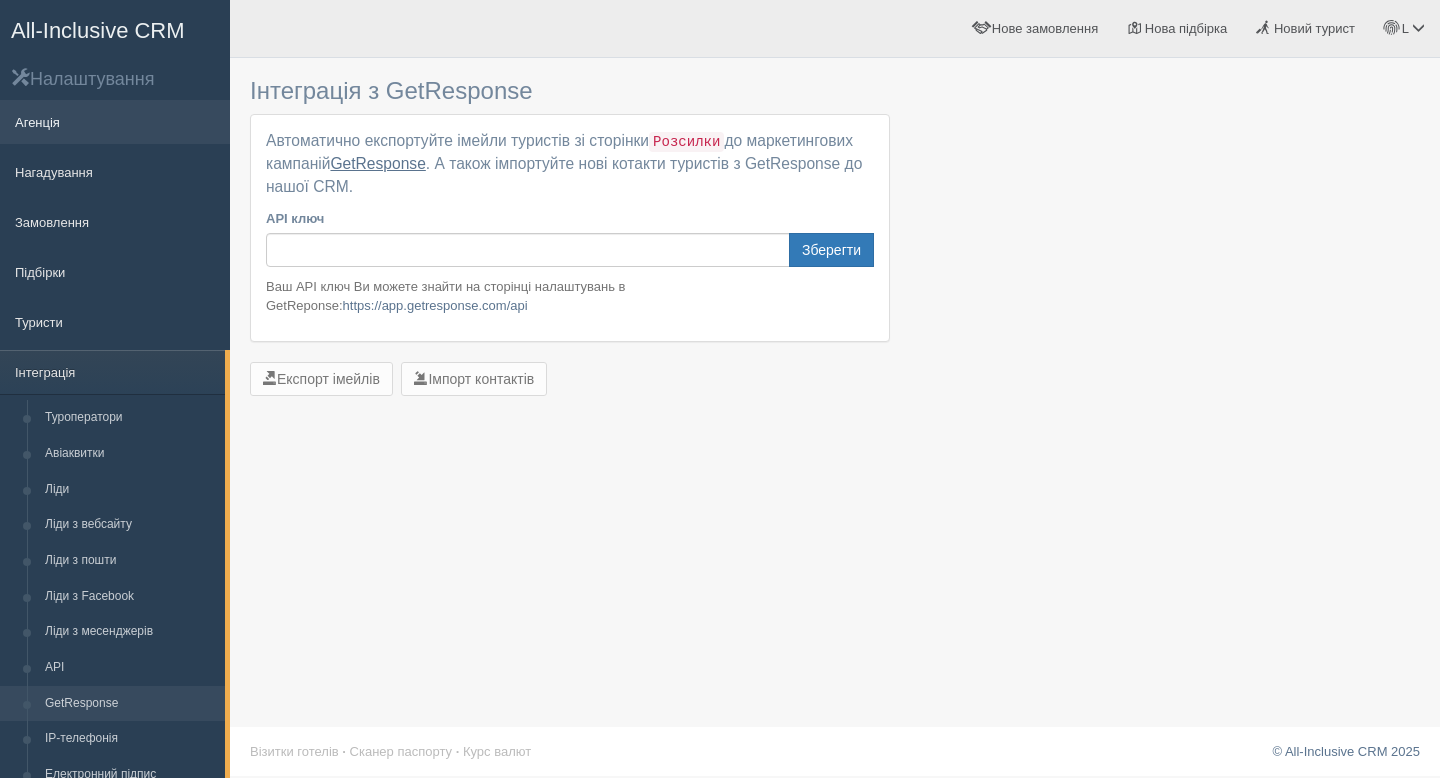 click on "Агенція" at bounding box center [115, 122] 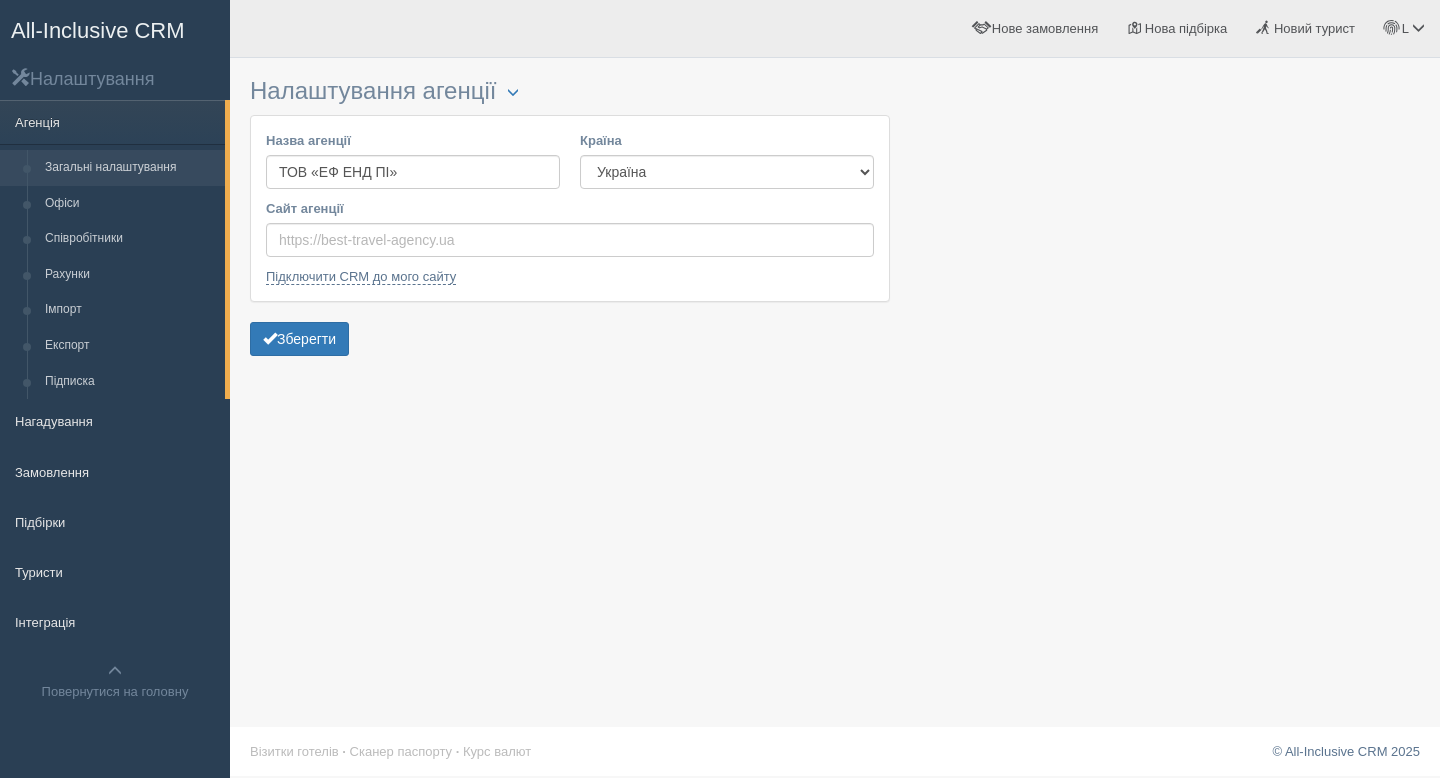 scroll, scrollTop: 0, scrollLeft: 0, axis: both 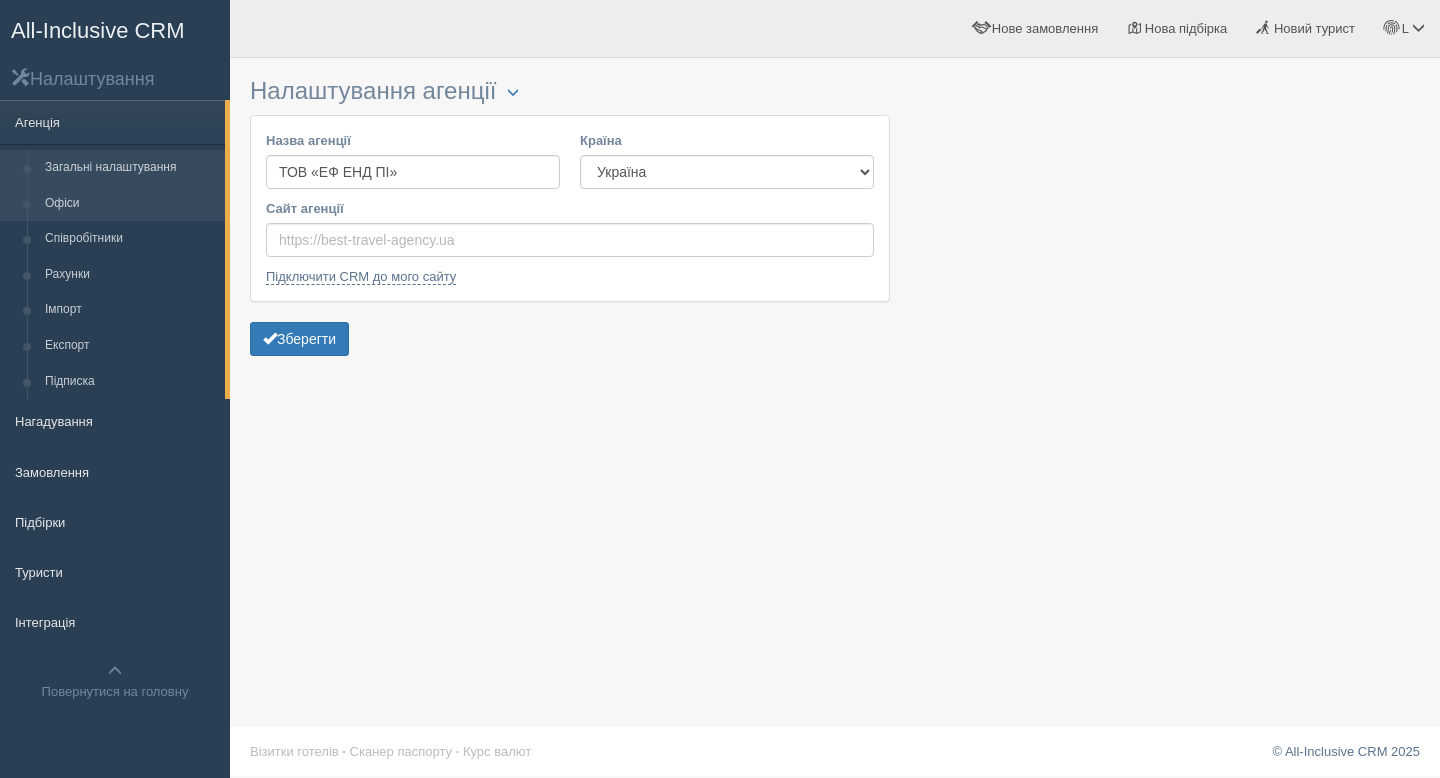 click on "Офіси" at bounding box center (130, 204) 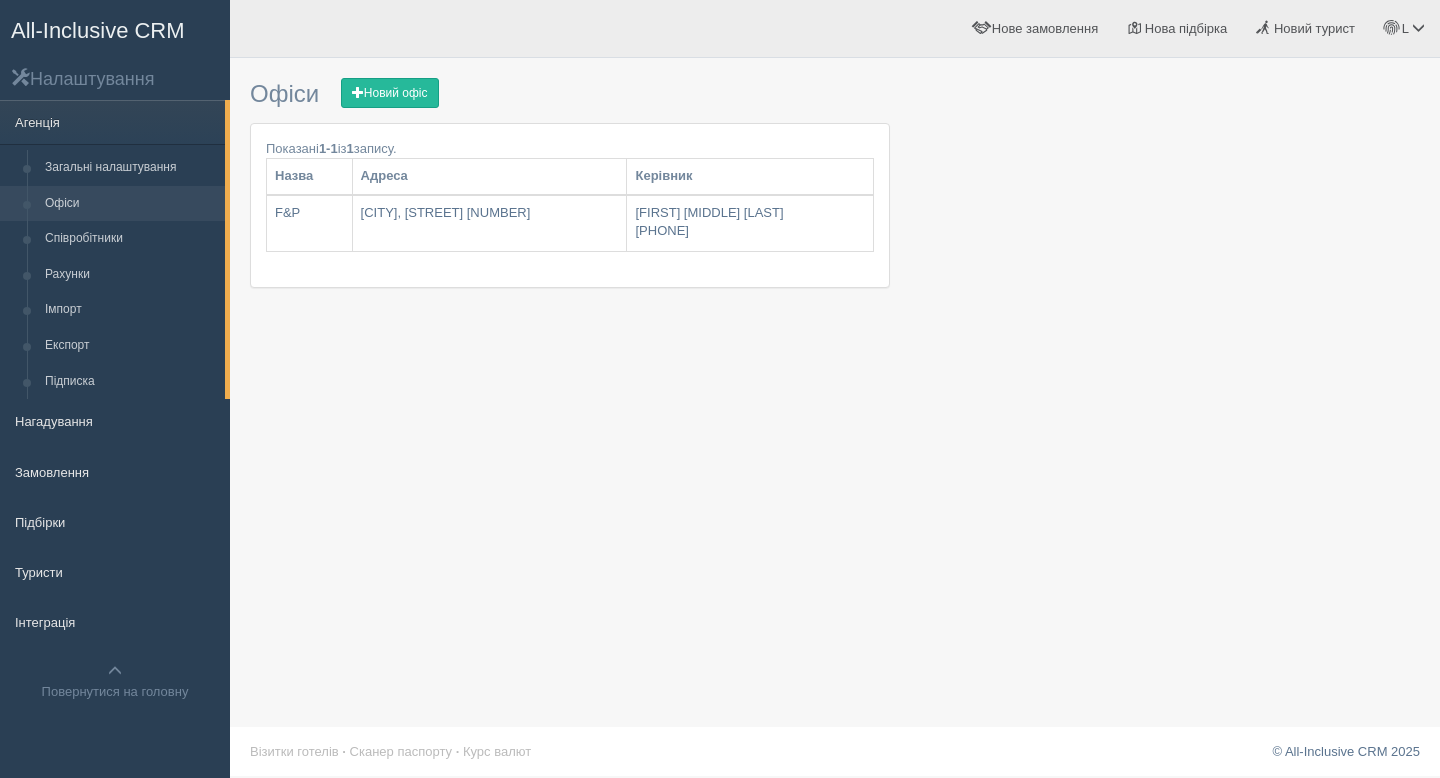scroll, scrollTop: 0, scrollLeft: 0, axis: both 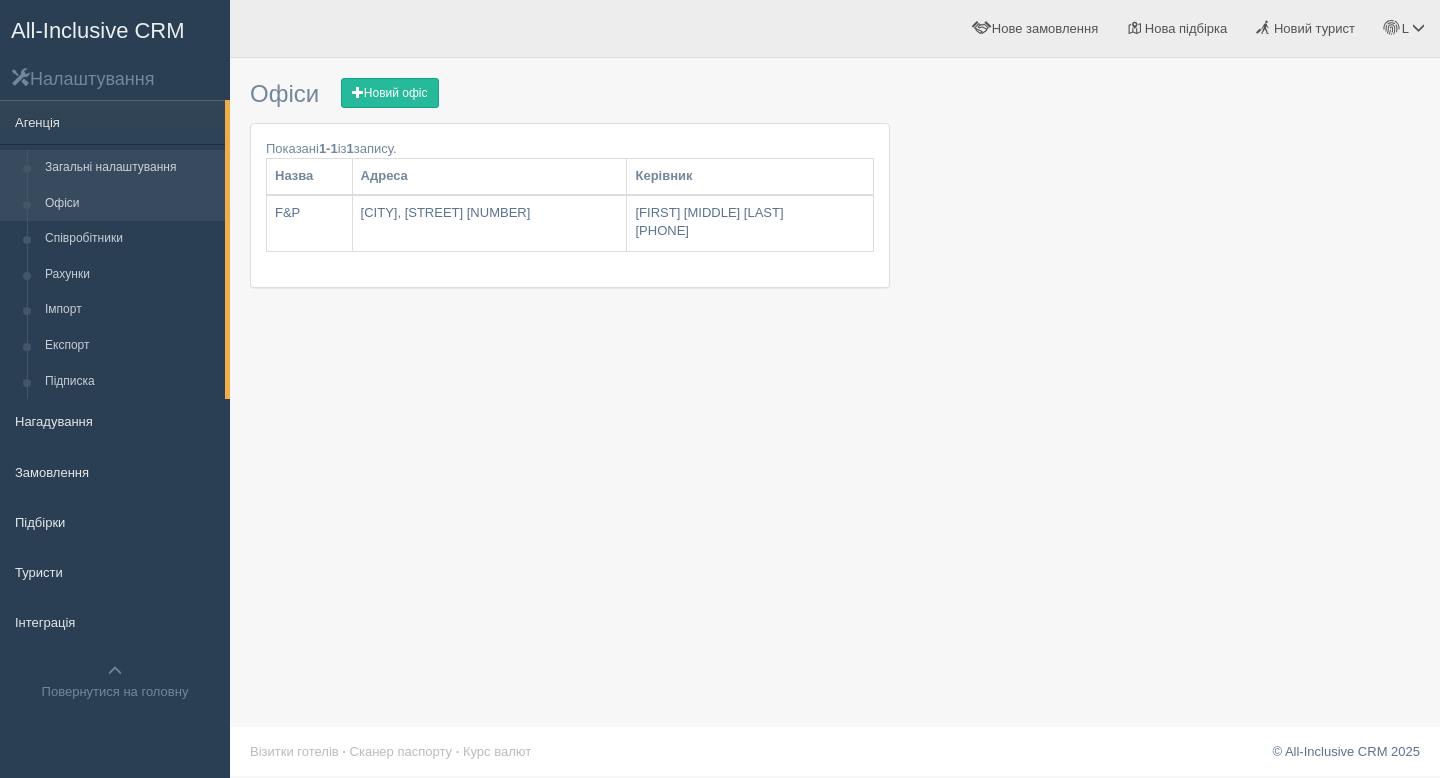 click on "Загальні налаштування" at bounding box center (130, 168) 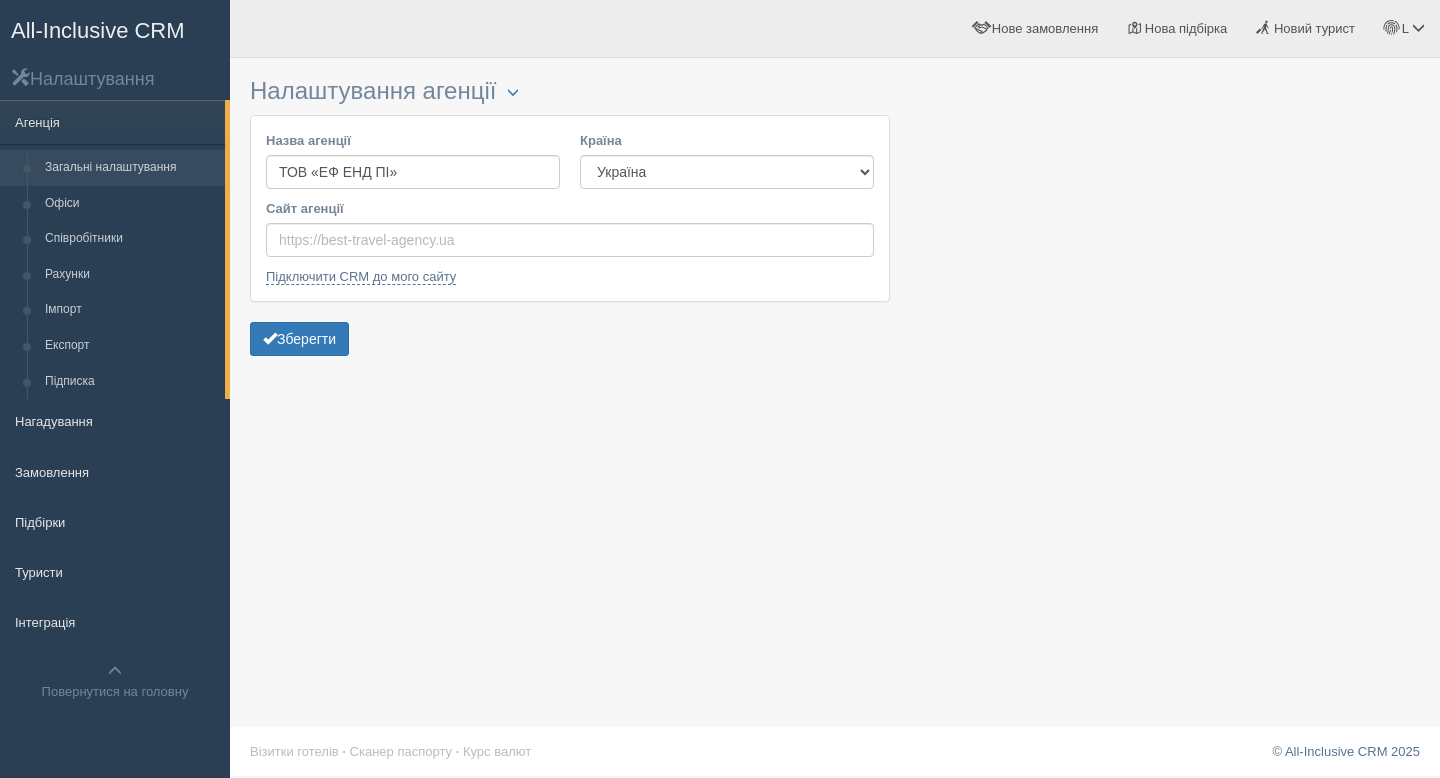scroll, scrollTop: 0, scrollLeft: 0, axis: both 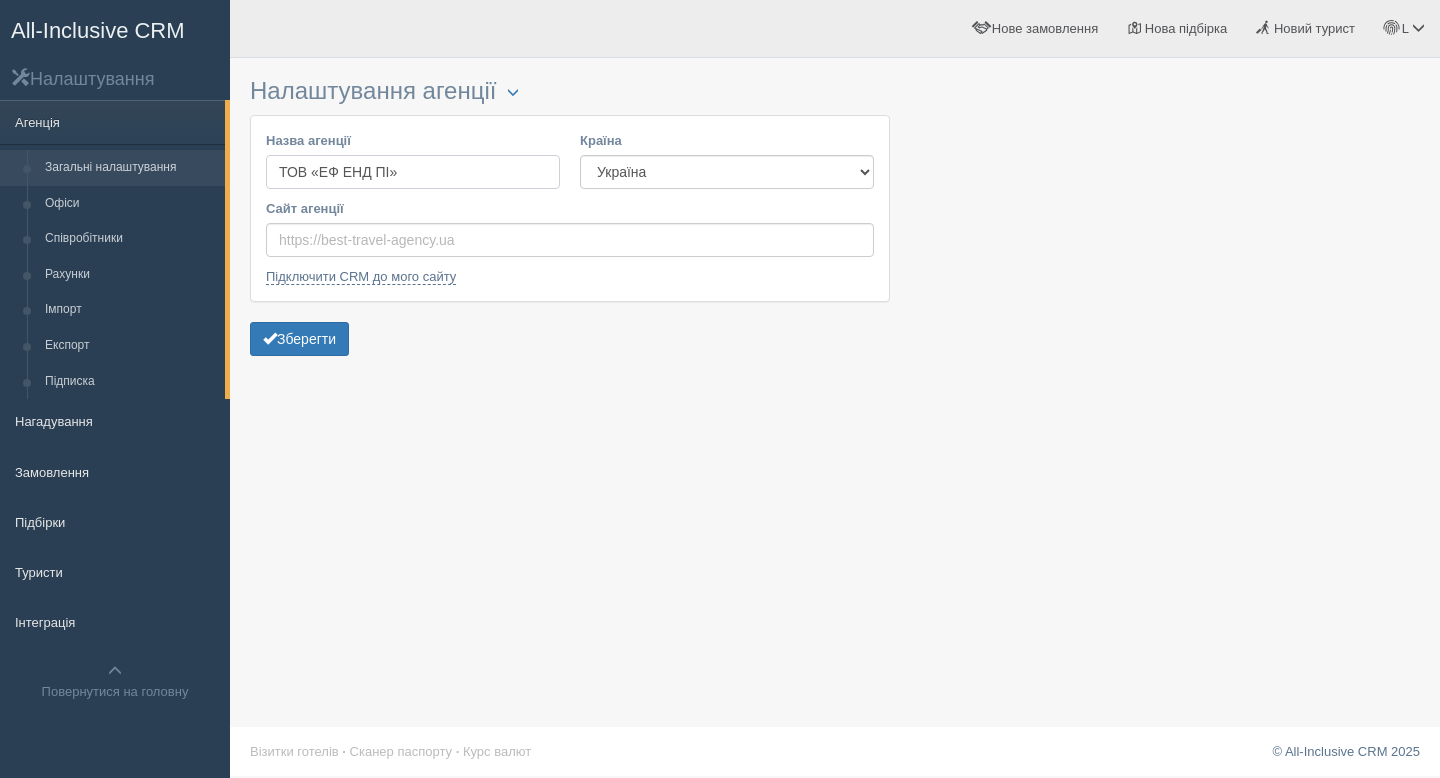 click on "ТОВ «ЕФ ЕНД ПІ»" at bounding box center [413, 172] 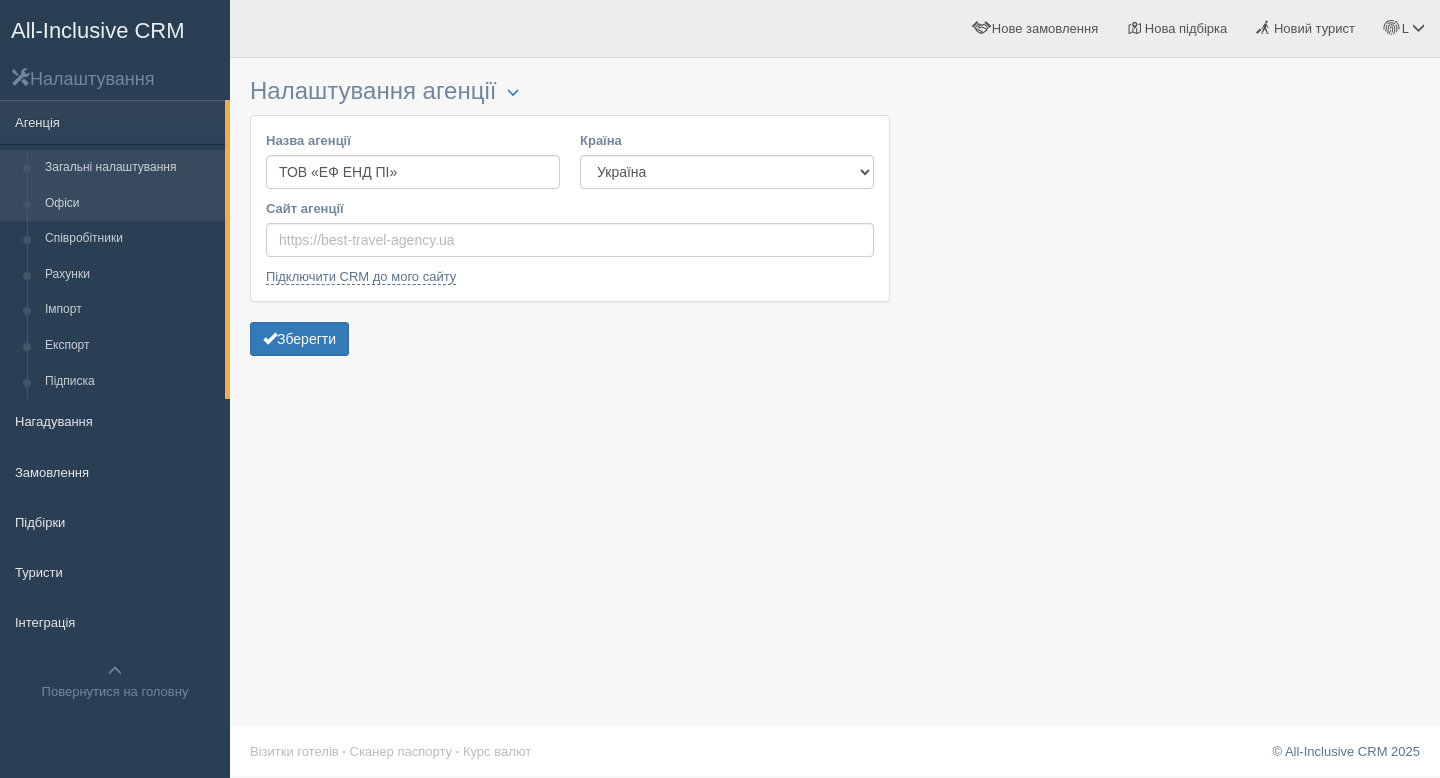 click on "Офіси" at bounding box center (130, 204) 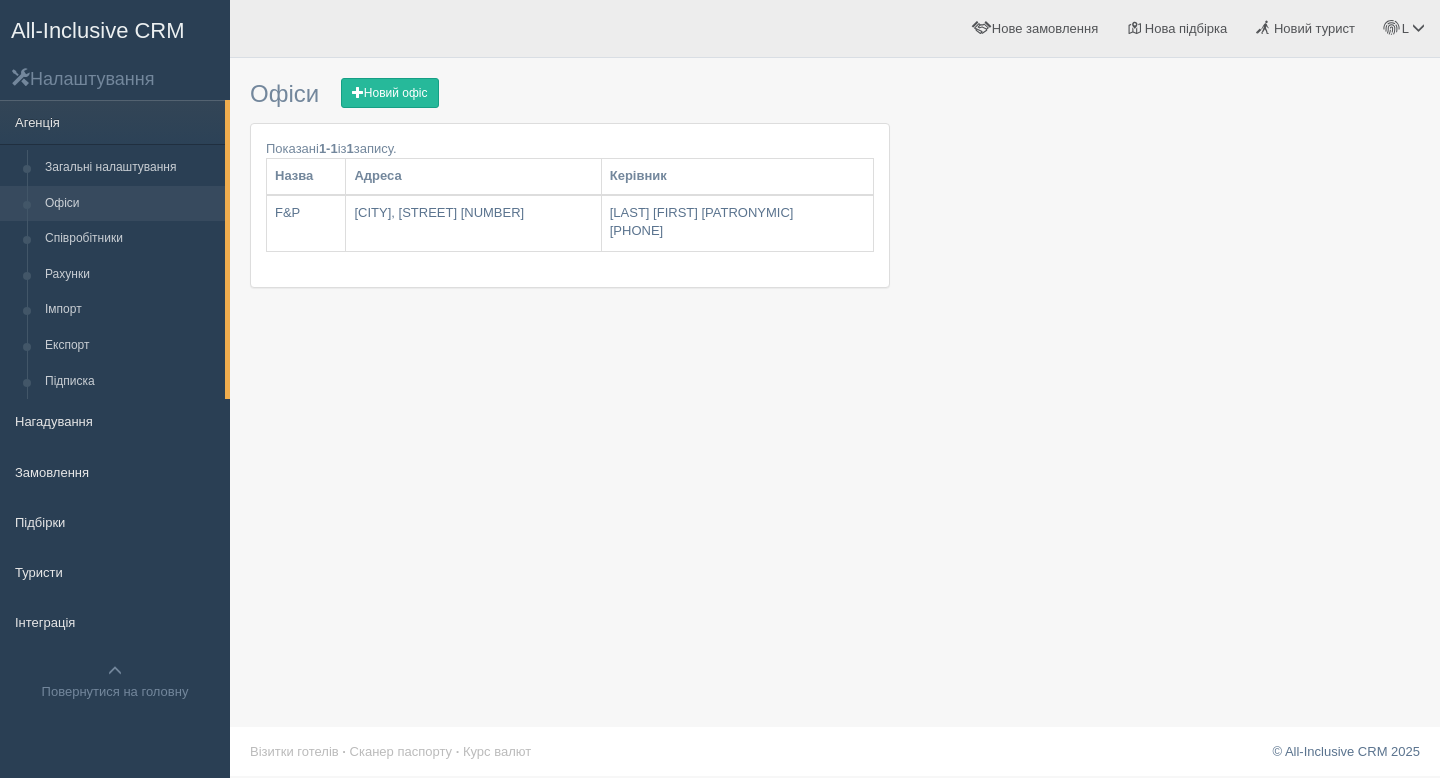 scroll, scrollTop: 0, scrollLeft: 0, axis: both 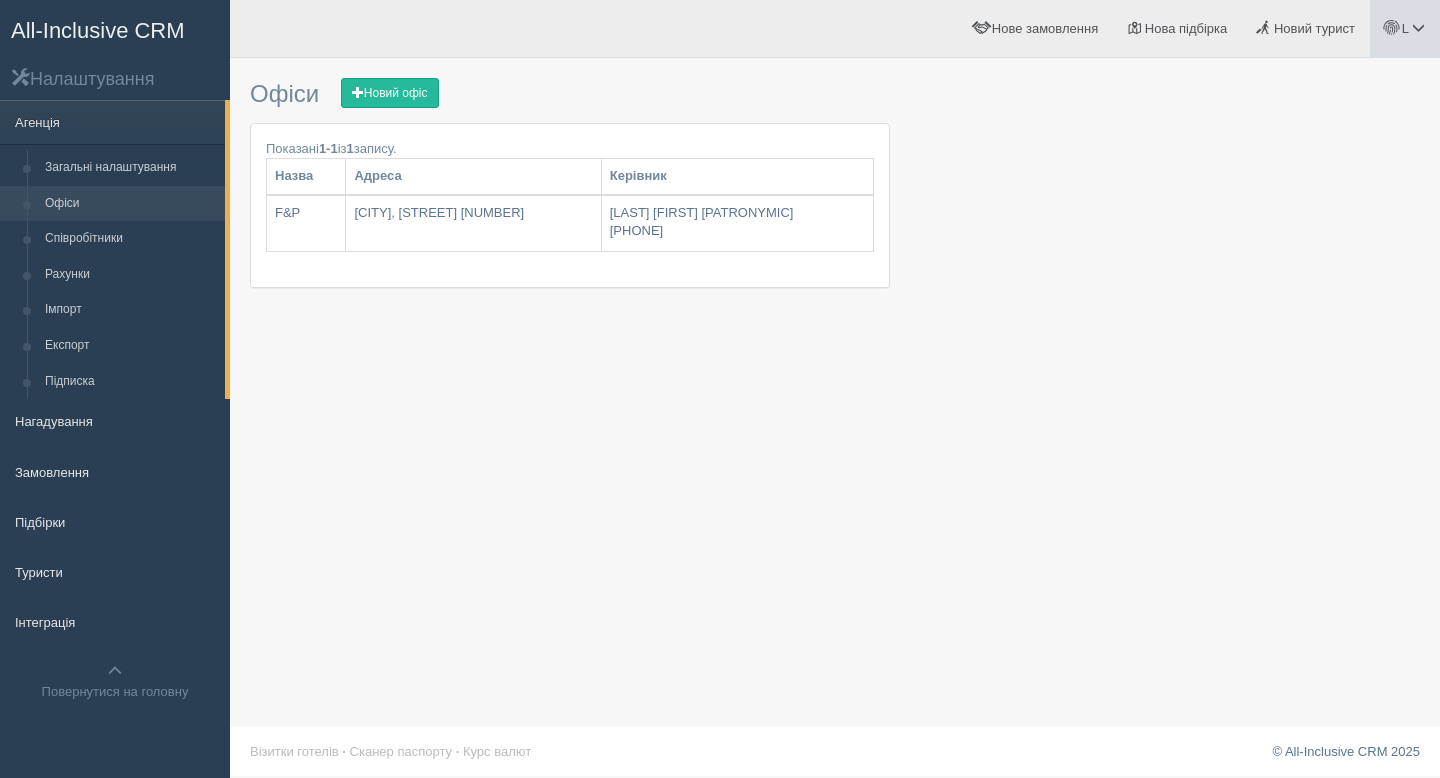 click on "L" at bounding box center [1405, 28] 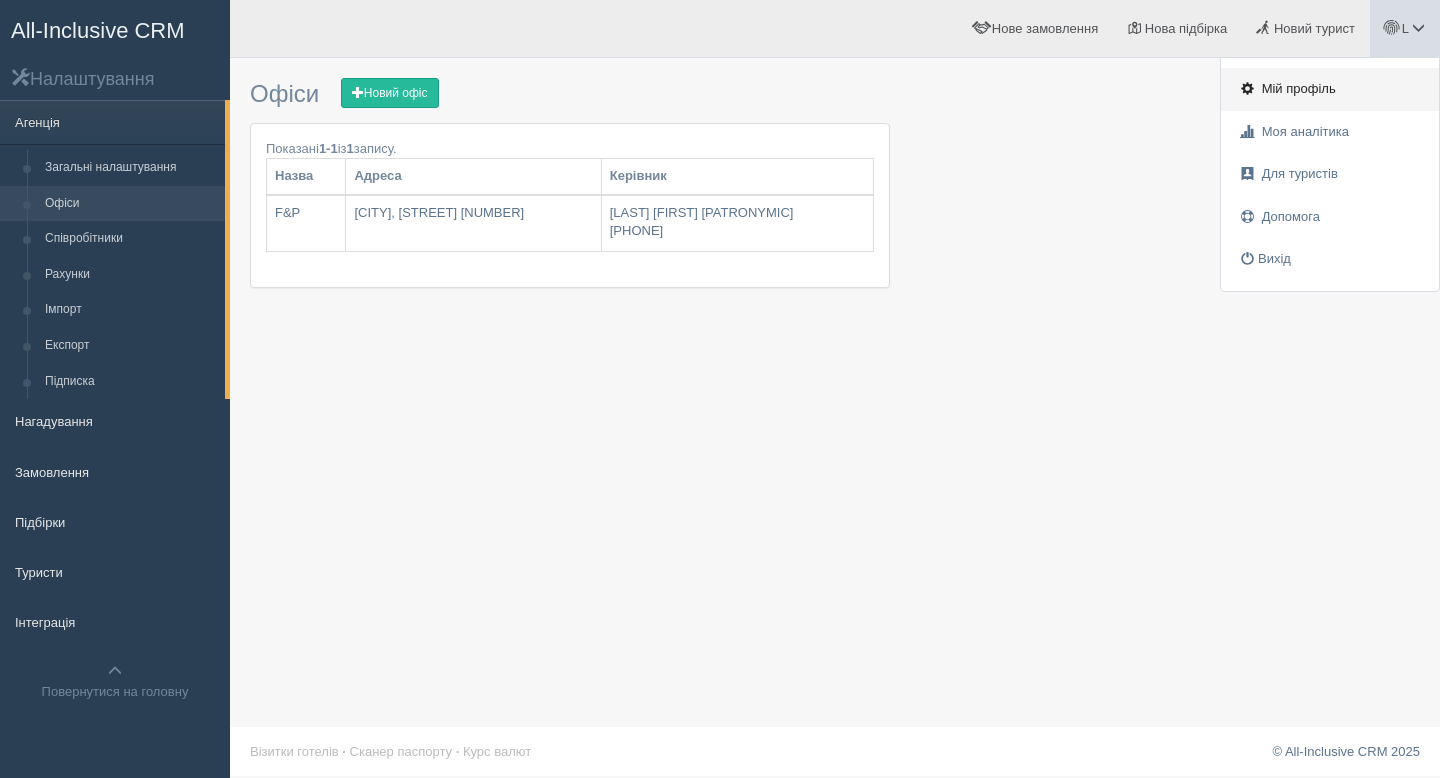 click on "Мій профіль" at bounding box center (1299, 88) 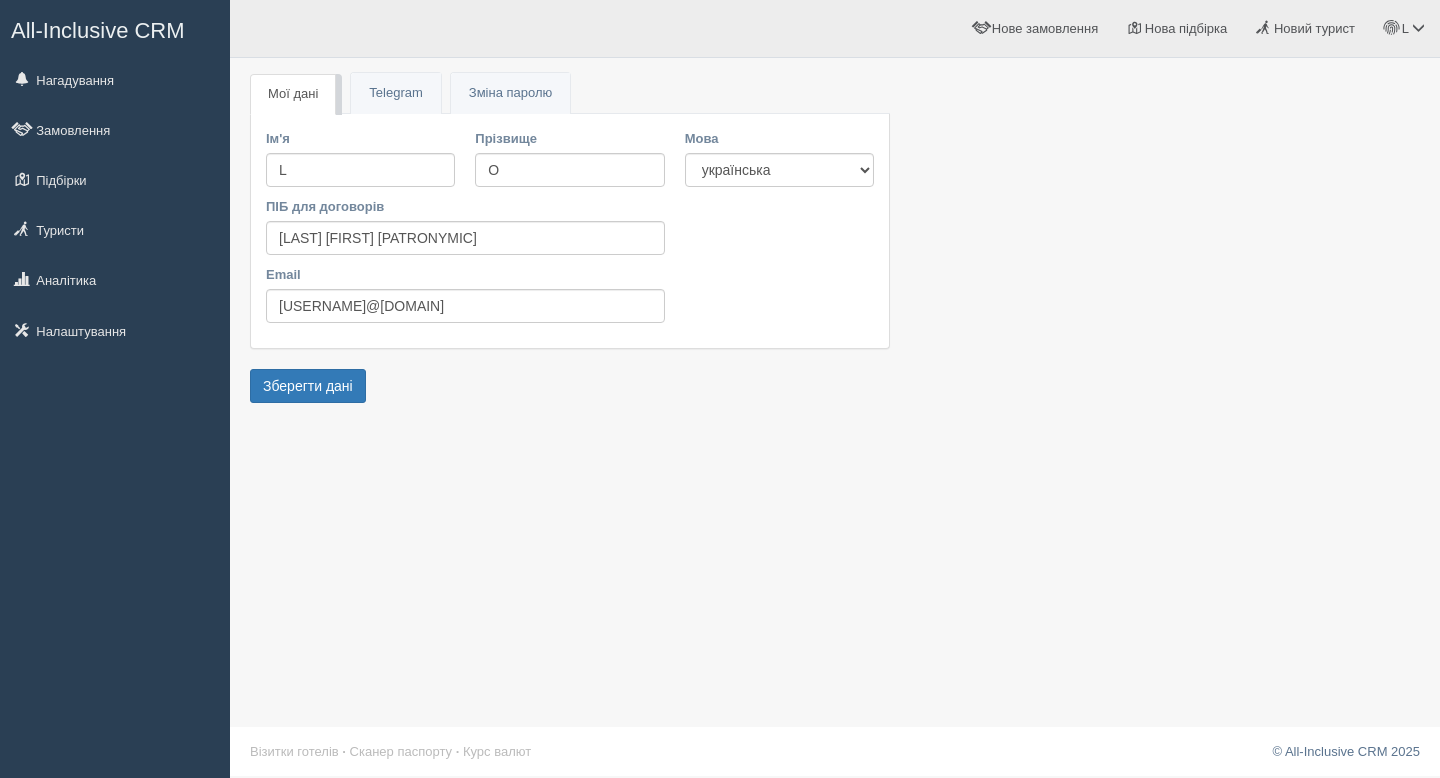 scroll, scrollTop: 0, scrollLeft: 0, axis: both 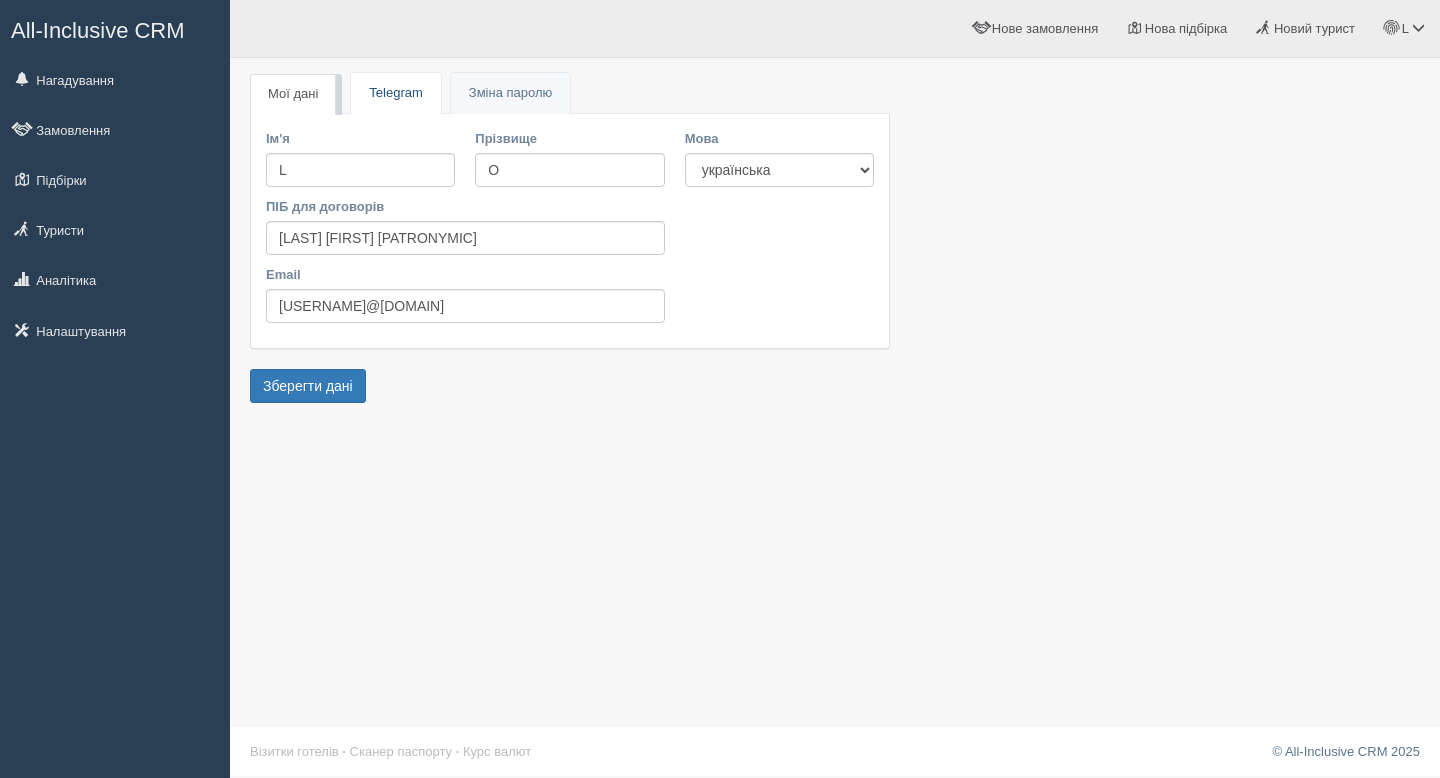 click on "Telegram" at bounding box center [395, 93] 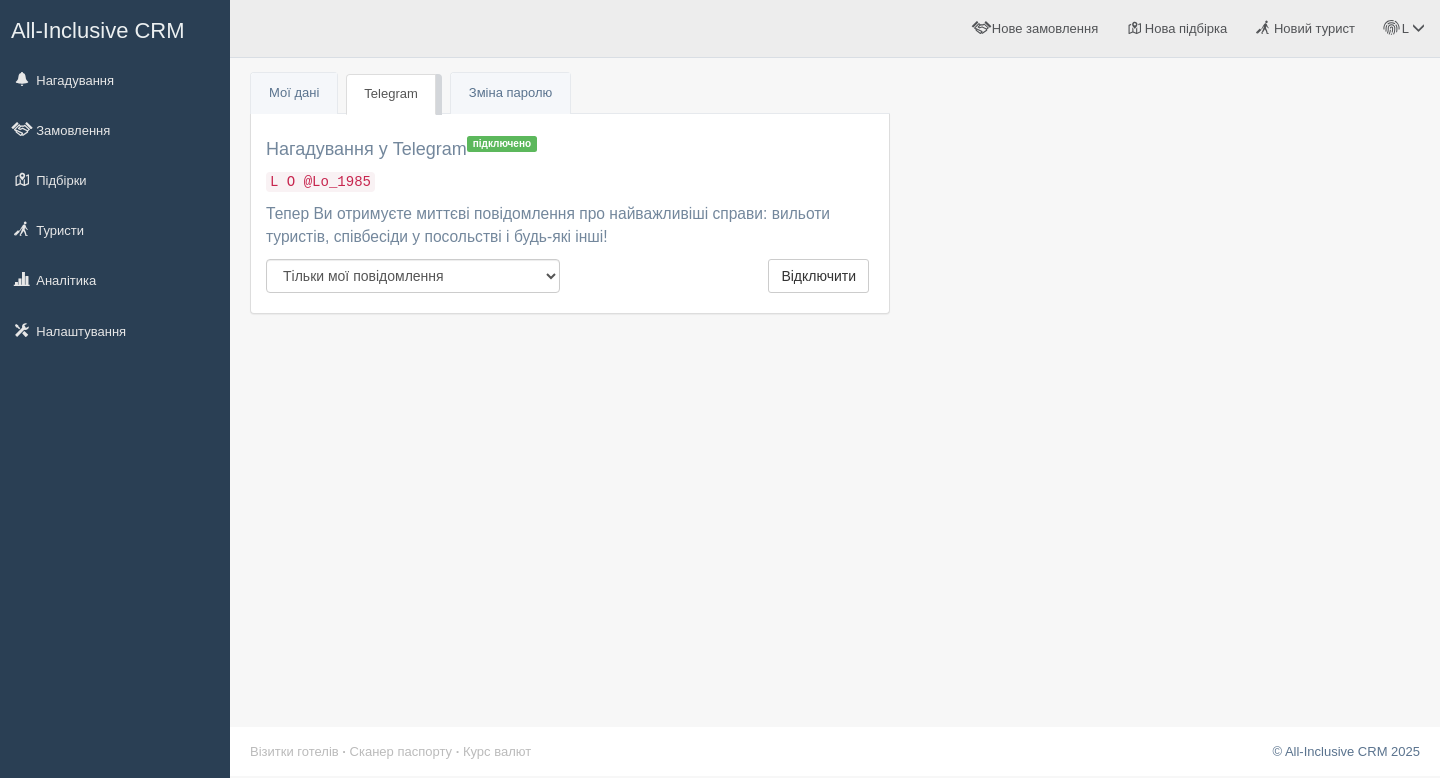 scroll, scrollTop: 0, scrollLeft: 0, axis: both 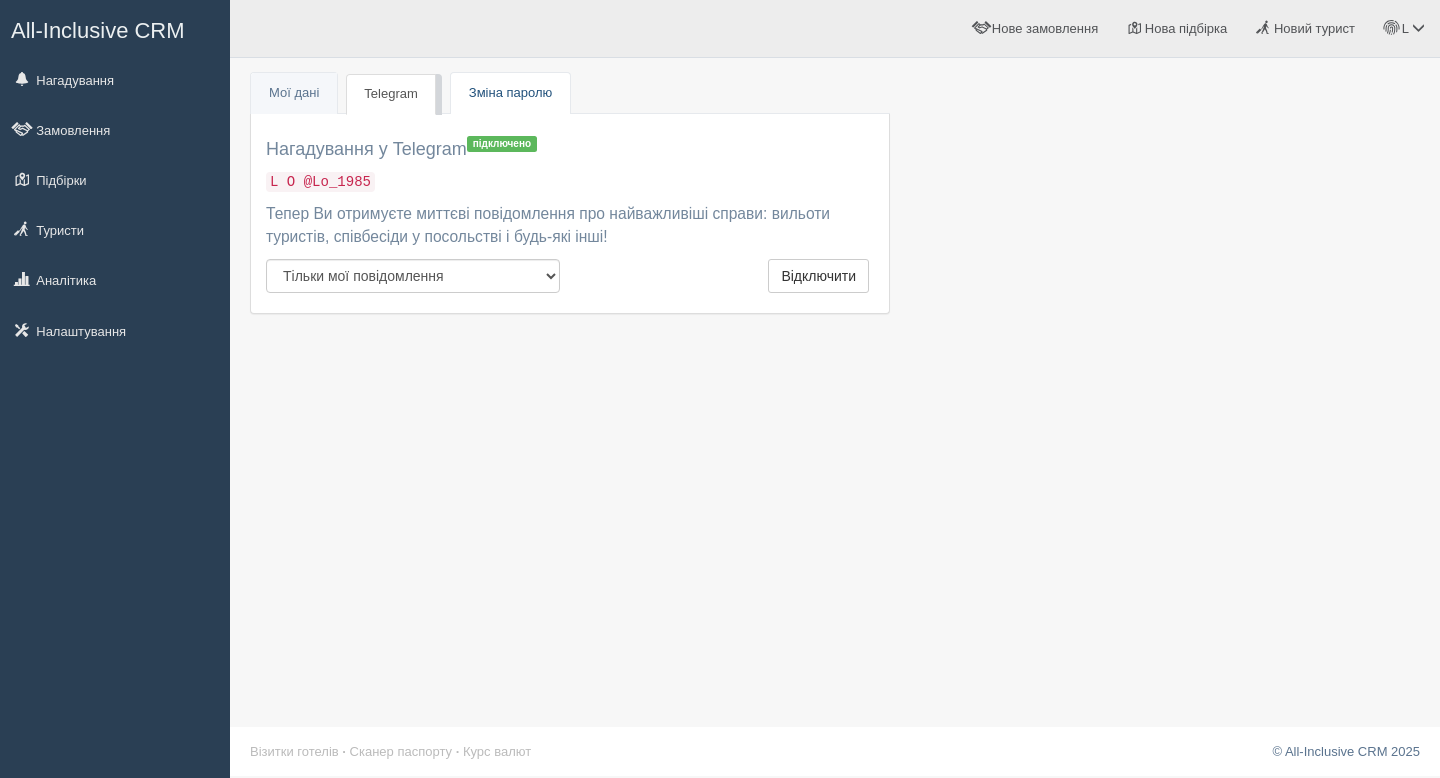 click on "Зміна паролю" at bounding box center [510, 92] 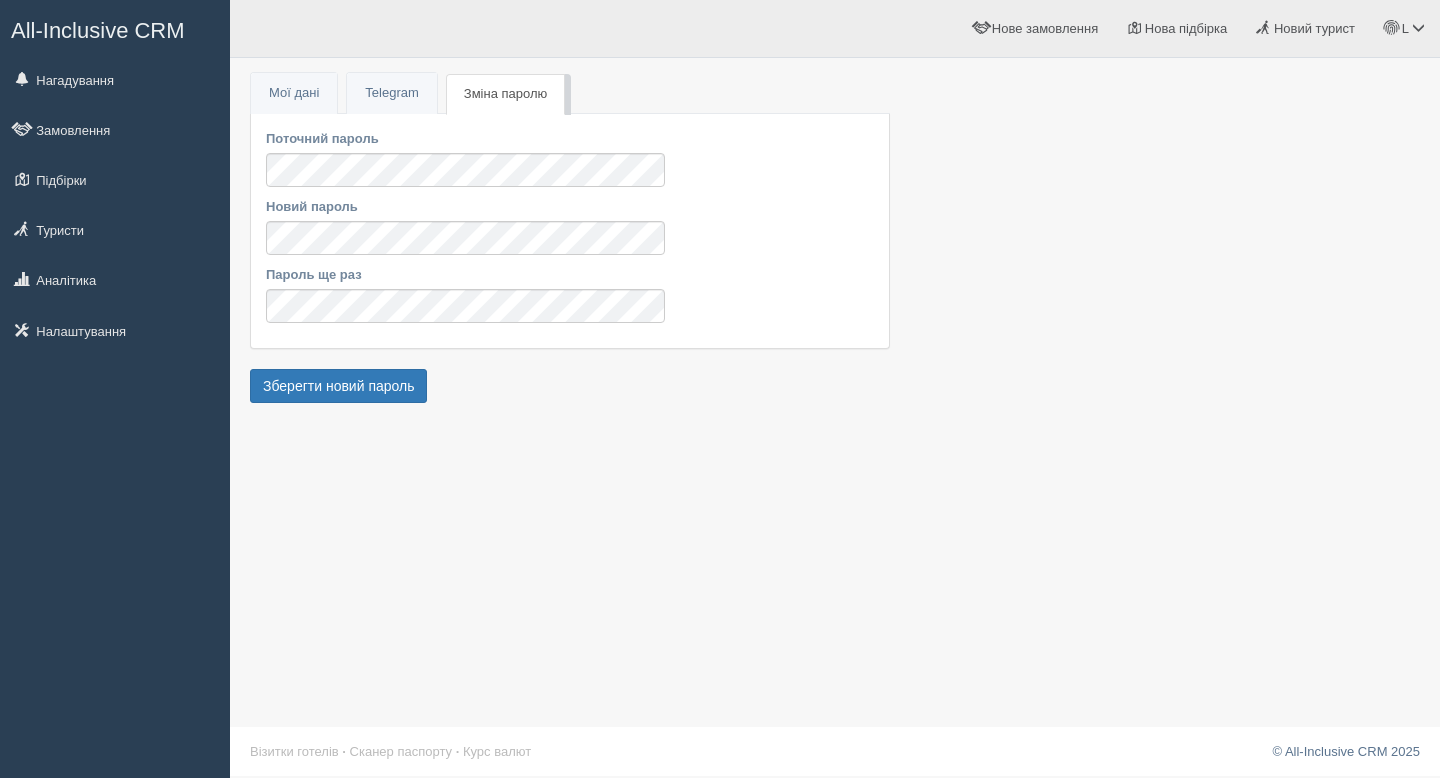 scroll, scrollTop: 0, scrollLeft: 0, axis: both 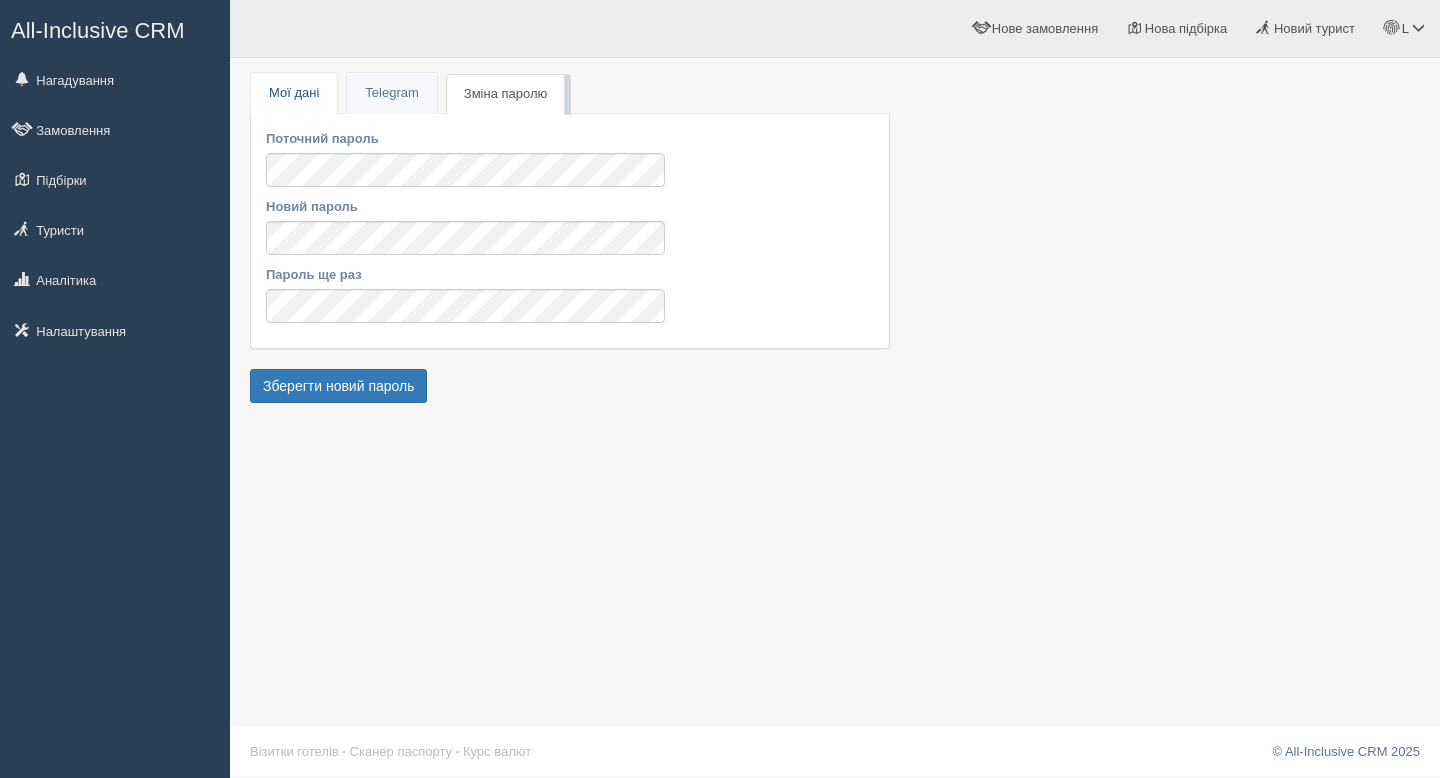 click on "Мої дані" at bounding box center (294, 93) 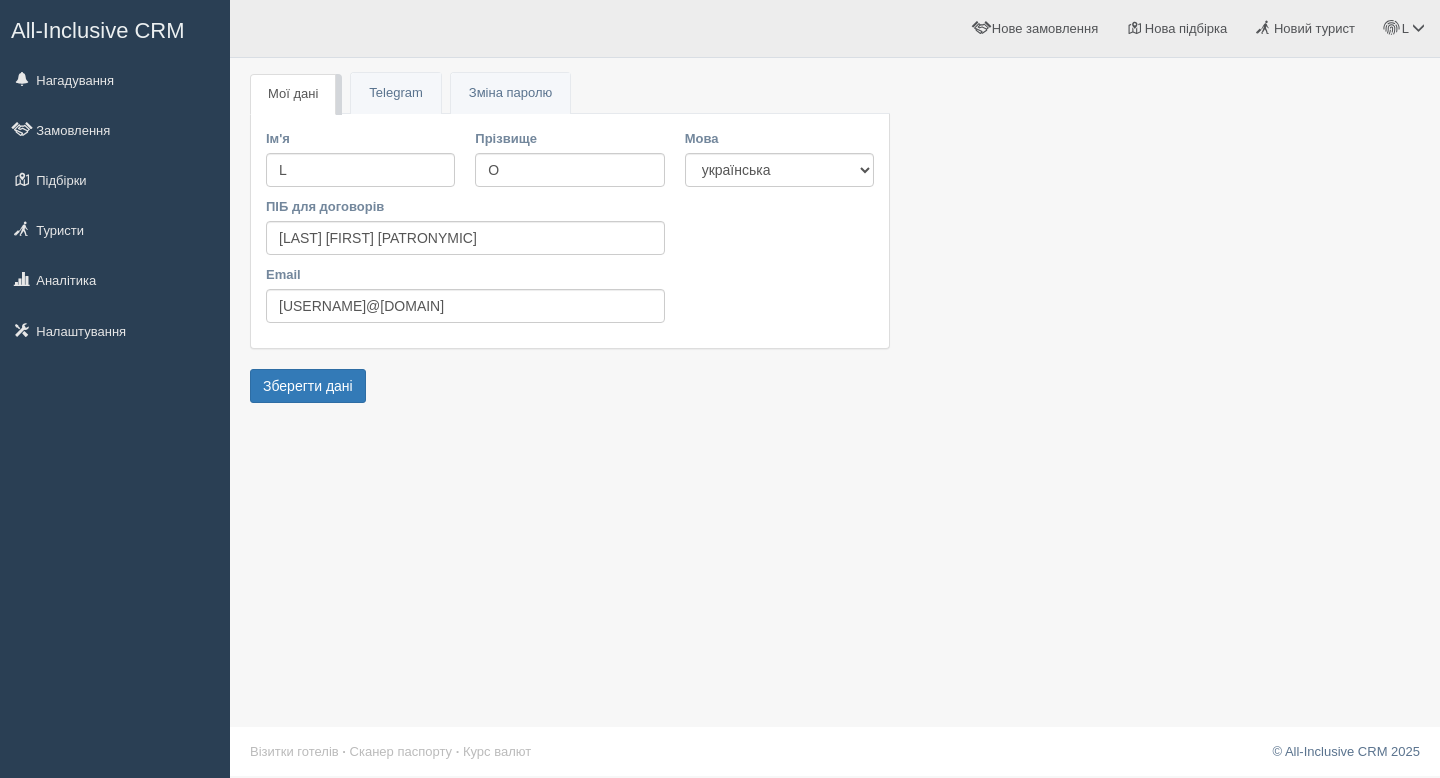 scroll, scrollTop: 0, scrollLeft: 0, axis: both 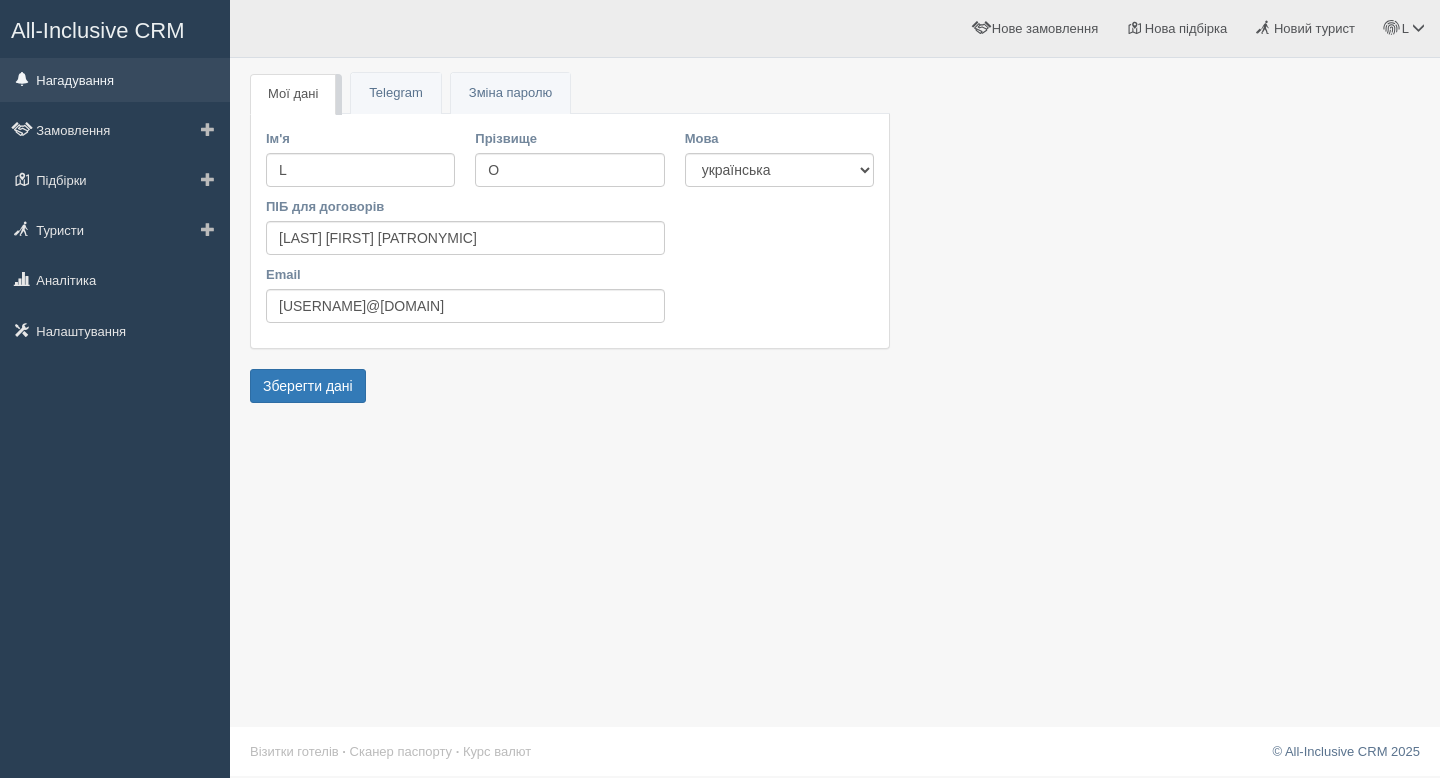 click on "Нагадування" at bounding box center (115, 80) 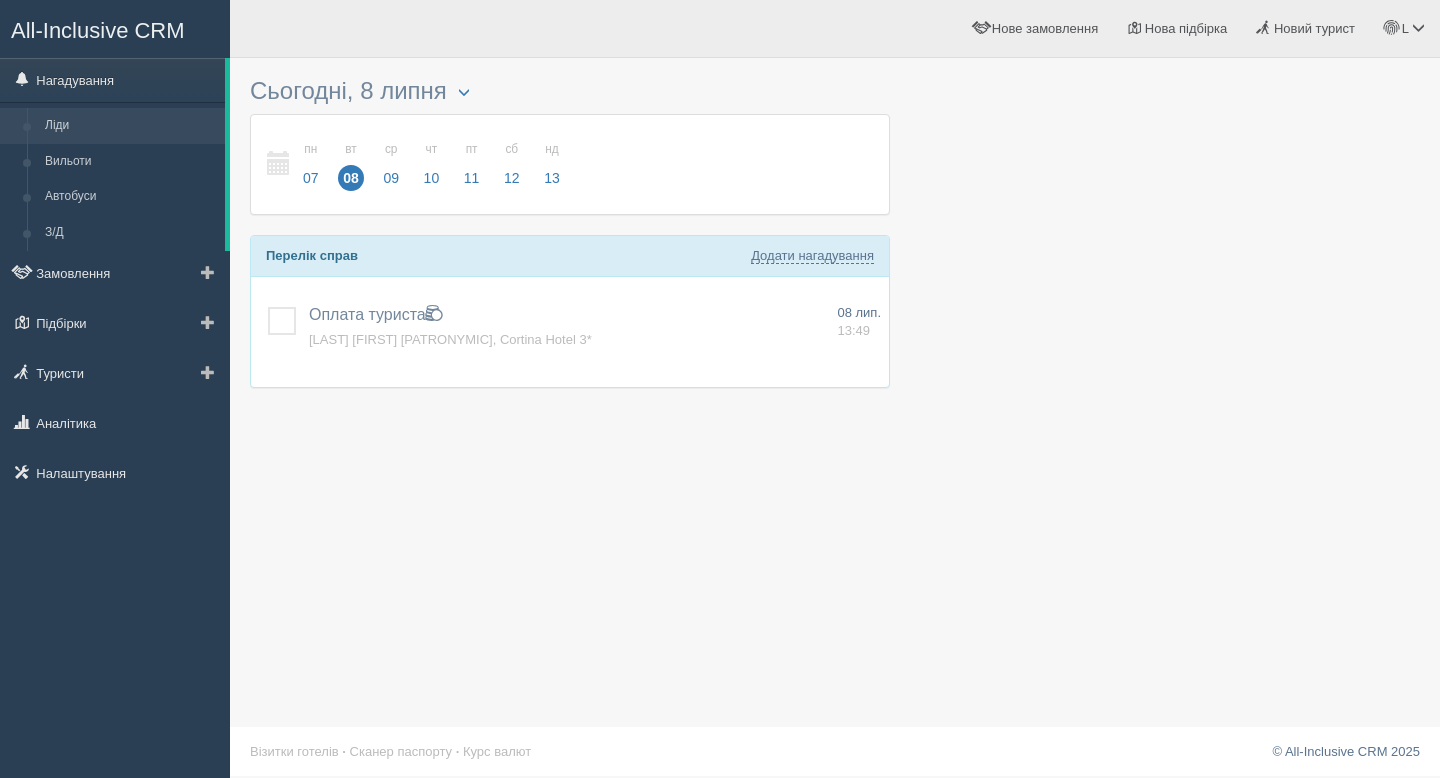 scroll, scrollTop: 0, scrollLeft: 0, axis: both 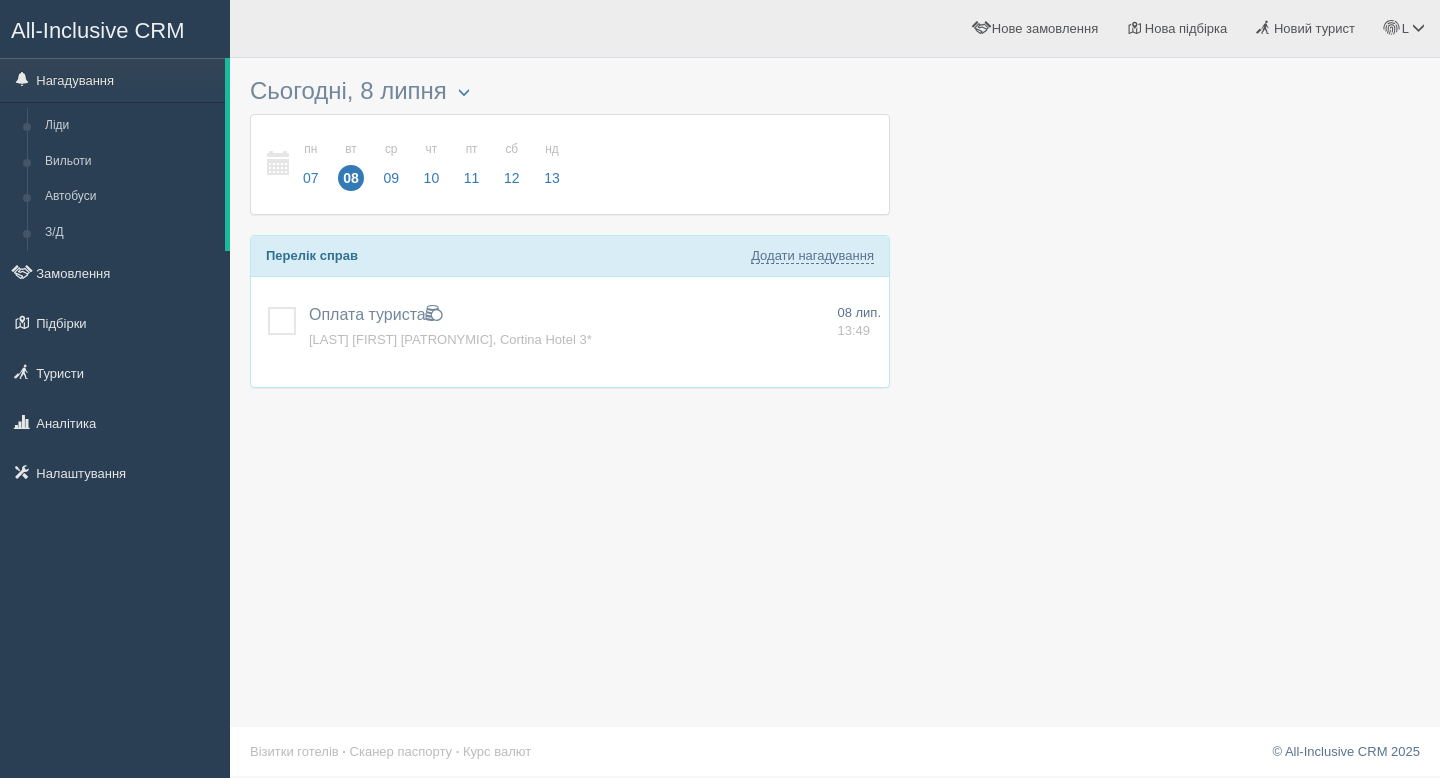 click on "All-Inclusive CRM" at bounding box center [98, 30] 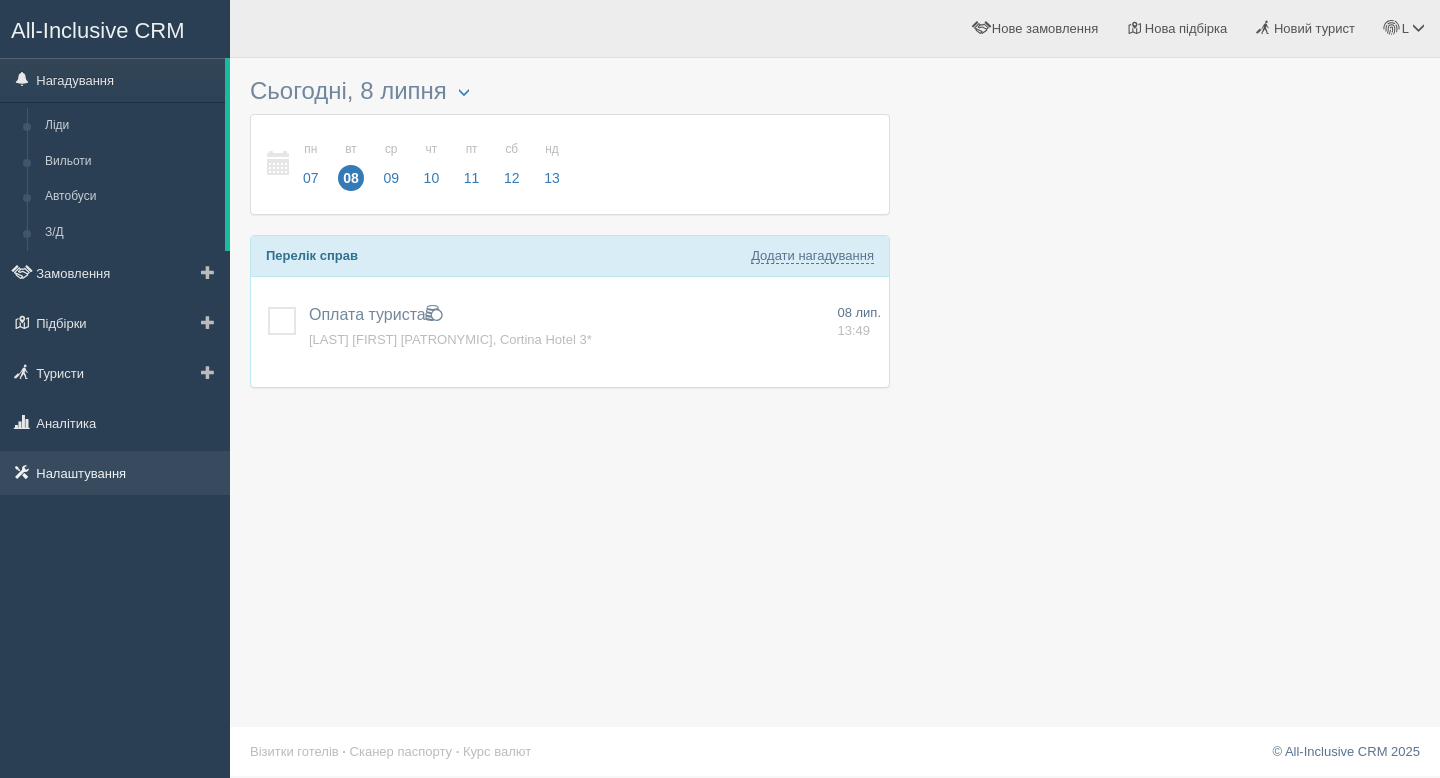 click on "Налаштування" at bounding box center (115, 473) 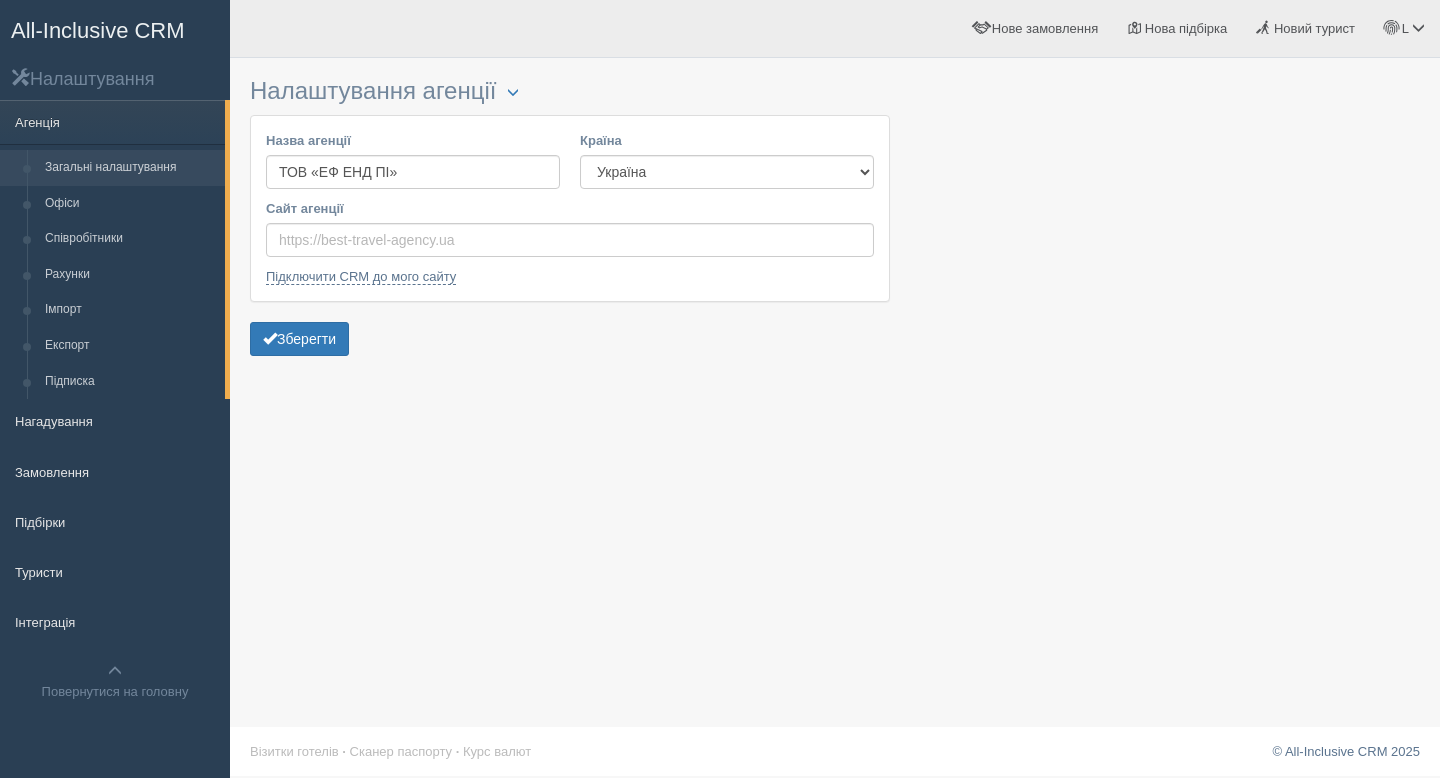 scroll, scrollTop: 0, scrollLeft: 0, axis: both 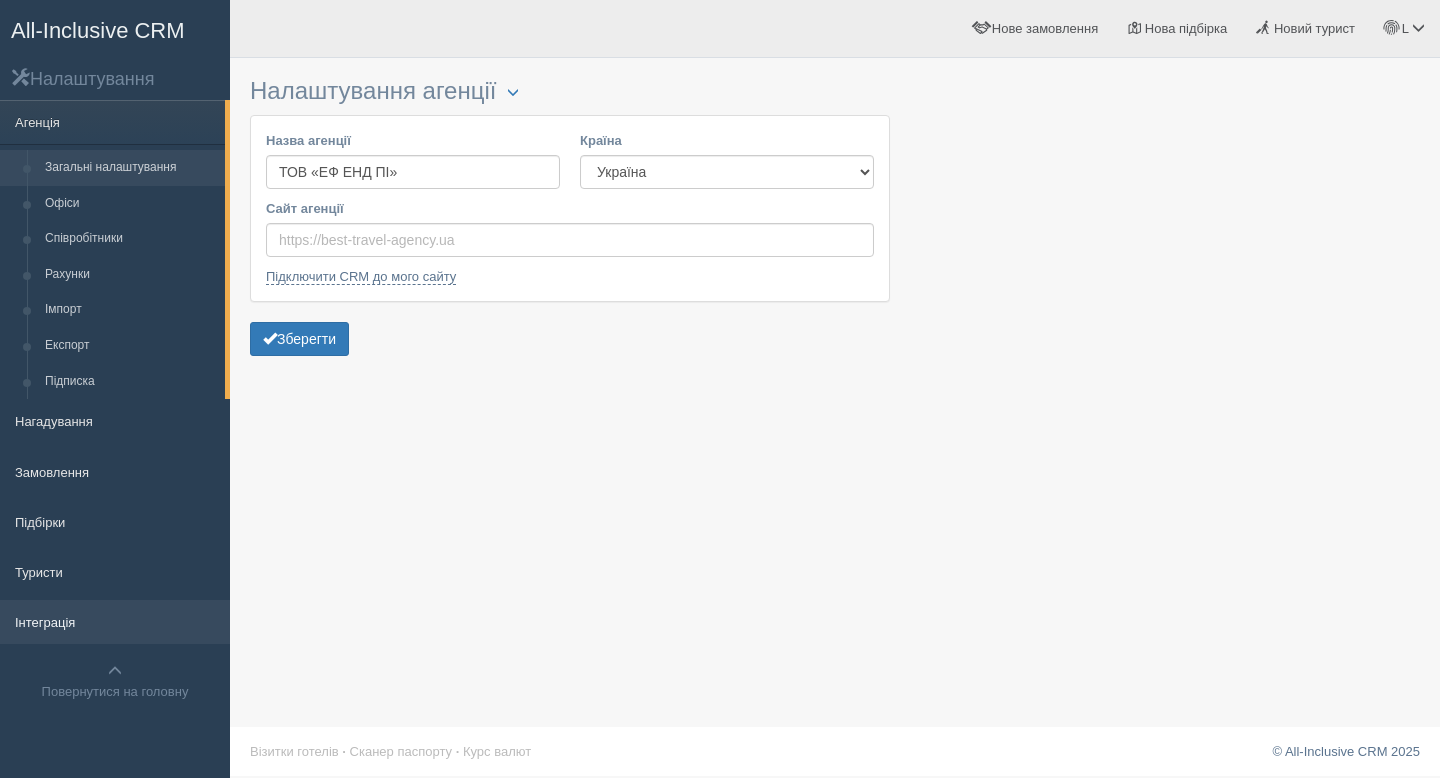 click on "Інтеграція" at bounding box center [115, 622] 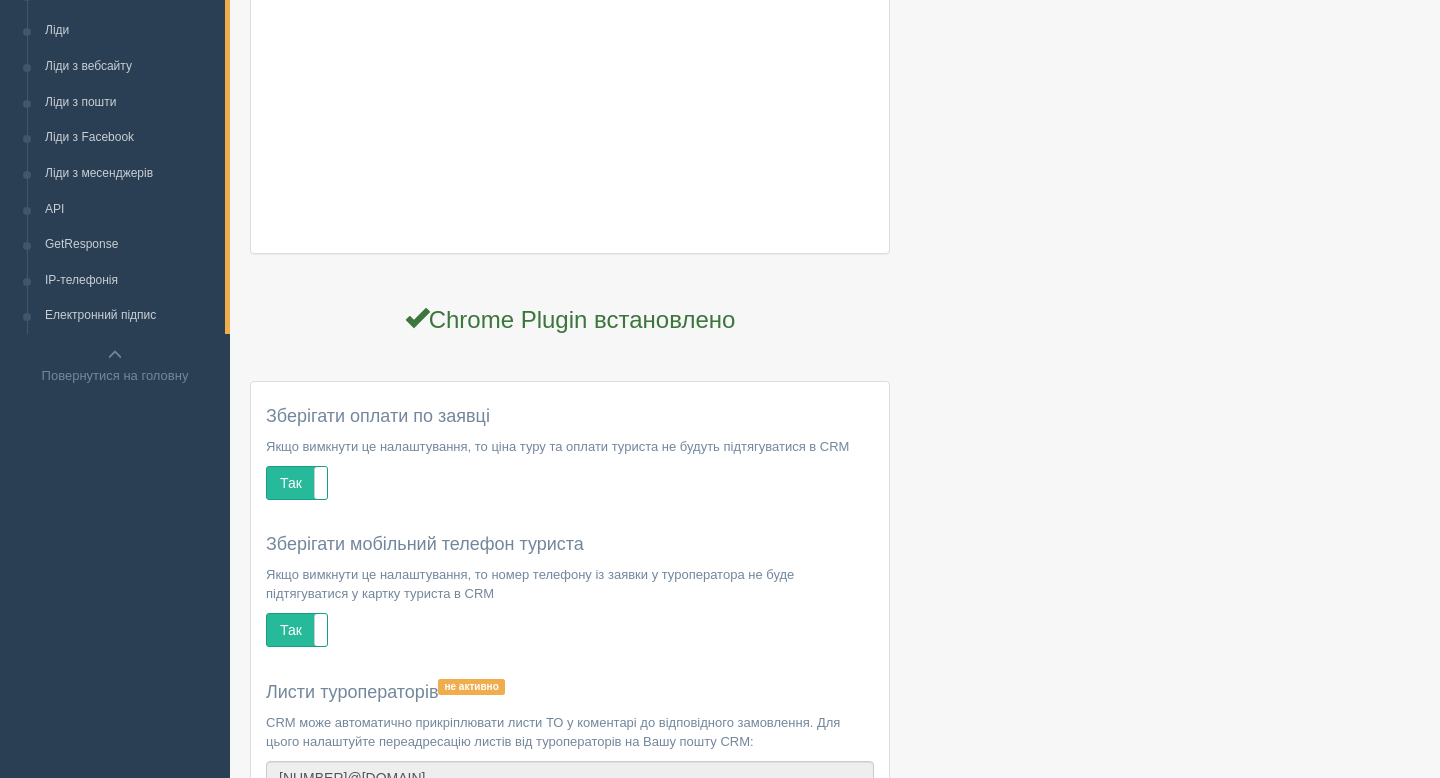 scroll, scrollTop: 596, scrollLeft: 0, axis: vertical 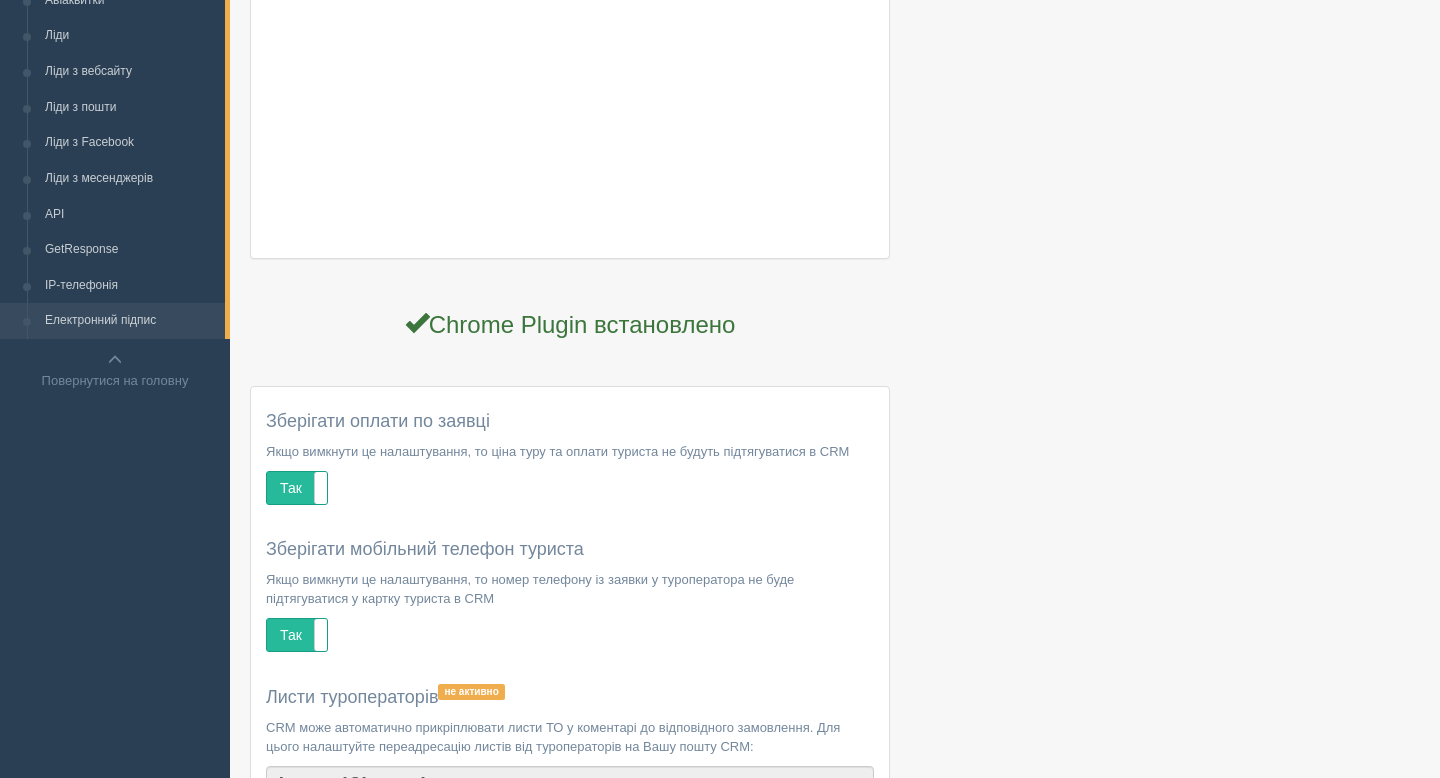 click on "Електронний підпис" at bounding box center [130, 321] 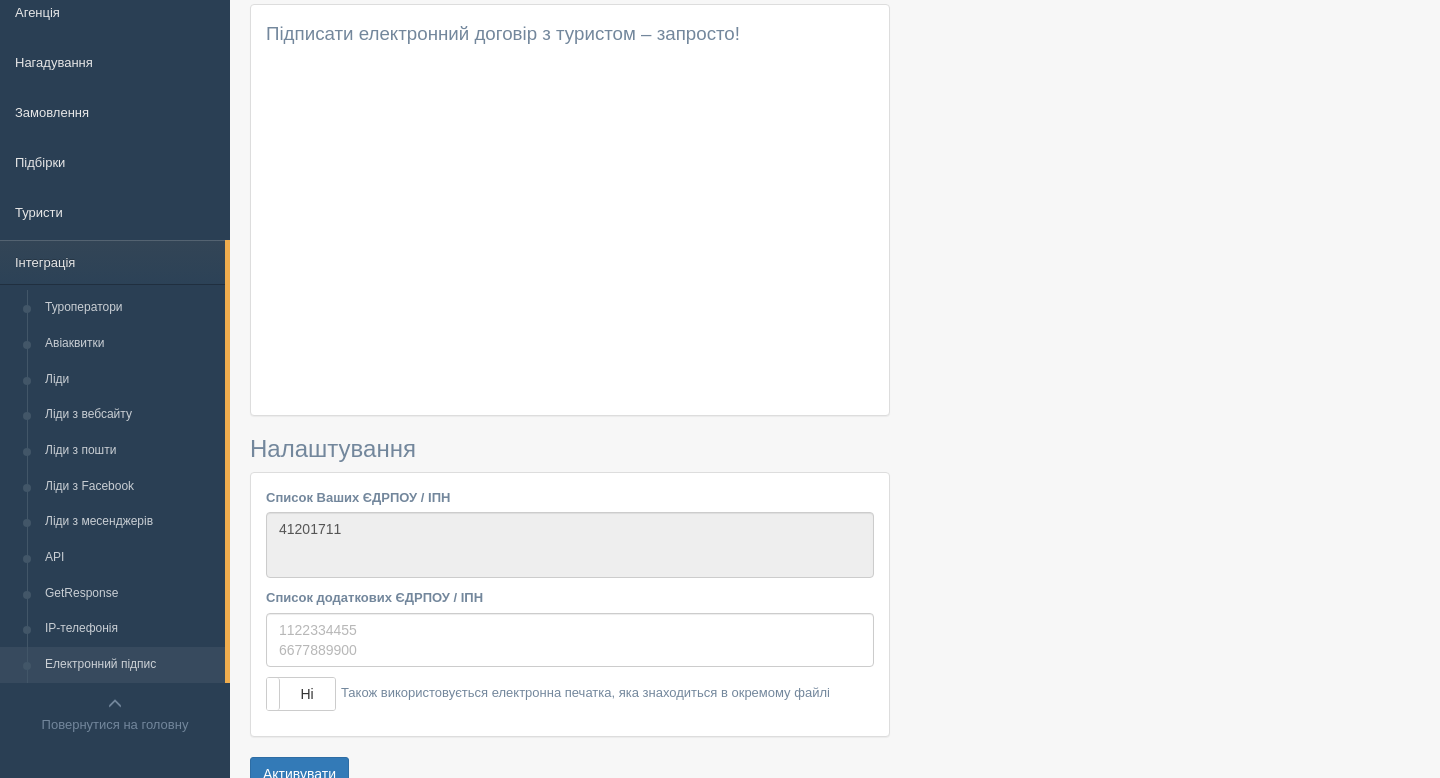 scroll, scrollTop: 256, scrollLeft: 0, axis: vertical 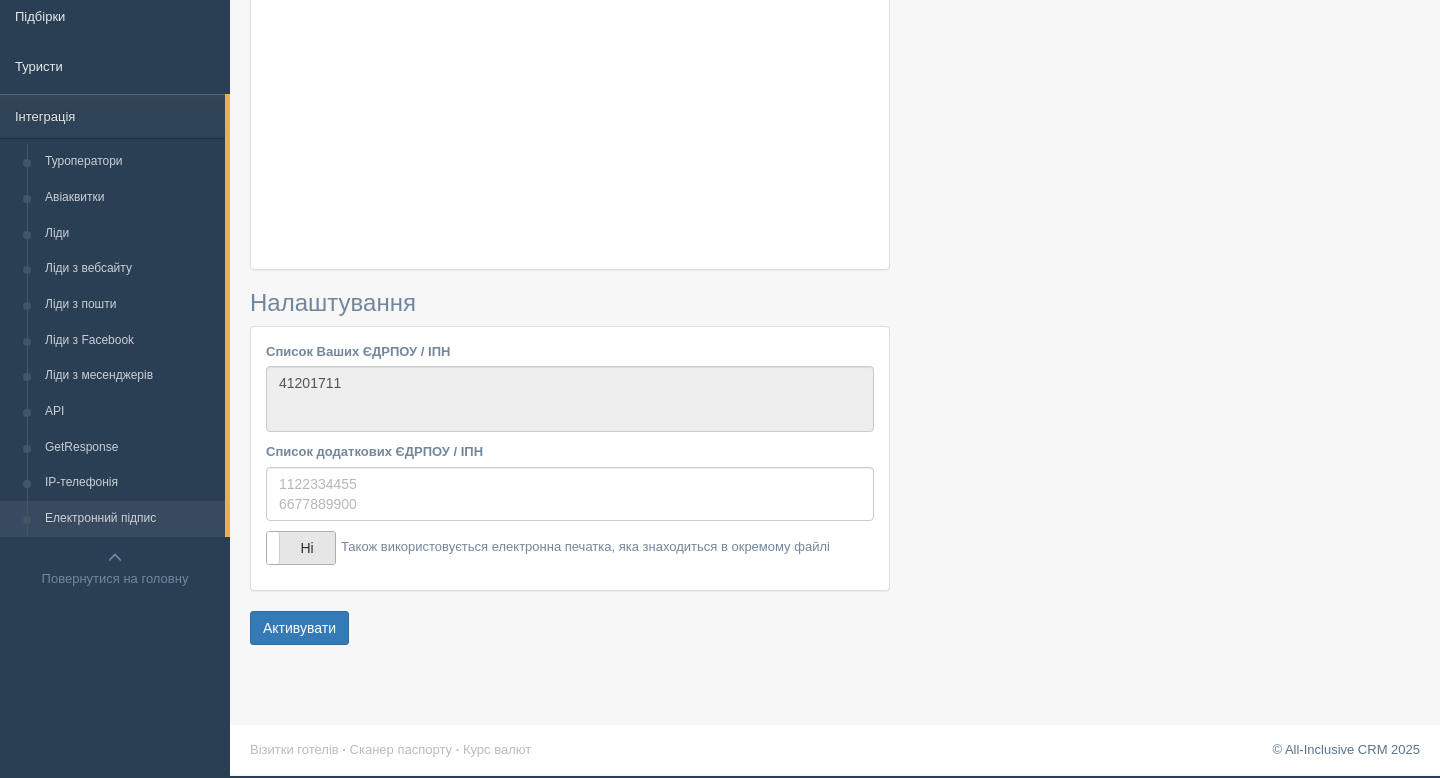 click on "Ні" at bounding box center (301, 548) 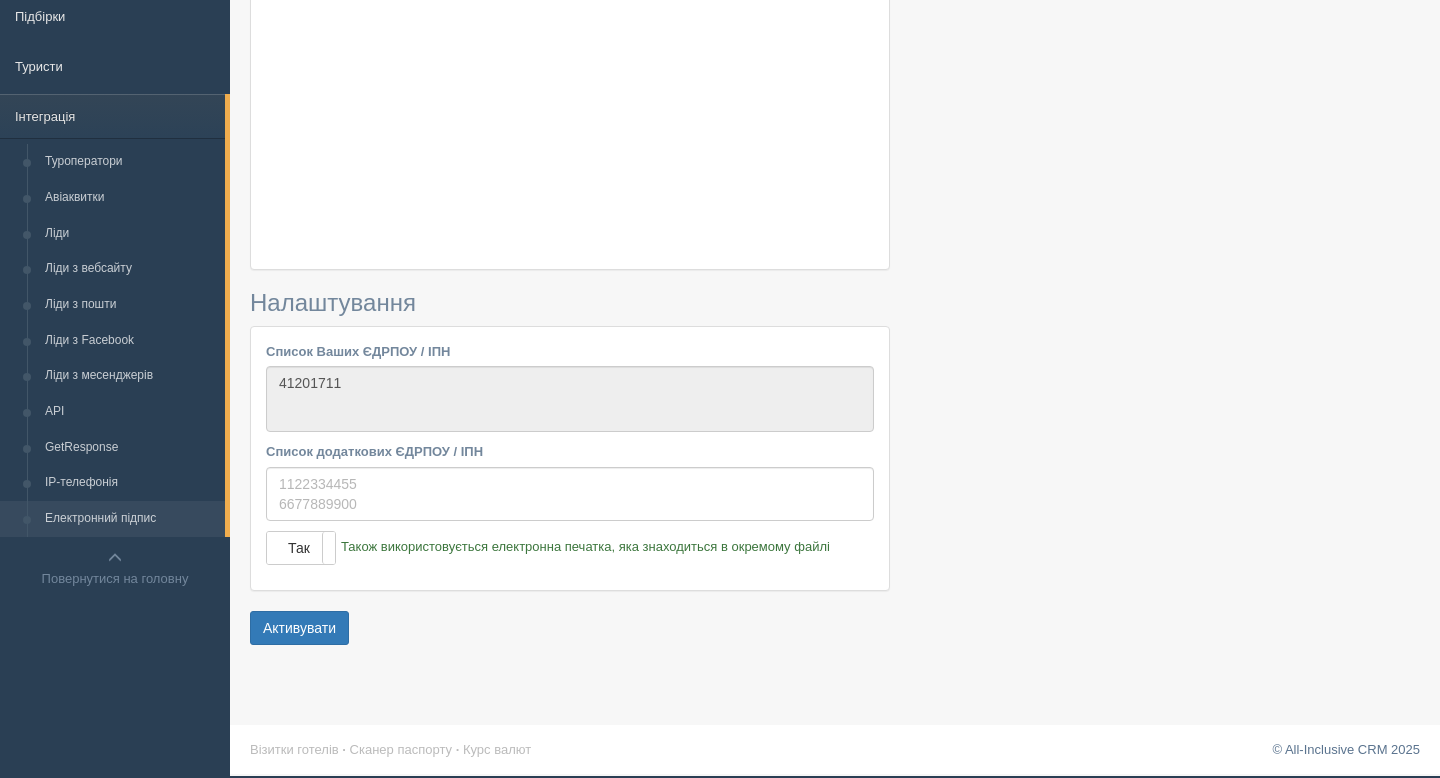 click on "Так Ні
Також використовується електронна печатка, яка знаходиться в окремому файлі" at bounding box center [548, 548] 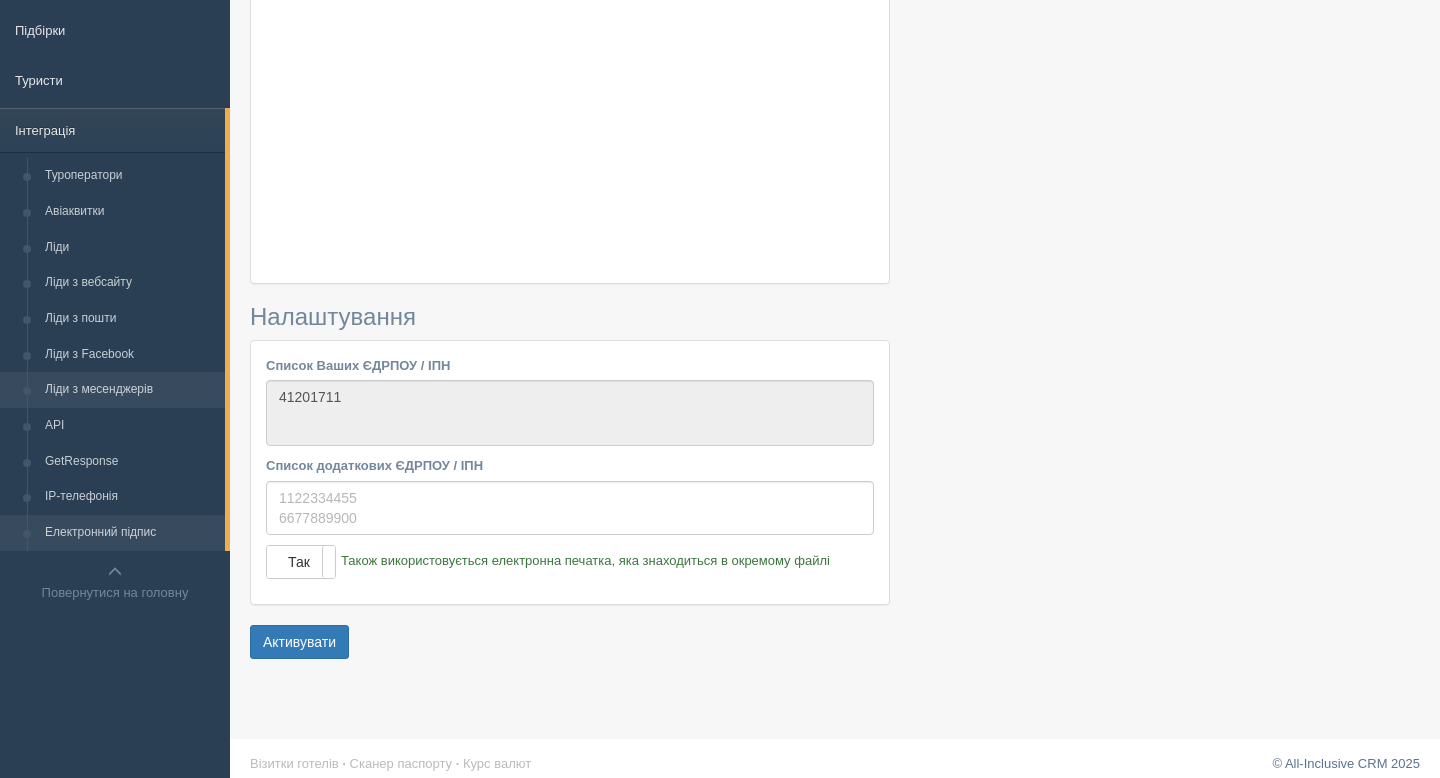 scroll, scrollTop: 256, scrollLeft: 0, axis: vertical 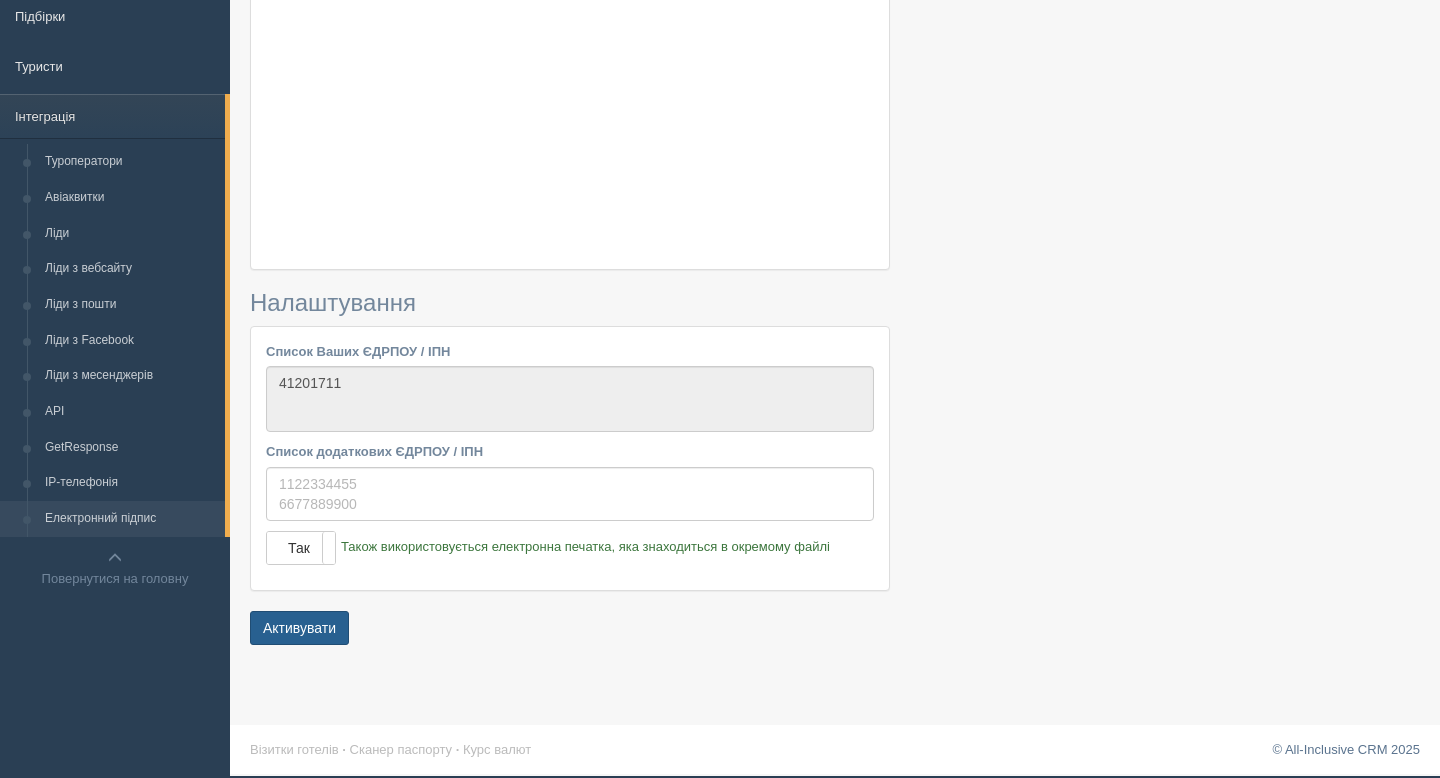 click on "Активувати" at bounding box center (299, 628) 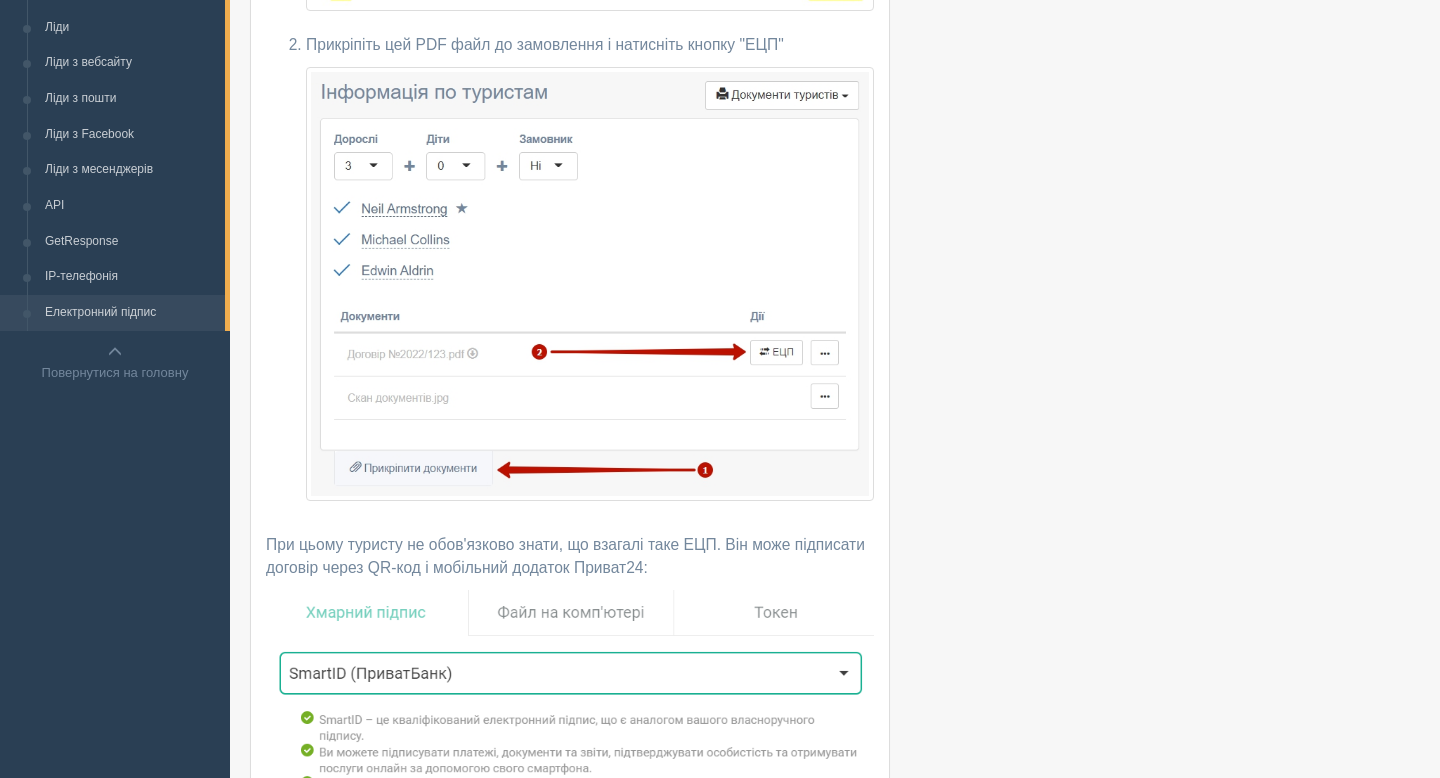 scroll, scrollTop: 467, scrollLeft: 0, axis: vertical 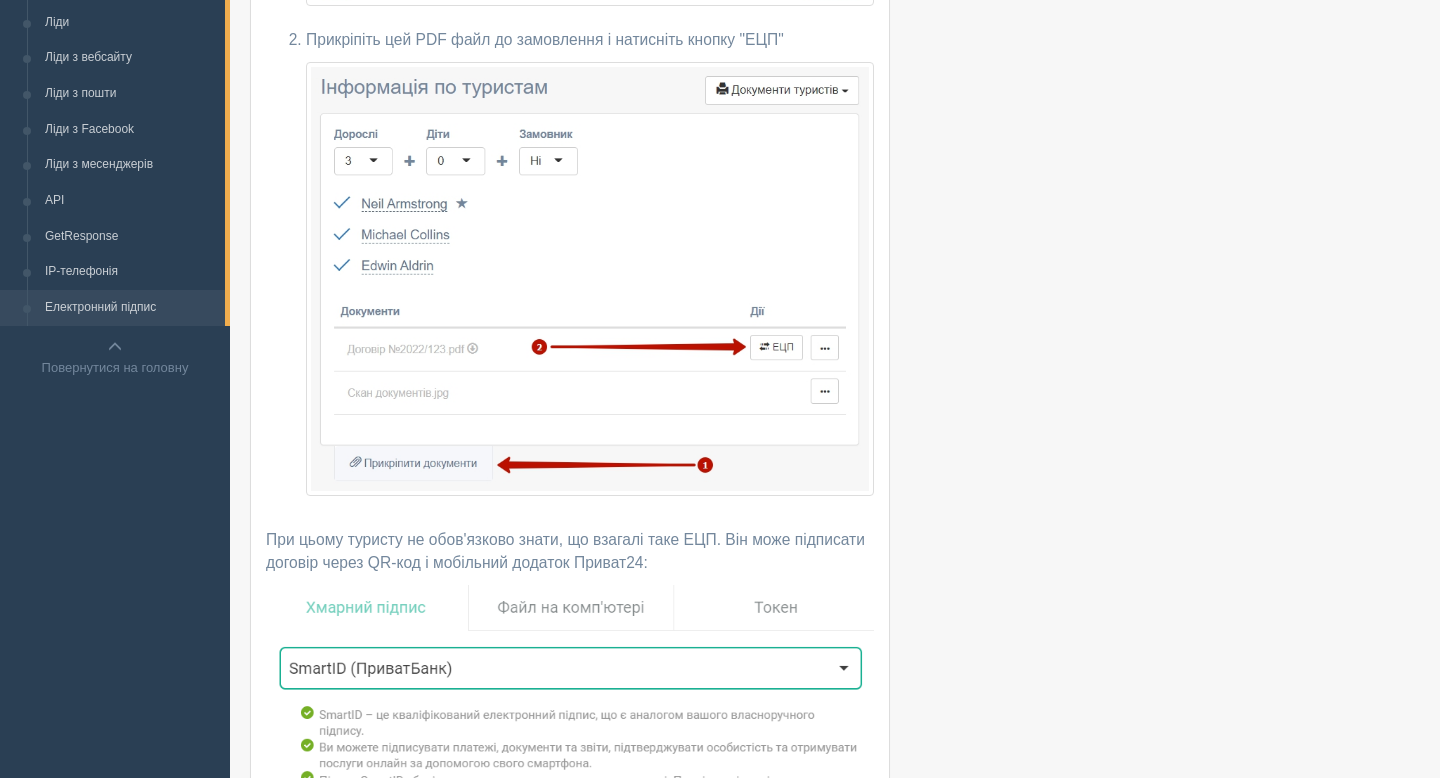 click on "Електронний підпис" at bounding box center [130, 308] 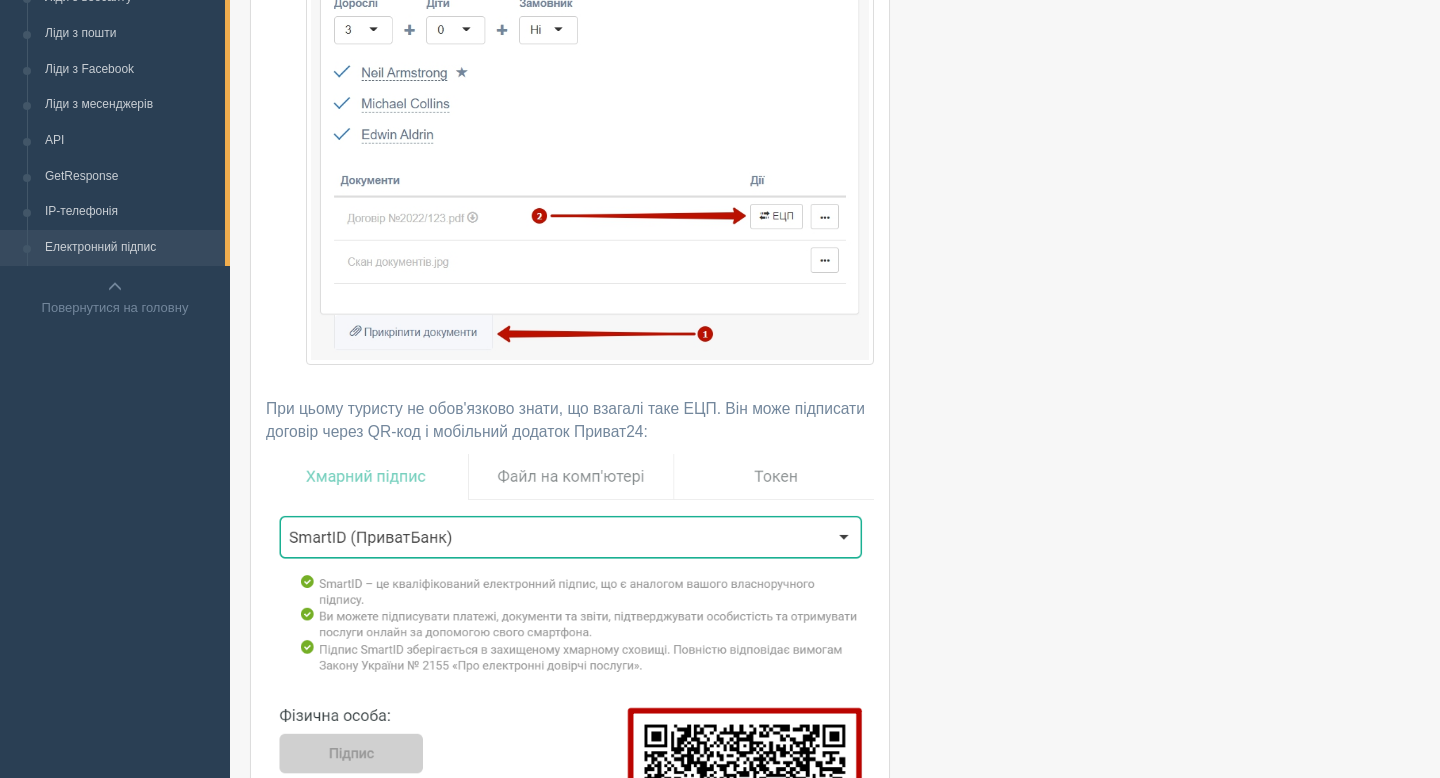 scroll, scrollTop: 340, scrollLeft: 0, axis: vertical 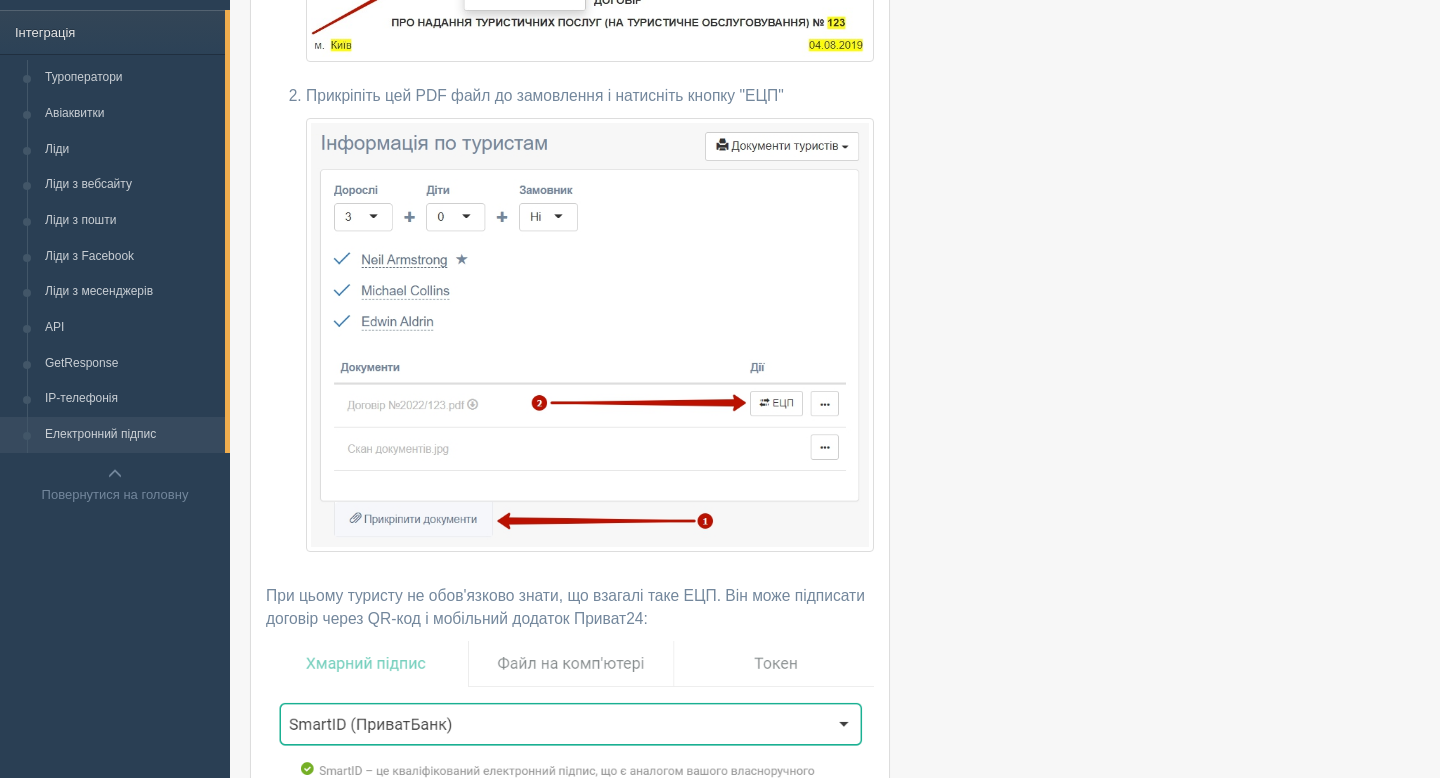 click on "Електронний підпис" at bounding box center (130, 435) 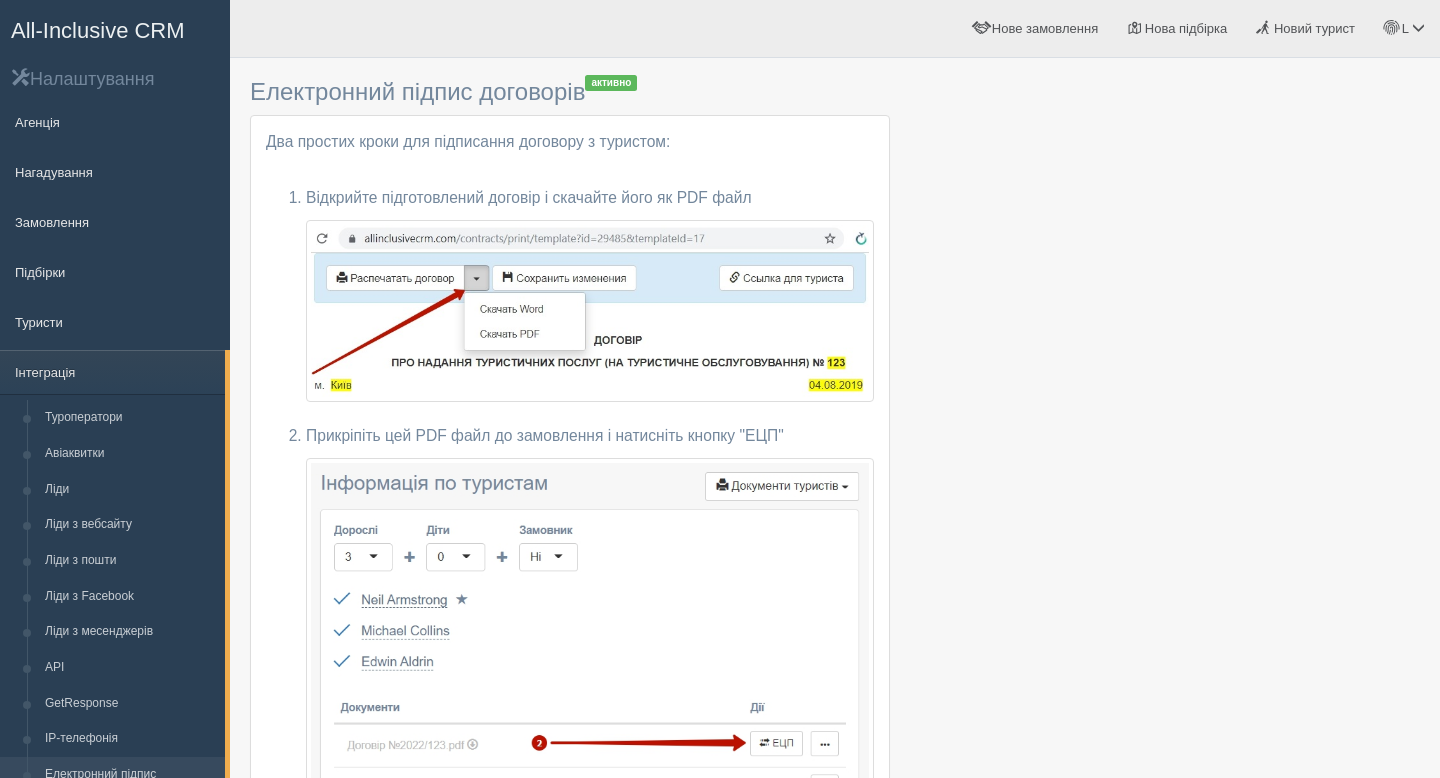 scroll, scrollTop: 0, scrollLeft: 0, axis: both 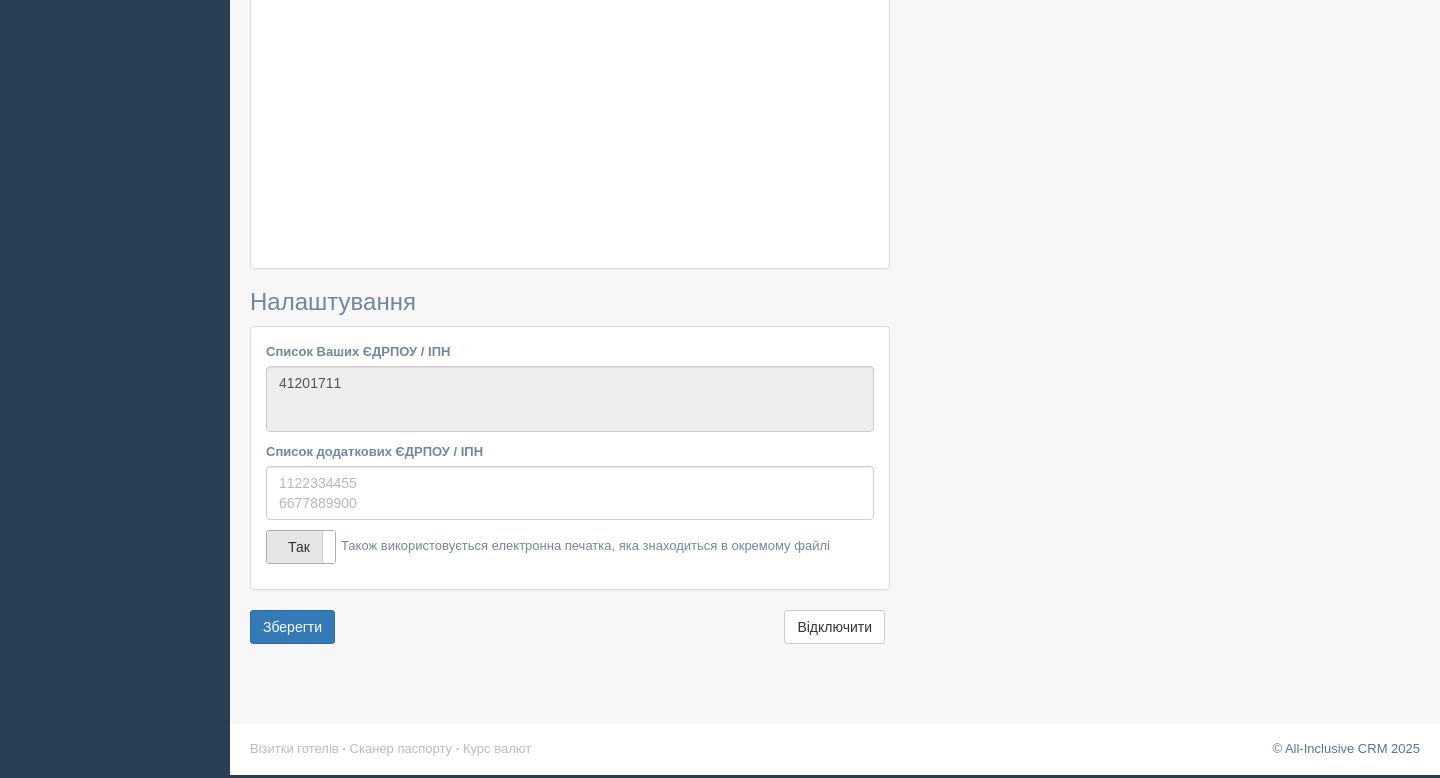 click on "Так" at bounding box center (301, 547) 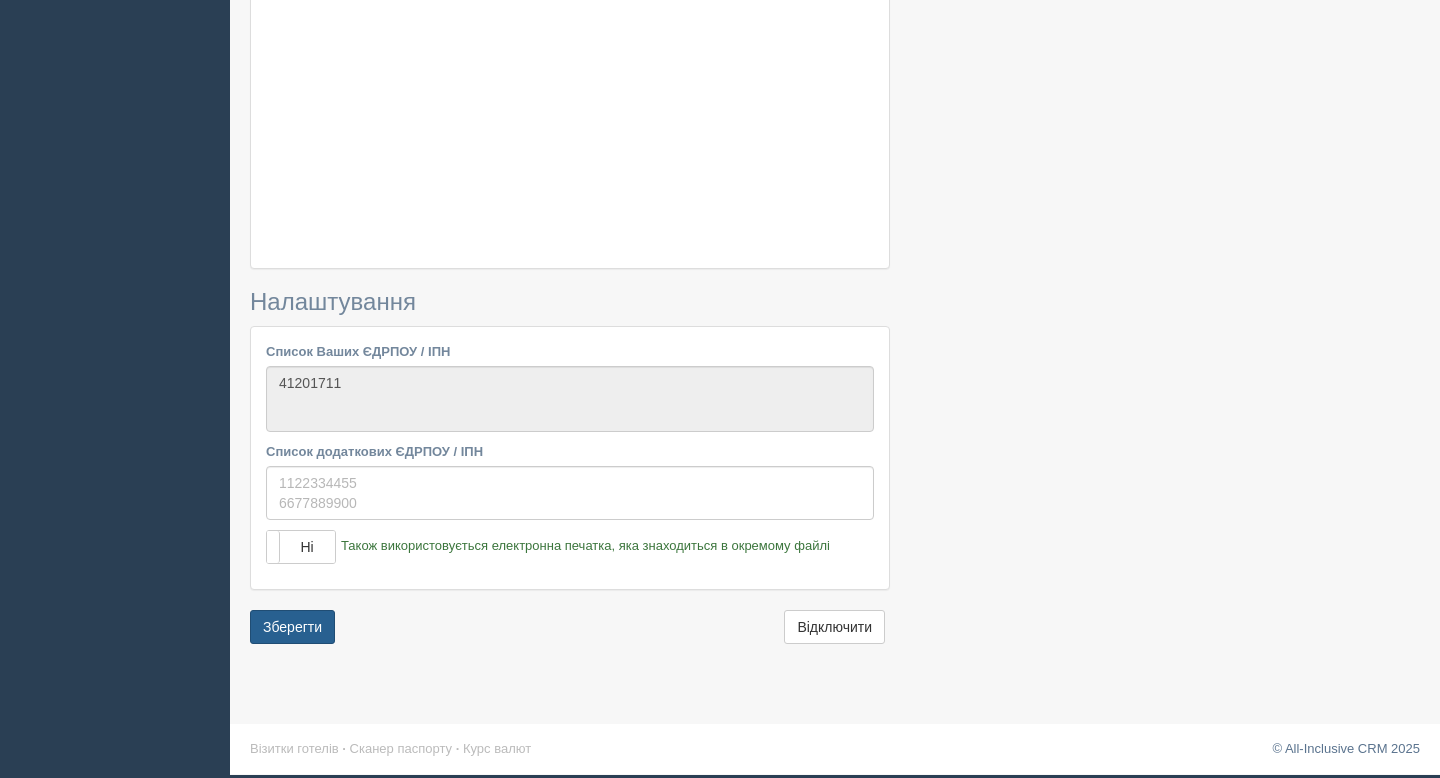 click on "Зберегти" at bounding box center [292, 627] 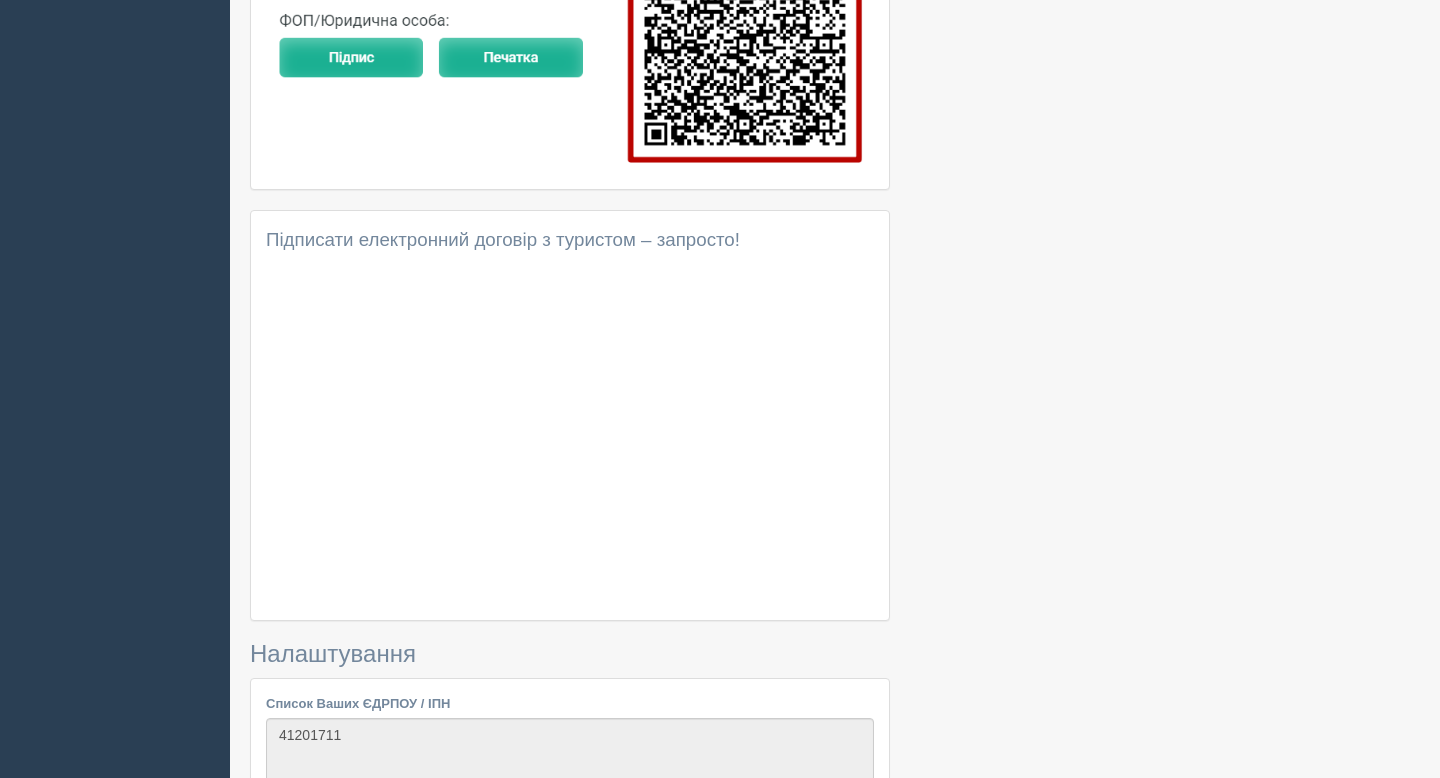 scroll, scrollTop: 1730, scrollLeft: 0, axis: vertical 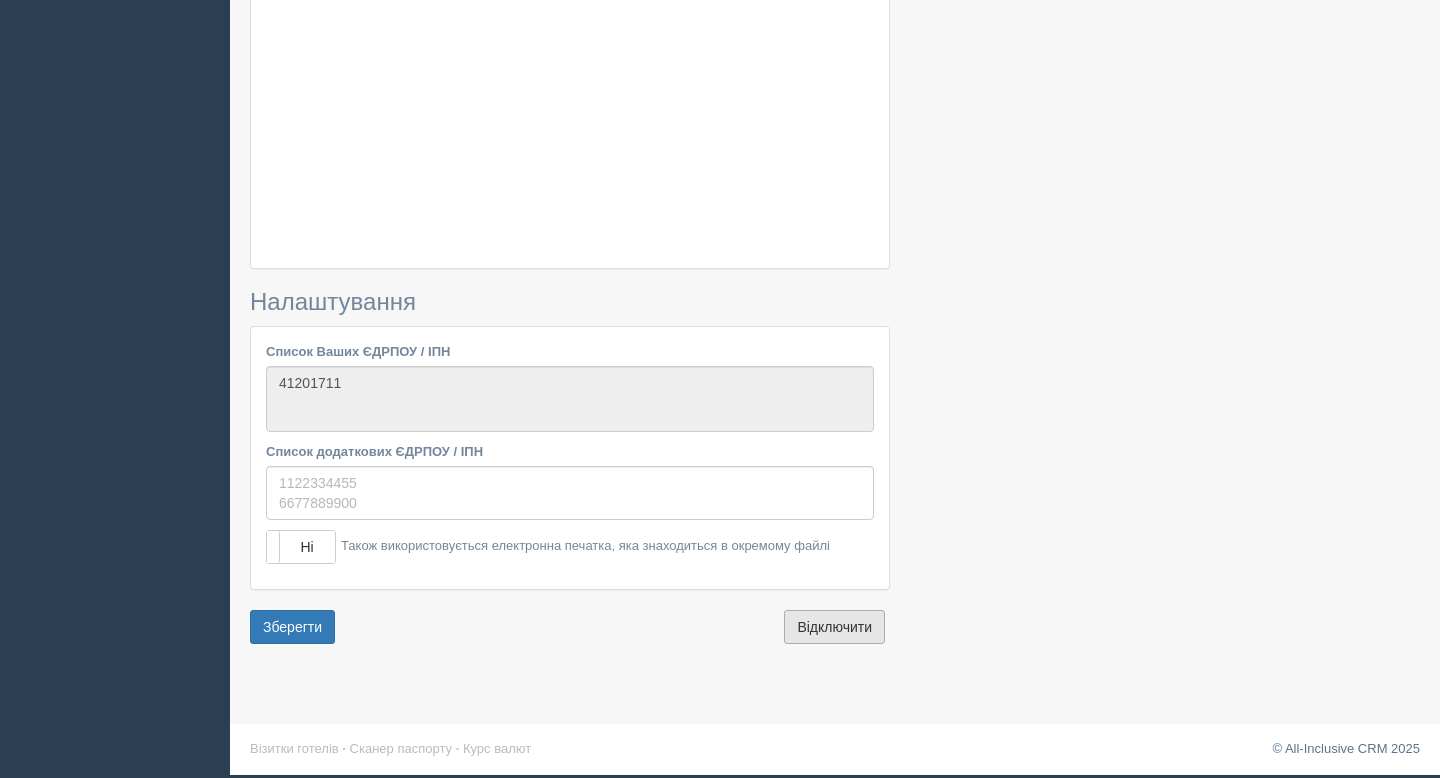 click on "Відключити" at bounding box center (834, 627) 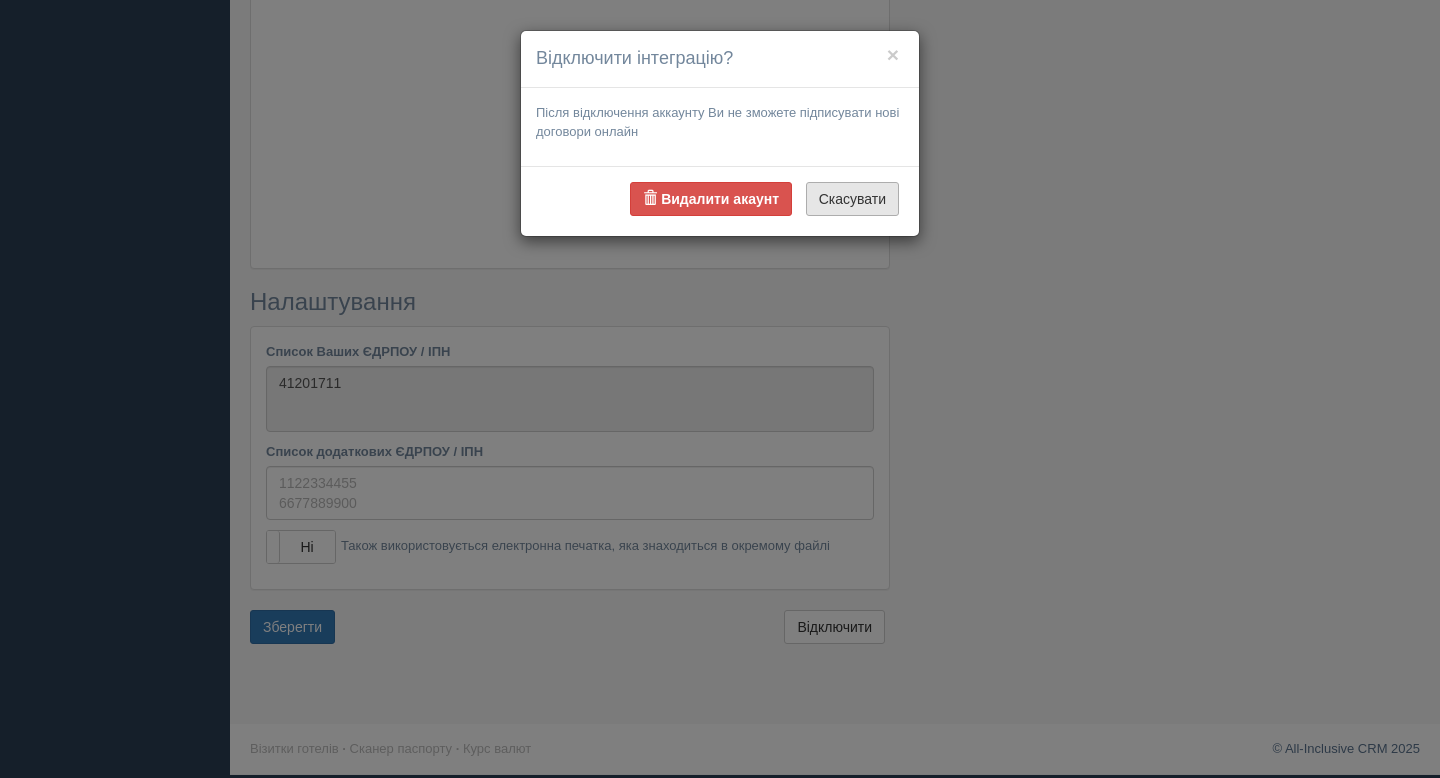 click on "Скасувати" at bounding box center (852, 199) 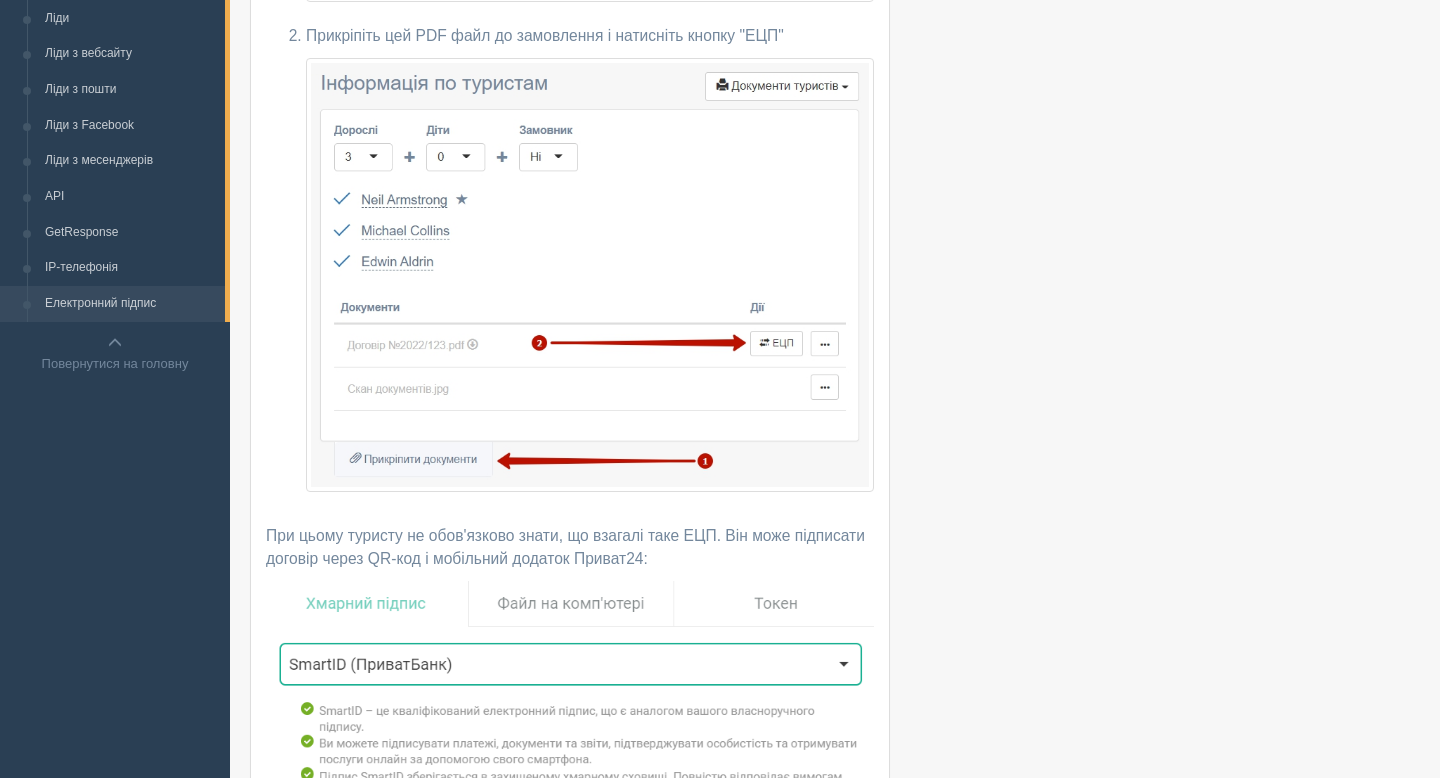 scroll, scrollTop: 458, scrollLeft: 0, axis: vertical 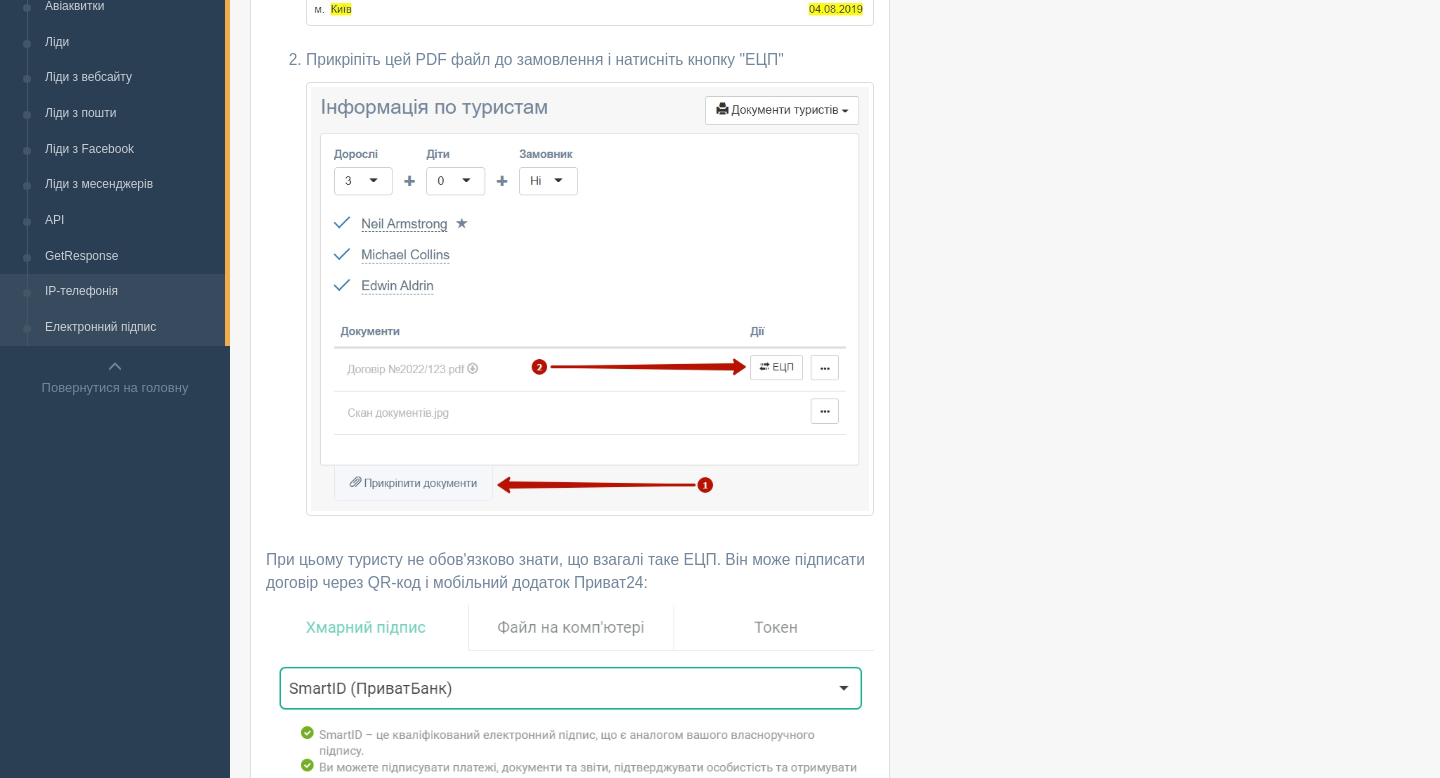 click on "IP-телефонія" at bounding box center (130, 292) 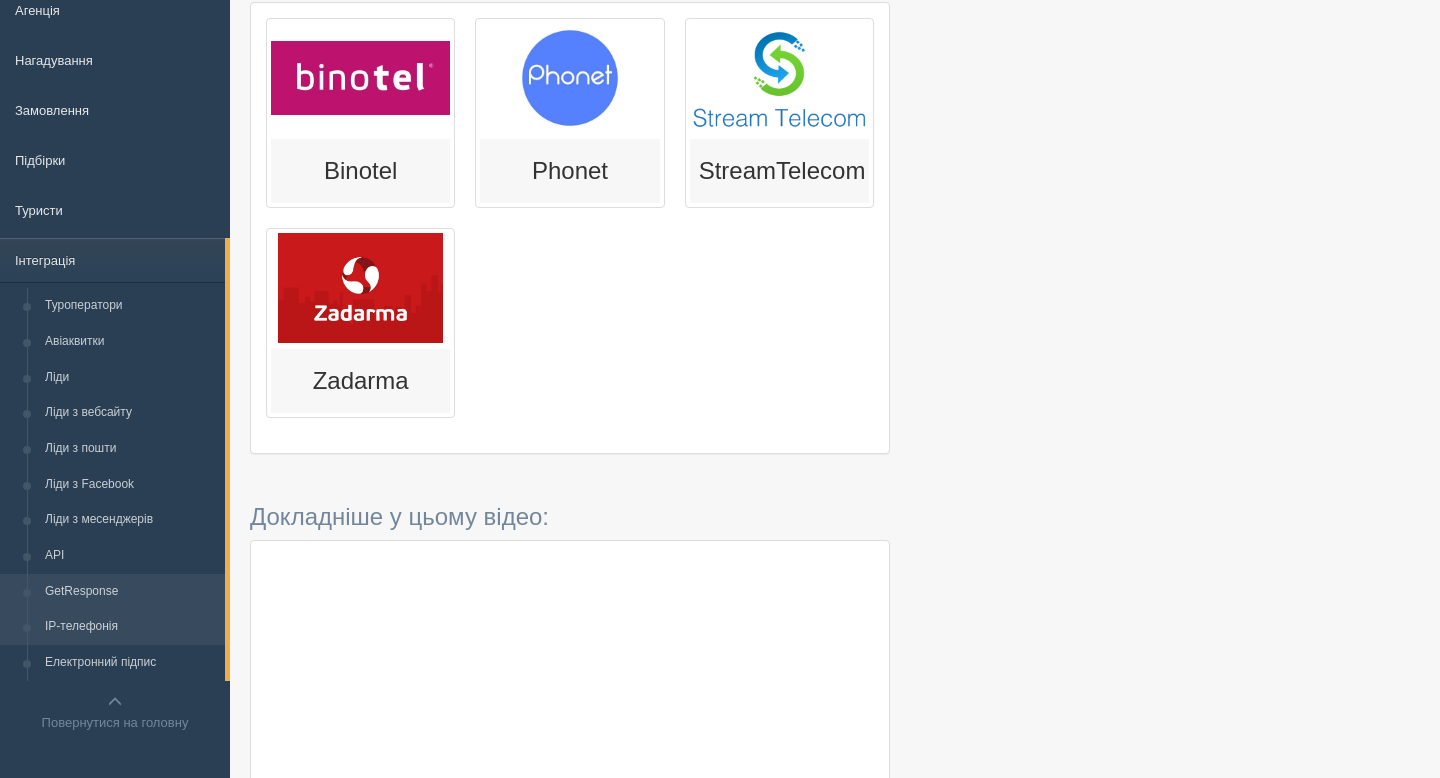 scroll, scrollTop: 193, scrollLeft: 0, axis: vertical 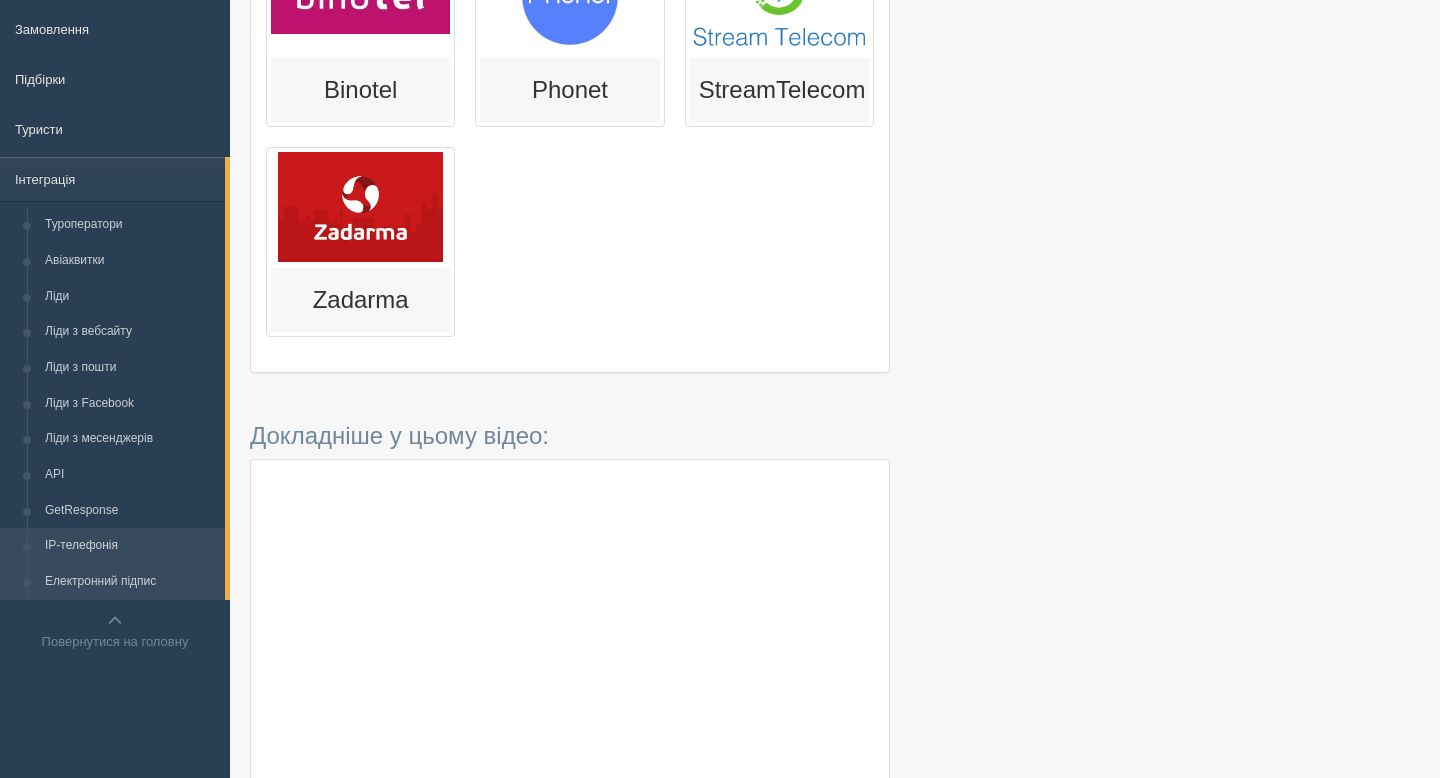 click on "Електронний підпис" at bounding box center (130, 582) 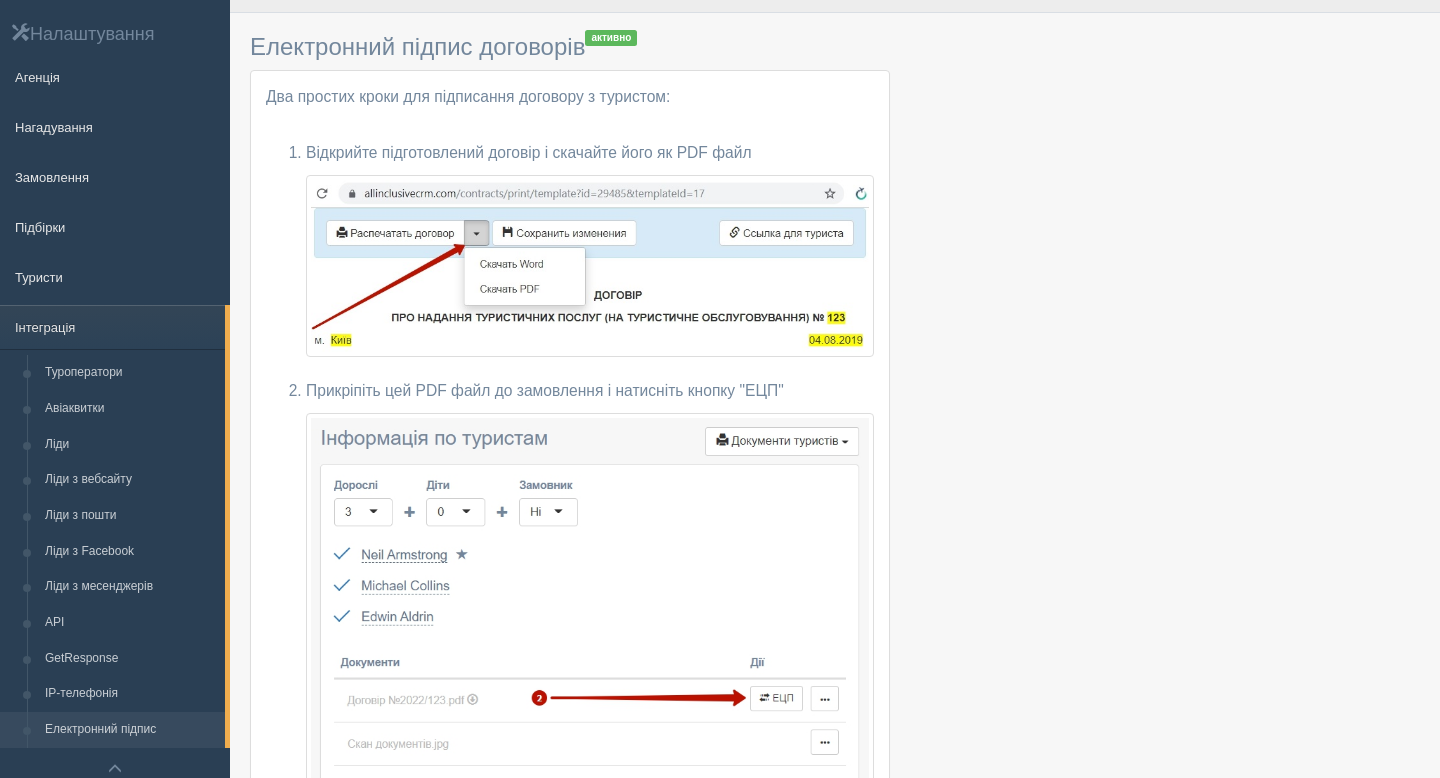 scroll, scrollTop: 0, scrollLeft: 0, axis: both 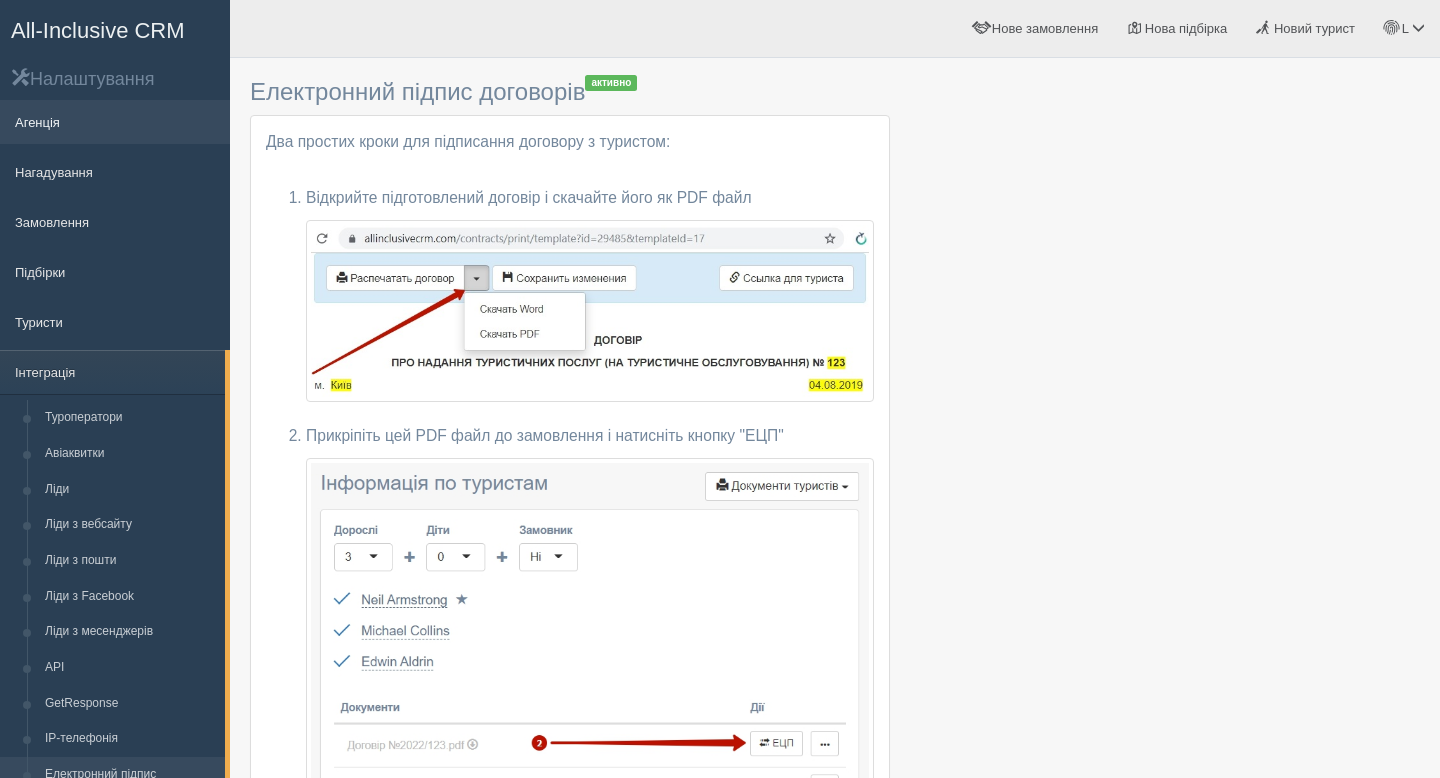 click on "Агенція" at bounding box center (115, 122) 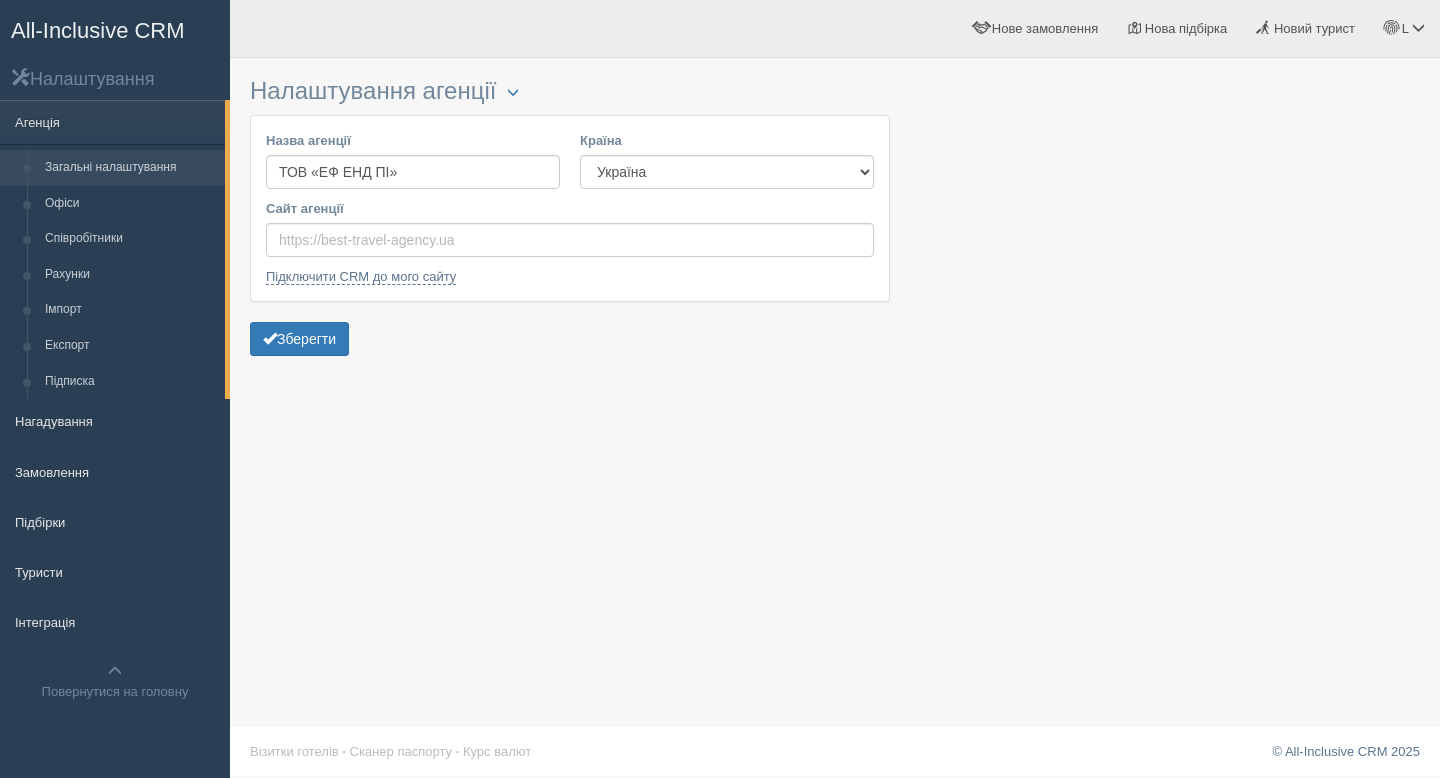 scroll, scrollTop: 0, scrollLeft: 0, axis: both 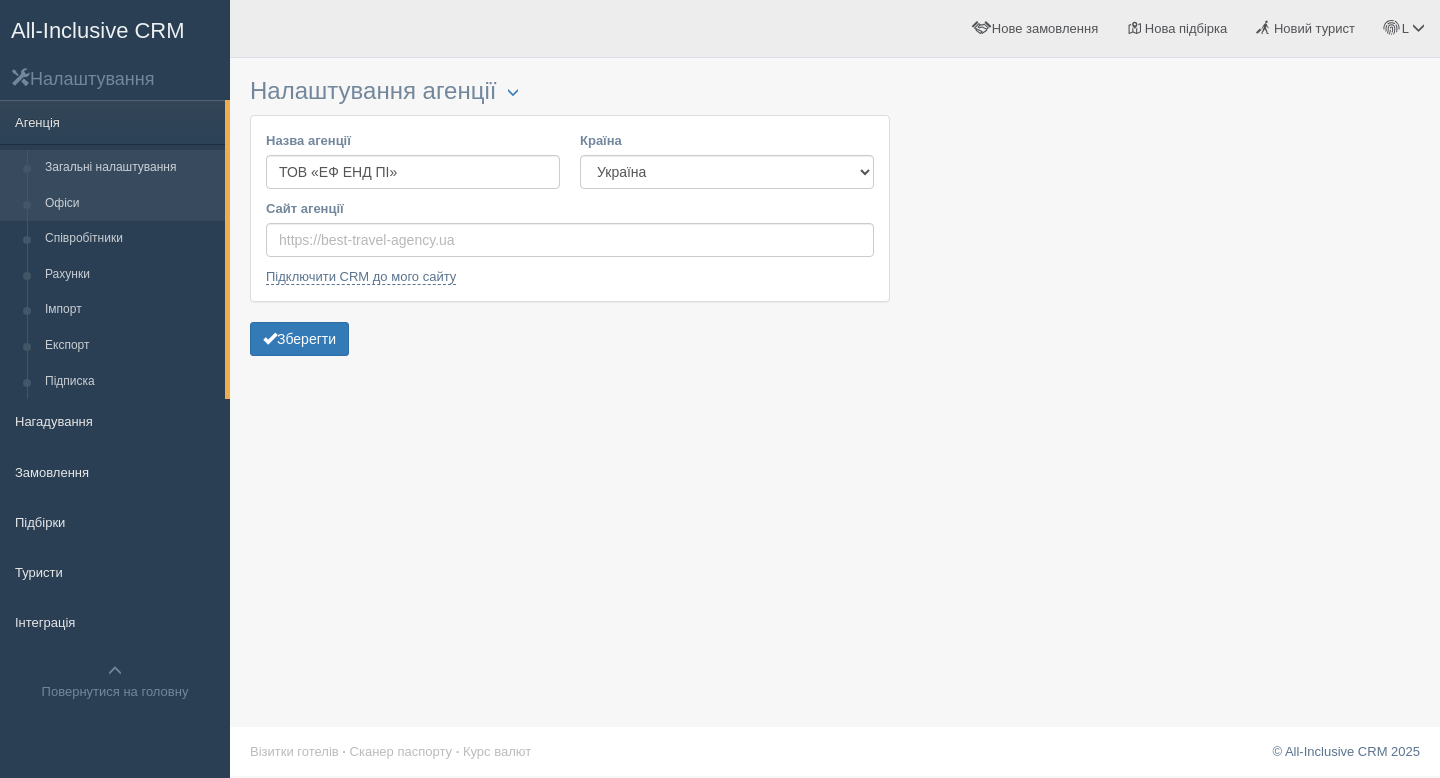 click on "Офіси" at bounding box center [130, 204] 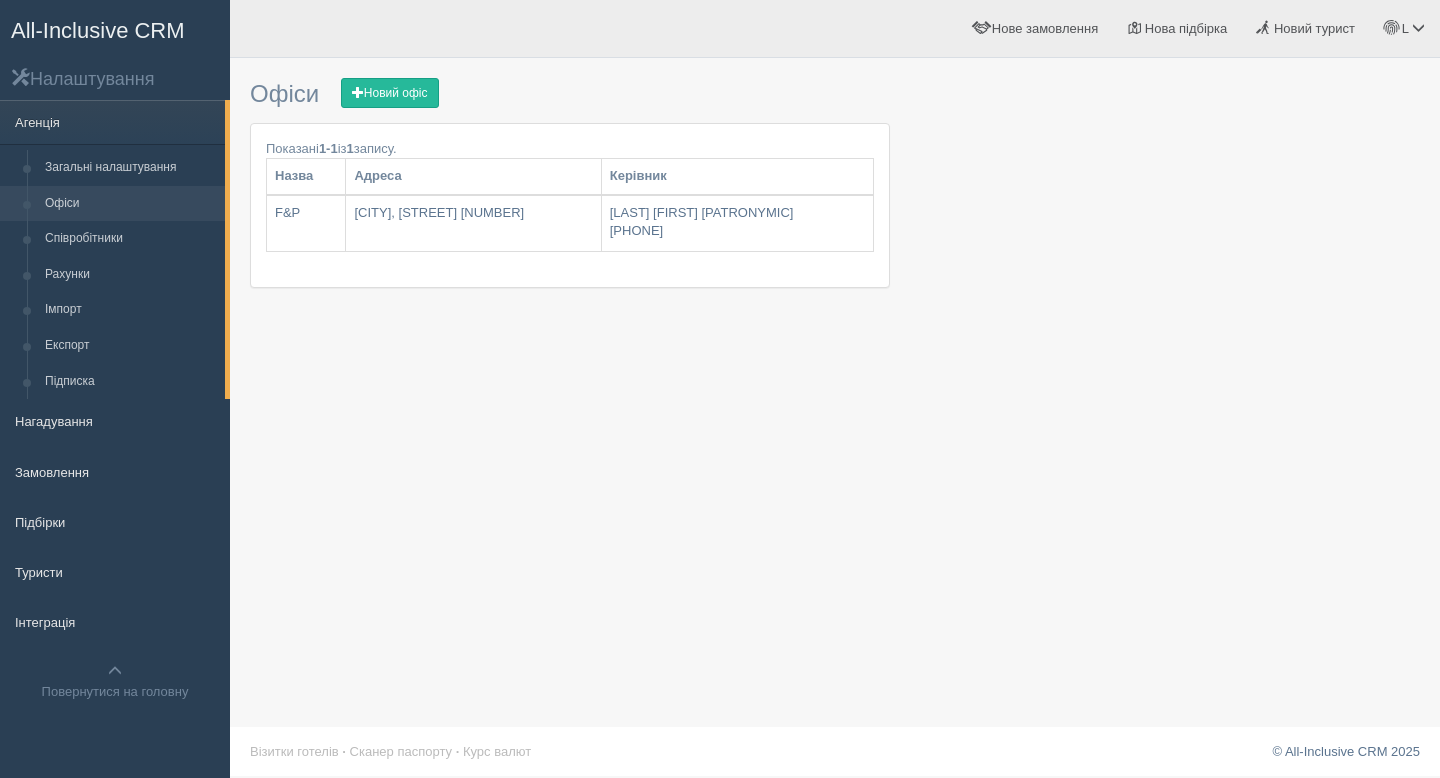 scroll, scrollTop: 0, scrollLeft: 0, axis: both 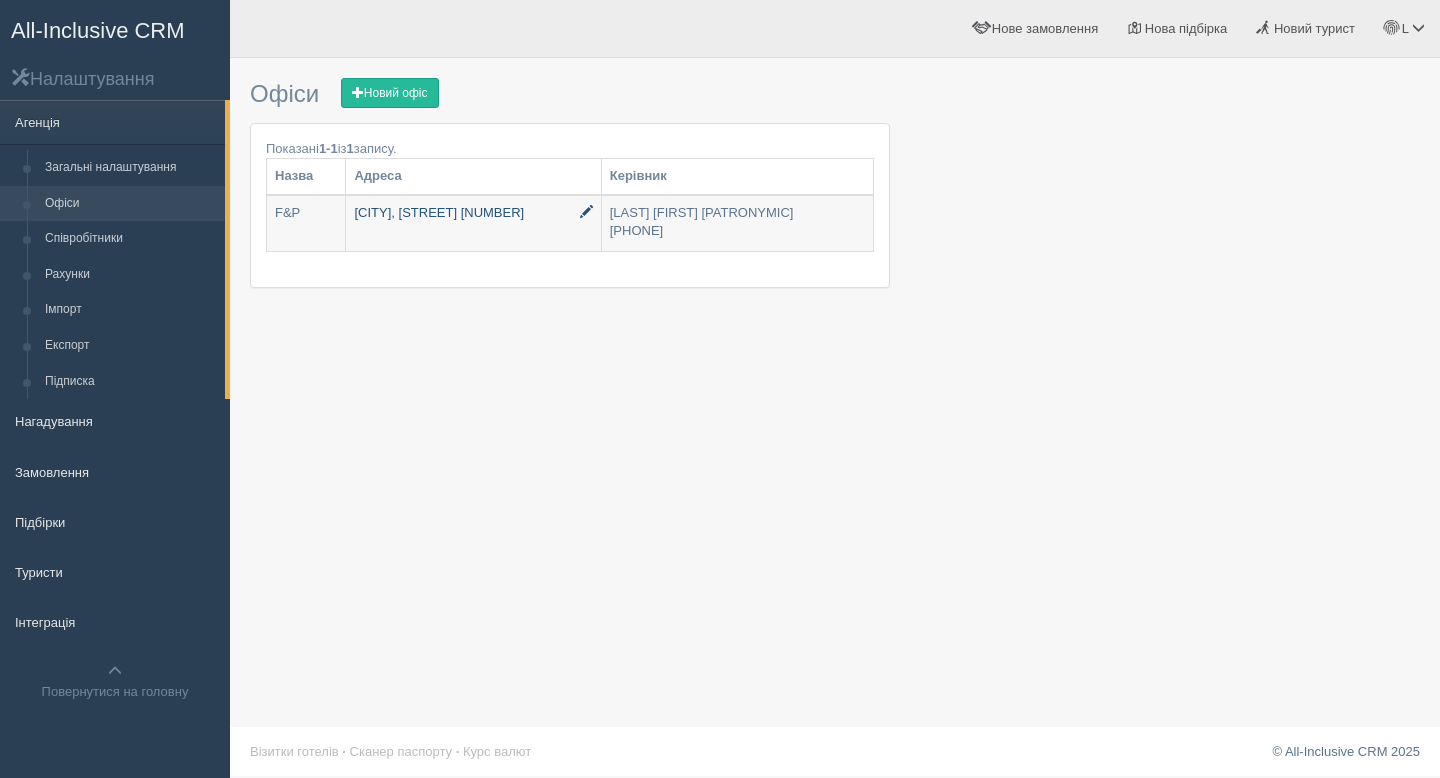 click on "Киів, вул. Михайлівська 24а" at bounding box center (306, 223) 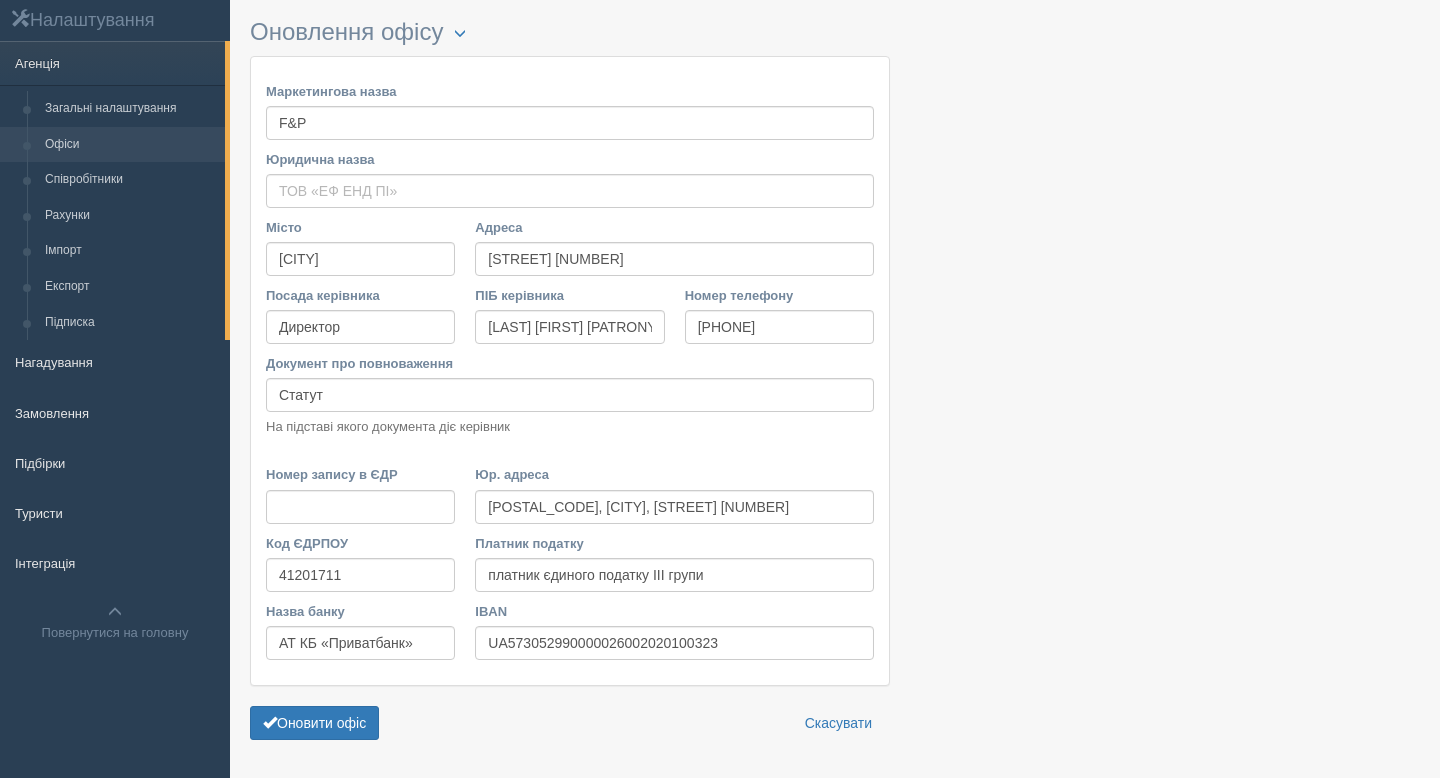 scroll, scrollTop: 127, scrollLeft: 0, axis: vertical 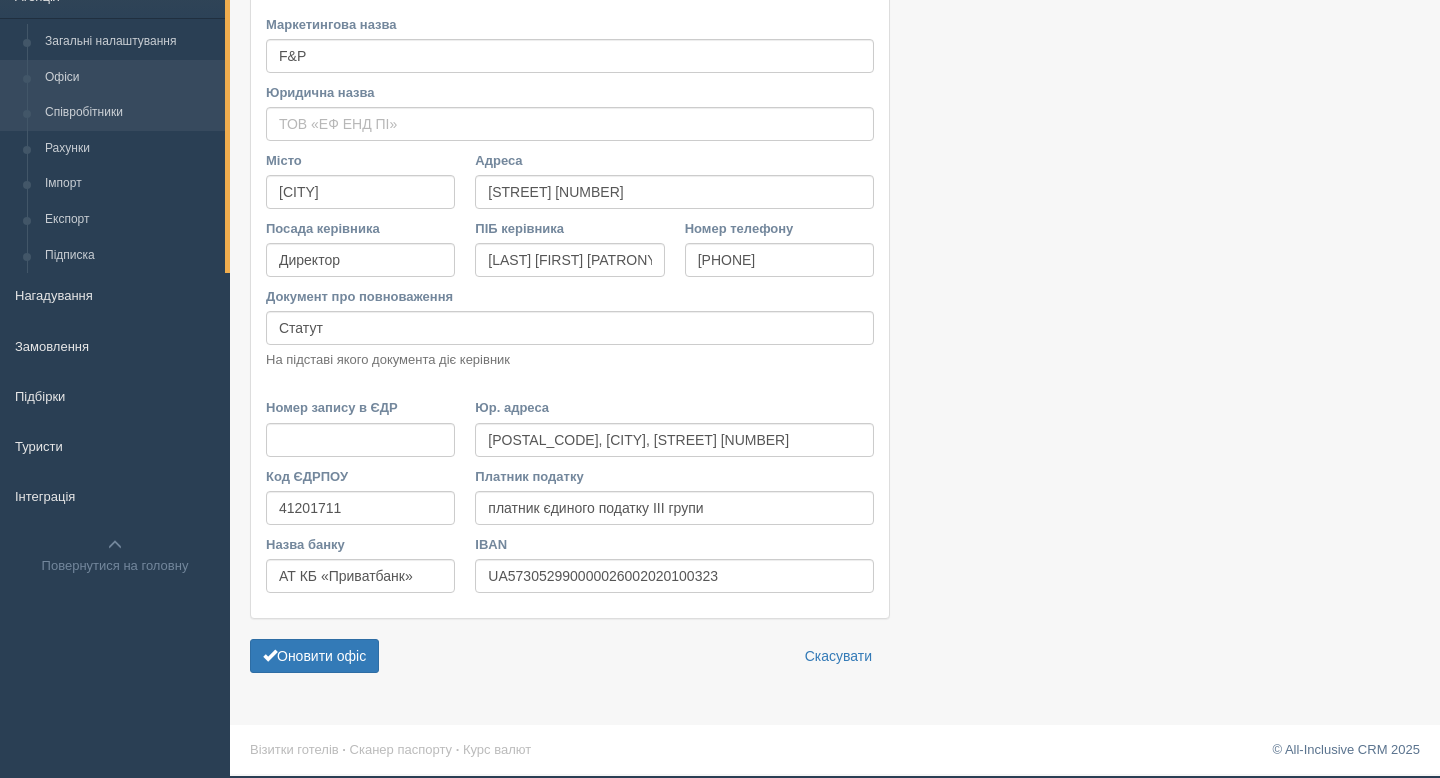 click on "Співробітники" at bounding box center (130, 113) 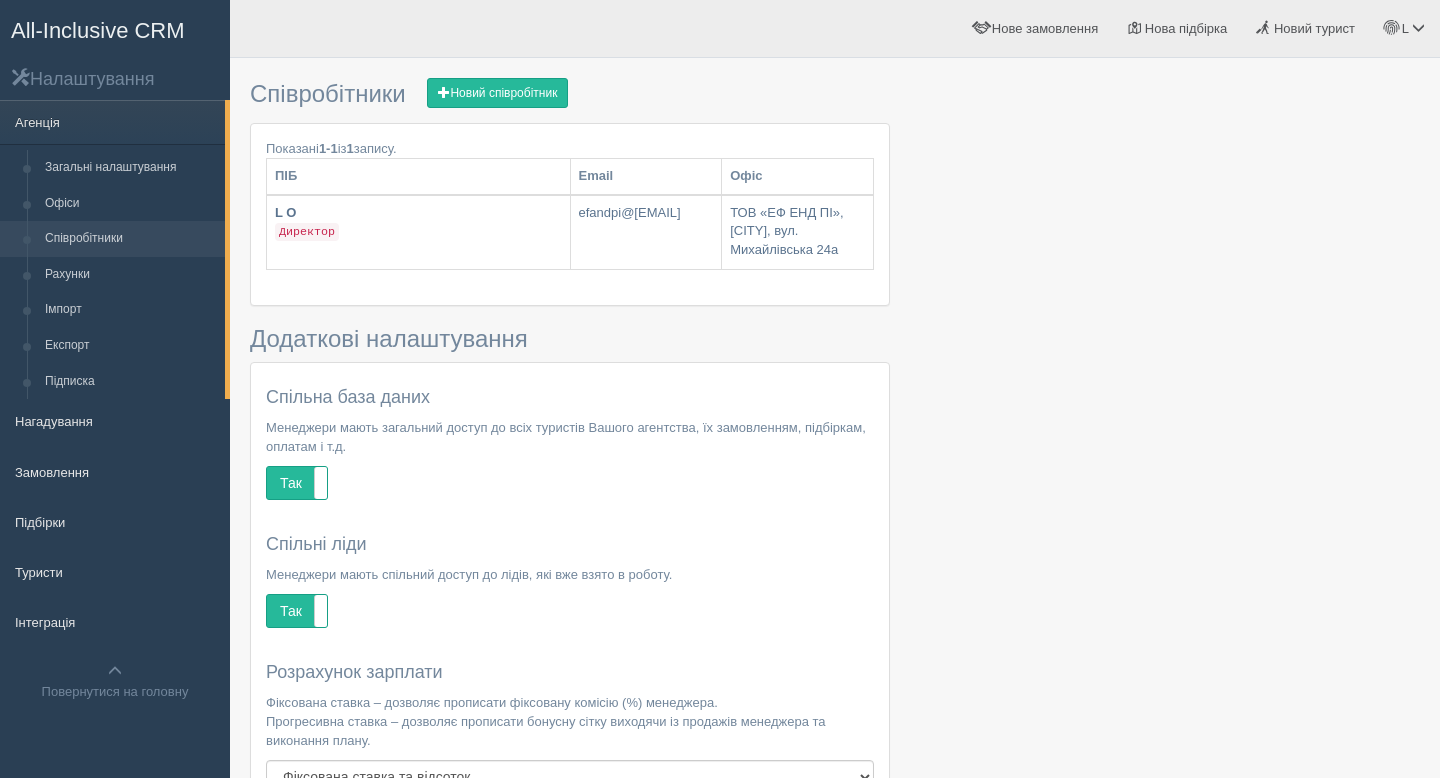 scroll, scrollTop: 0, scrollLeft: 0, axis: both 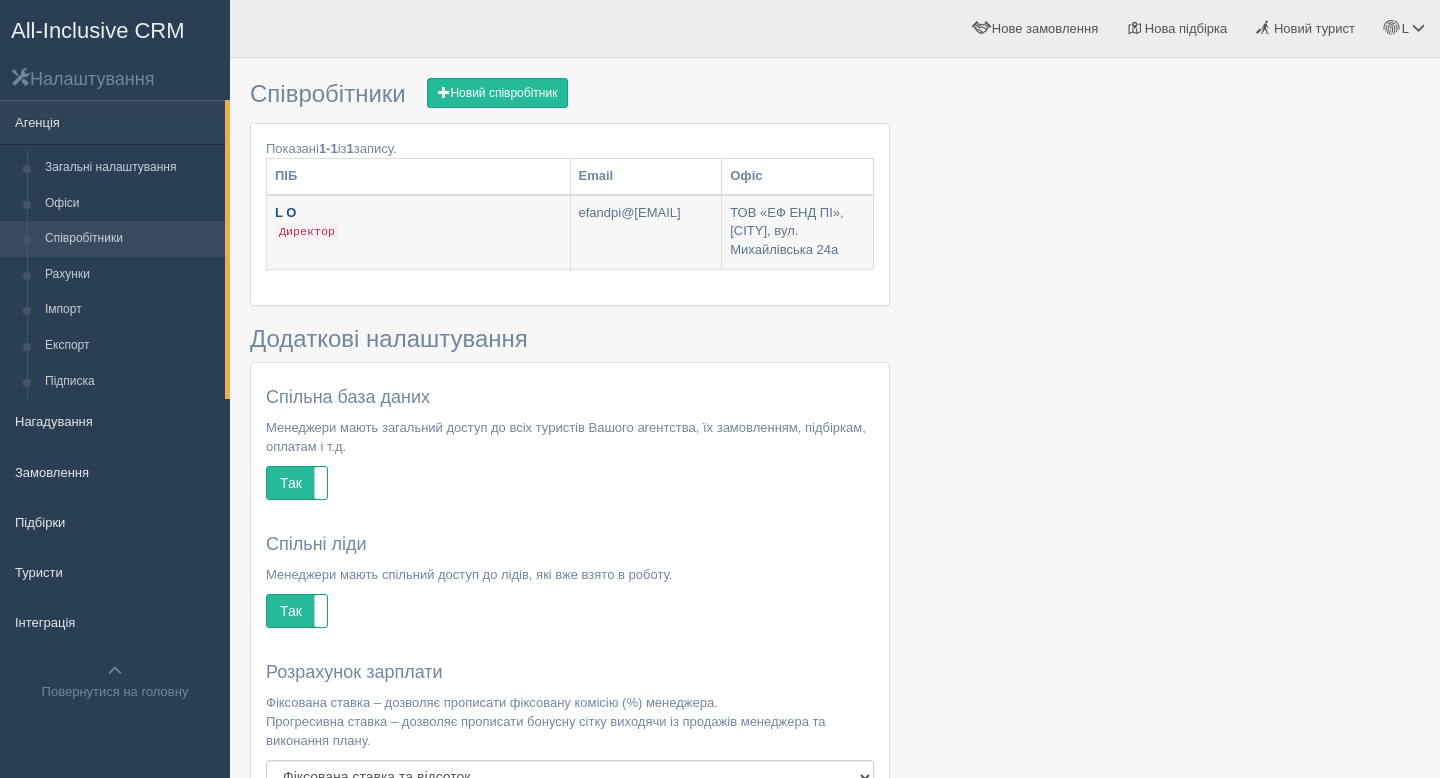 click on "L O
Директор" at bounding box center [418, 232] 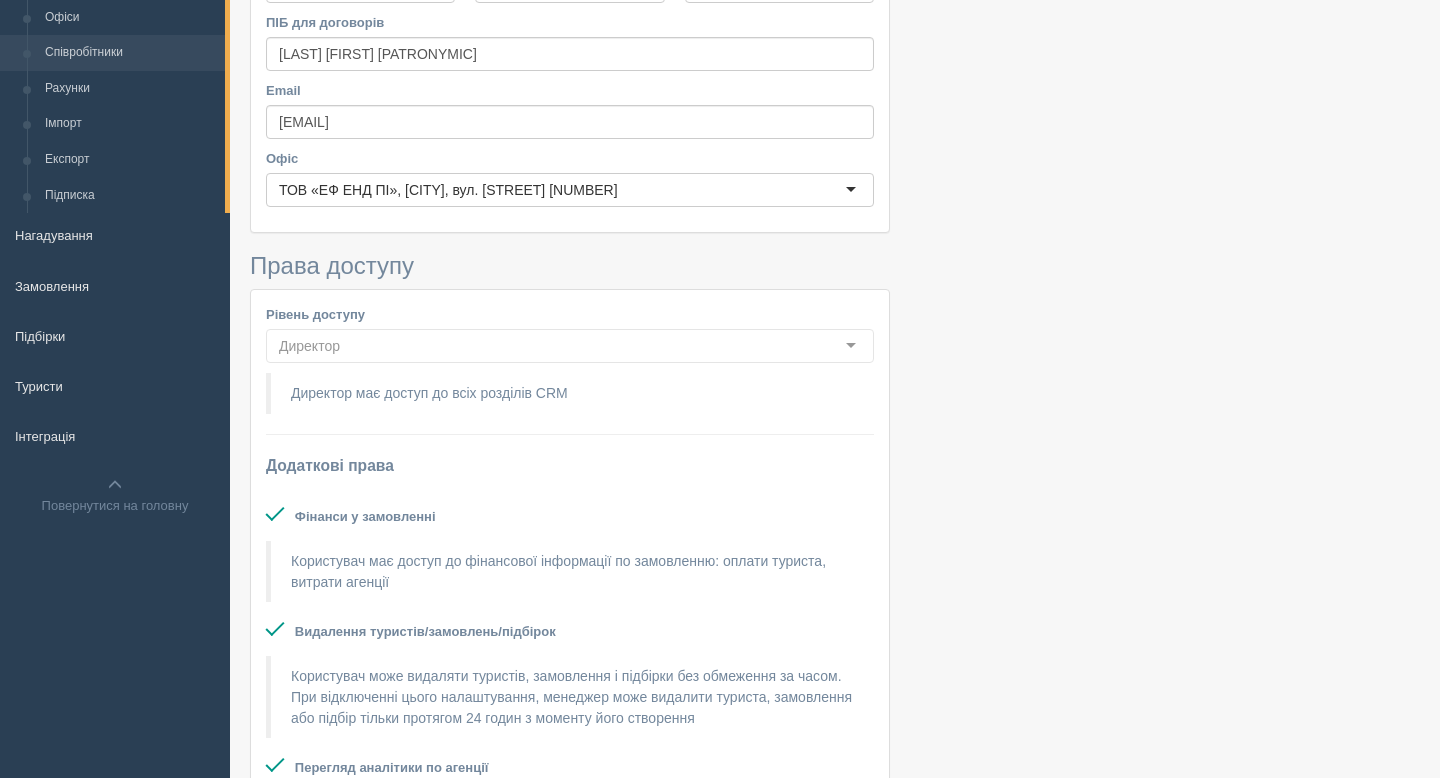 scroll, scrollTop: 0, scrollLeft: 0, axis: both 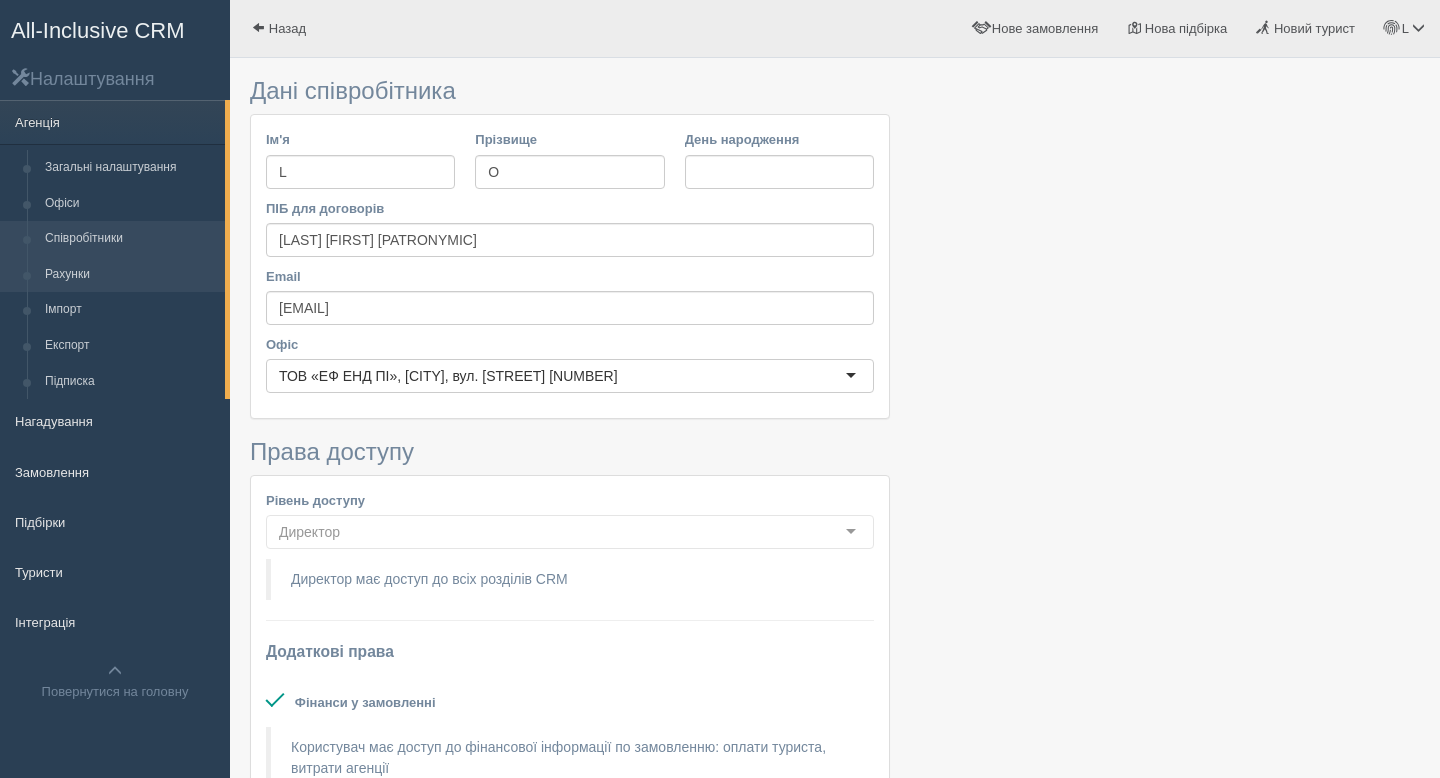 click on "Рахунки" at bounding box center (130, 275) 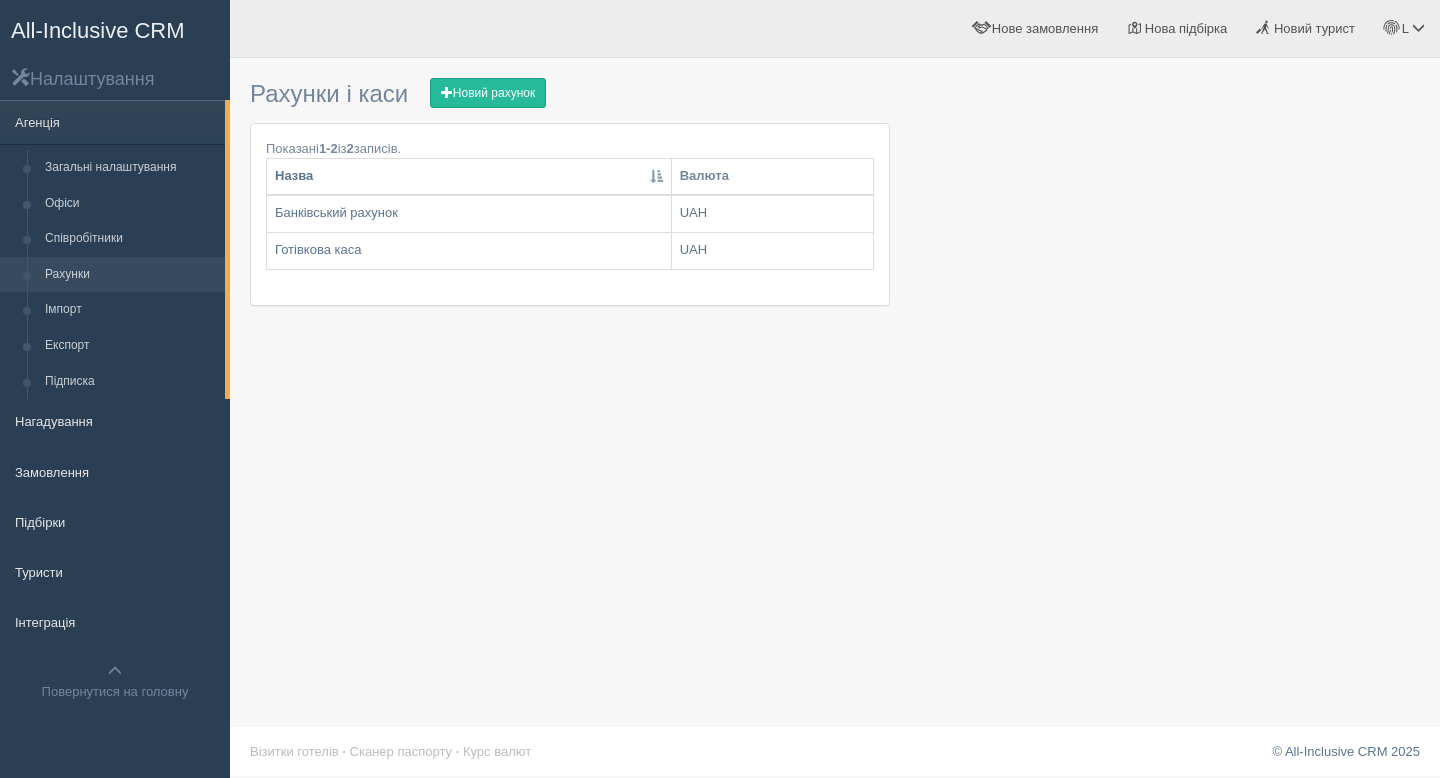 scroll, scrollTop: 0, scrollLeft: 0, axis: both 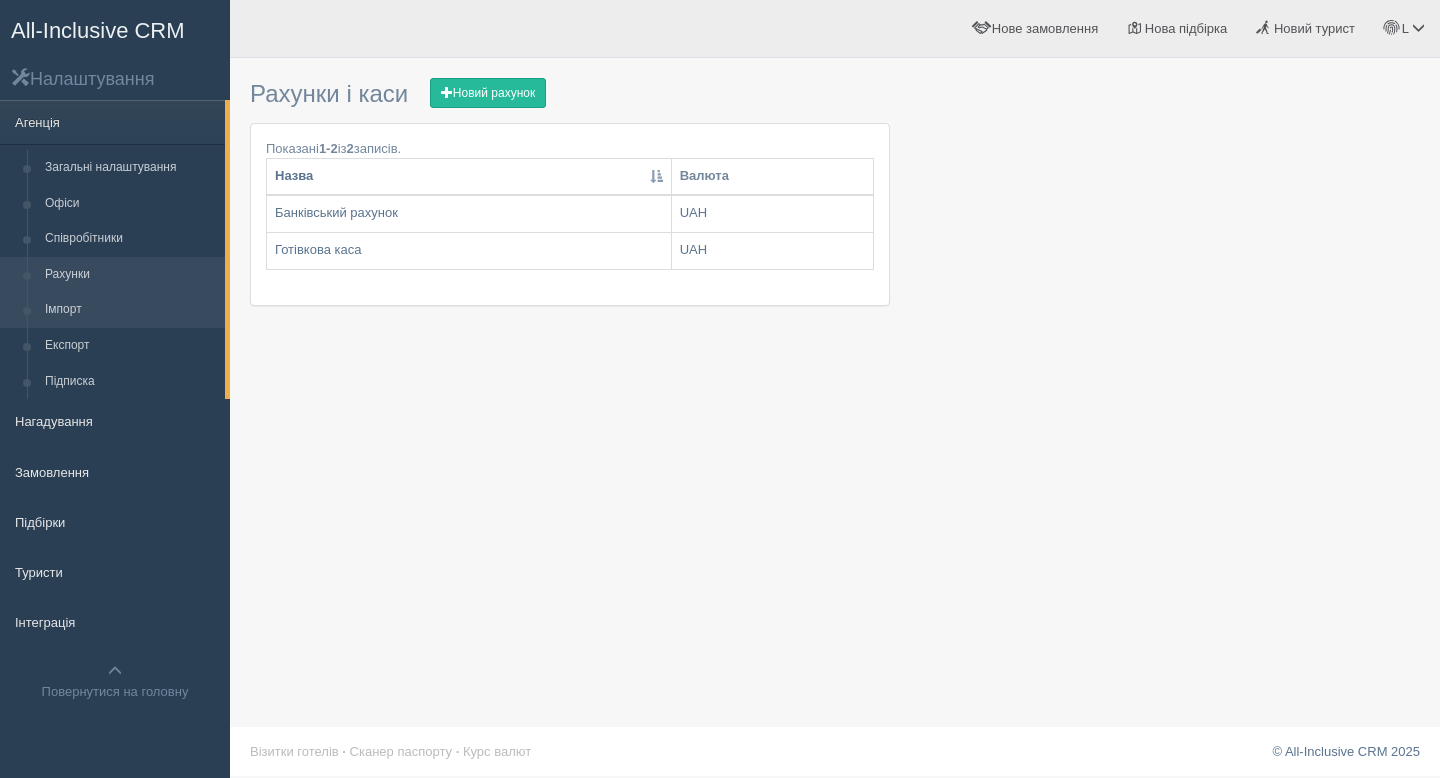 click on "Імпорт" at bounding box center (130, 310) 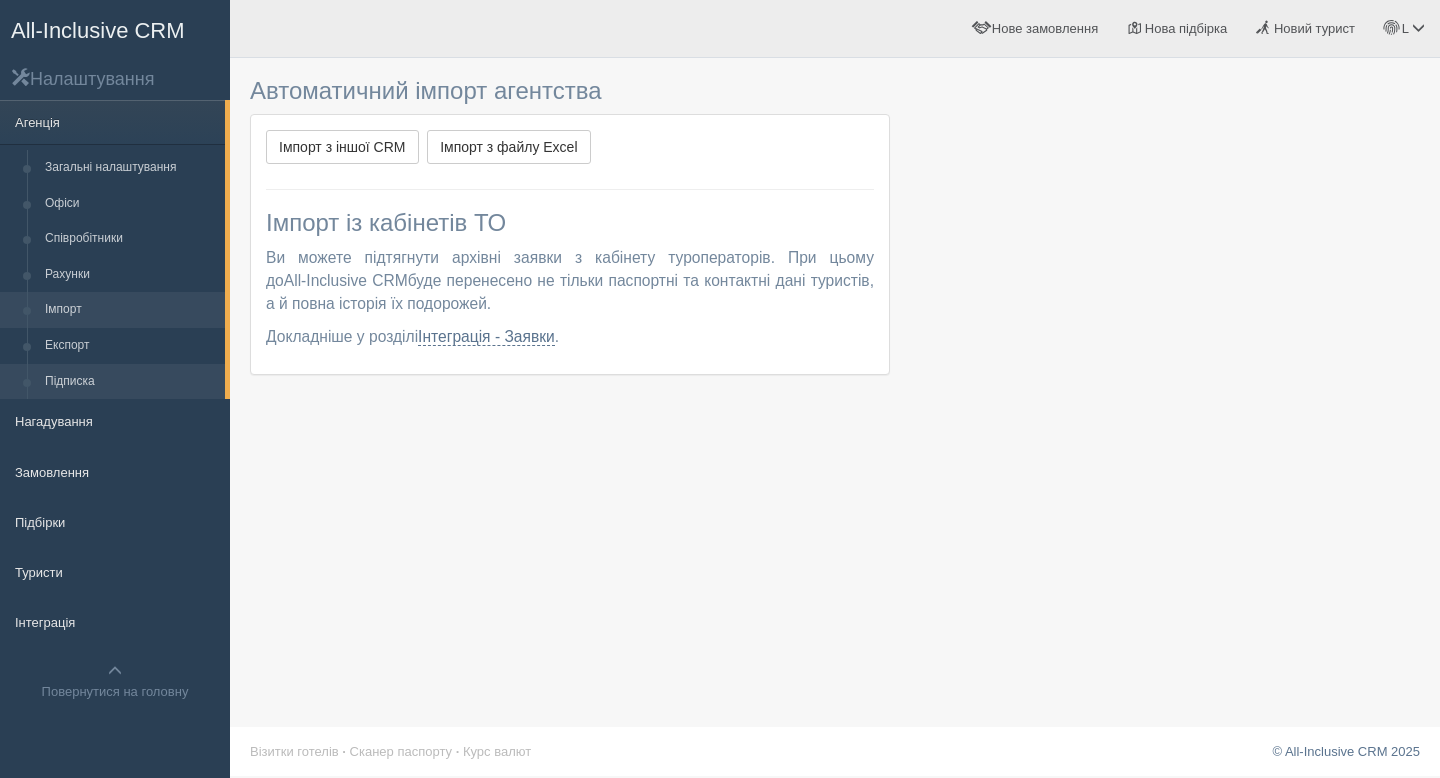 scroll, scrollTop: 0, scrollLeft: 0, axis: both 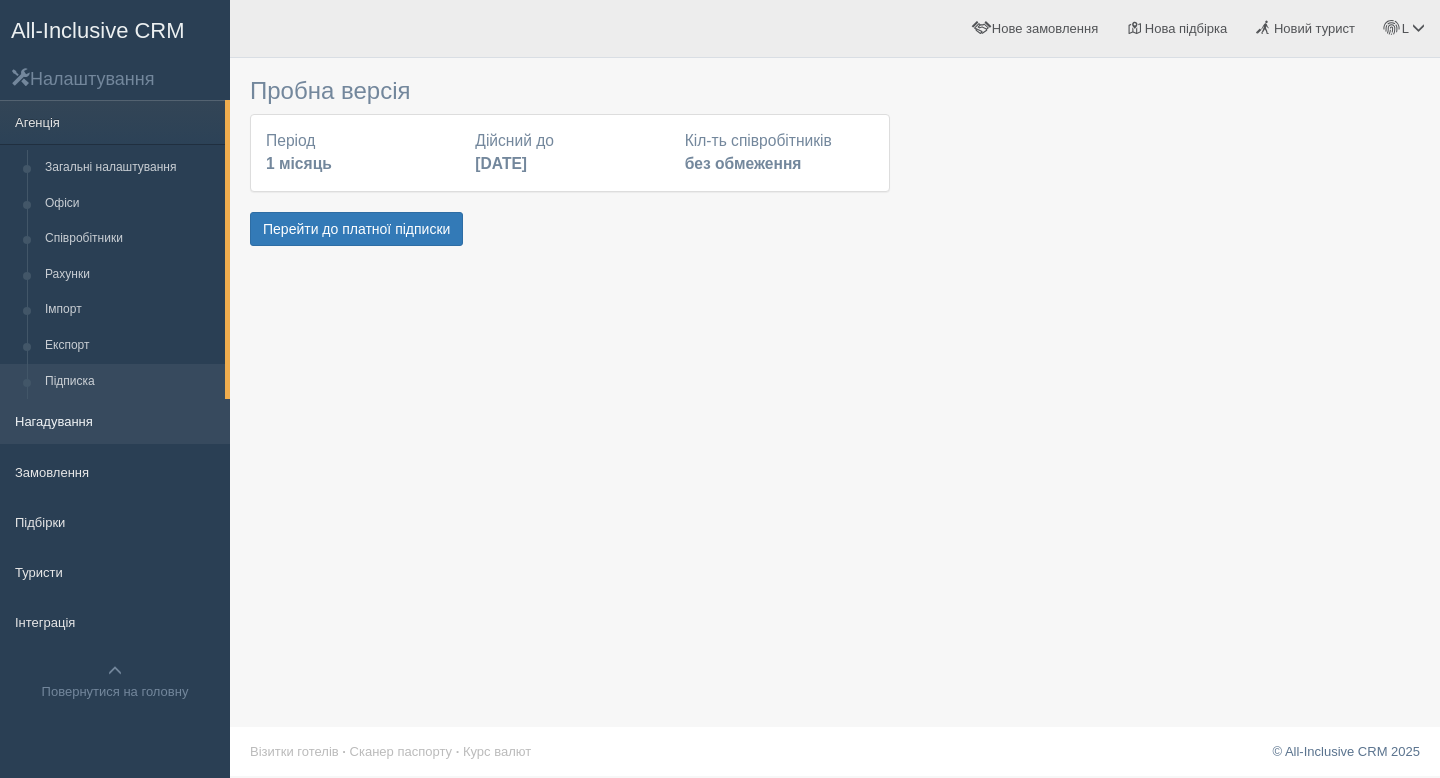 click on "Нагадування" at bounding box center [115, 421] 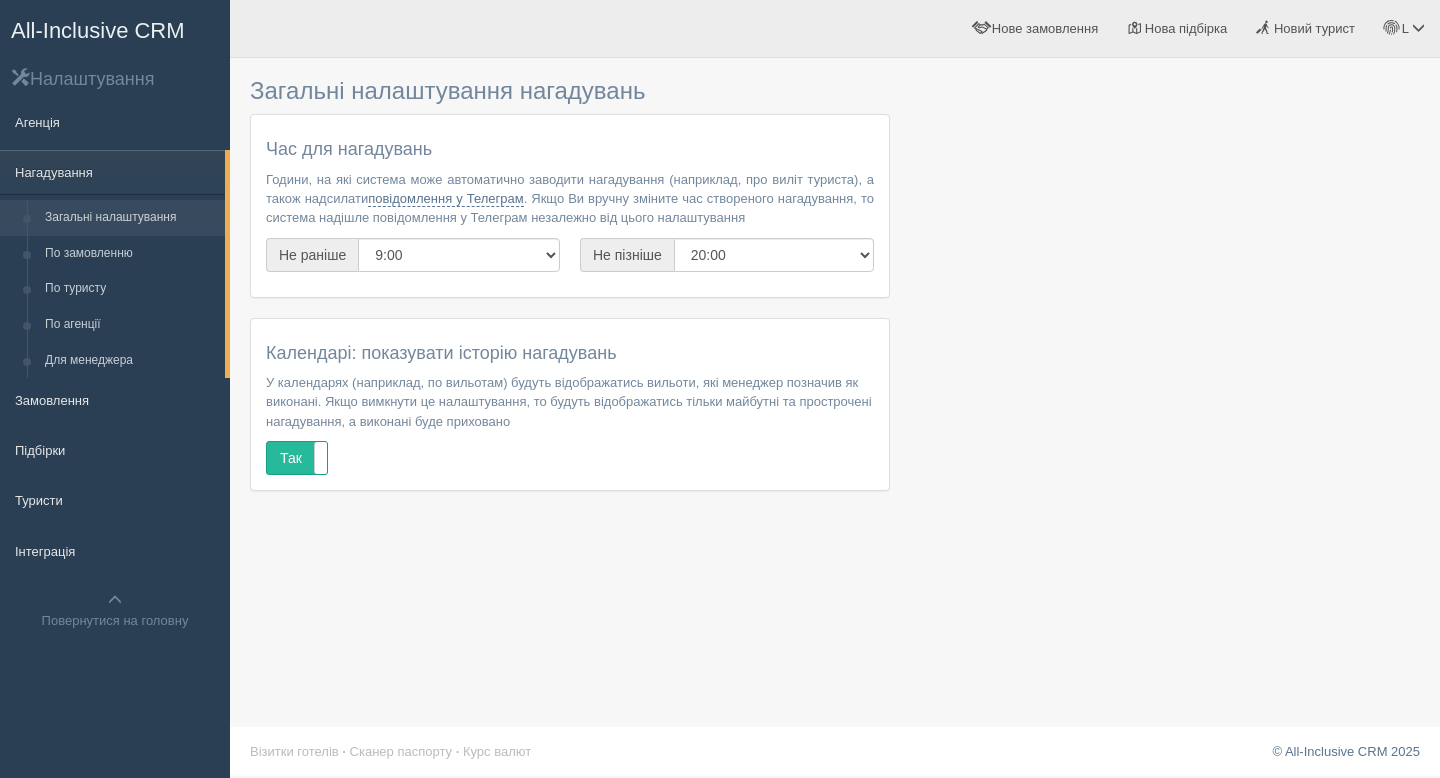 scroll, scrollTop: 0, scrollLeft: 0, axis: both 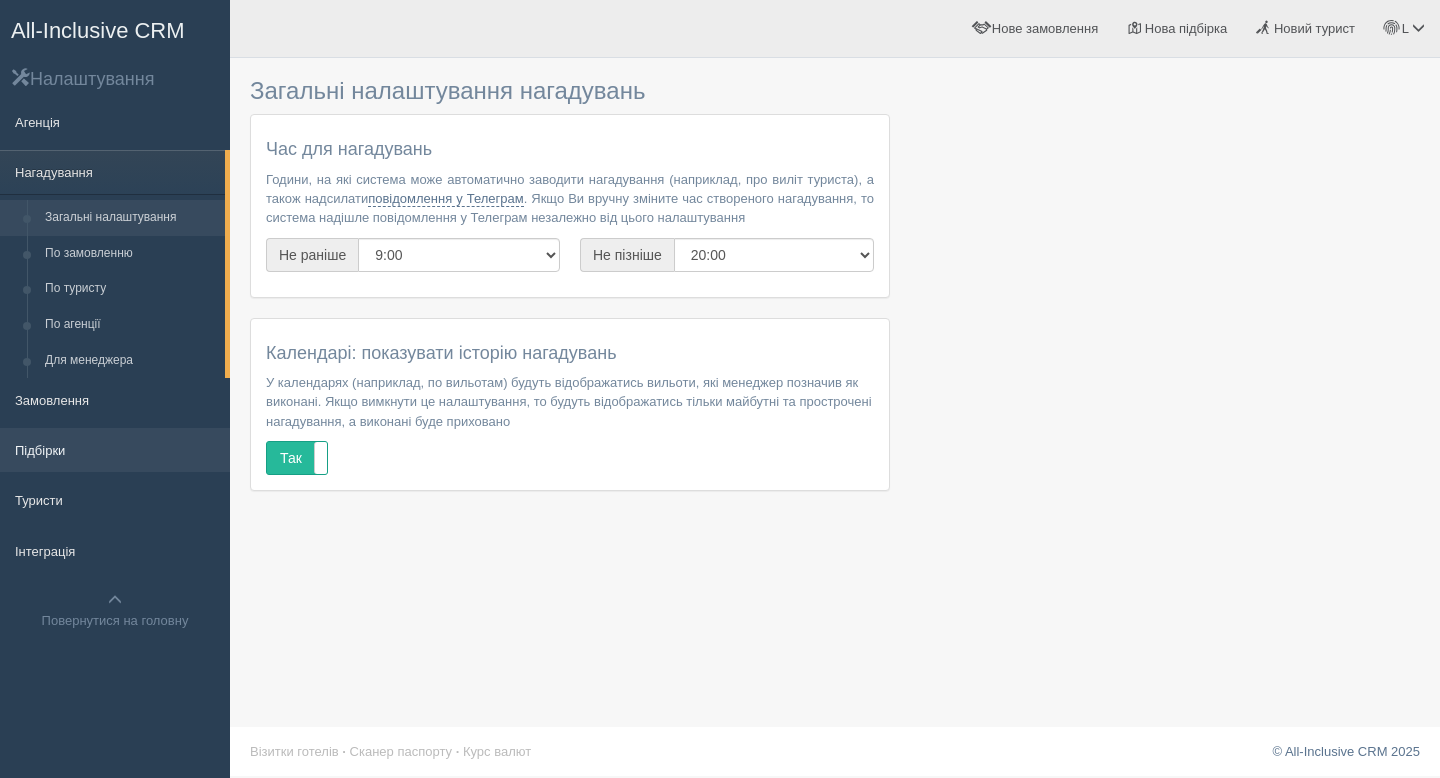 click on "Підбірки" at bounding box center (115, 450) 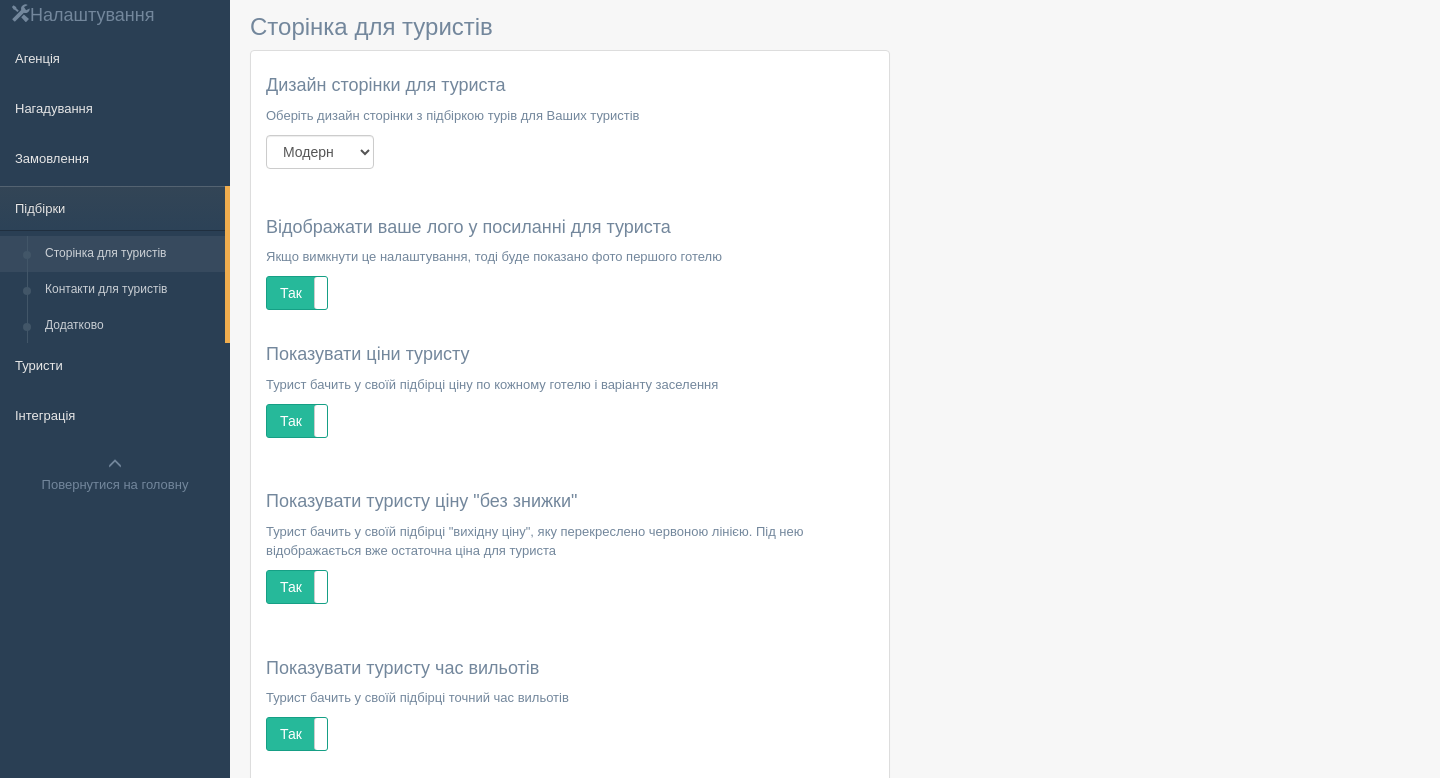 scroll, scrollTop: 36, scrollLeft: 0, axis: vertical 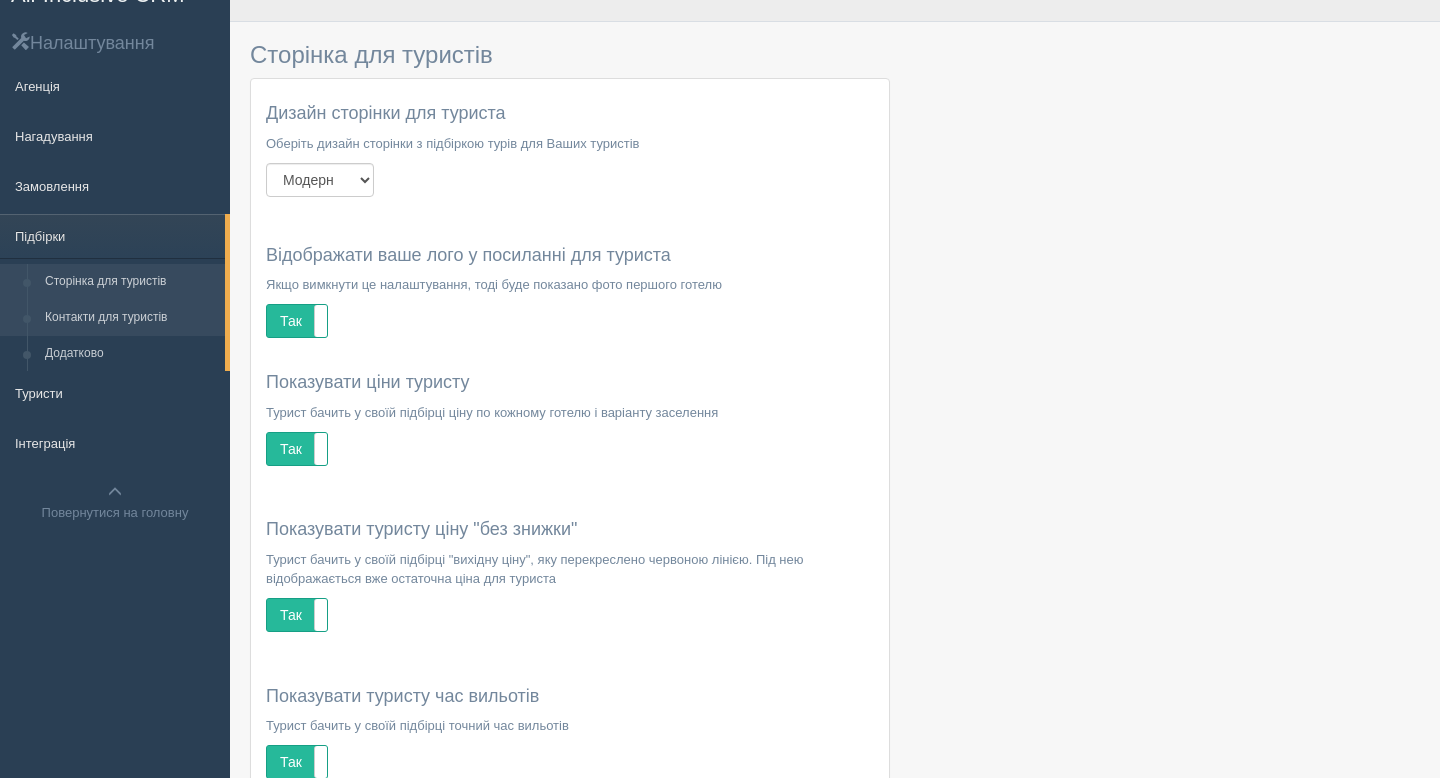 click on "Контакти для туристів" at bounding box center [130, 318] 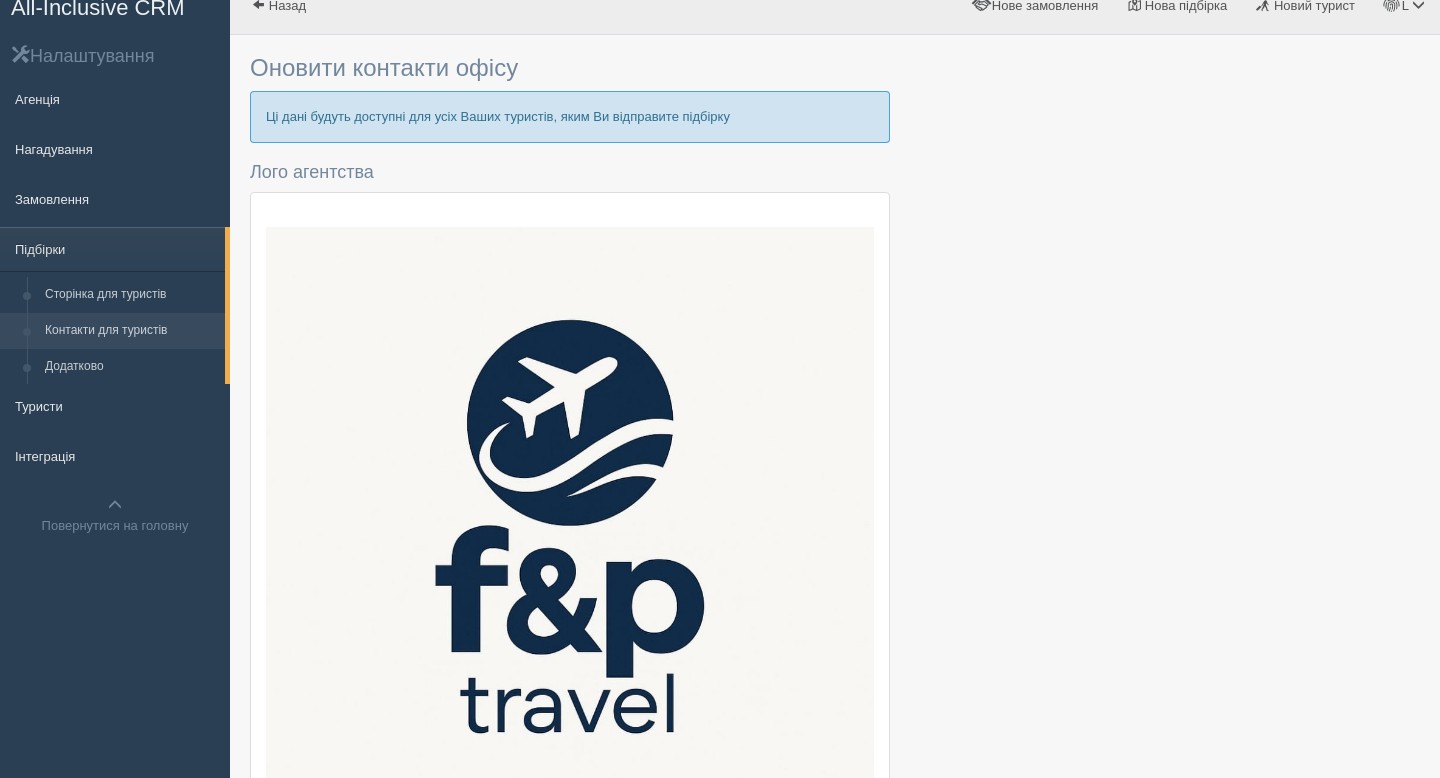 scroll, scrollTop: 0, scrollLeft: 0, axis: both 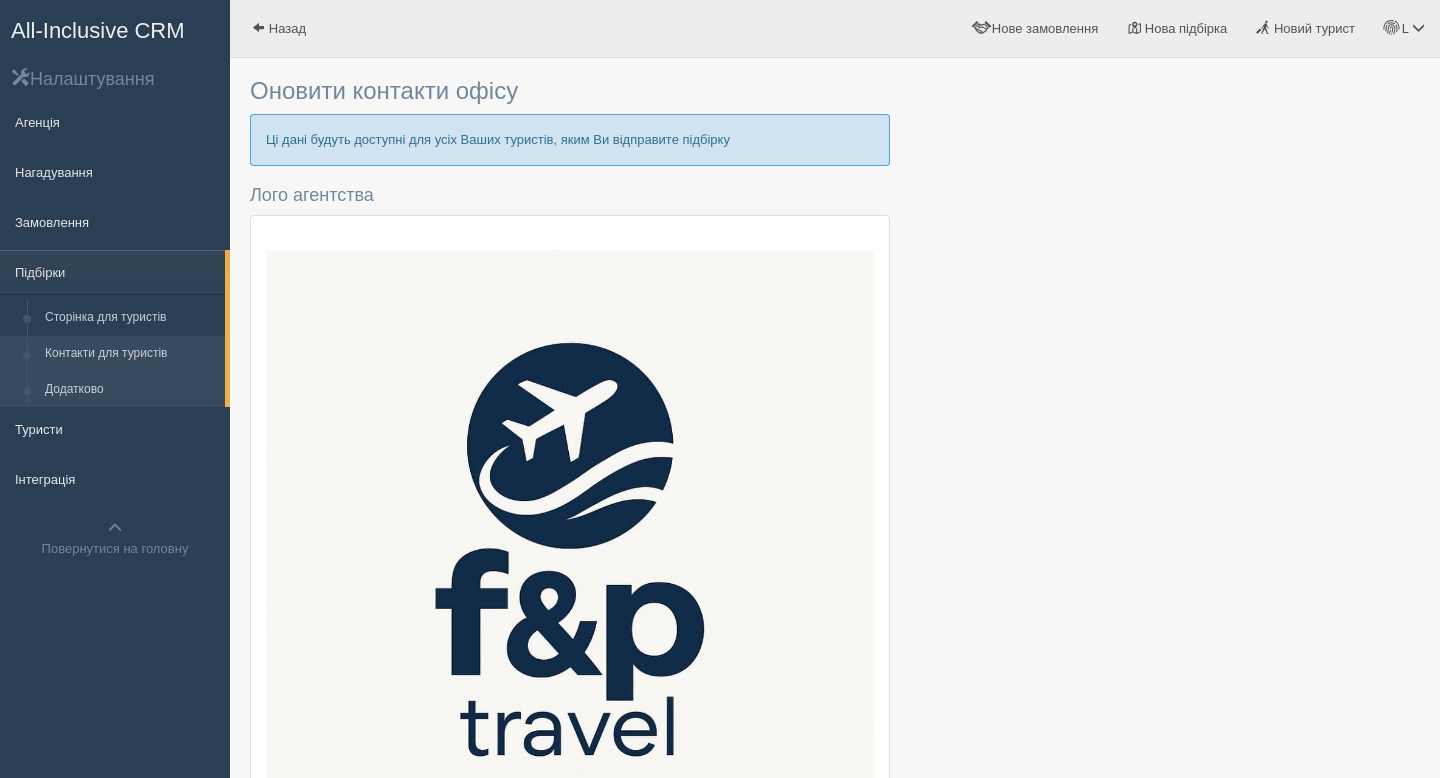 click on "Додатково" at bounding box center (130, 390) 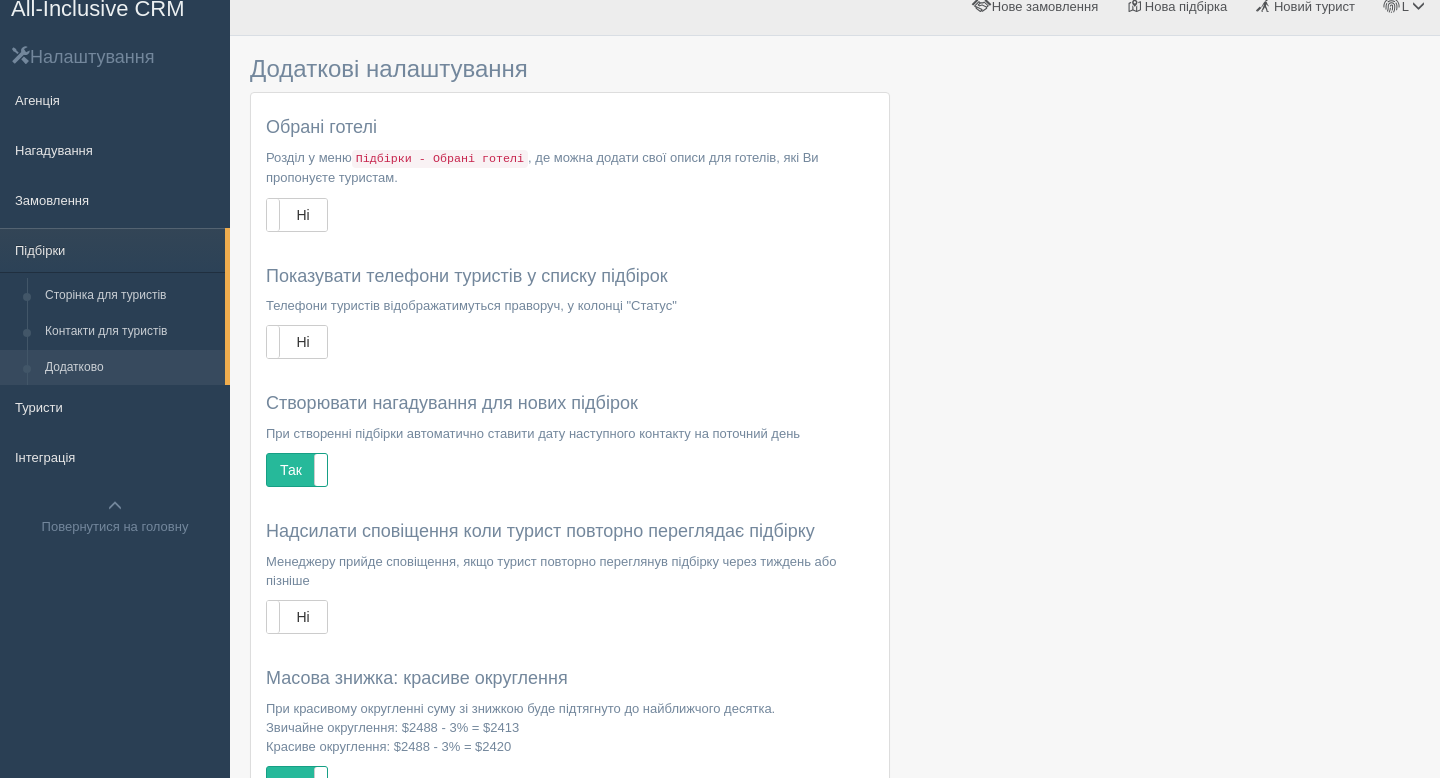 scroll, scrollTop: 0, scrollLeft: 0, axis: both 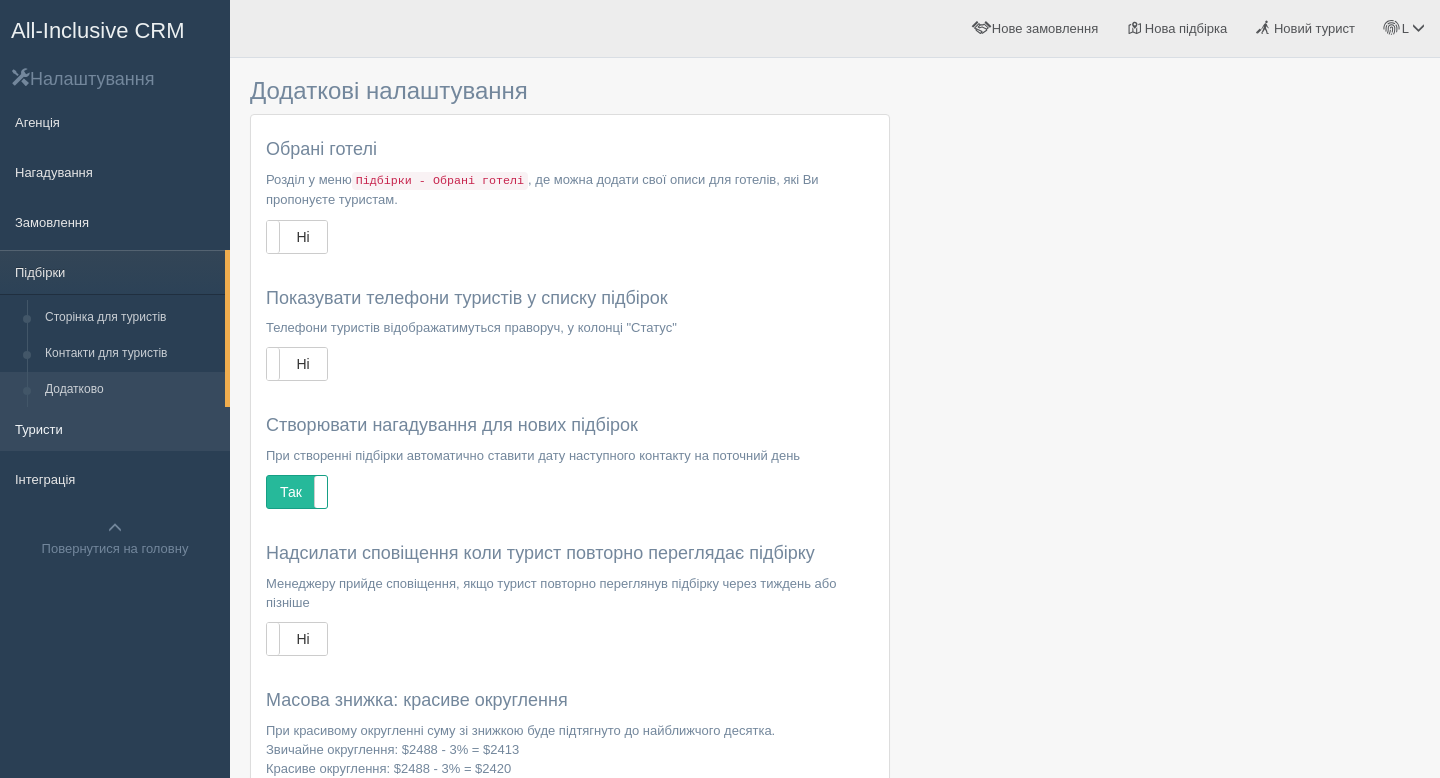 click on "Туристи" at bounding box center (115, 429) 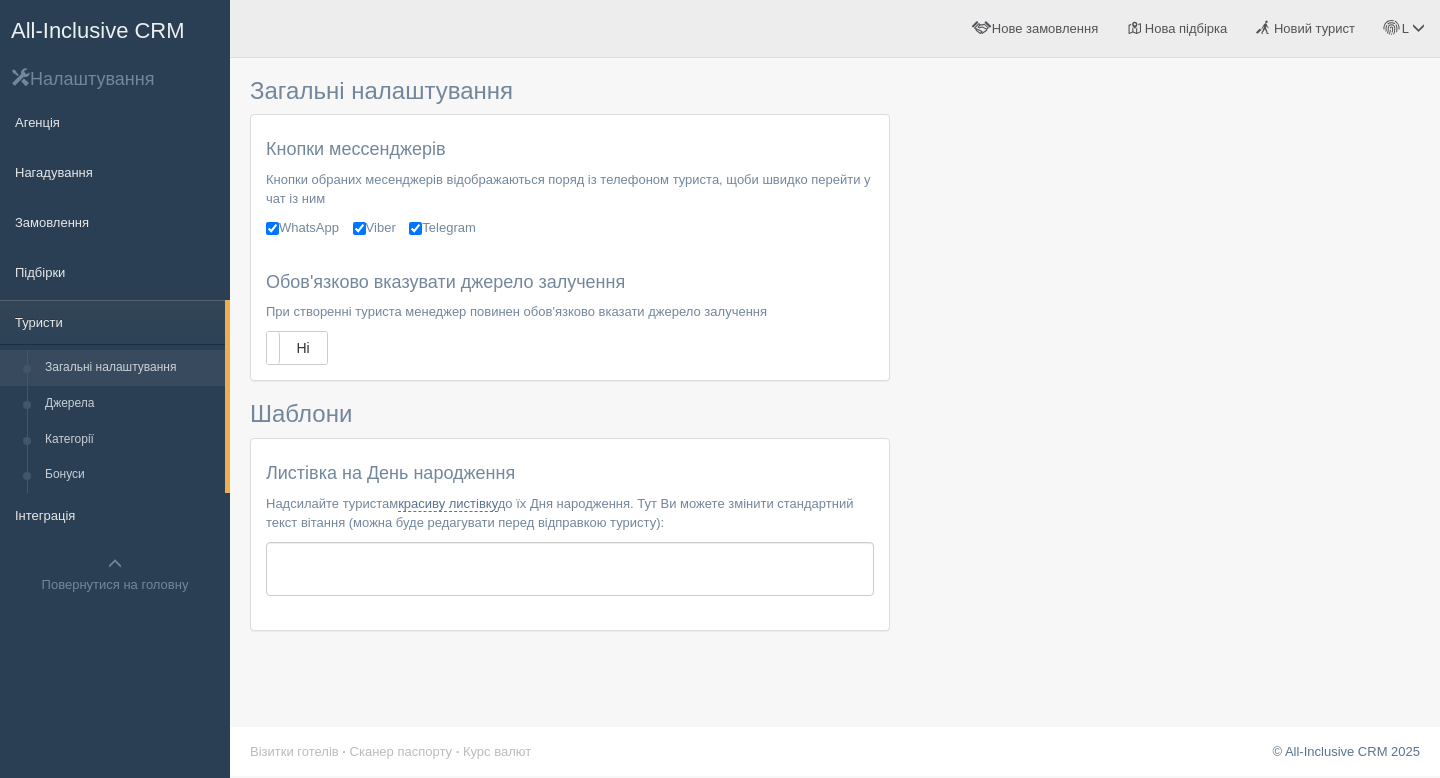 scroll, scrollTop: 0, scrollLeft: 0, axis: both 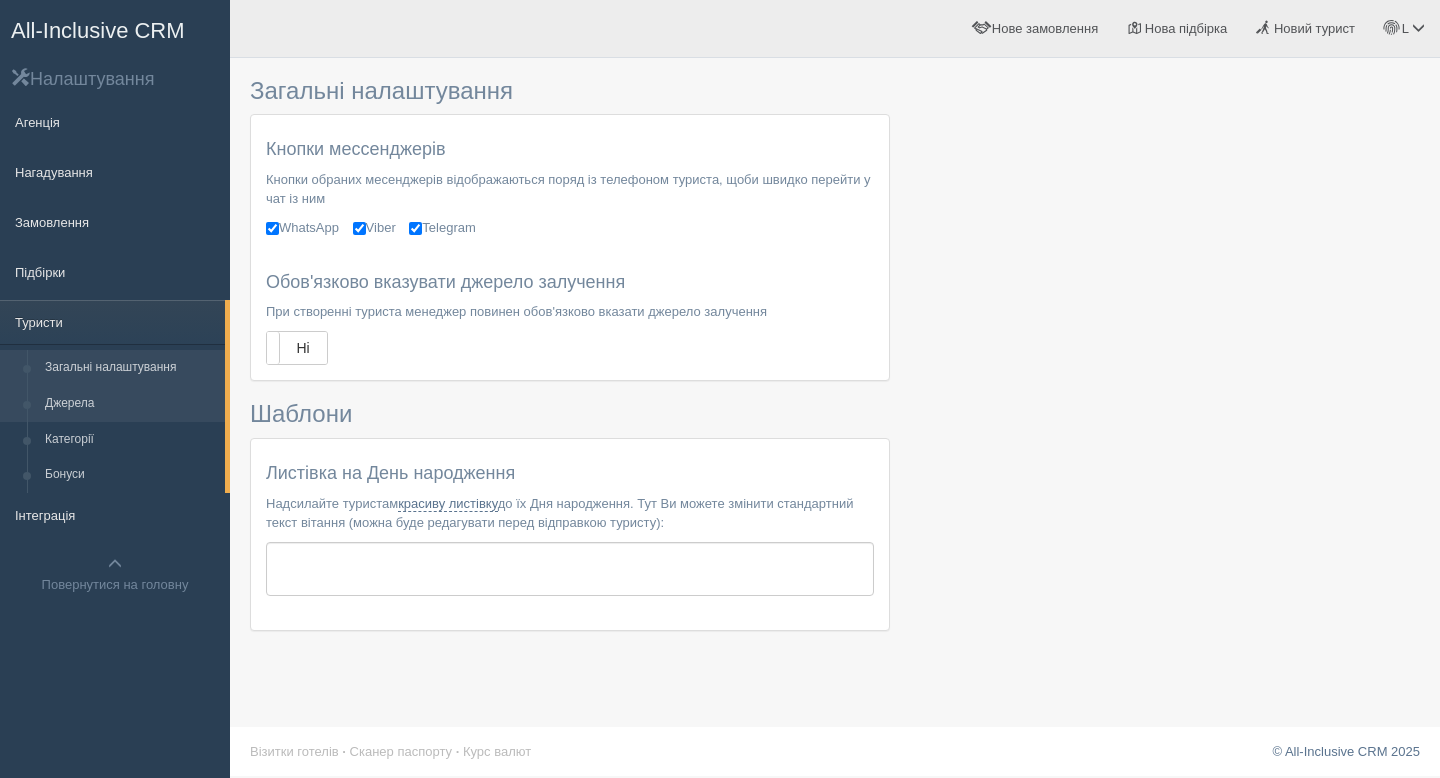 click on "Джерела" at bounding box center (130, 404) 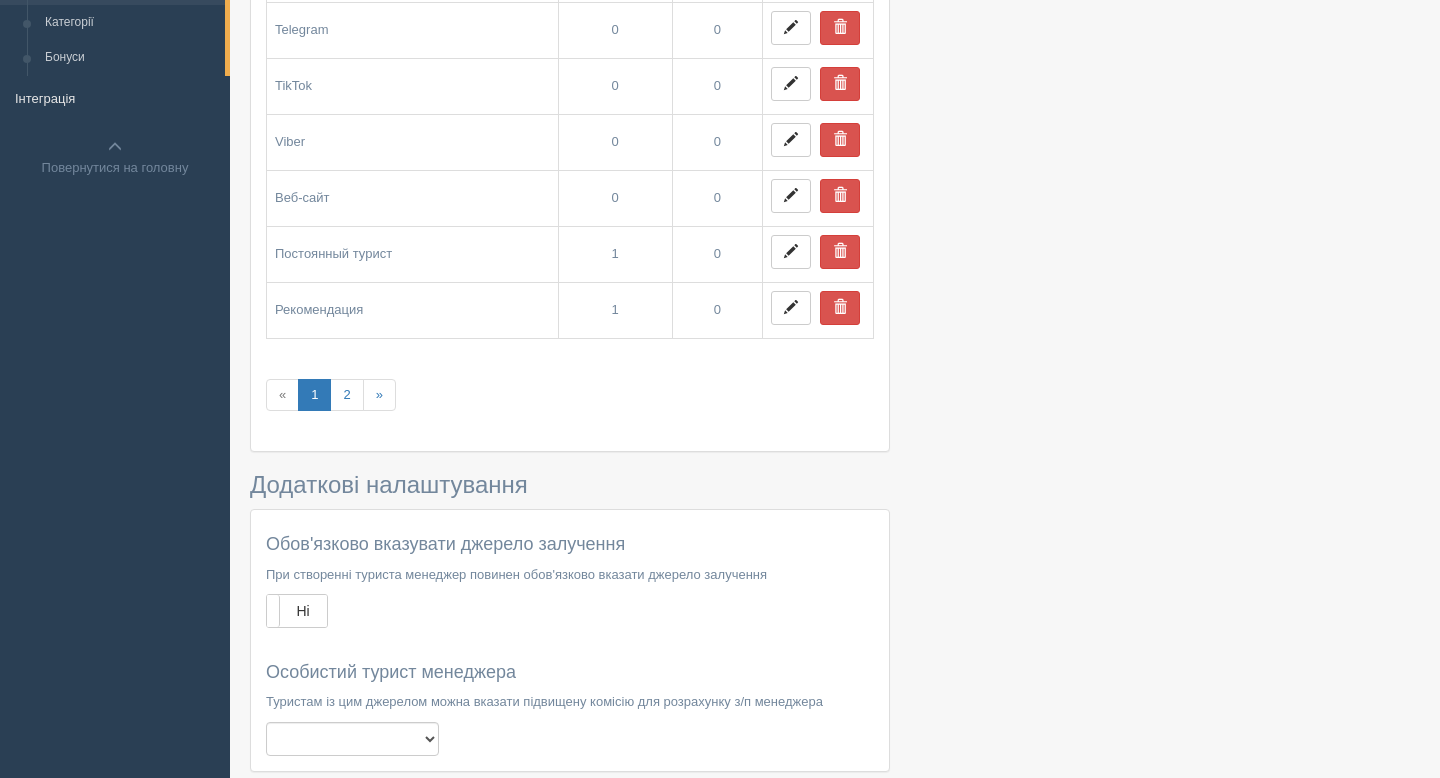 scroll, scrollTop: 253, scrollLeft: 0, axis: vertical 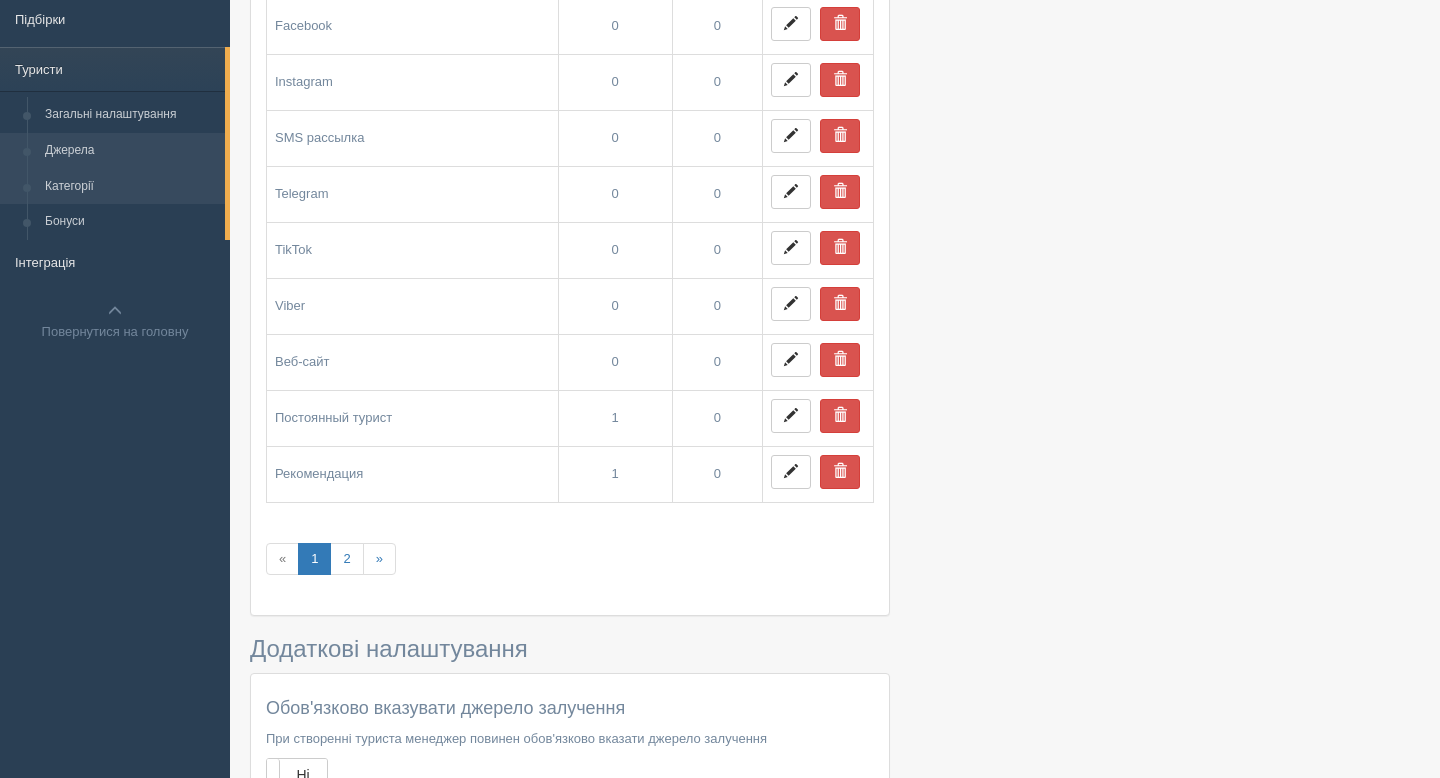 click on "Категорії" at bounding box center [130, 187] 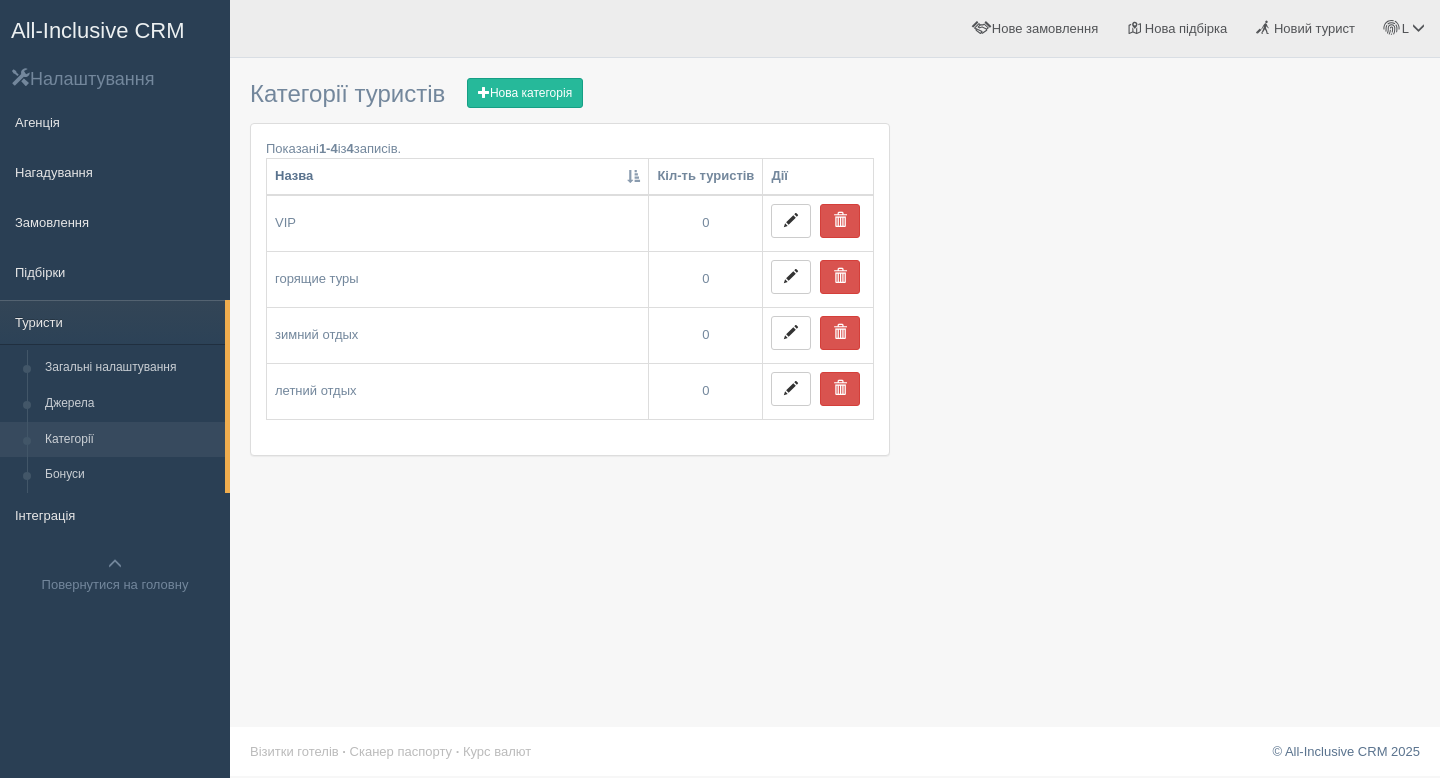 scroll, scrollTop: 0, scrollLeft: 0, axis: both 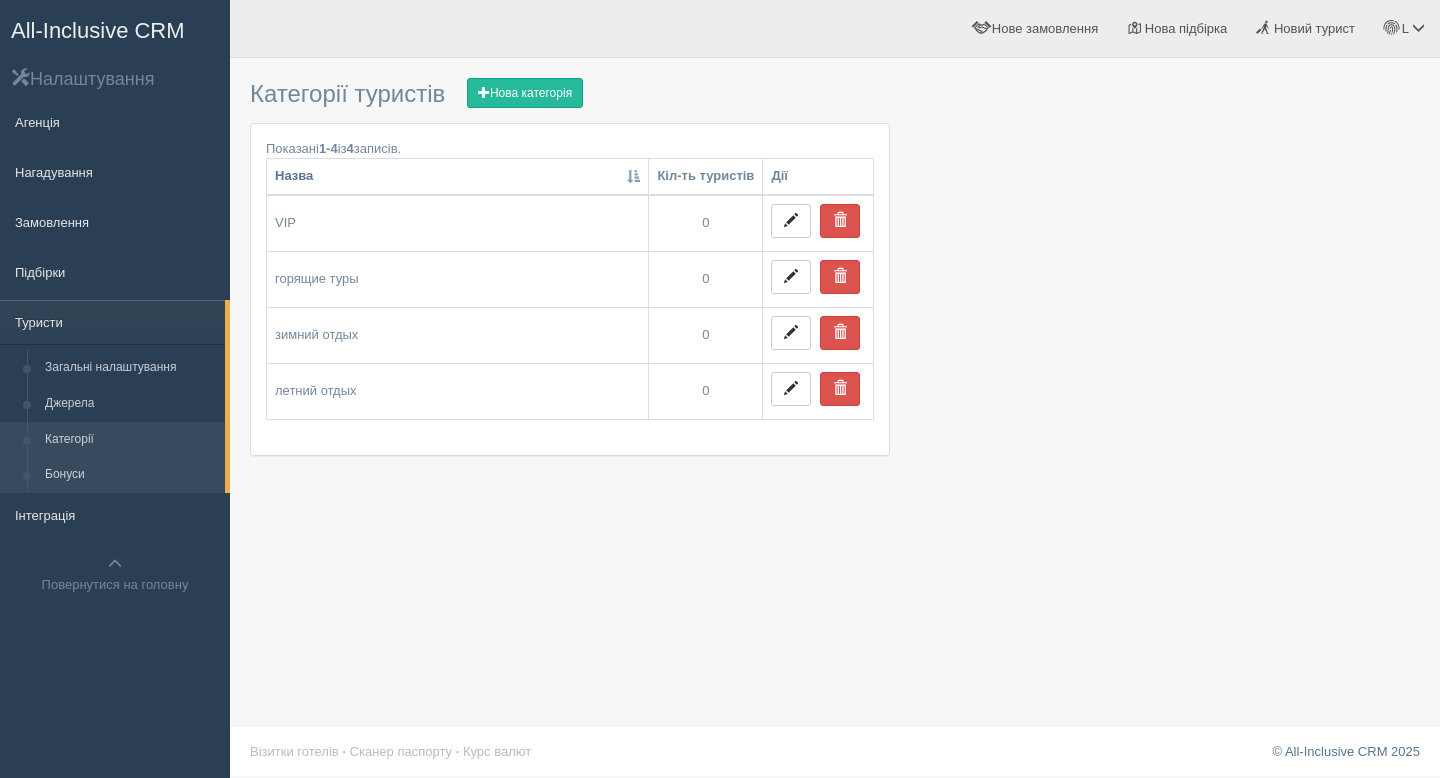 click on "Бонуси" at bounding box center (130, 475) 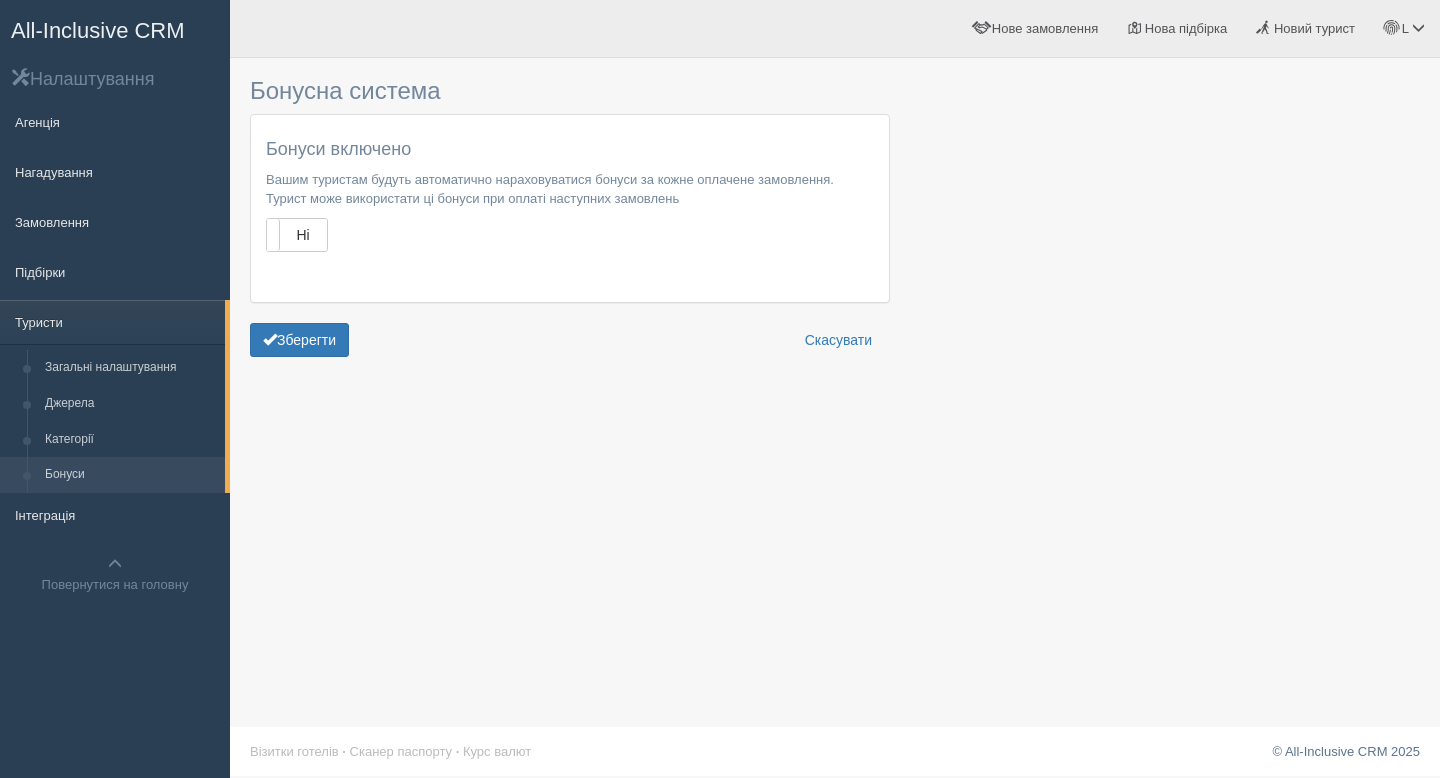 scroll, scrollTop: 0, scrollLeft: 0, axis: both 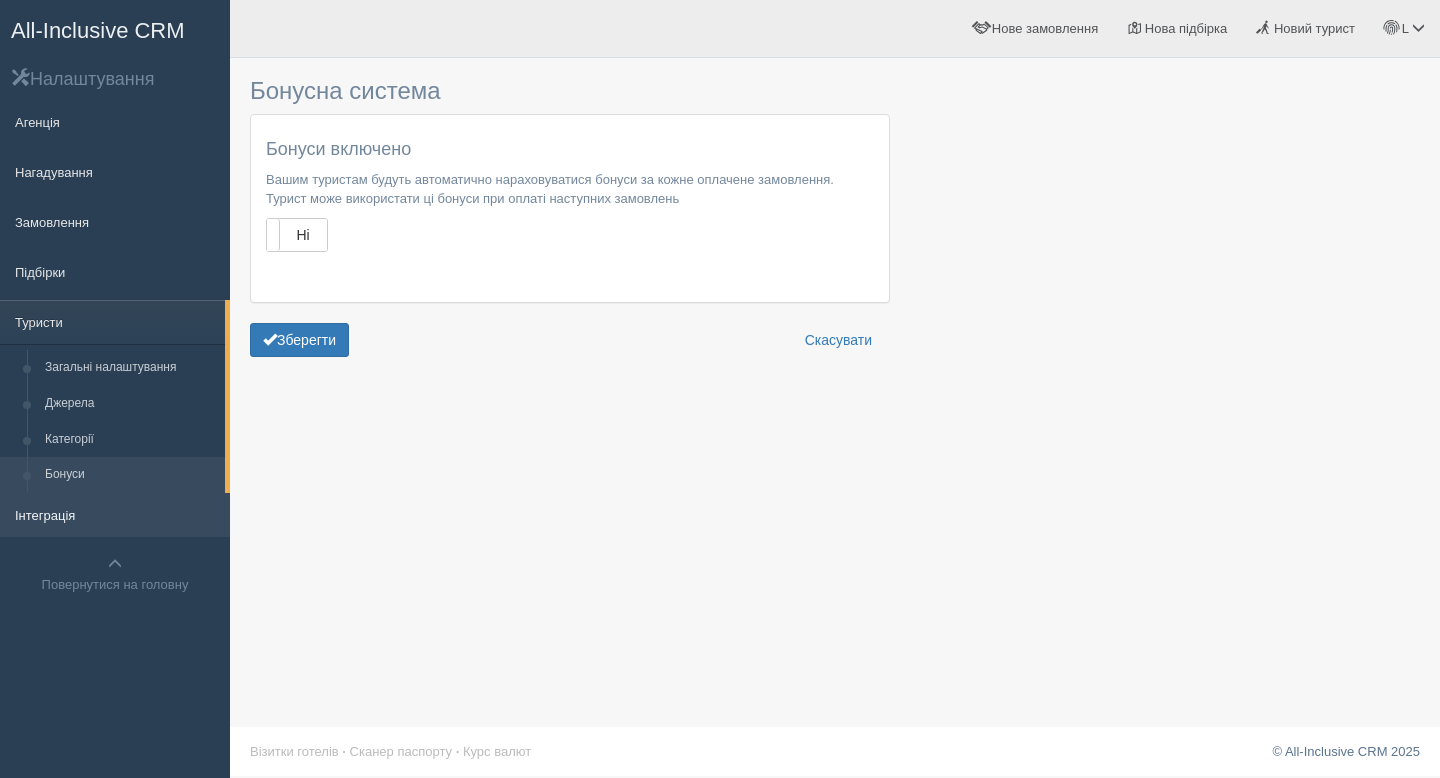 click on "Інтеграція" at bounding box center [115, 515] 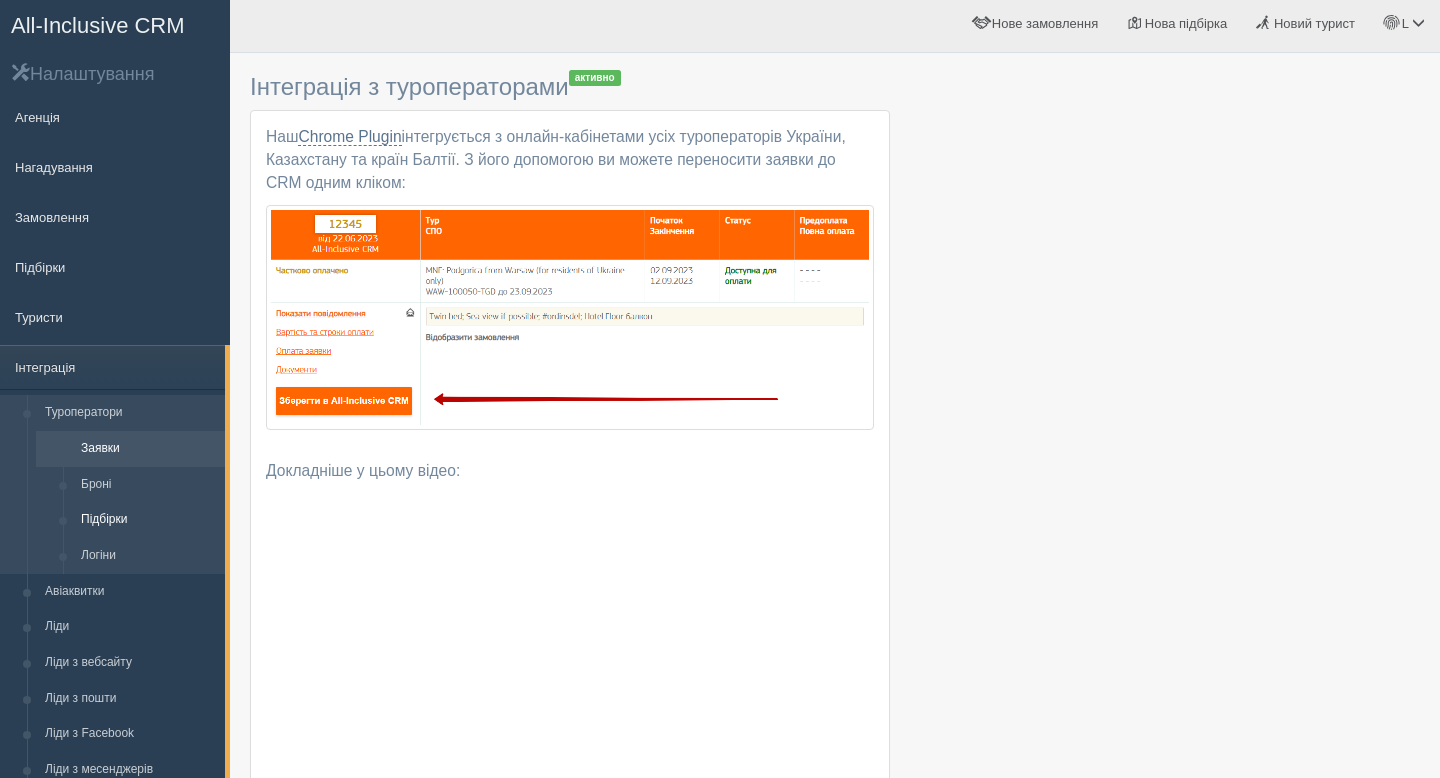 scroll, scrollTop: 0, scrollLeft: 0, axis: both 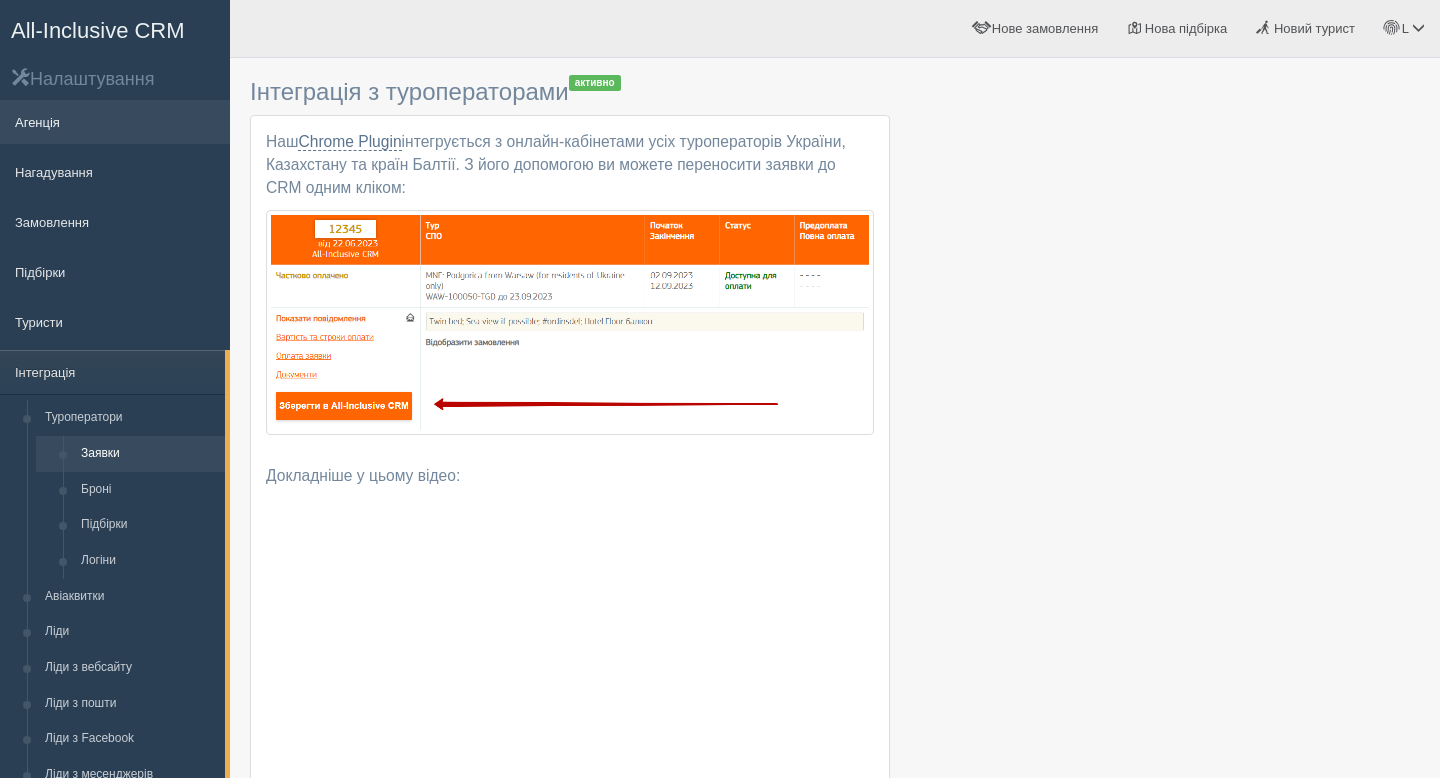click on "Агенція" at bounding box center (115, 122) 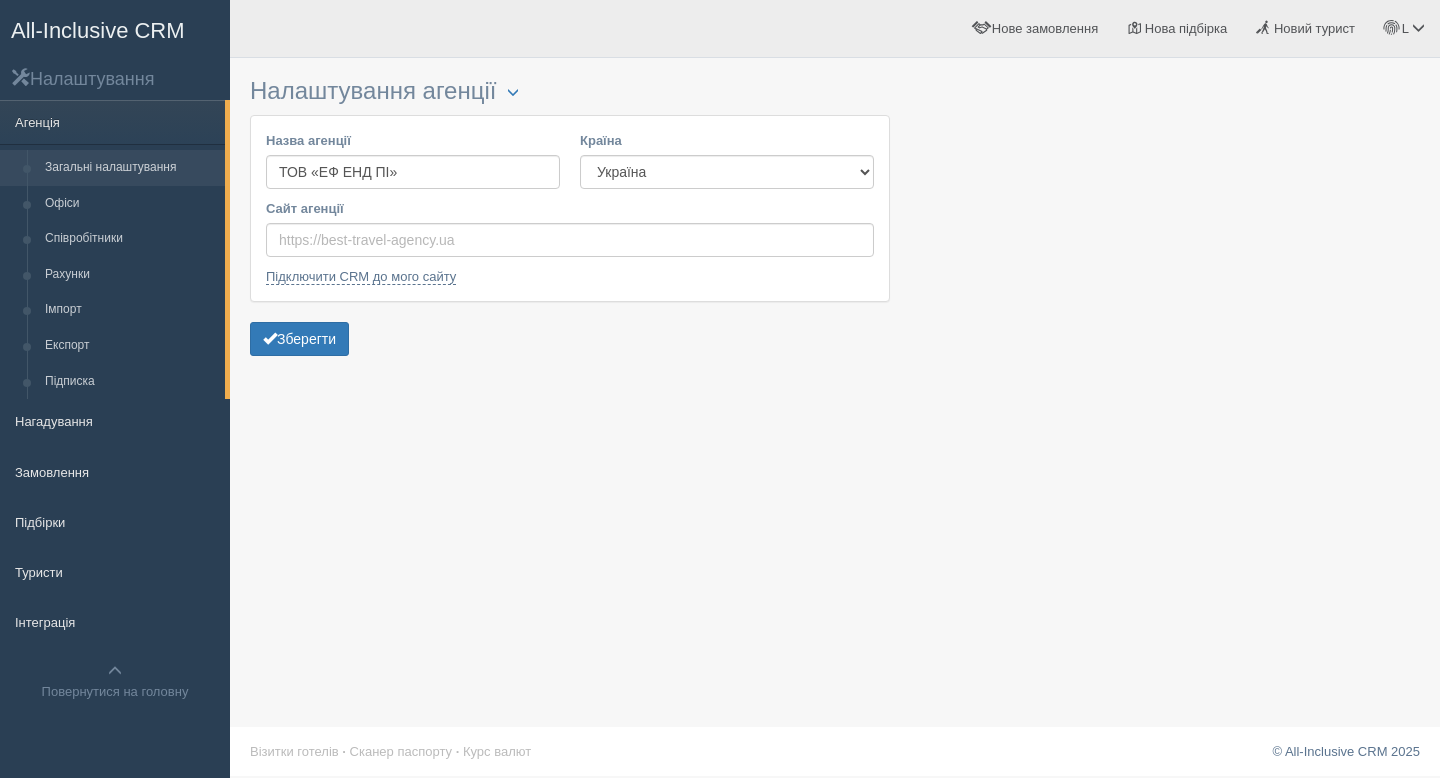 scroll, scrollTop: 0, scrollLeft: 0, axis: both 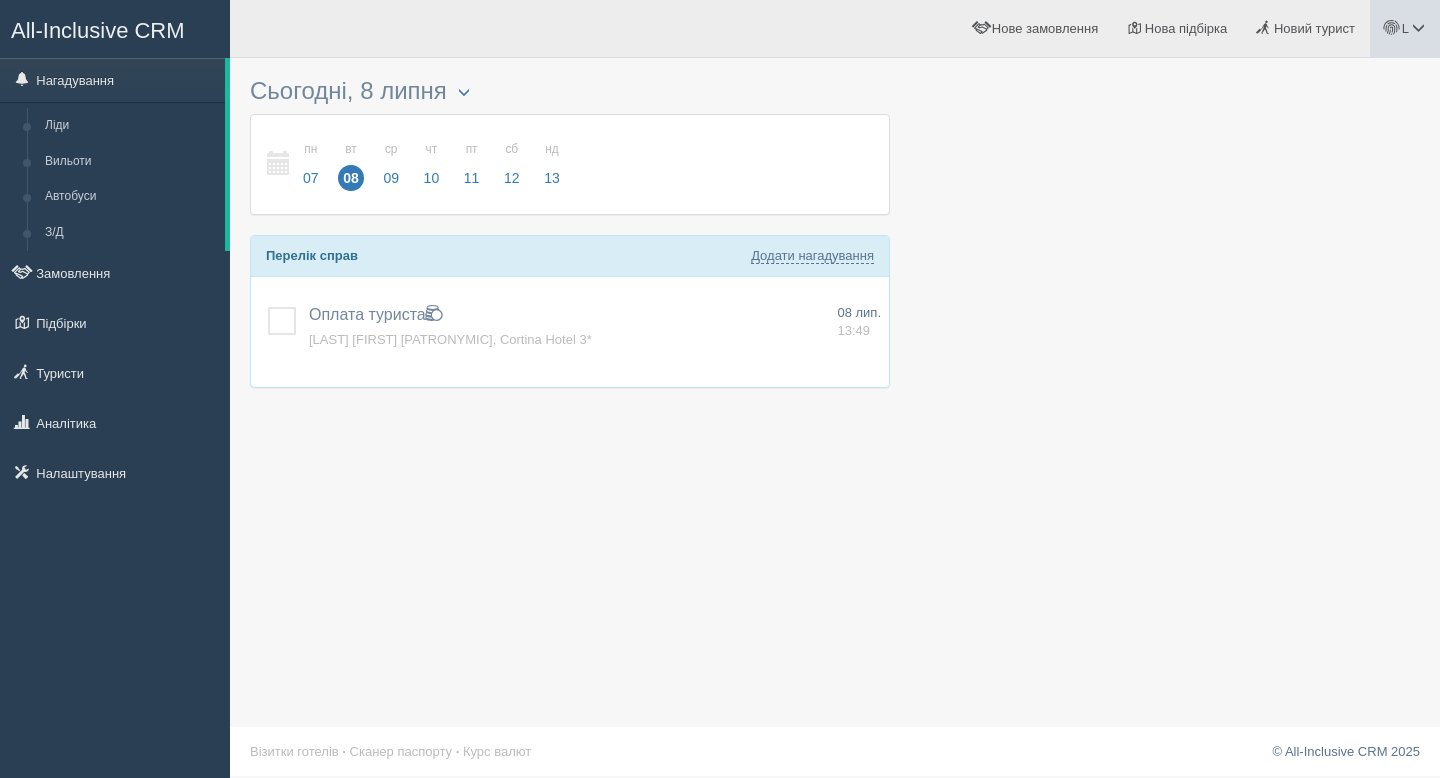 click on "L" at bounding box center (1405, 28) 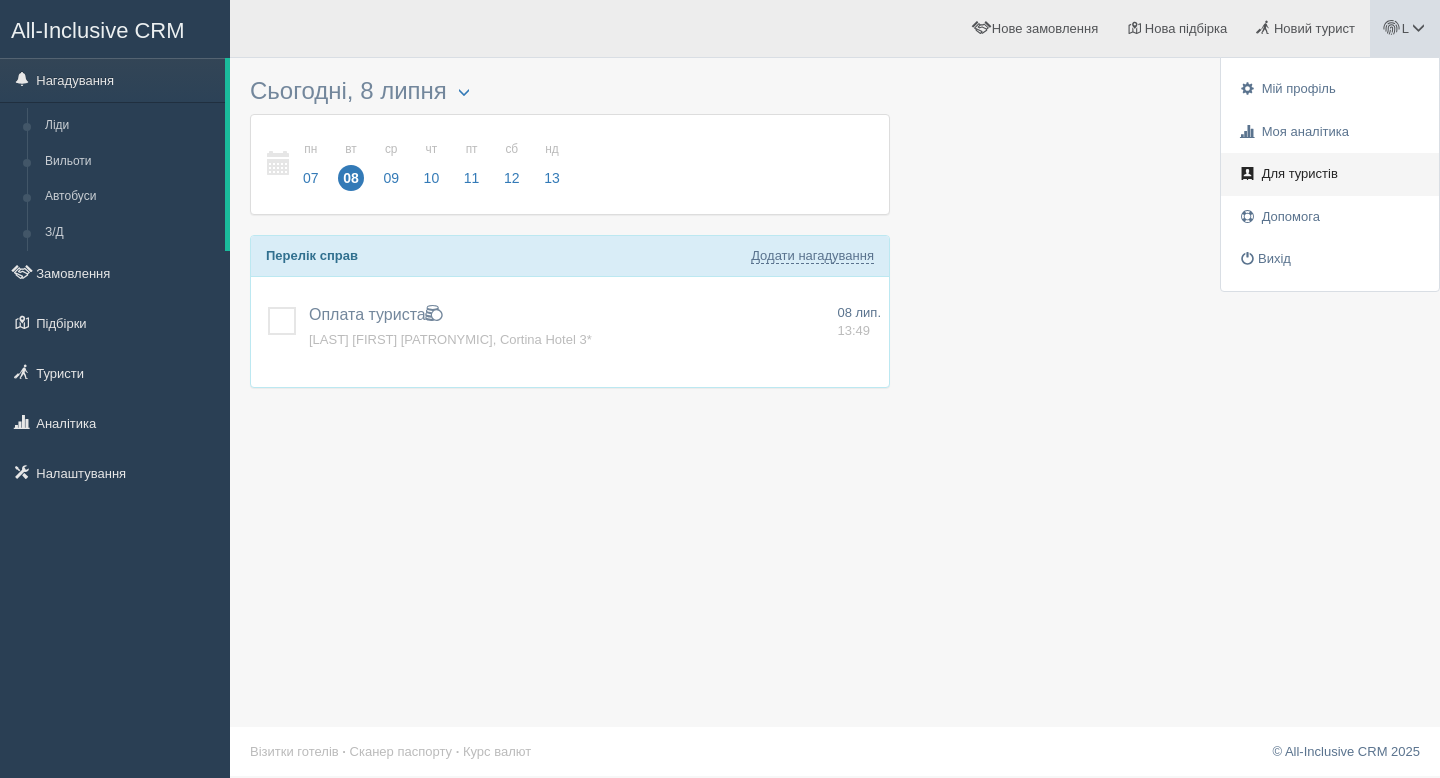 click on "Для туристів" at bounding box center [1300, 173] 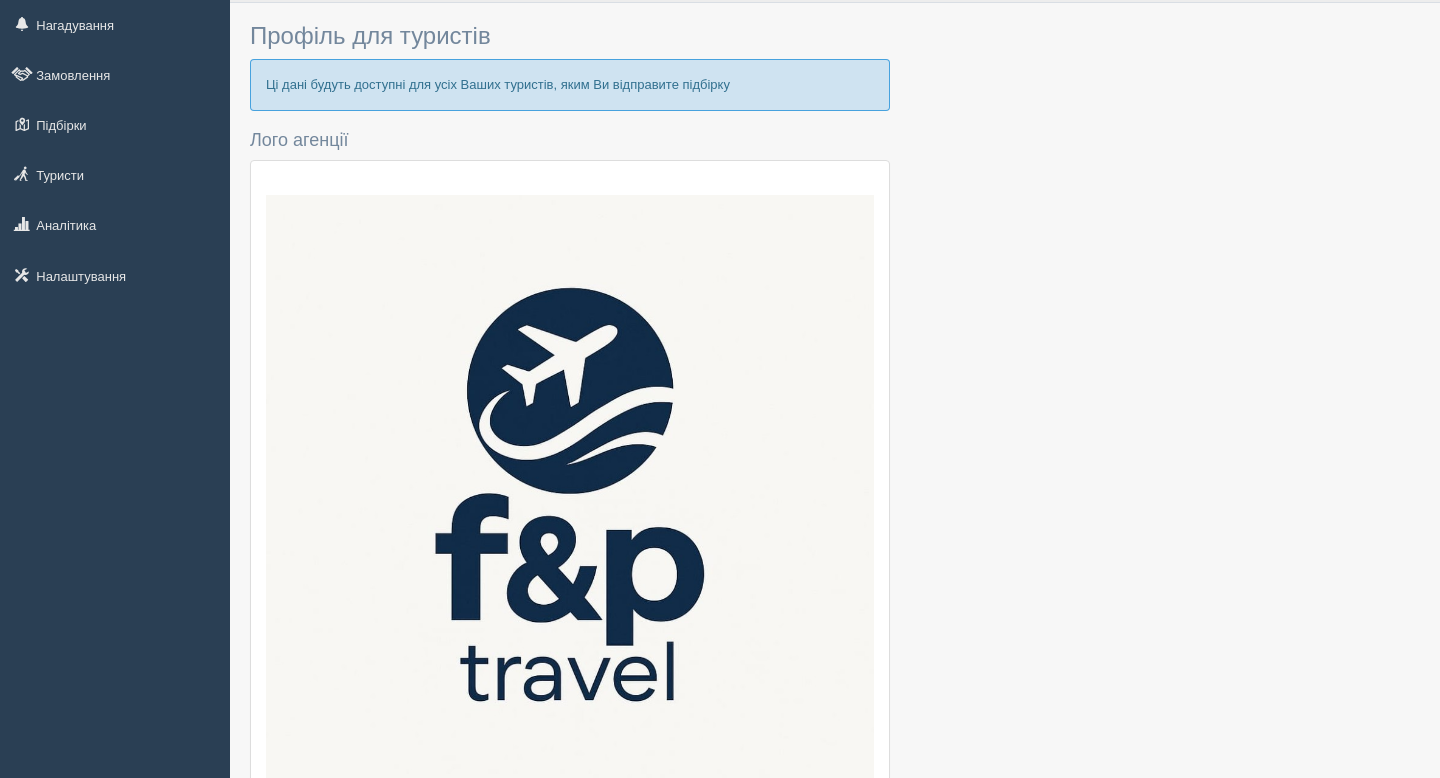 scroll, scrollTop: 0, scrollLeft: 0, axis: both 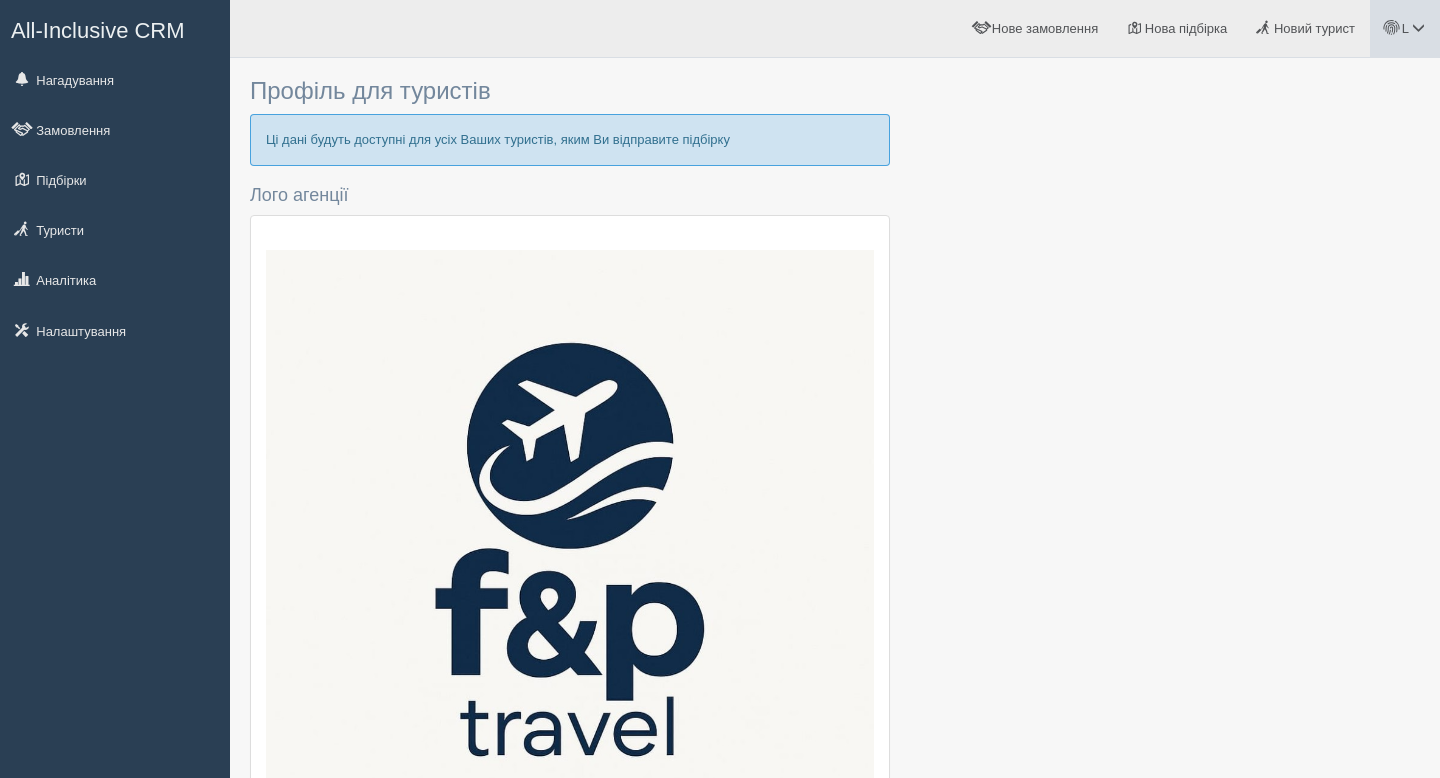 click on "L" at bounding box center [1405, 28] 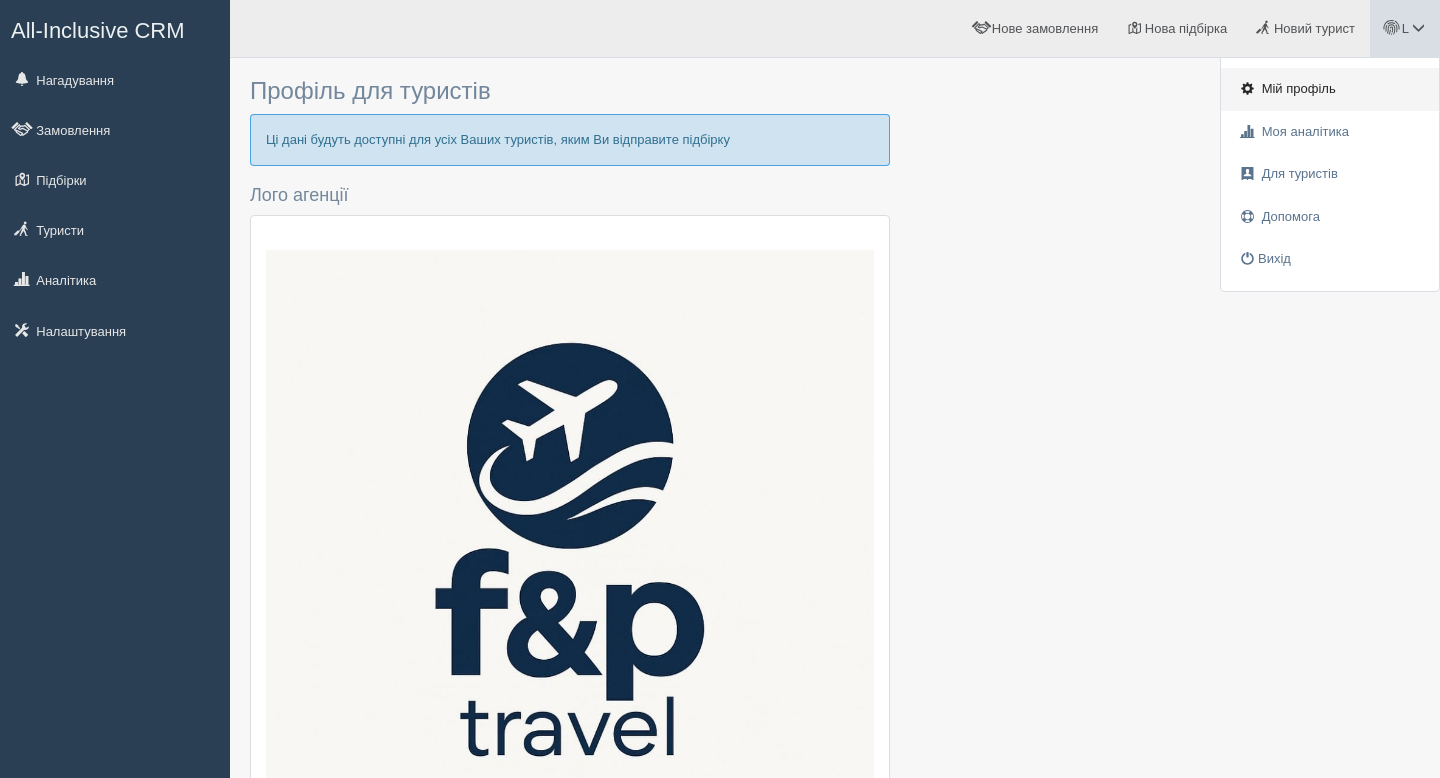 click on "Мій профіль" at bounding box center (1299, 88) 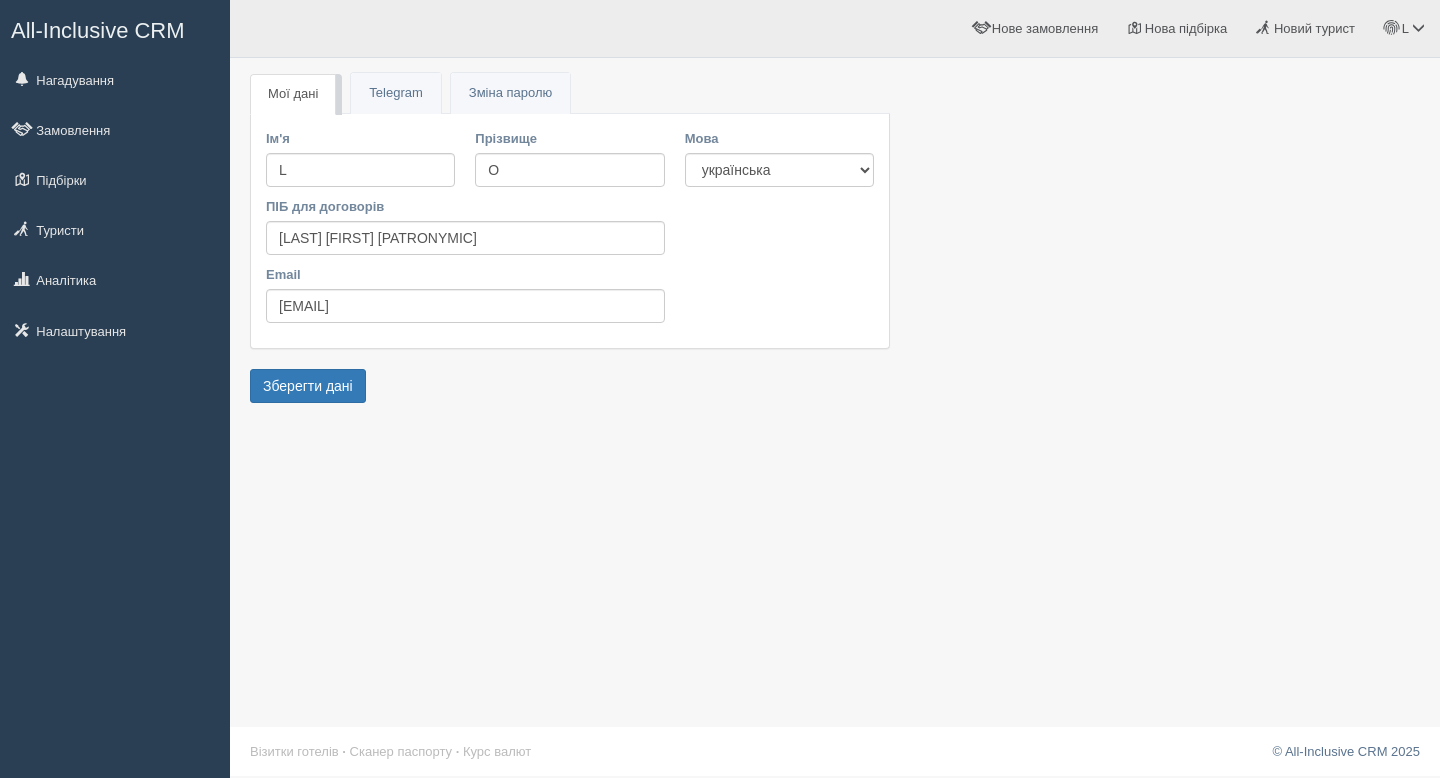 scroll, scrollTop: 2, scrollLeft: 0, axis: vertical 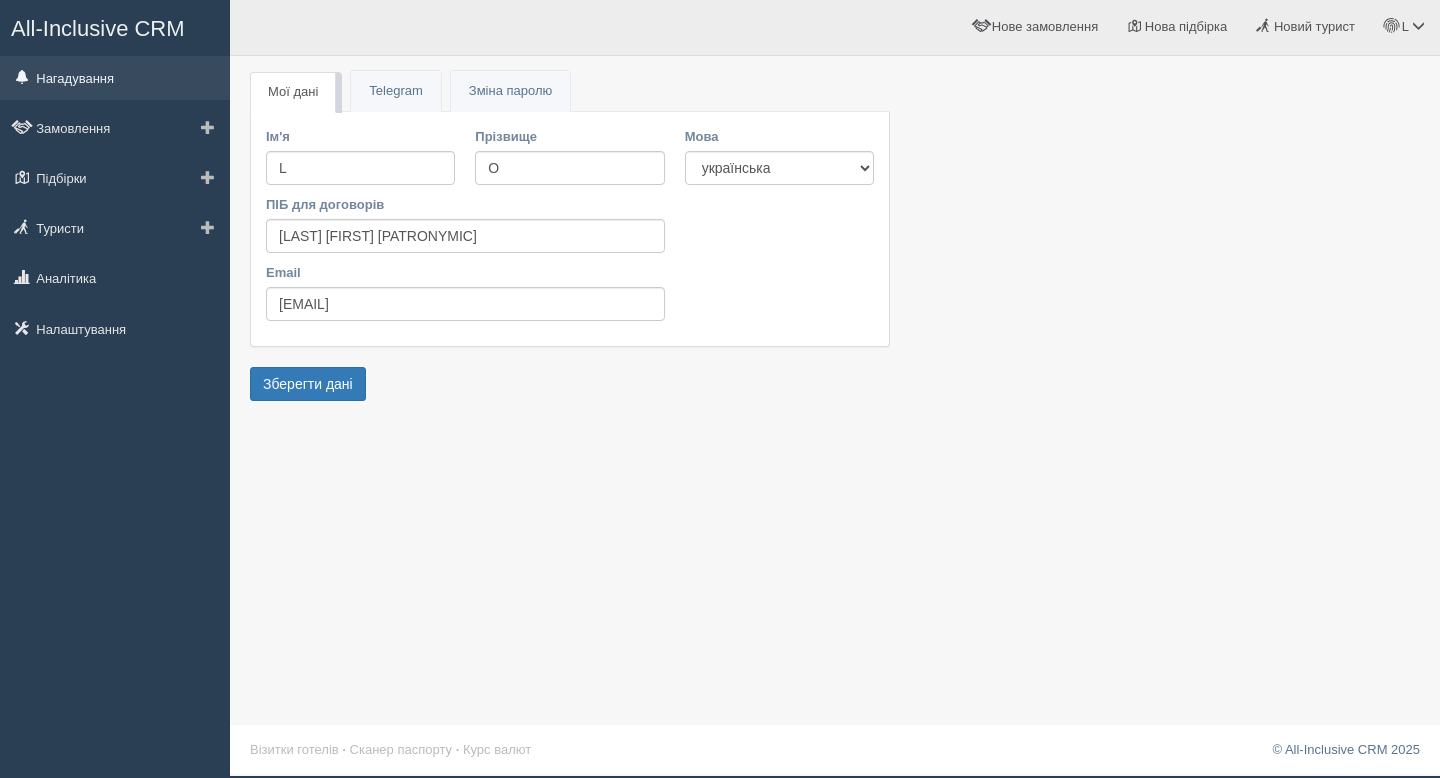 click on "Нагадування" at bounding box center (115, 78) 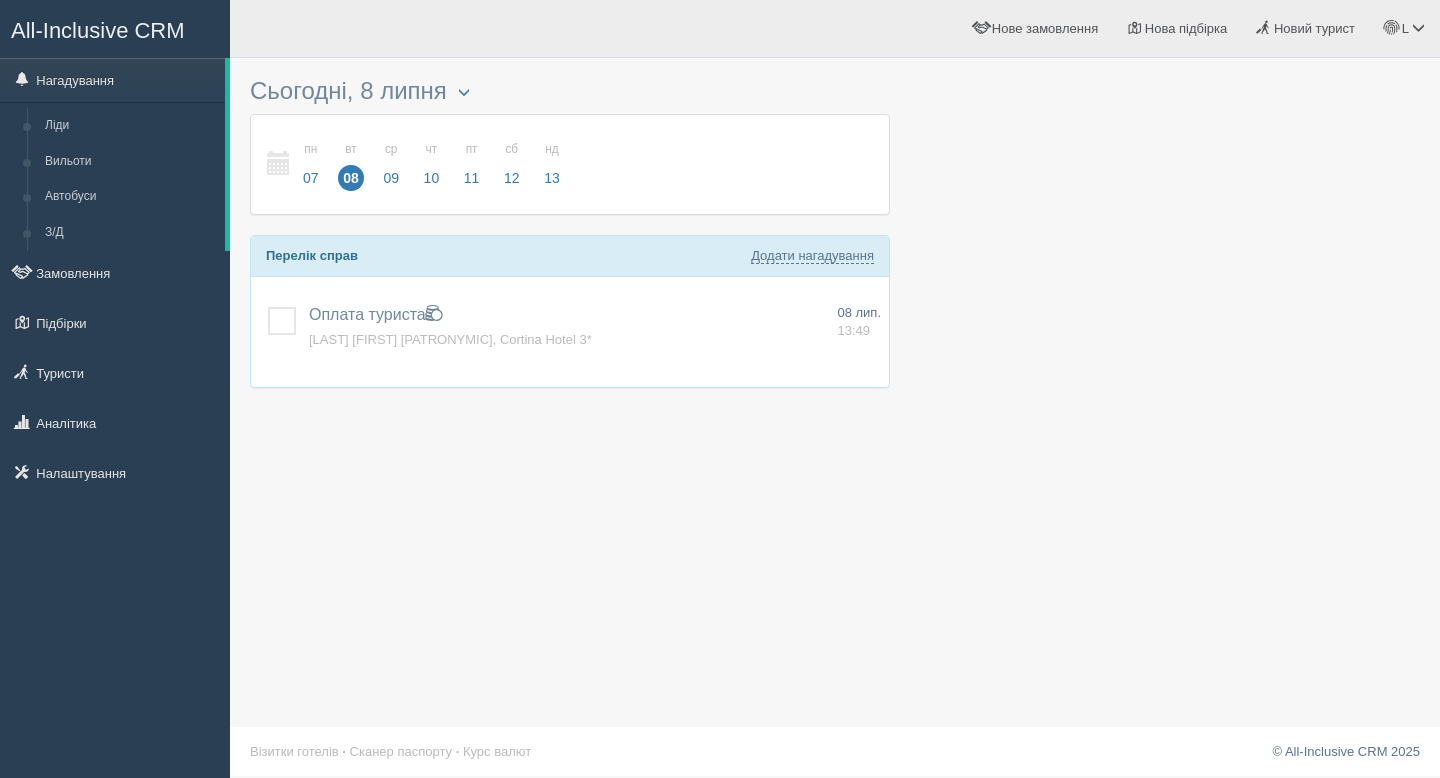 scroll, scrollTop: 0, scrollLeft: 0, axis: both 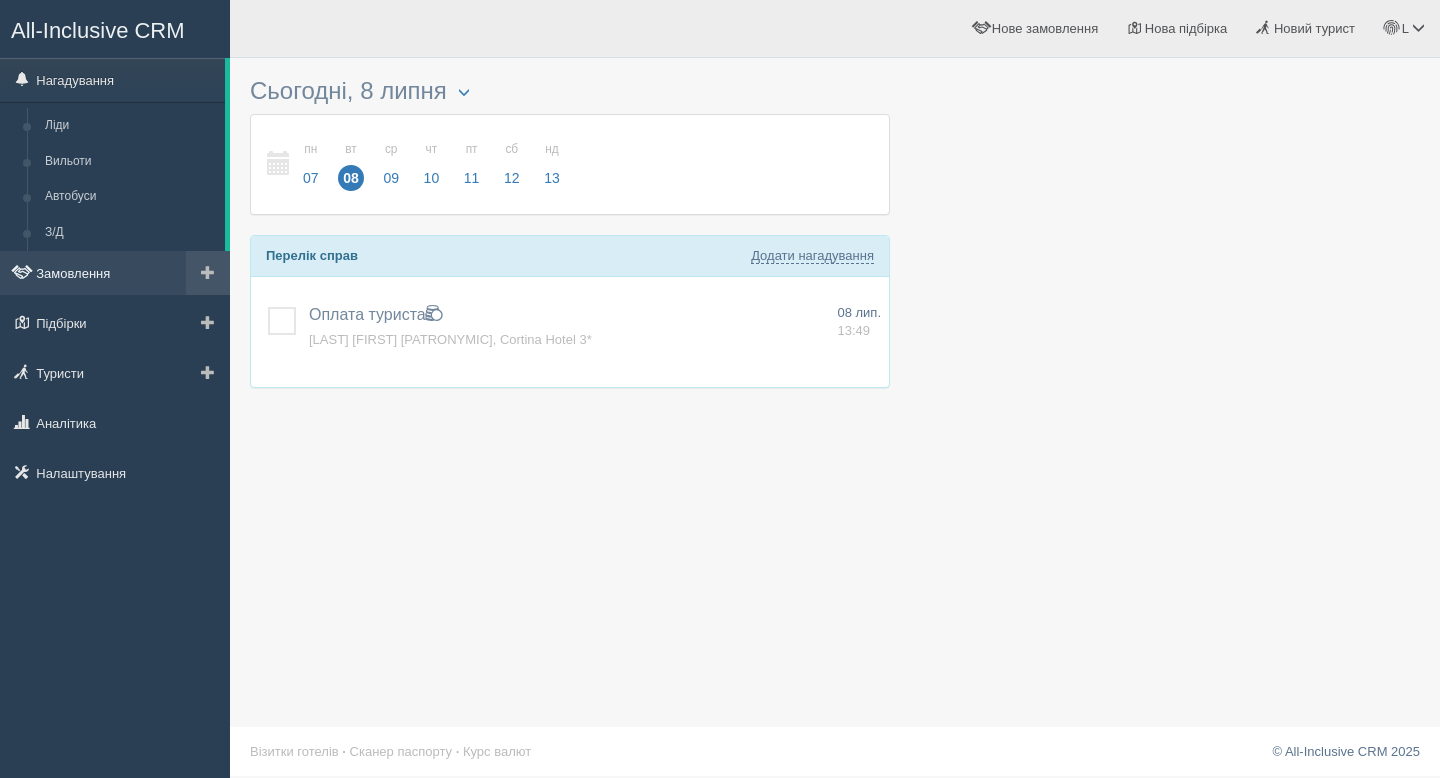 click on "Замовлення" at bounding box center (115, 273) 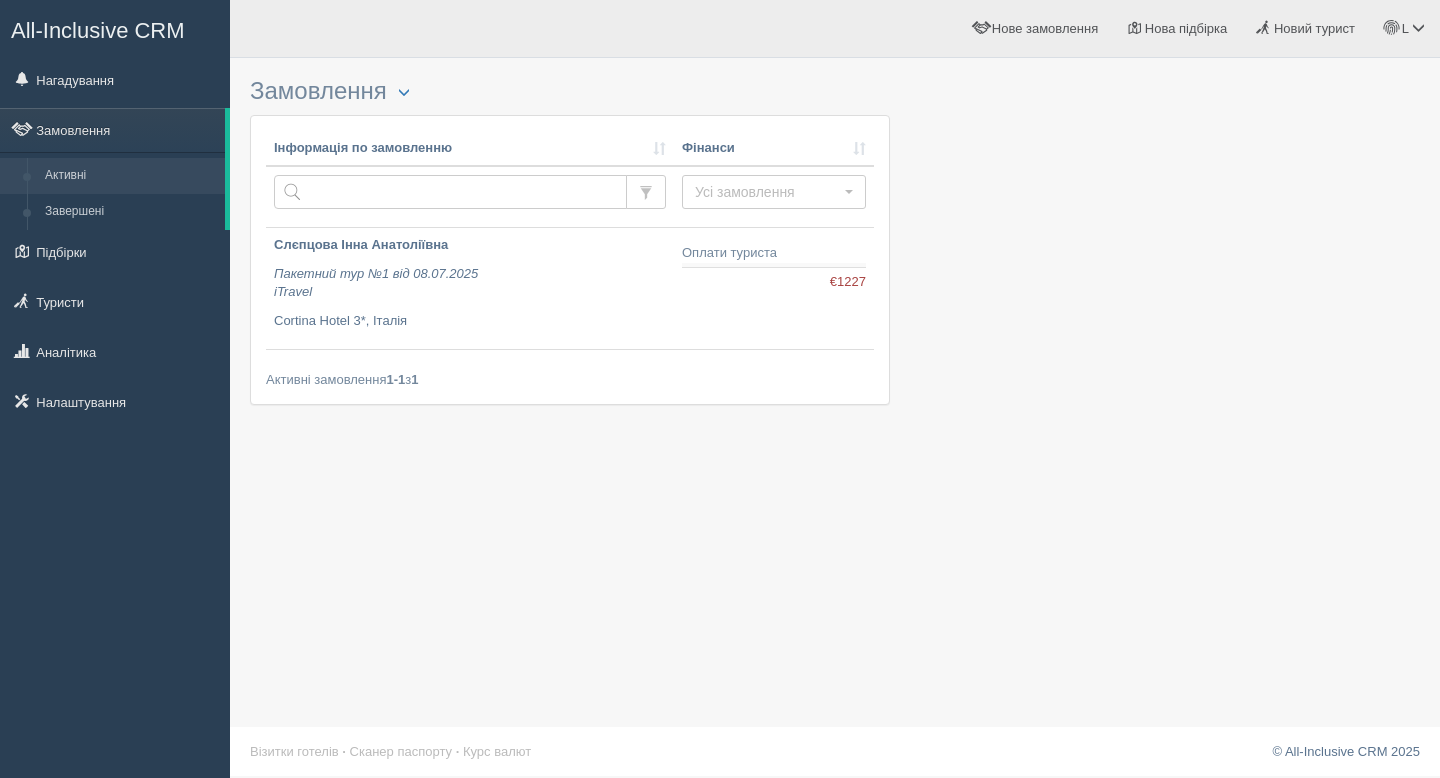scroll, scrollTop: 0, scrollLeft: 0, axis: both 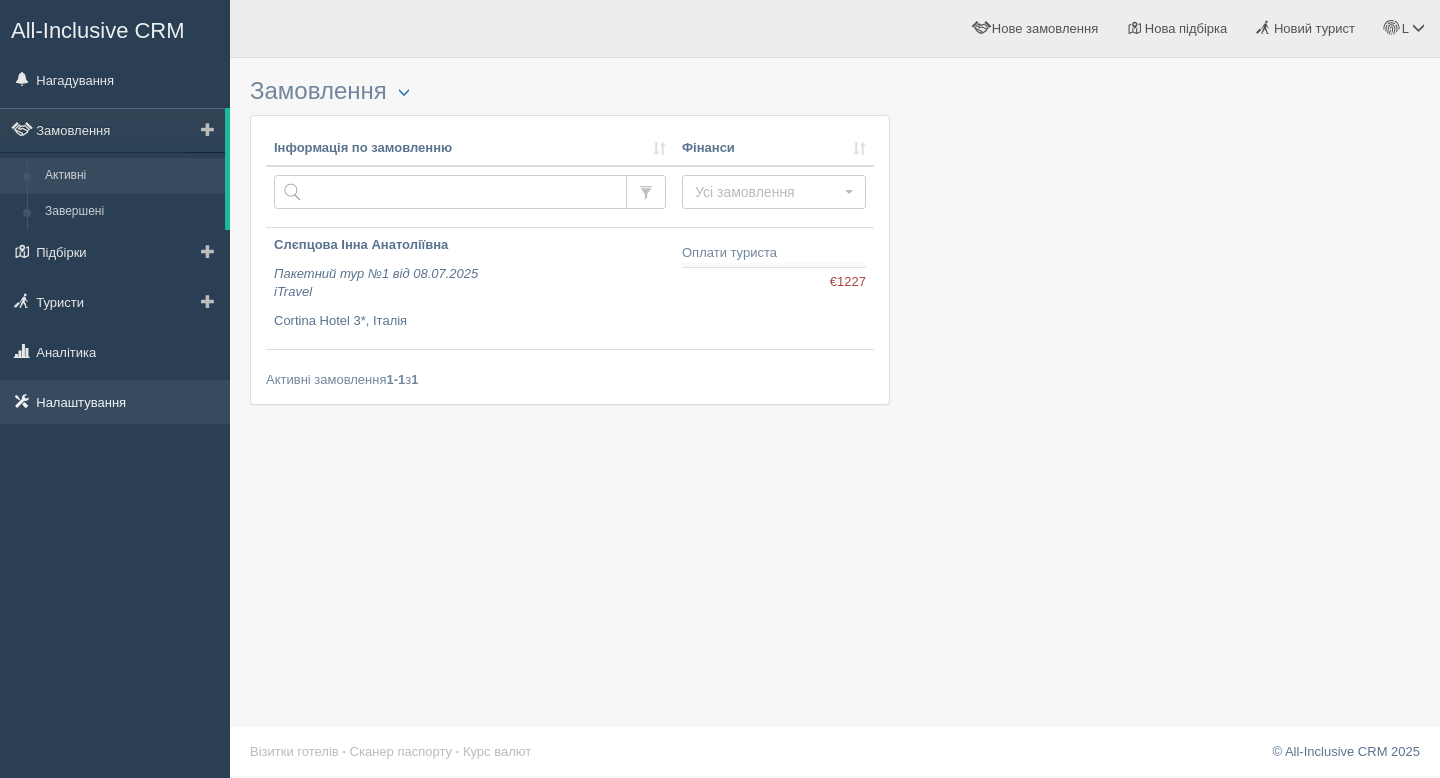 click on "Налаштування" at bounding box center [115, 402] 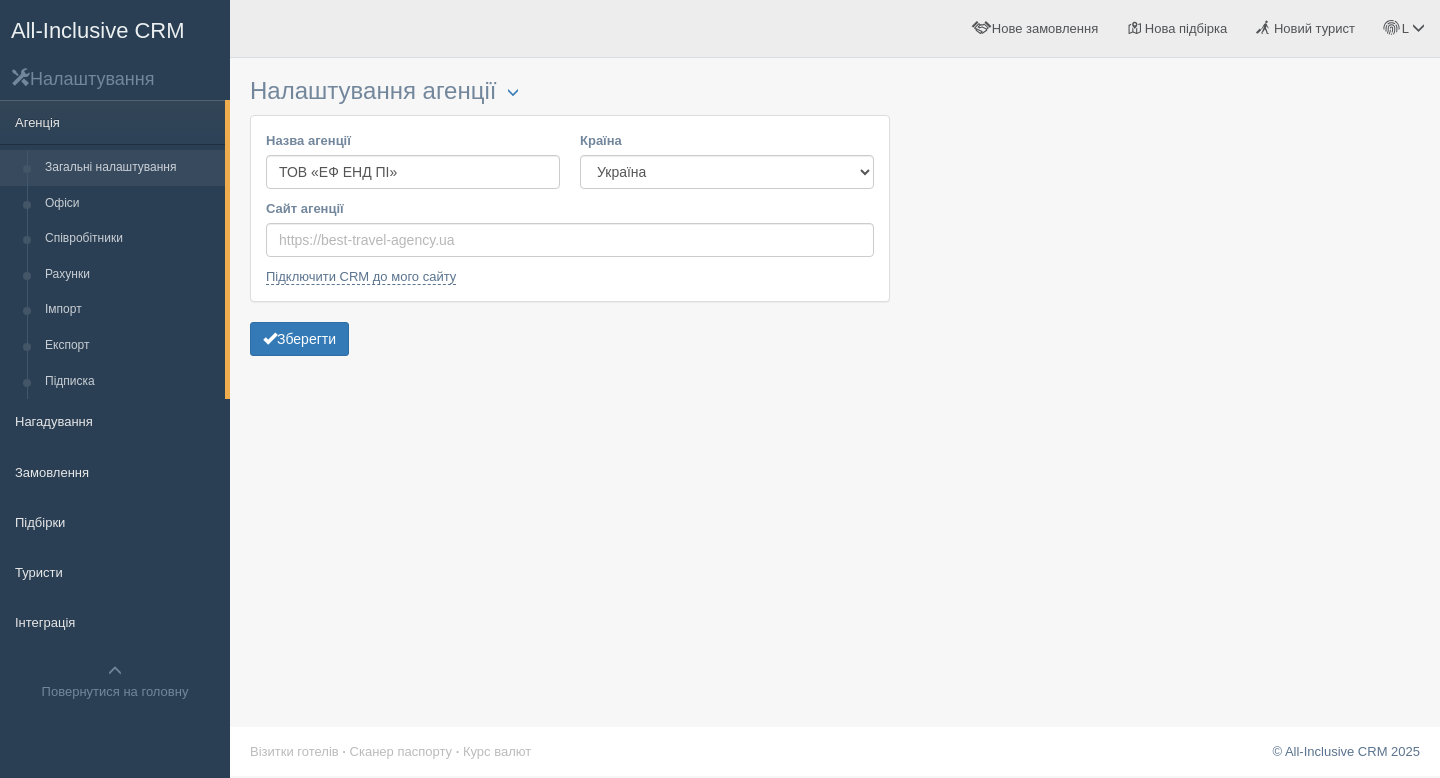 scroll, scrollTop: 0, scrollLeft: 0, axis: both 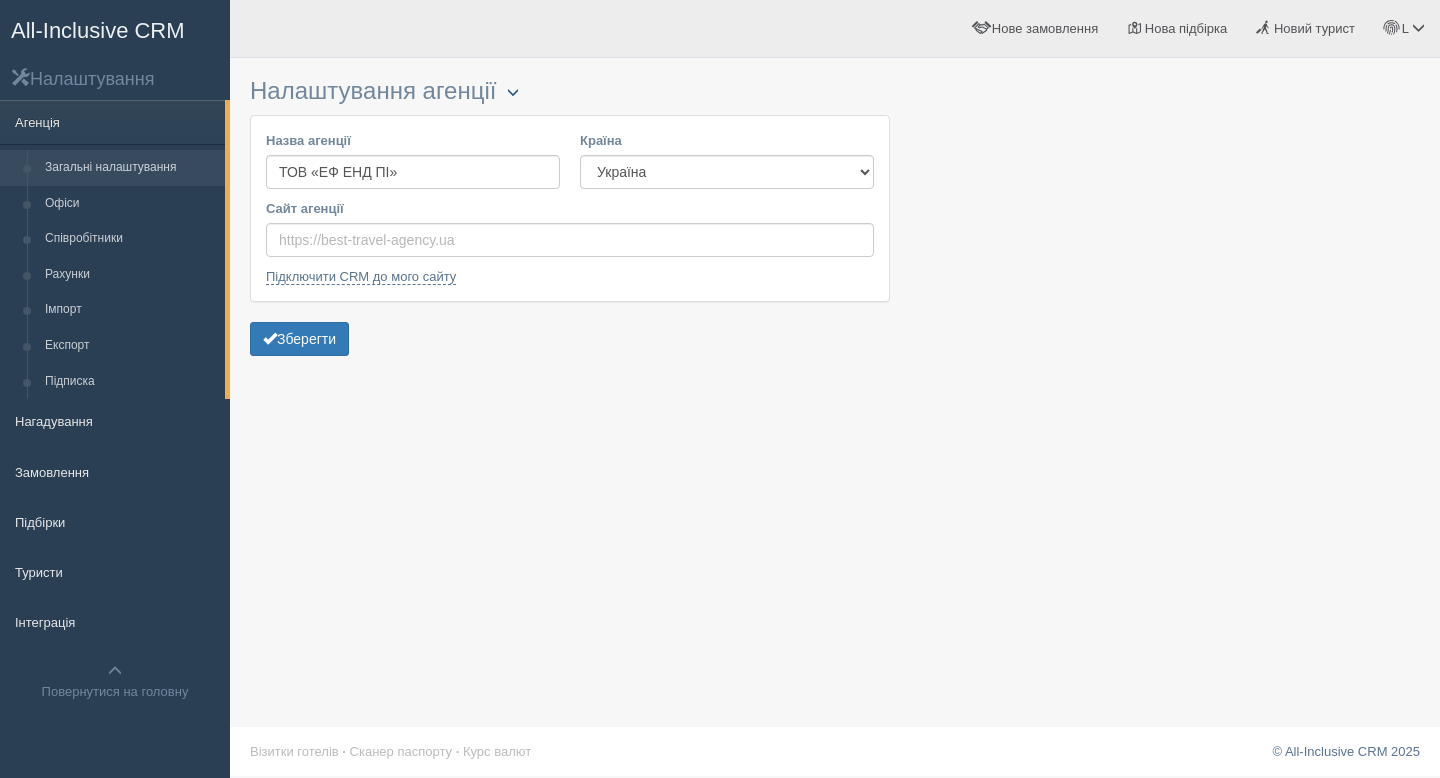click at bounding box center (513, 92) 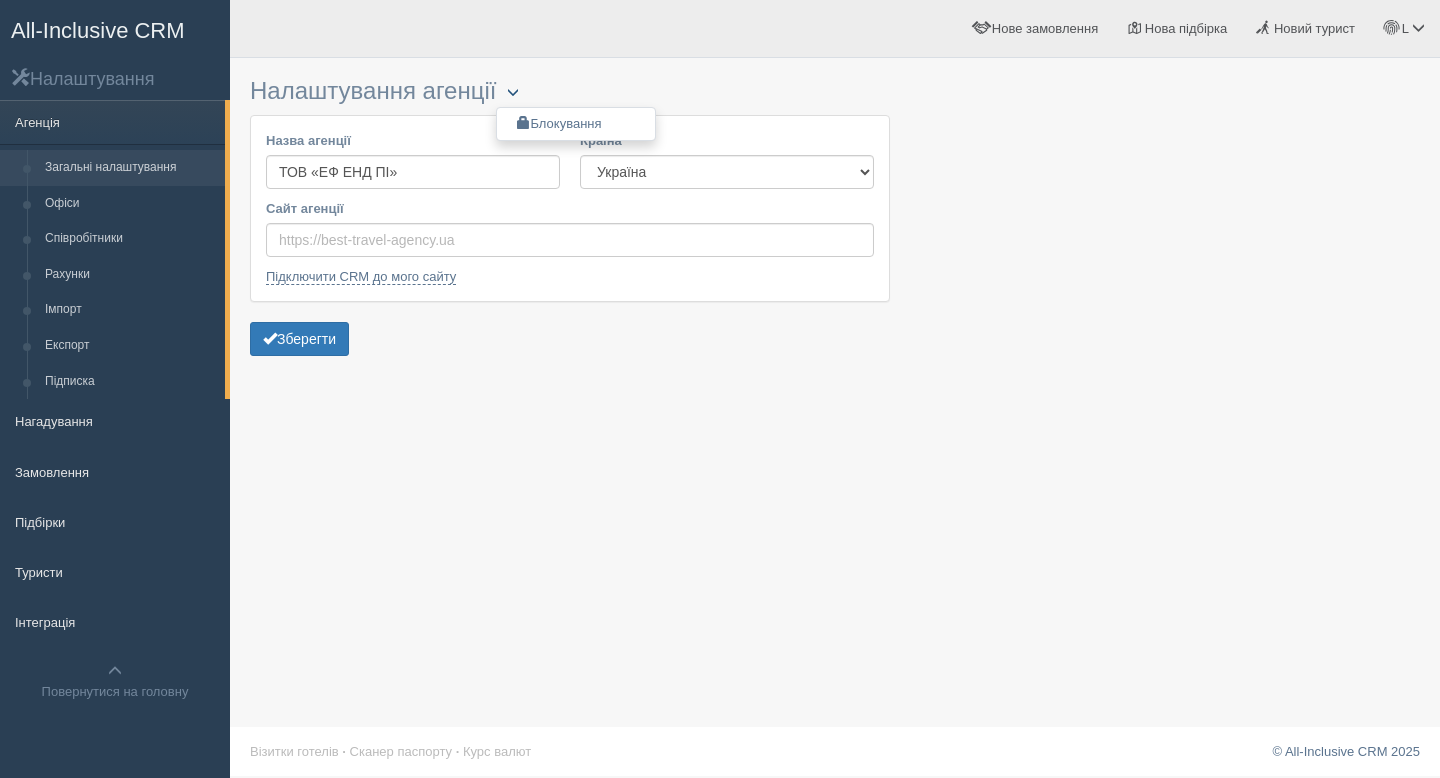 click at bounding box center [513, 92] 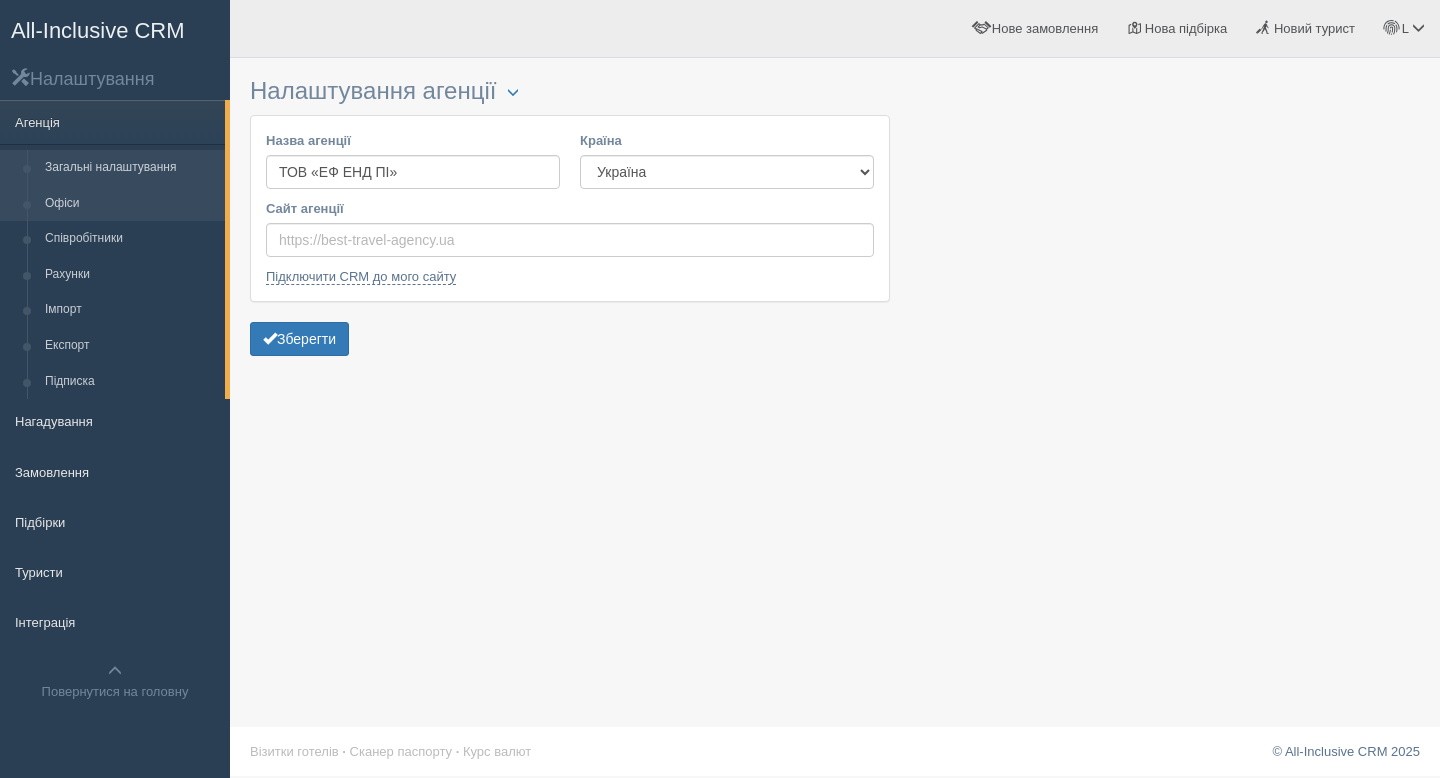 click on "Офіси" at bounding box center [130, 204] 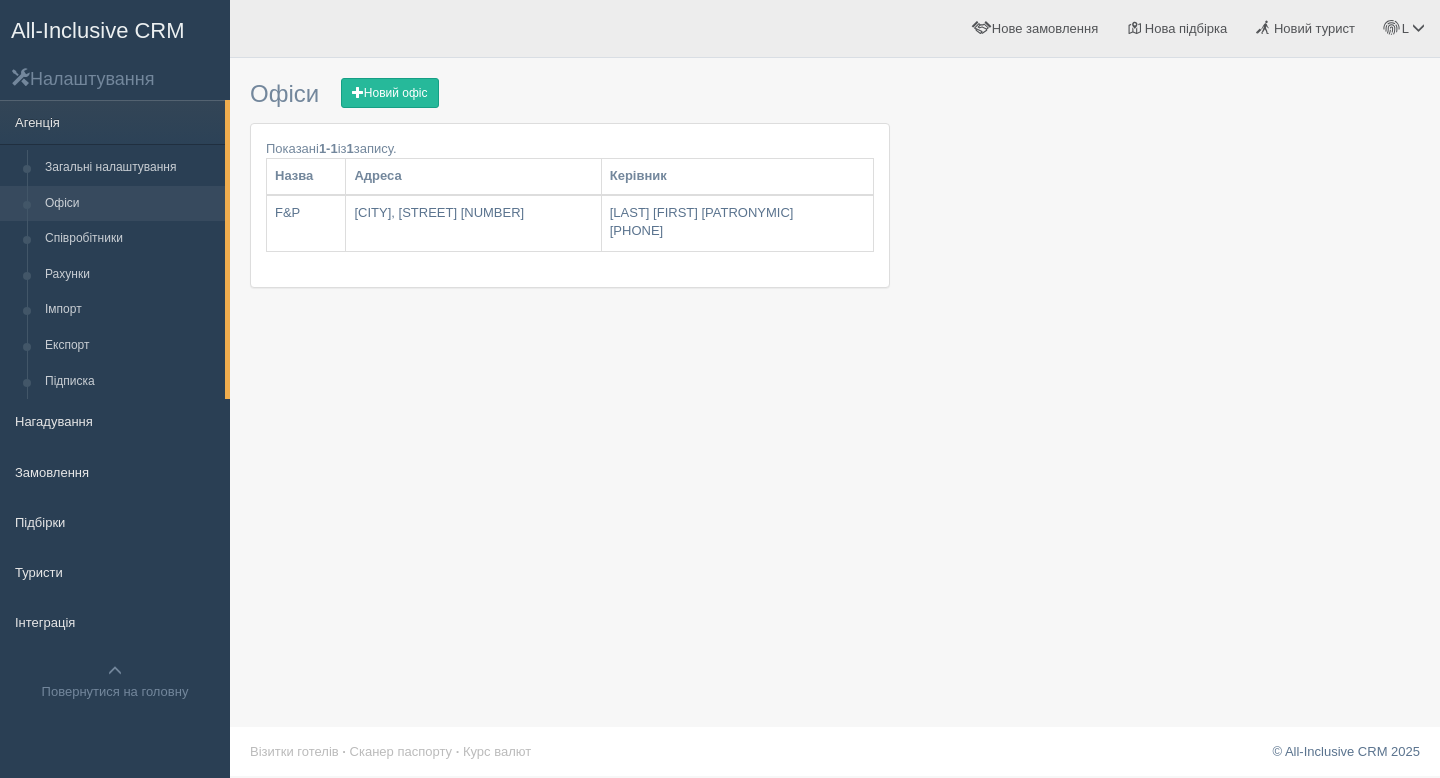 scroll, scrollTop: 0, scrollLeft: 0, axis: both 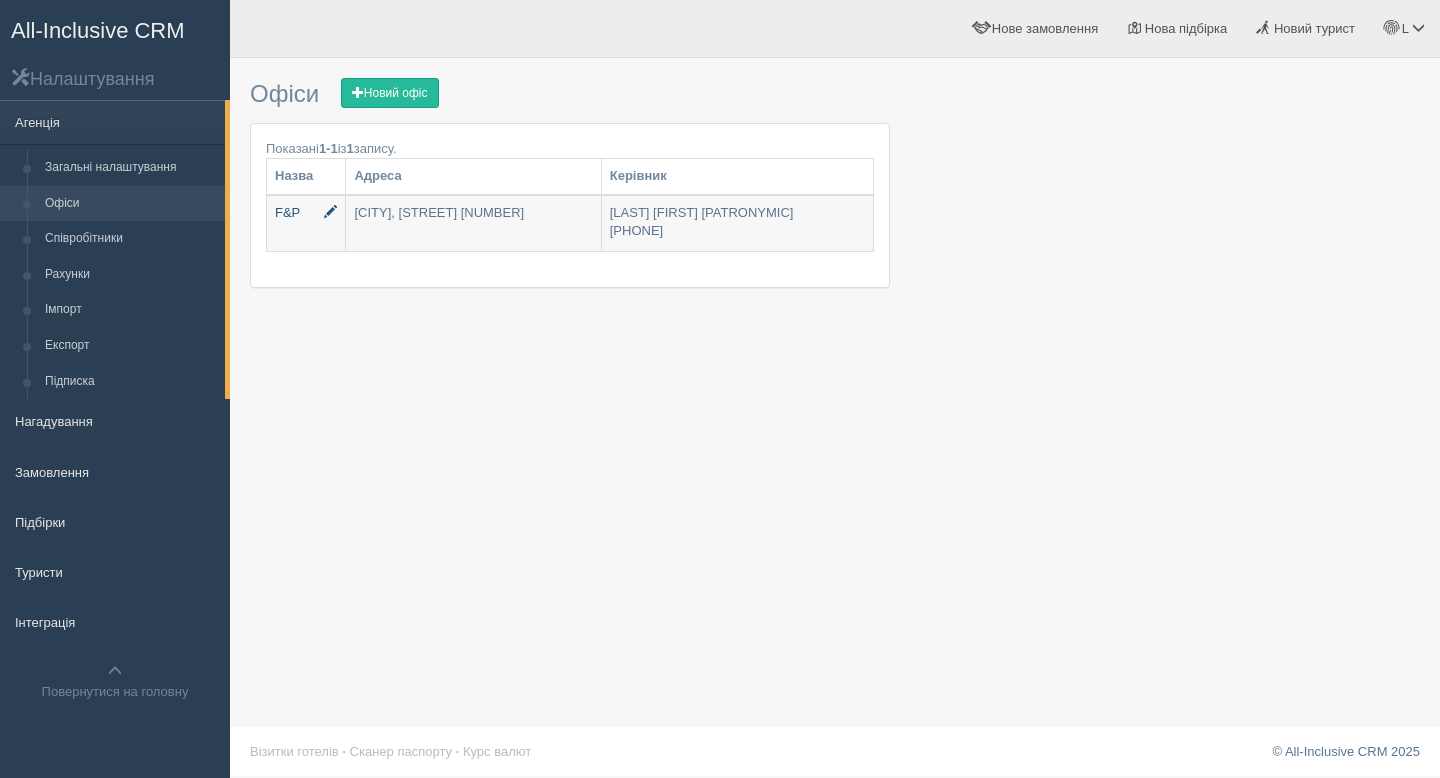 click on "F&P" at bounding box center (306, 223) 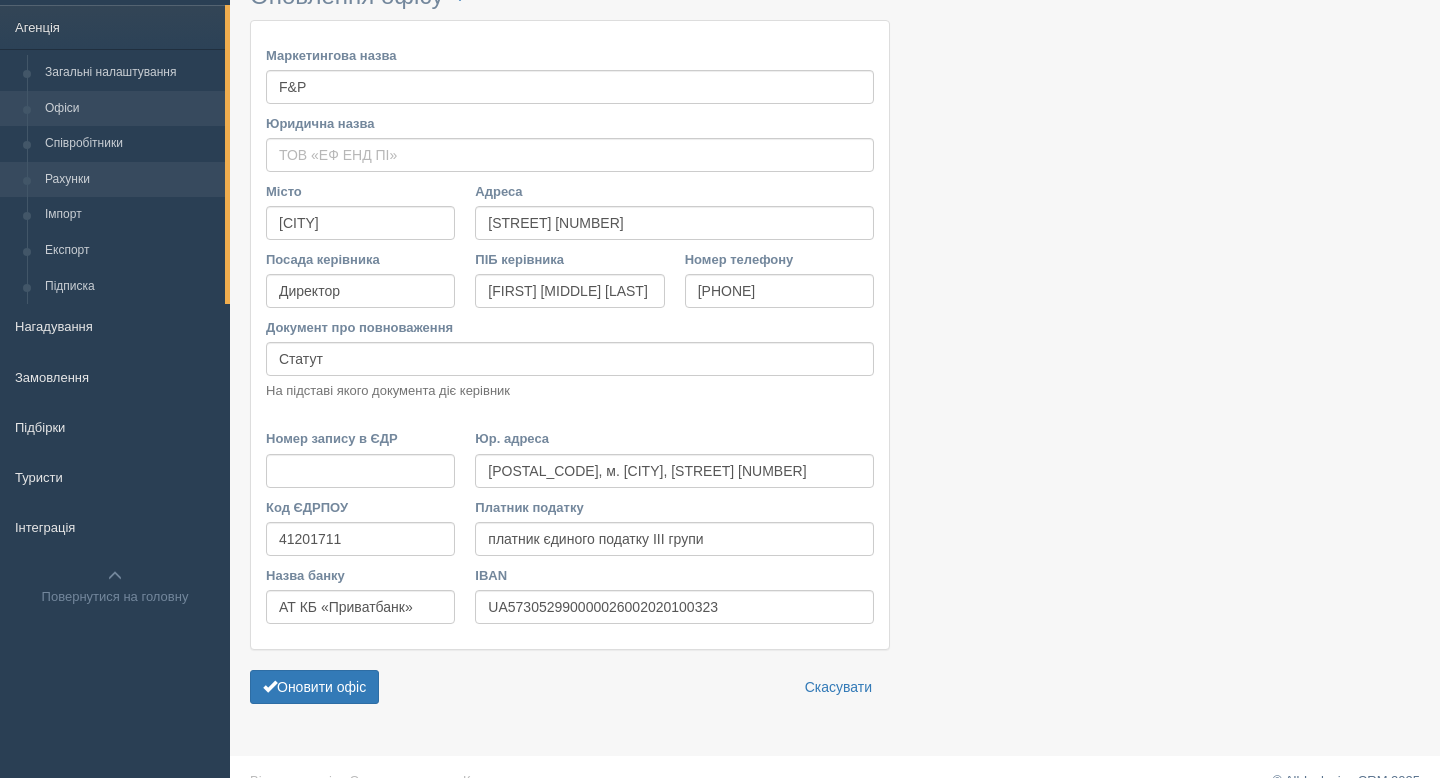 scroll, scrollTop: 0, scrollLeft: 0, axis: both 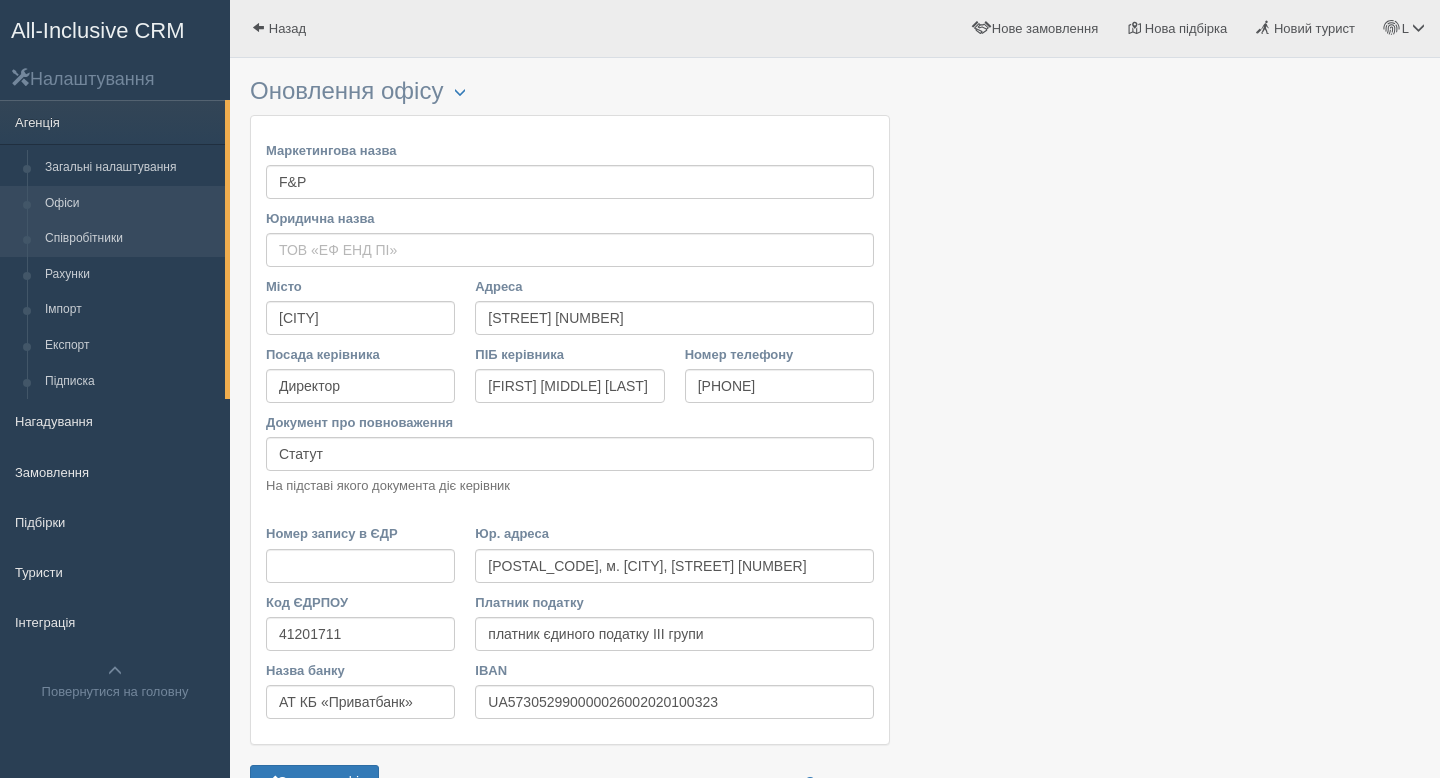 click on "Співробітники" at bounding box center (130, 239) 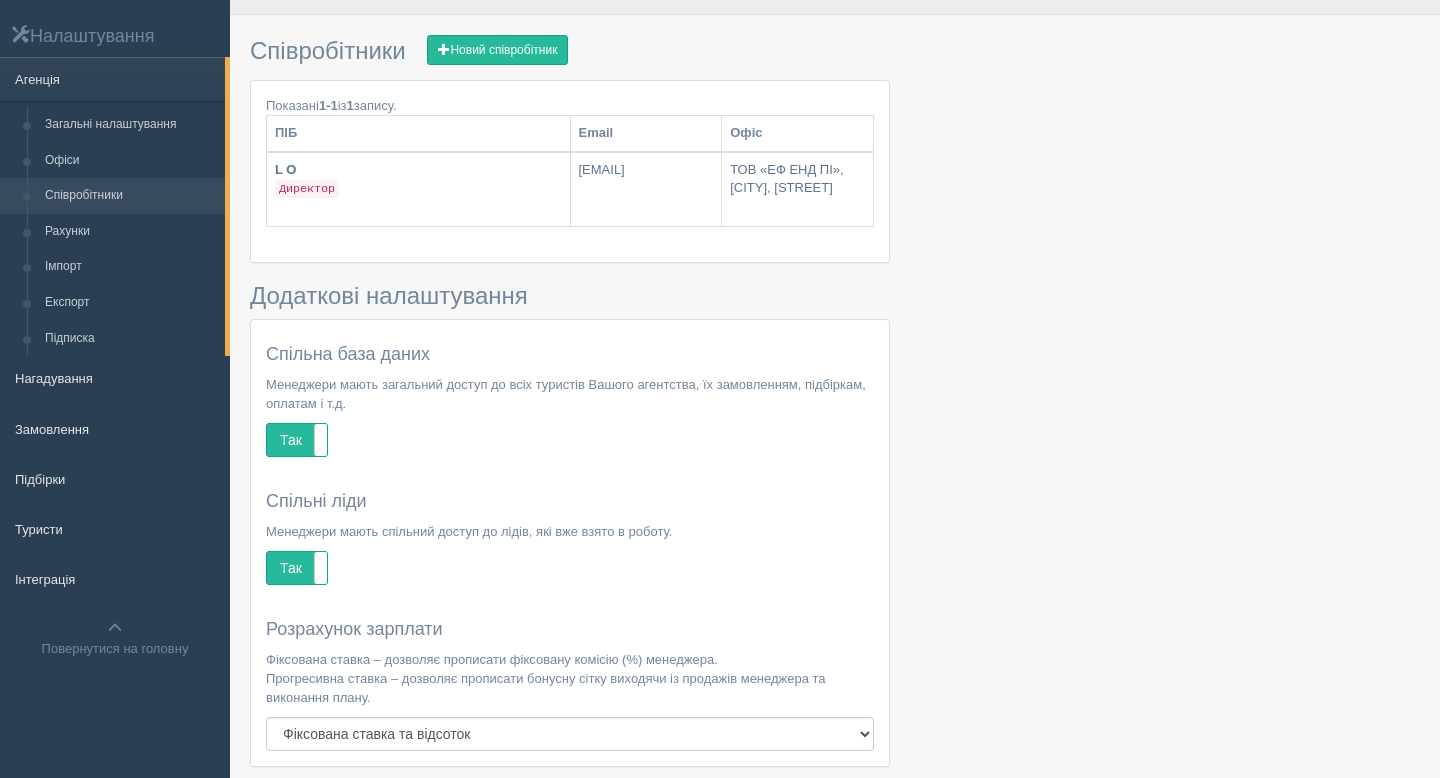 scroll, scrollTop: 142, scrollLeft: 0, axis: vertical 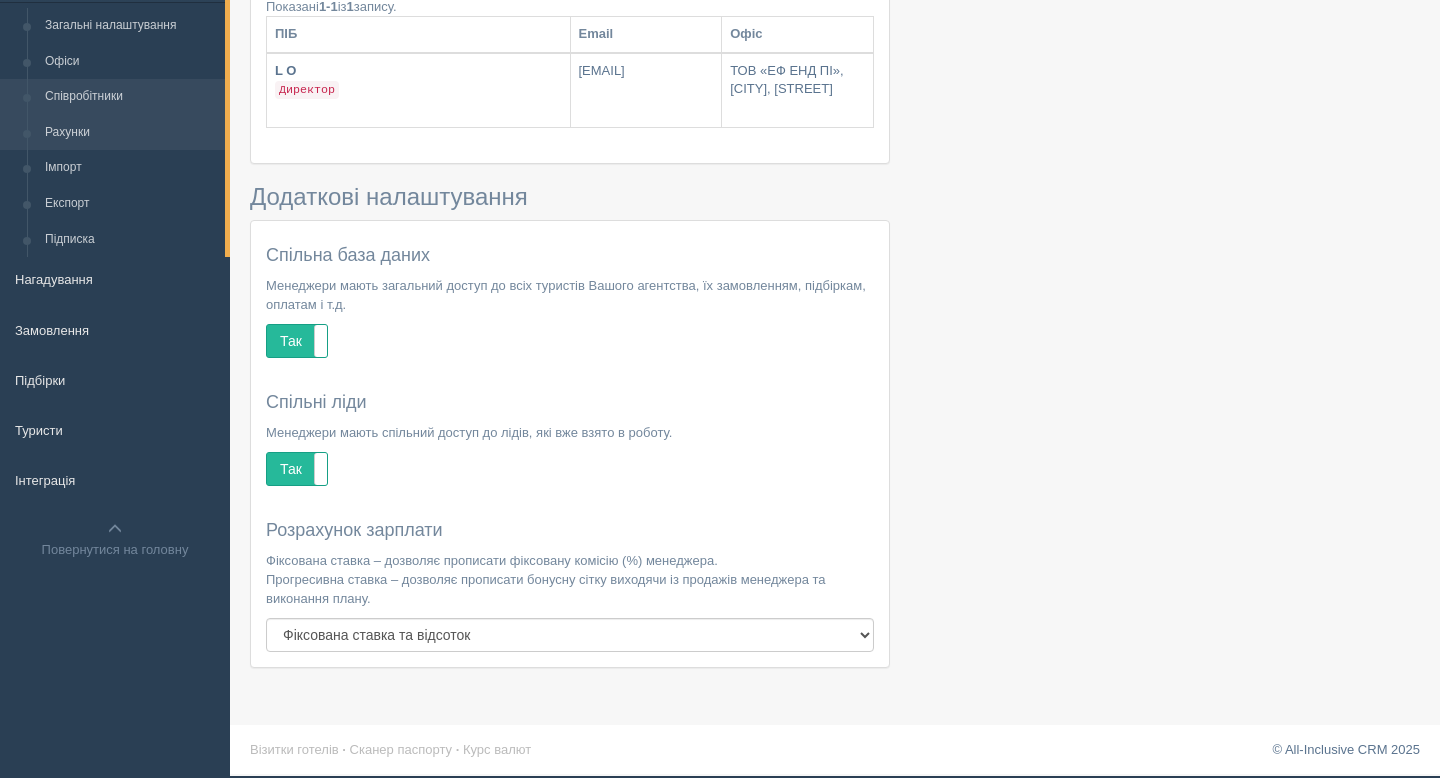 click on "Рахунки" at bounding box center (130, 133) 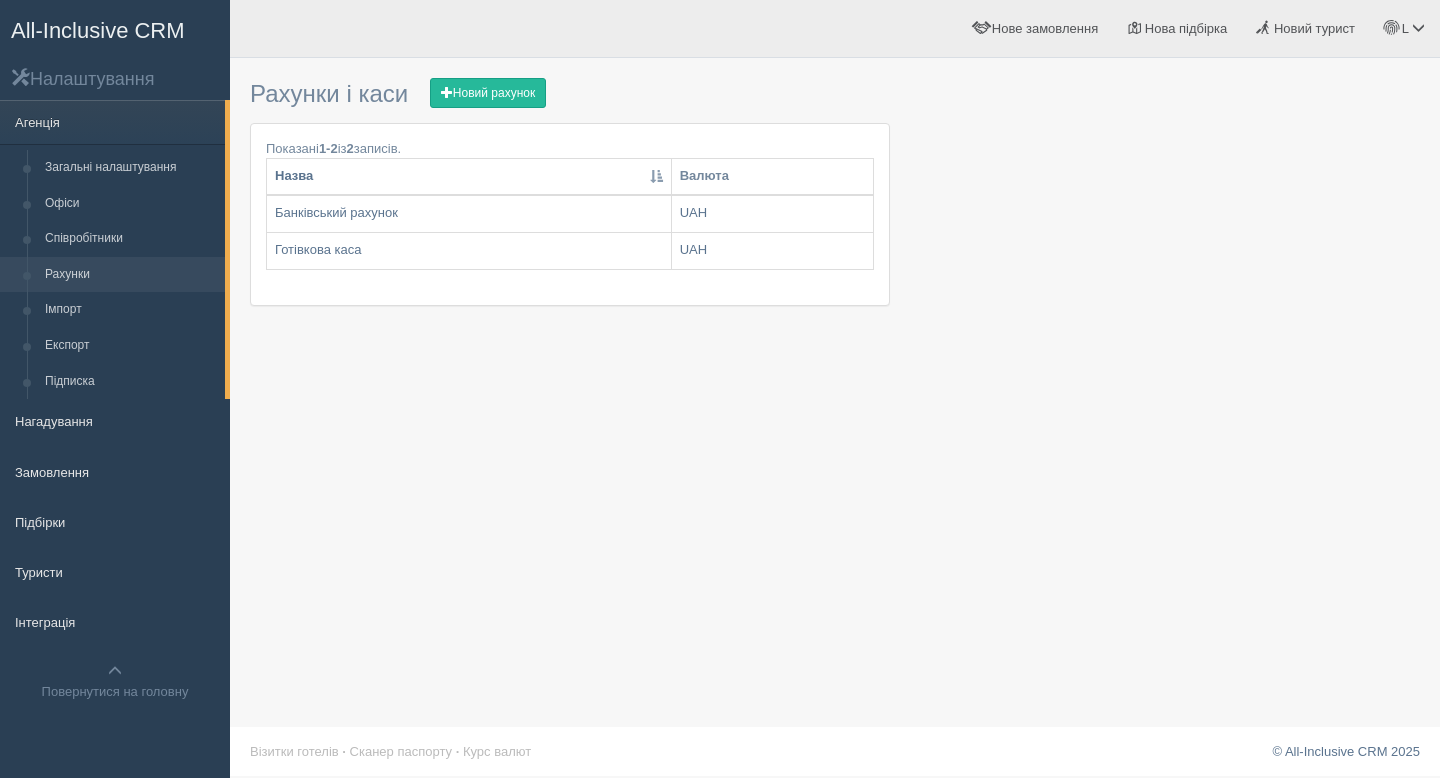 scroll, scrollTop: 0, scrollLeft: 0, axis: both 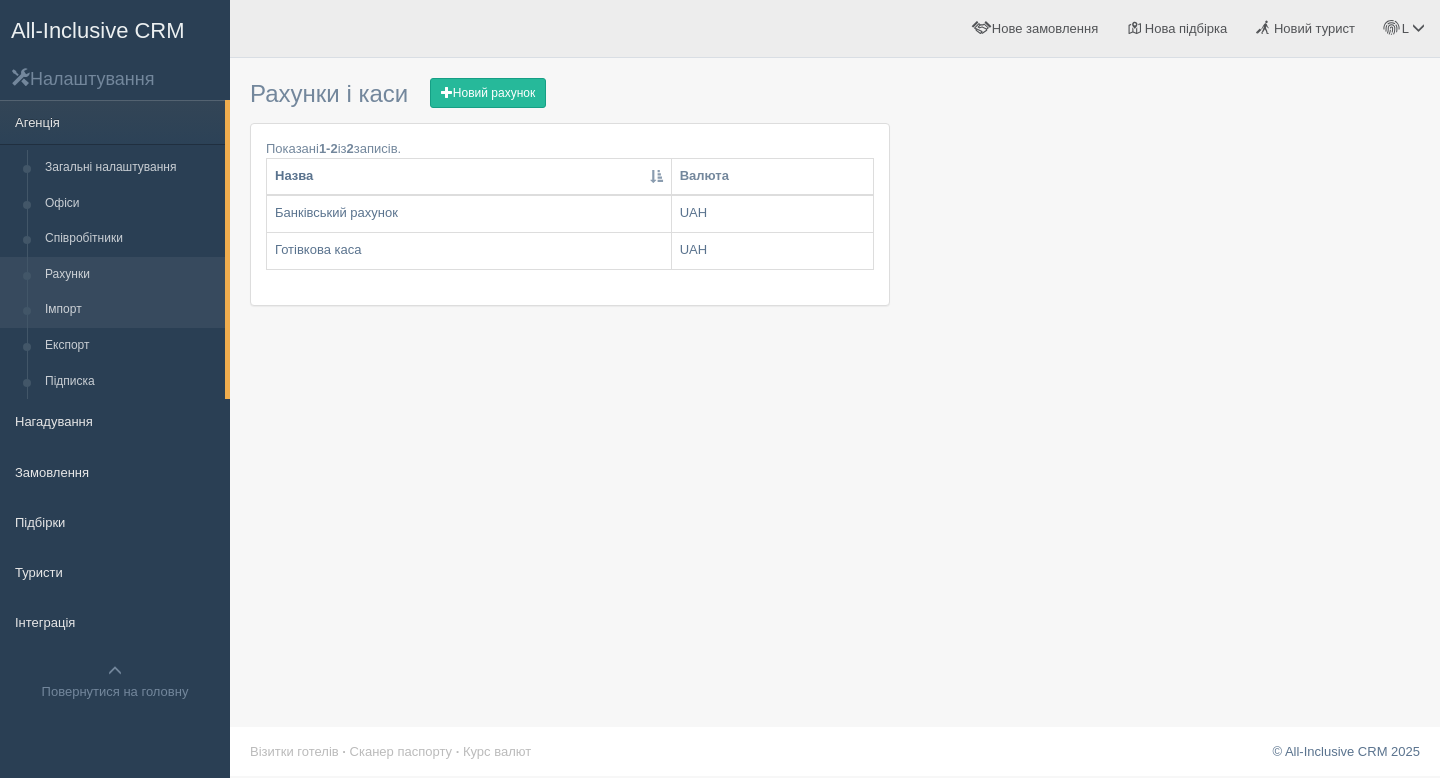 click on "Імпорт" at bounding box center (130, 310) 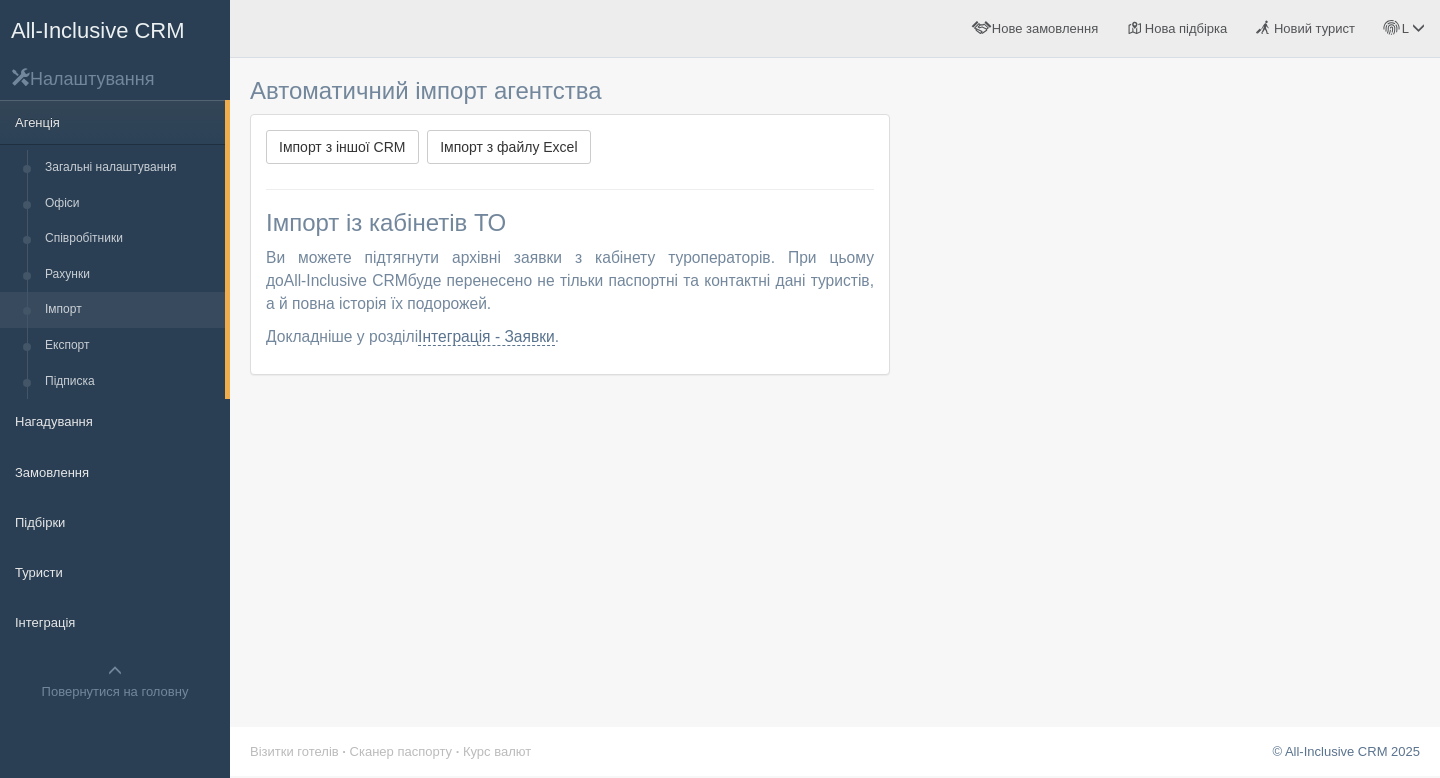 scroll, scrollTop: 0, scrollLeft: 0, axis: both 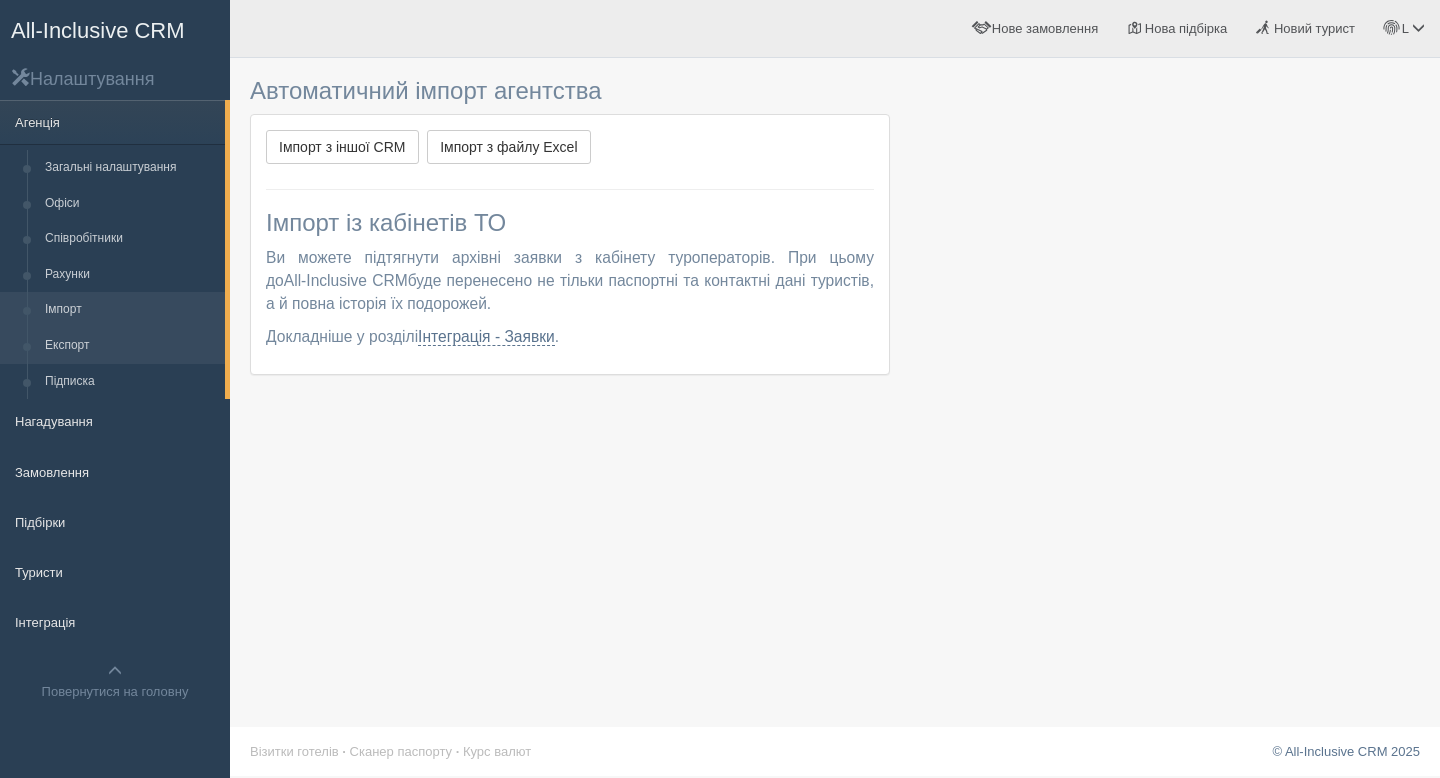 click on "Експорт" at bounding box center [130, 346] 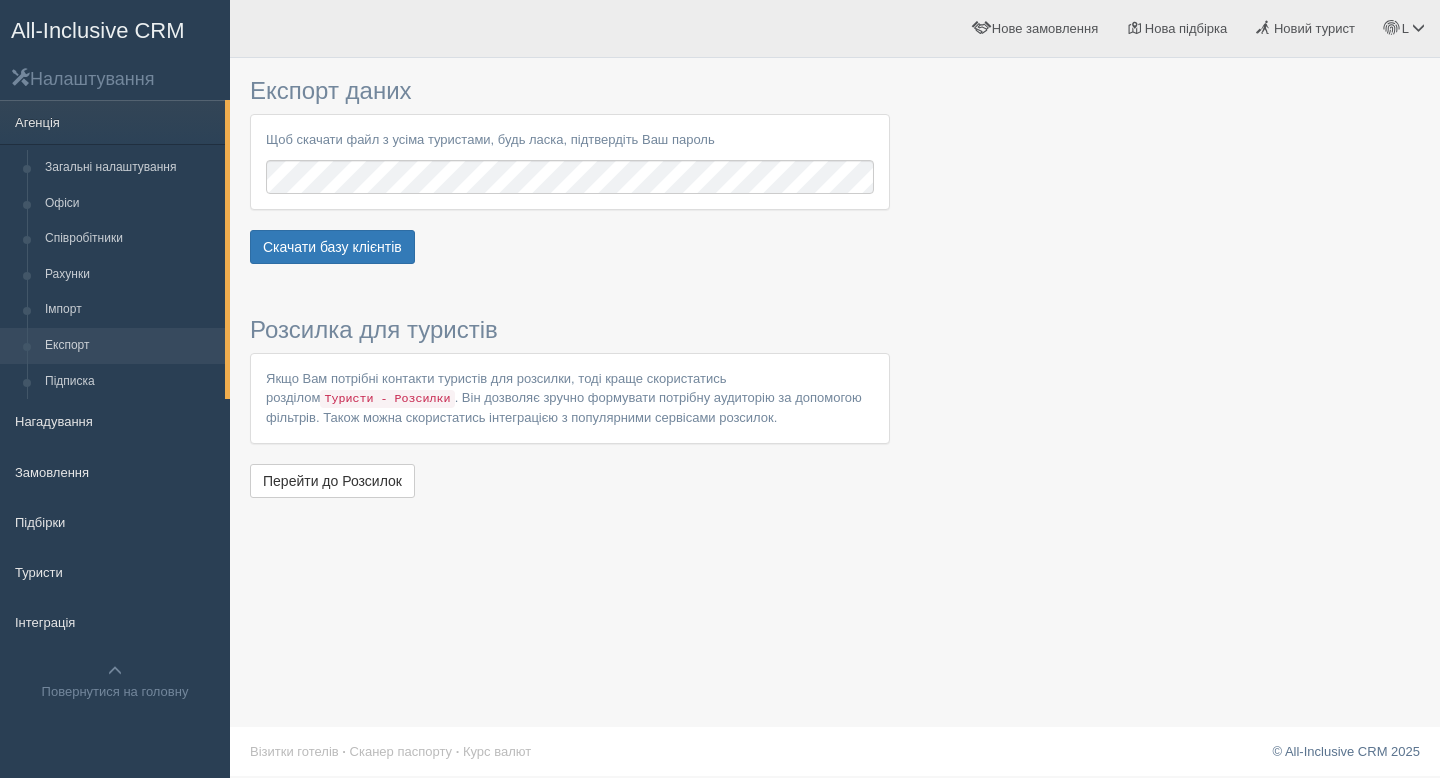 scroll, scrollTop: 0, scrollLeft: 0, axis: both 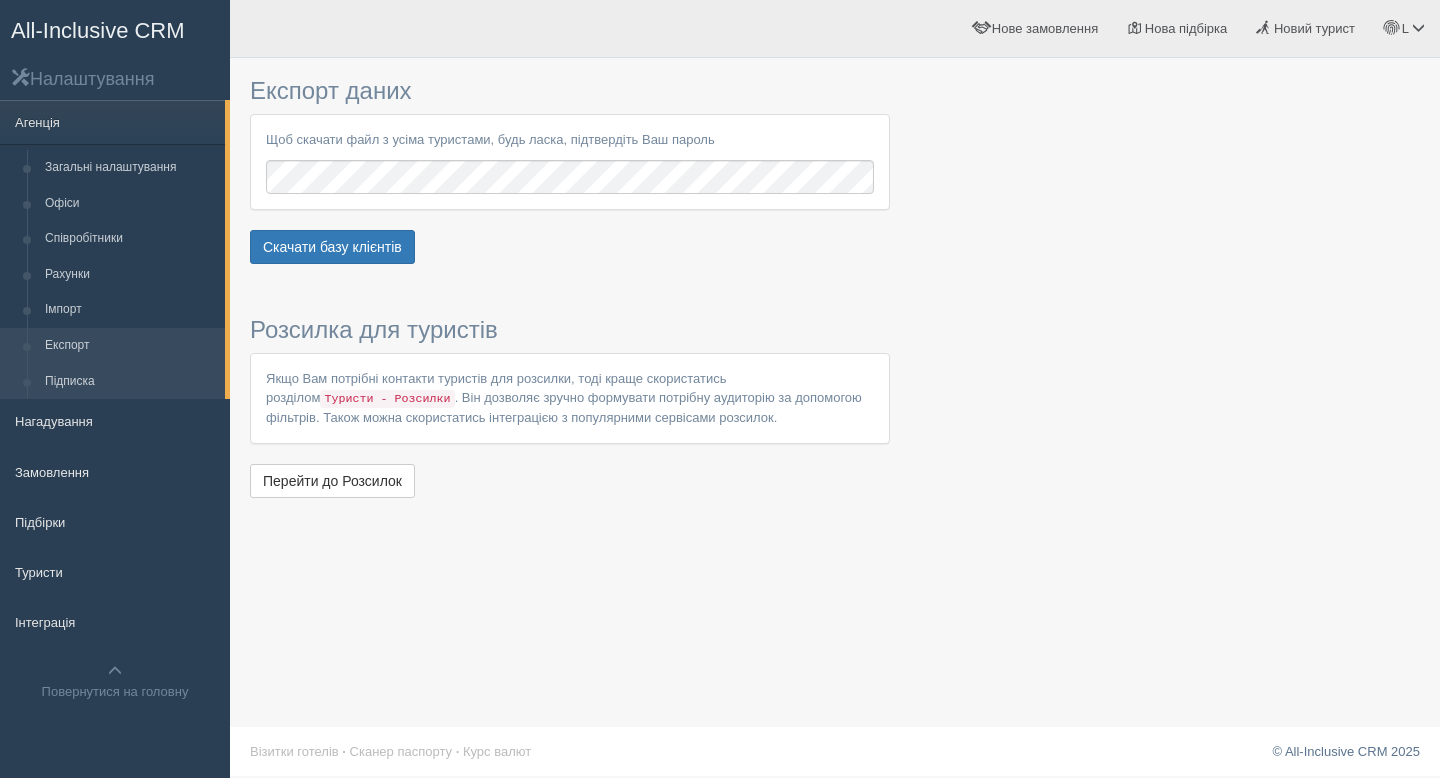 click on "Підписка" at bounding box center (130, 382) 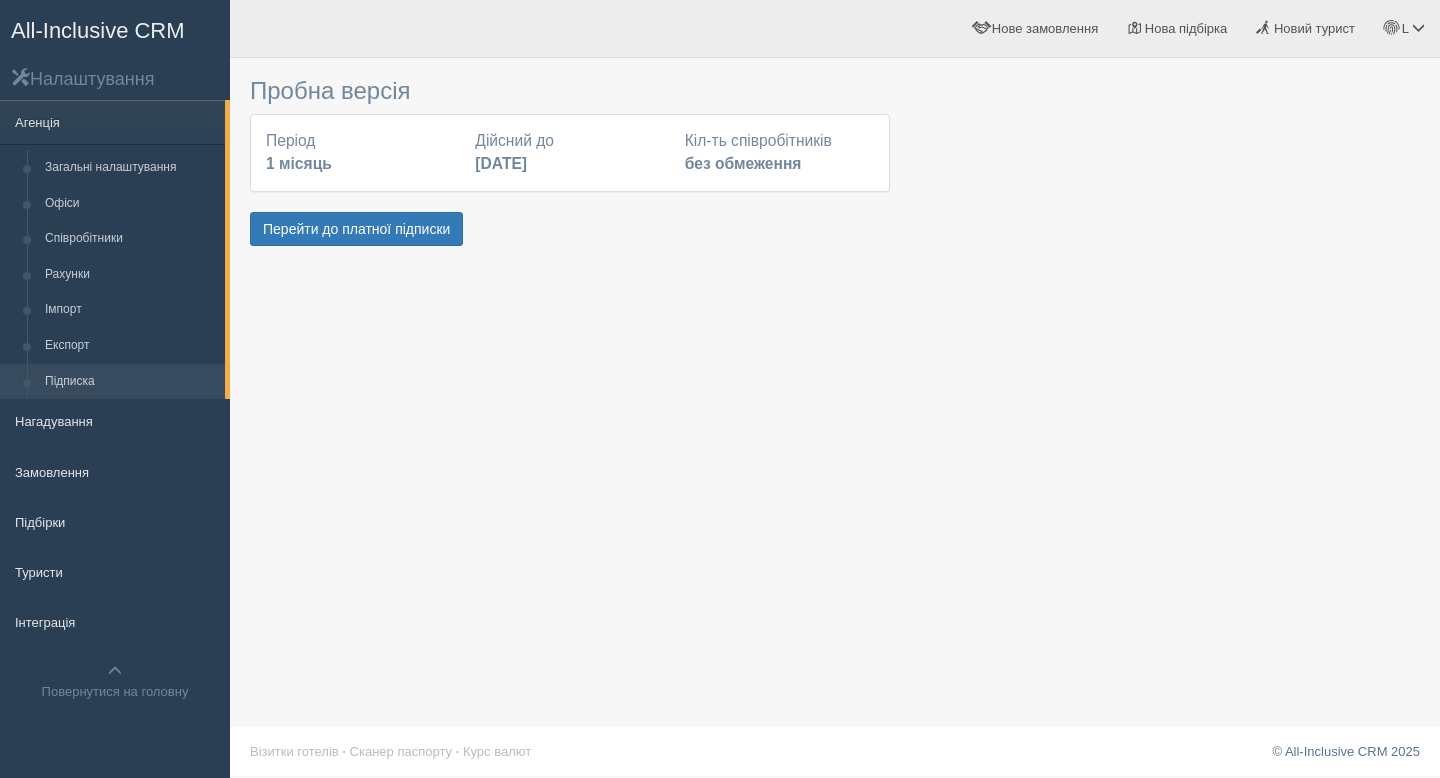 scroll, scrollTop: 0, scrollLeft: 0, axis: both 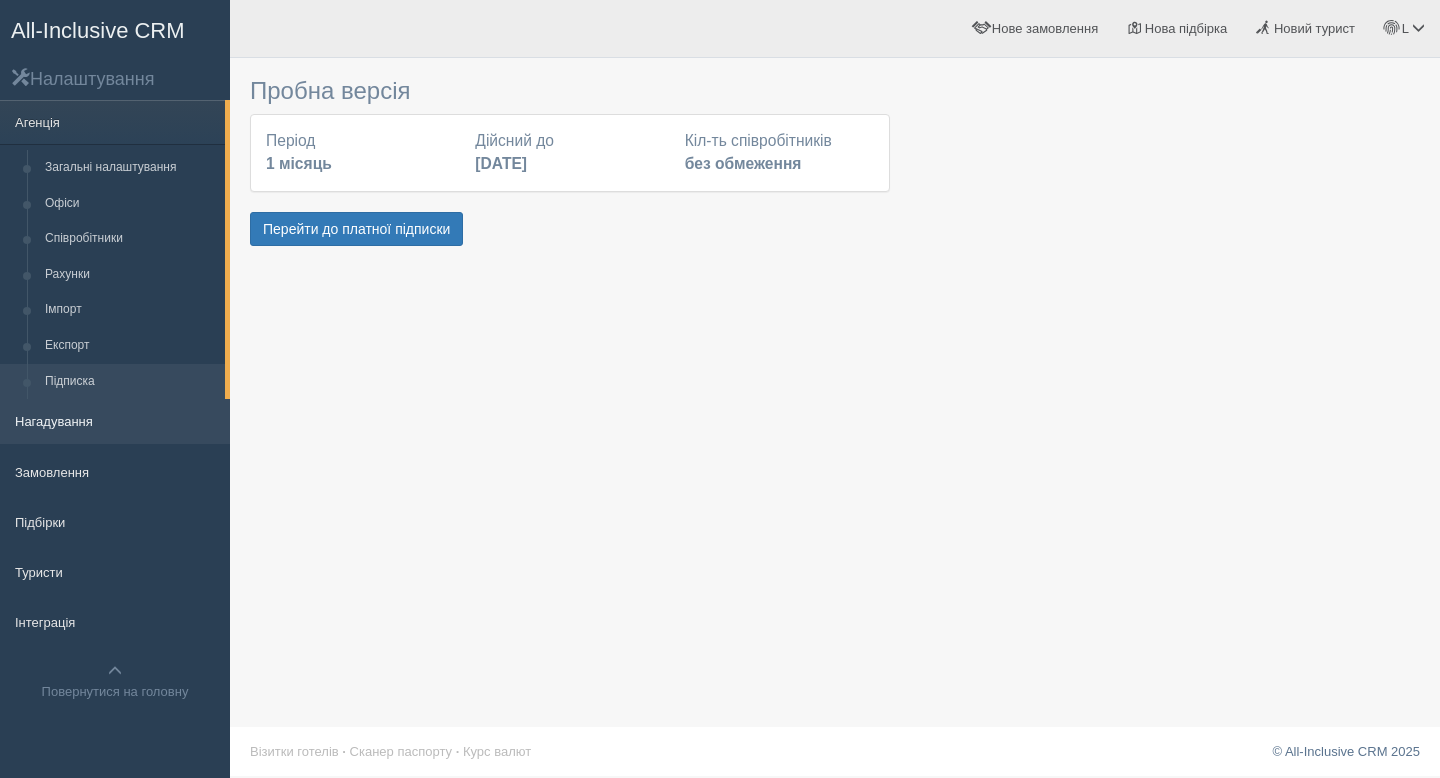 click on "Нагадування" at bounding box center (115, 421) 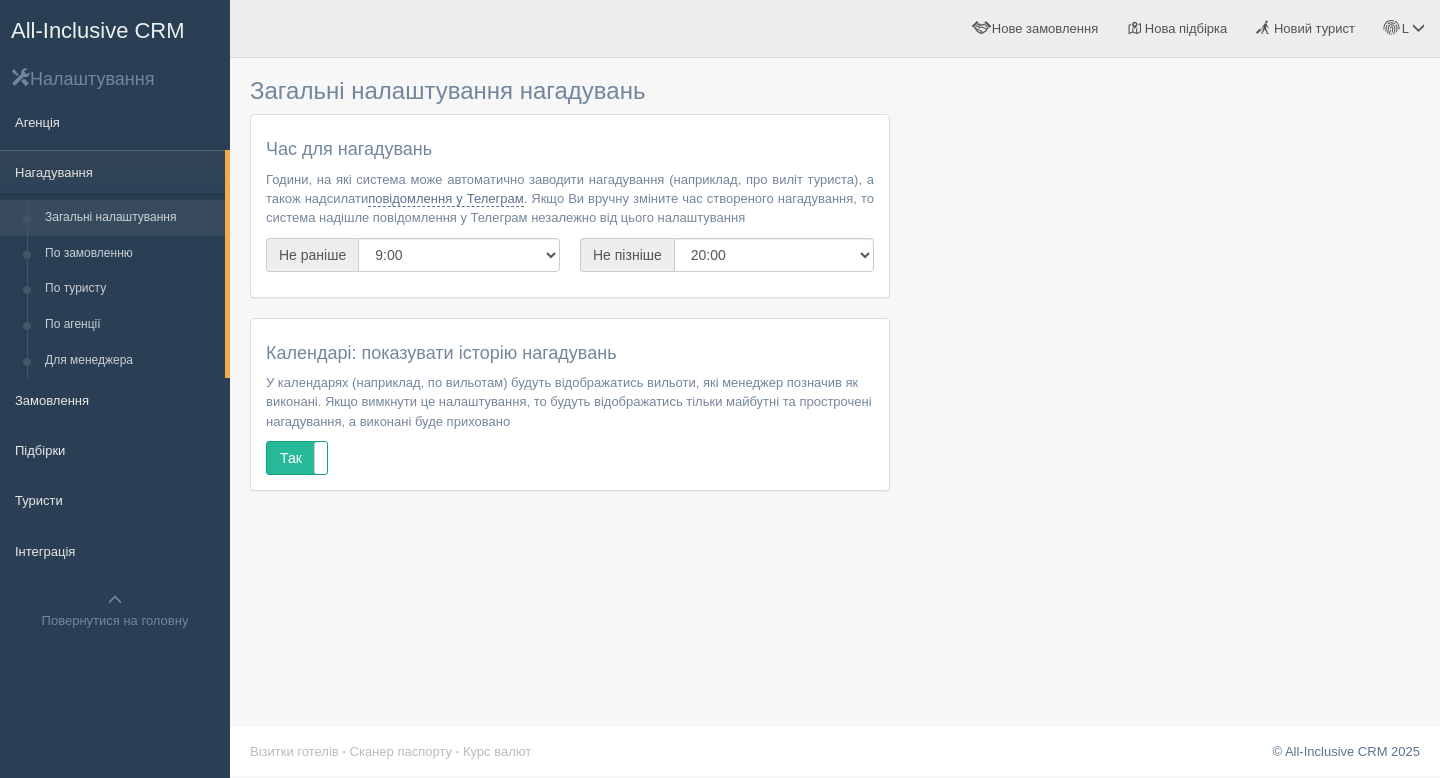 scroll, scrollTop: 0, scrollLeft: 0, axis: both 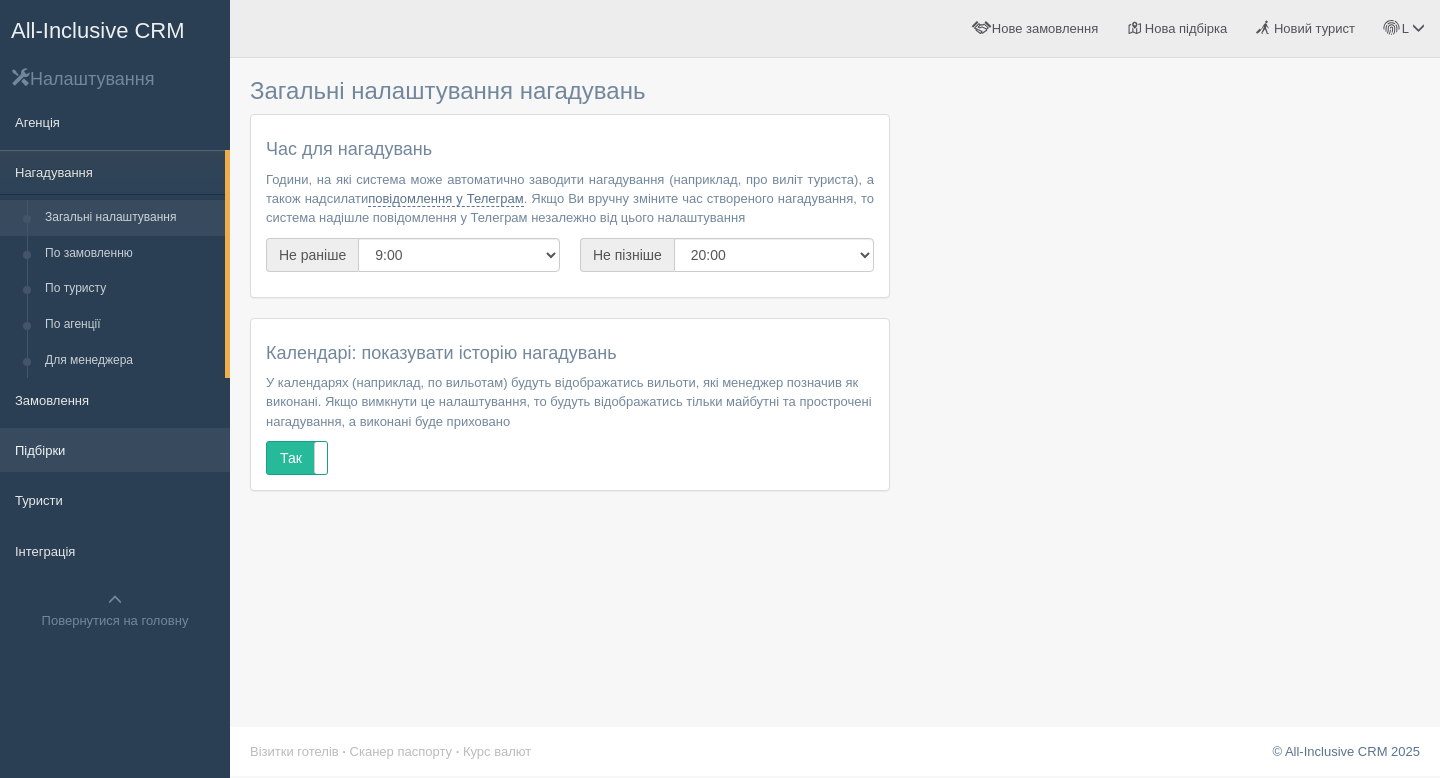 click on "Підбірки" at bounding box center [115, 450] 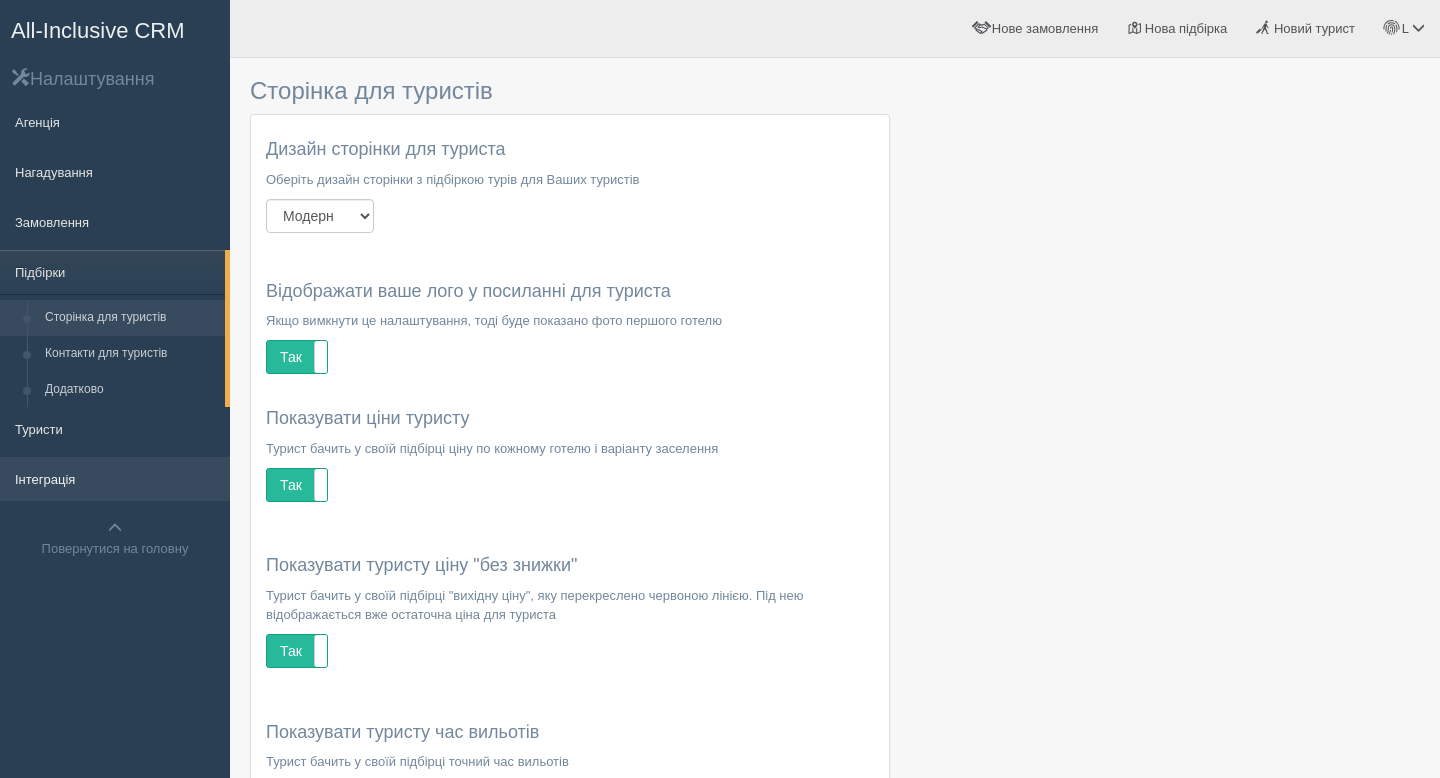 scroll, scrollTop: 0, scrollLeft: 0, axis: both 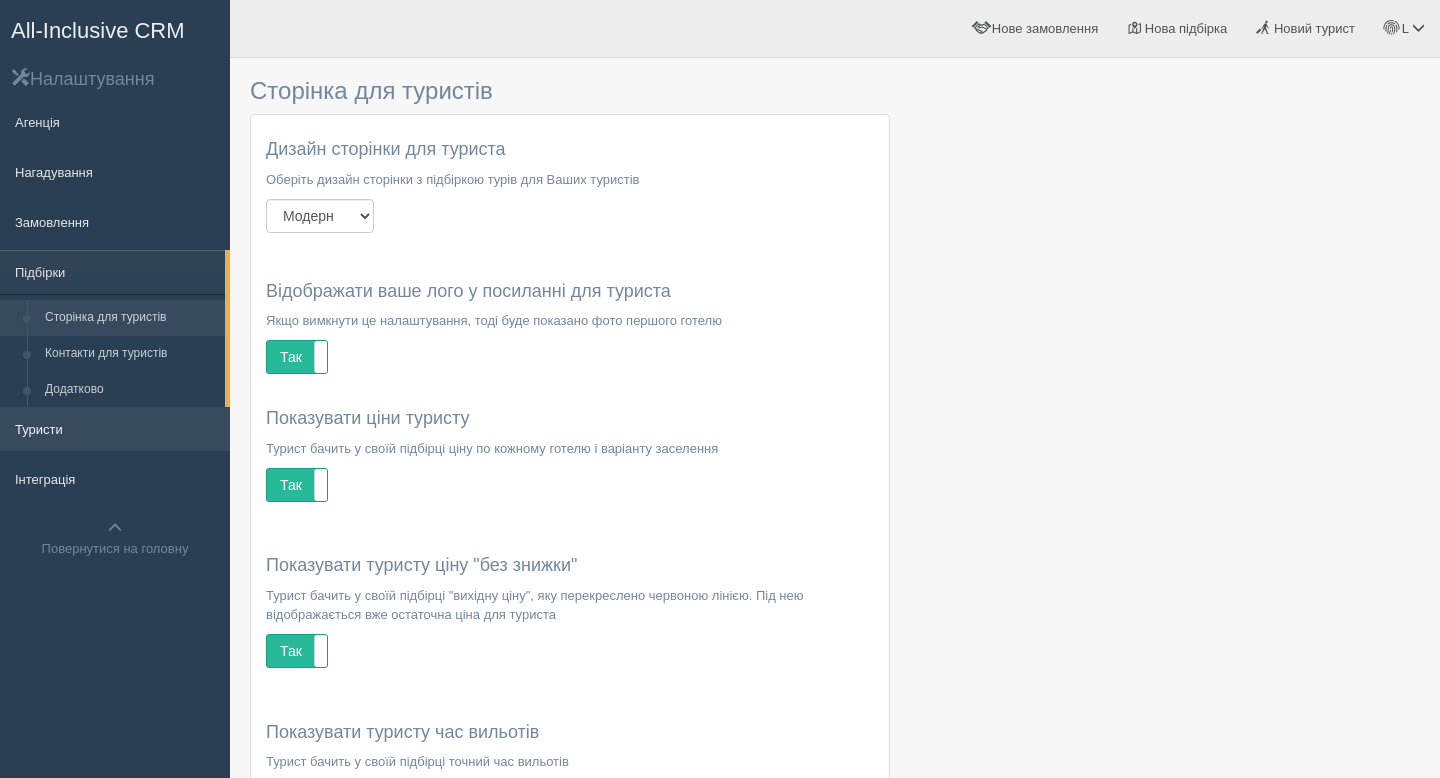 click on "Туристи" at bounding box center [115, 429] 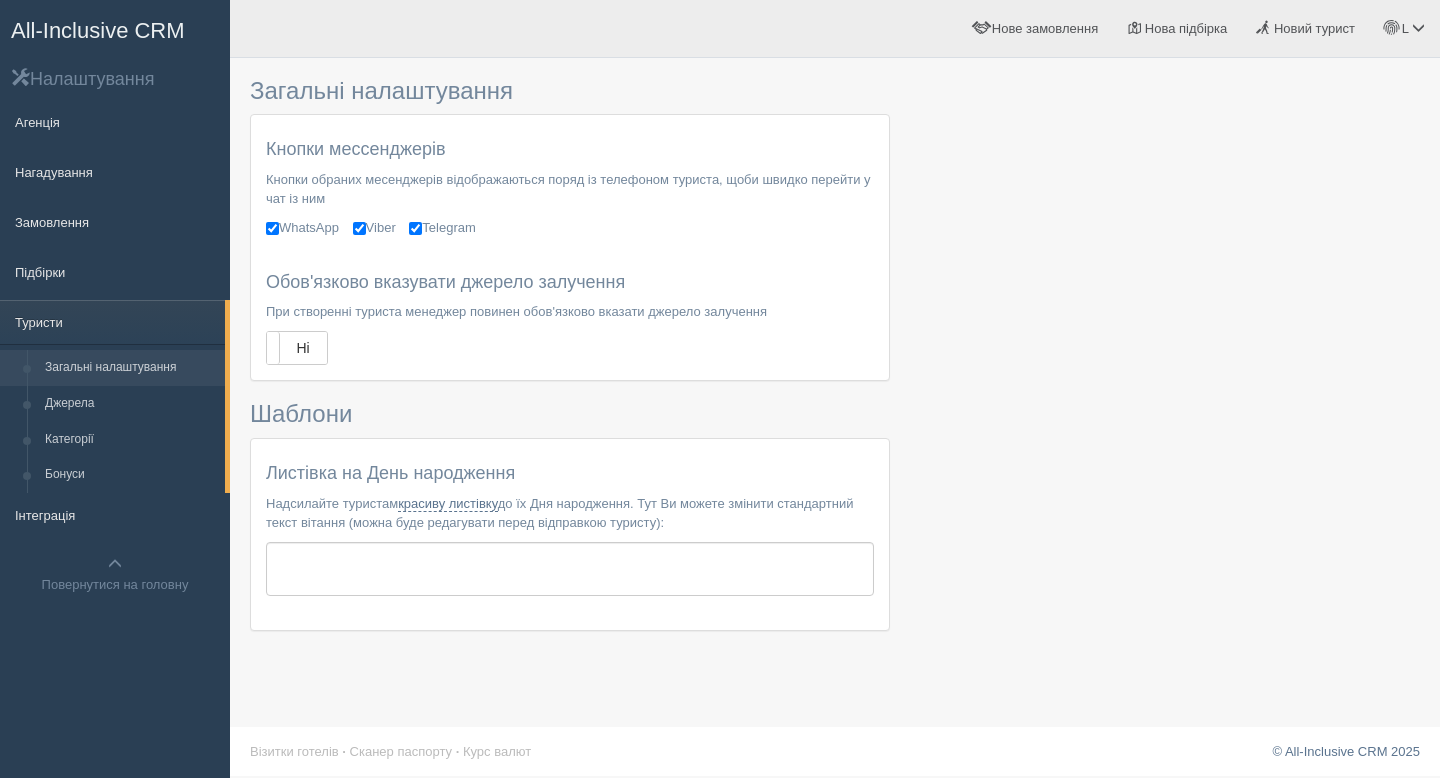 scroll, scrollTop: 0, scrollLeft: 0, axis: both 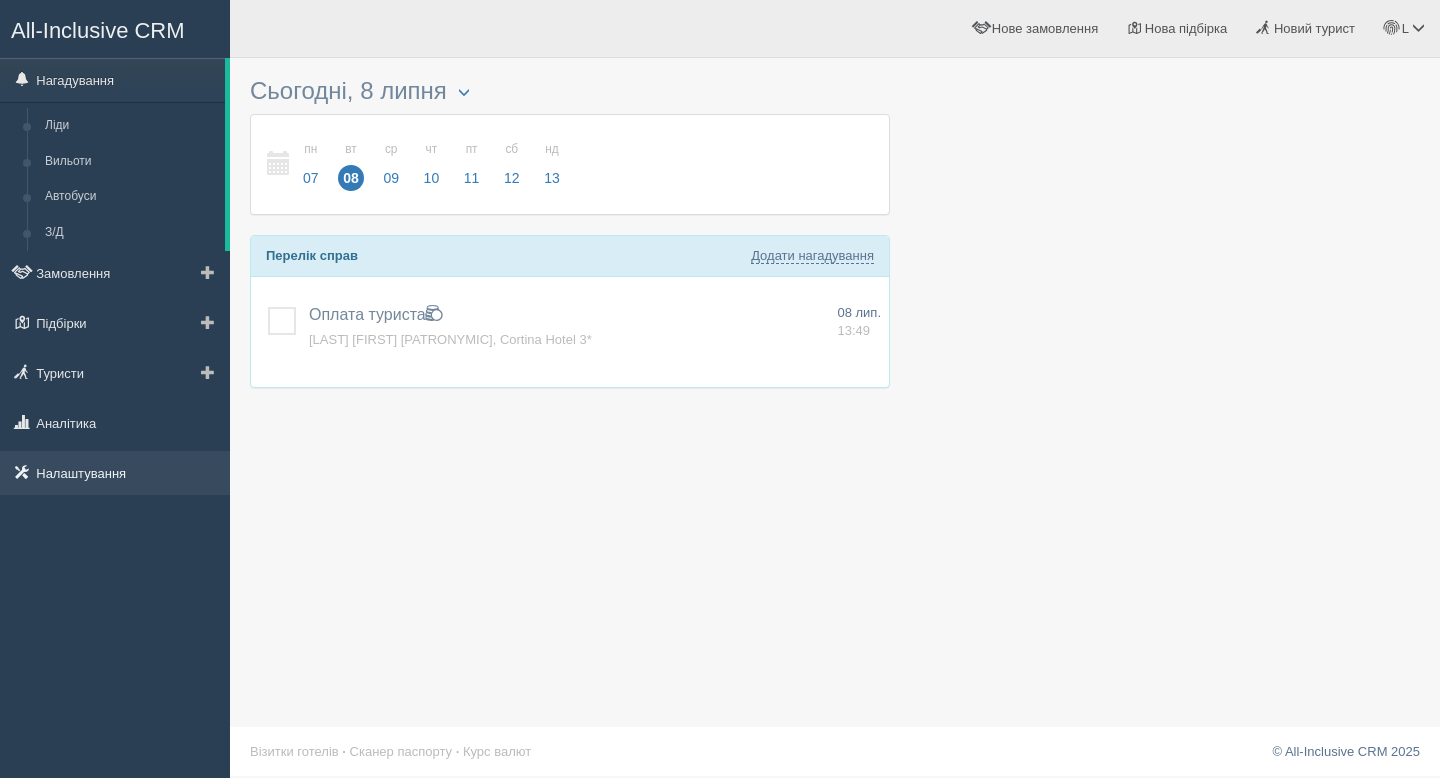 click on "Налаштування" at bounding box center [115, 473] 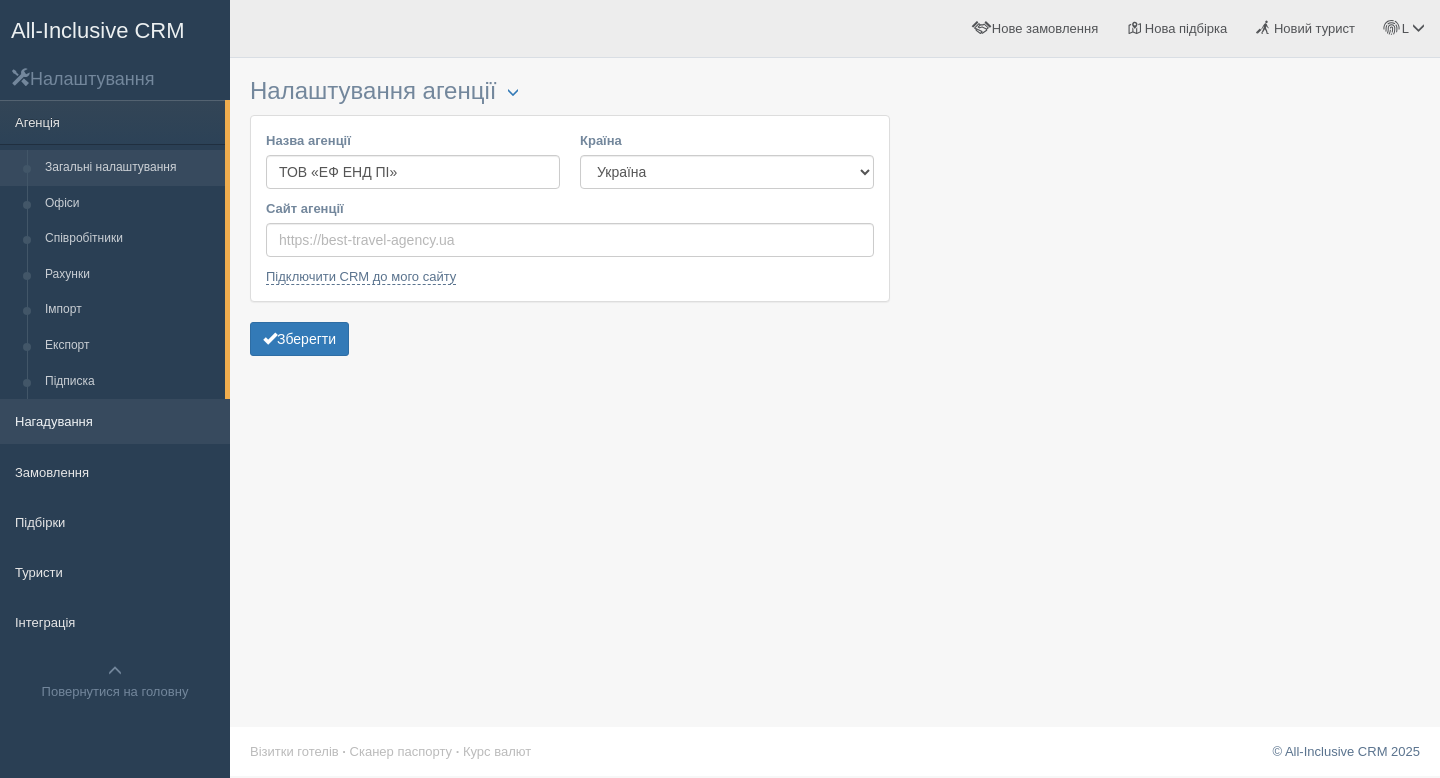 scroll, scrollTop: 0, scrollLeft: 0, axis: both 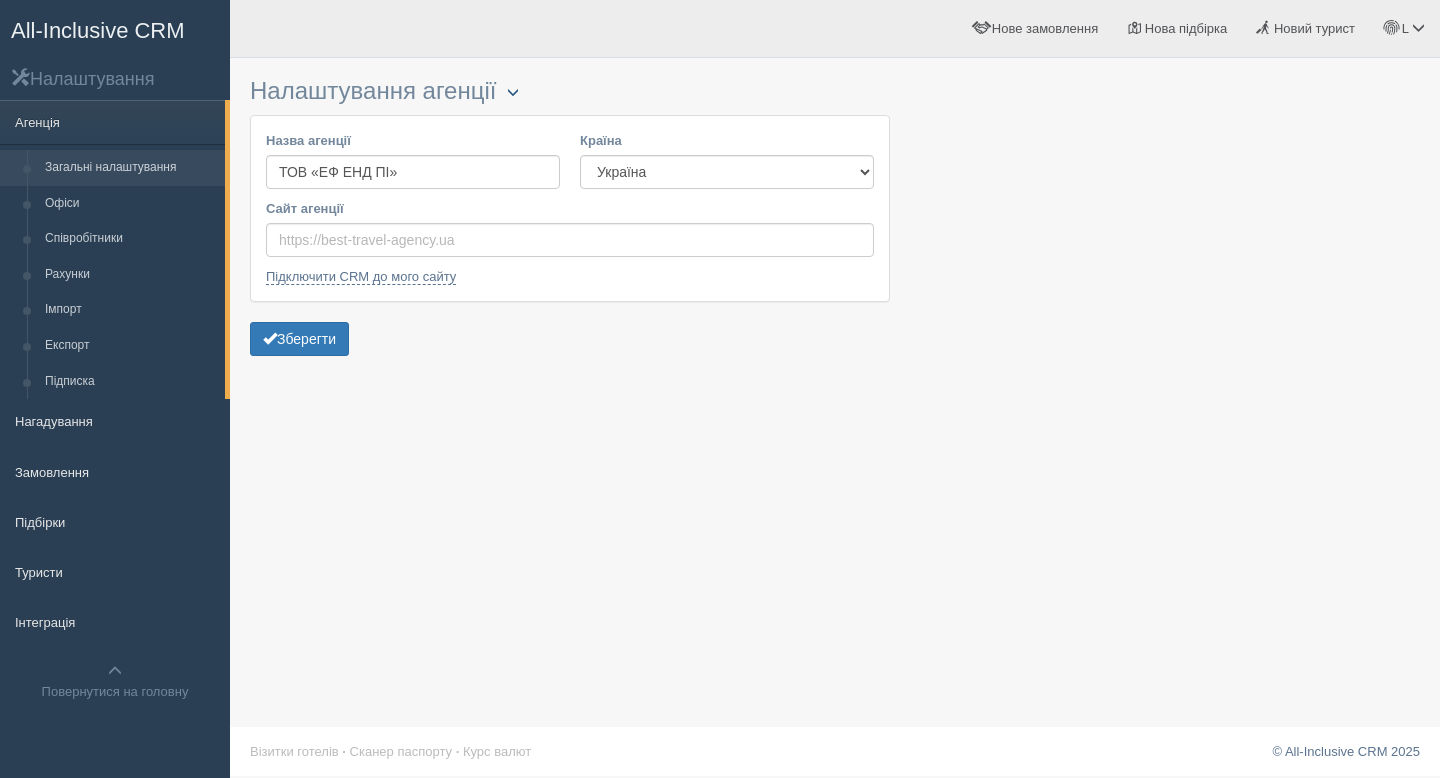 click at bounding box center (513, 93) 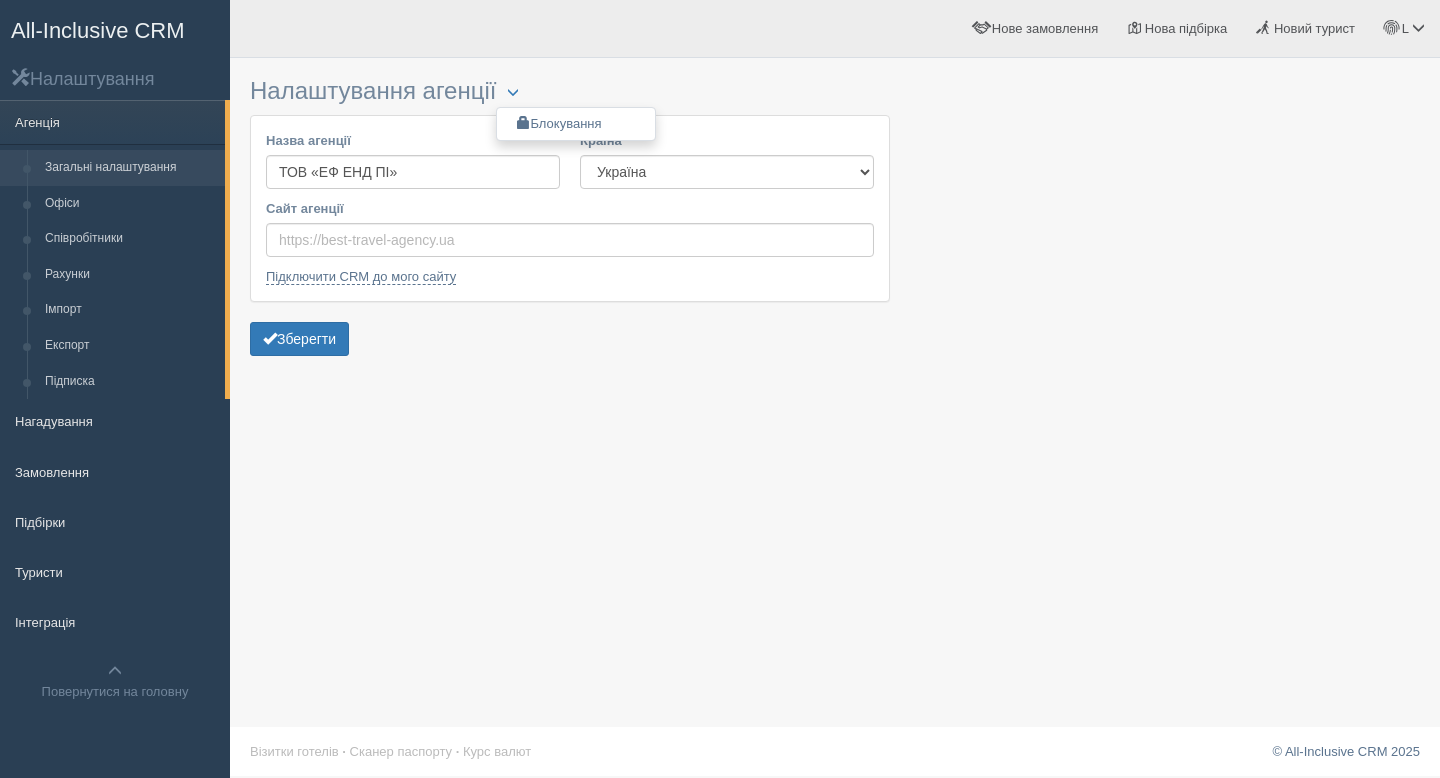 click on "Налаштування агенції
Блокування" at bounding box center [570, 91] 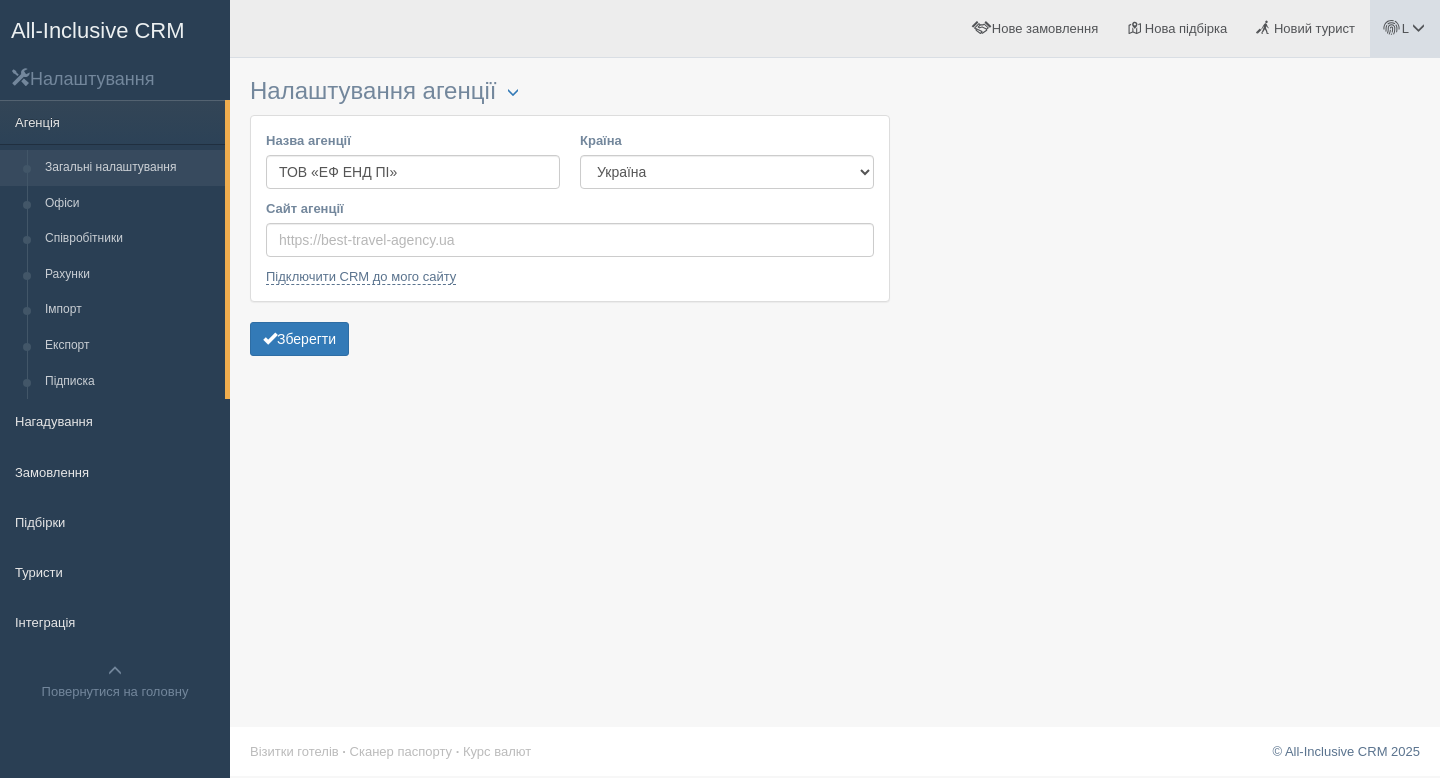 click on "L" at bounding box center (1405, 28) 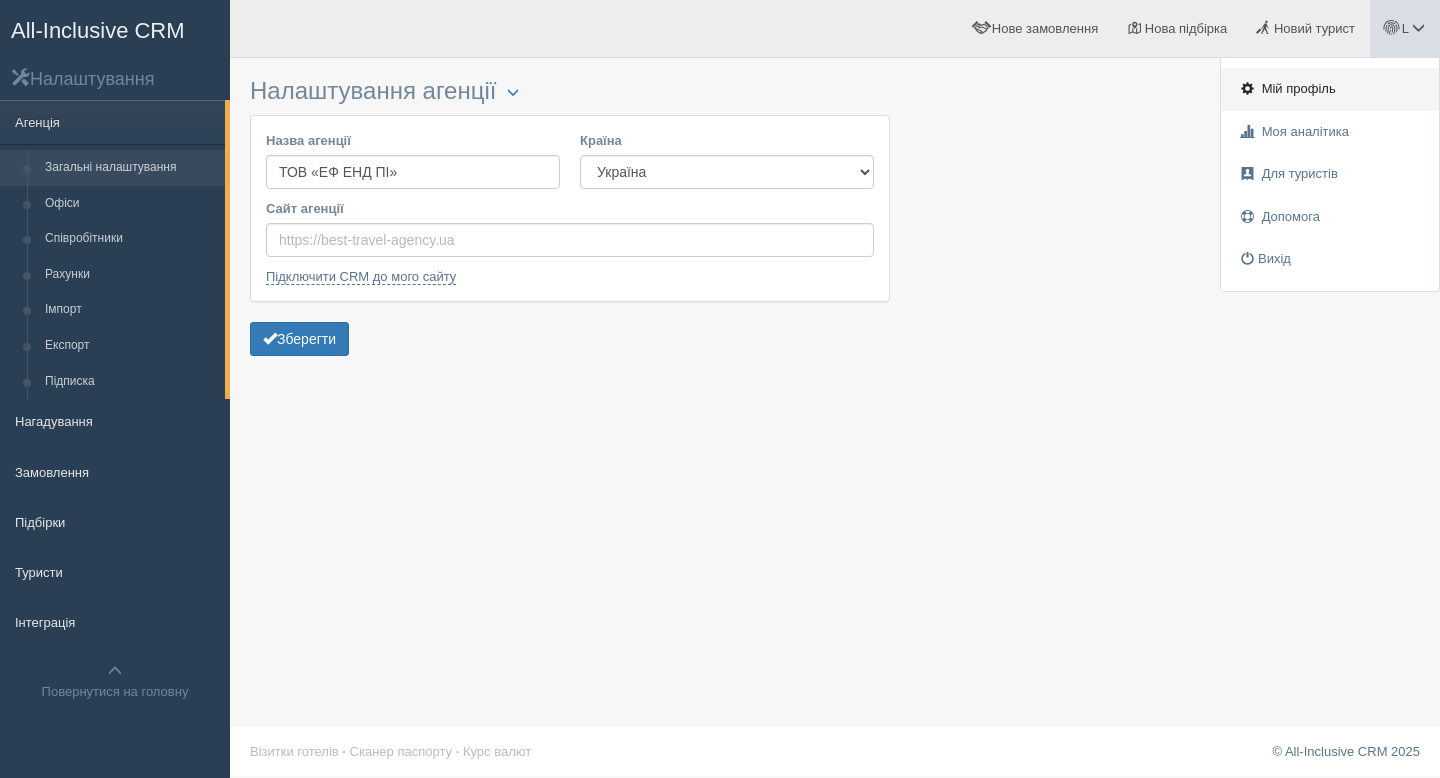 click on "Мій профіль" at bounding box center [1299, 88] 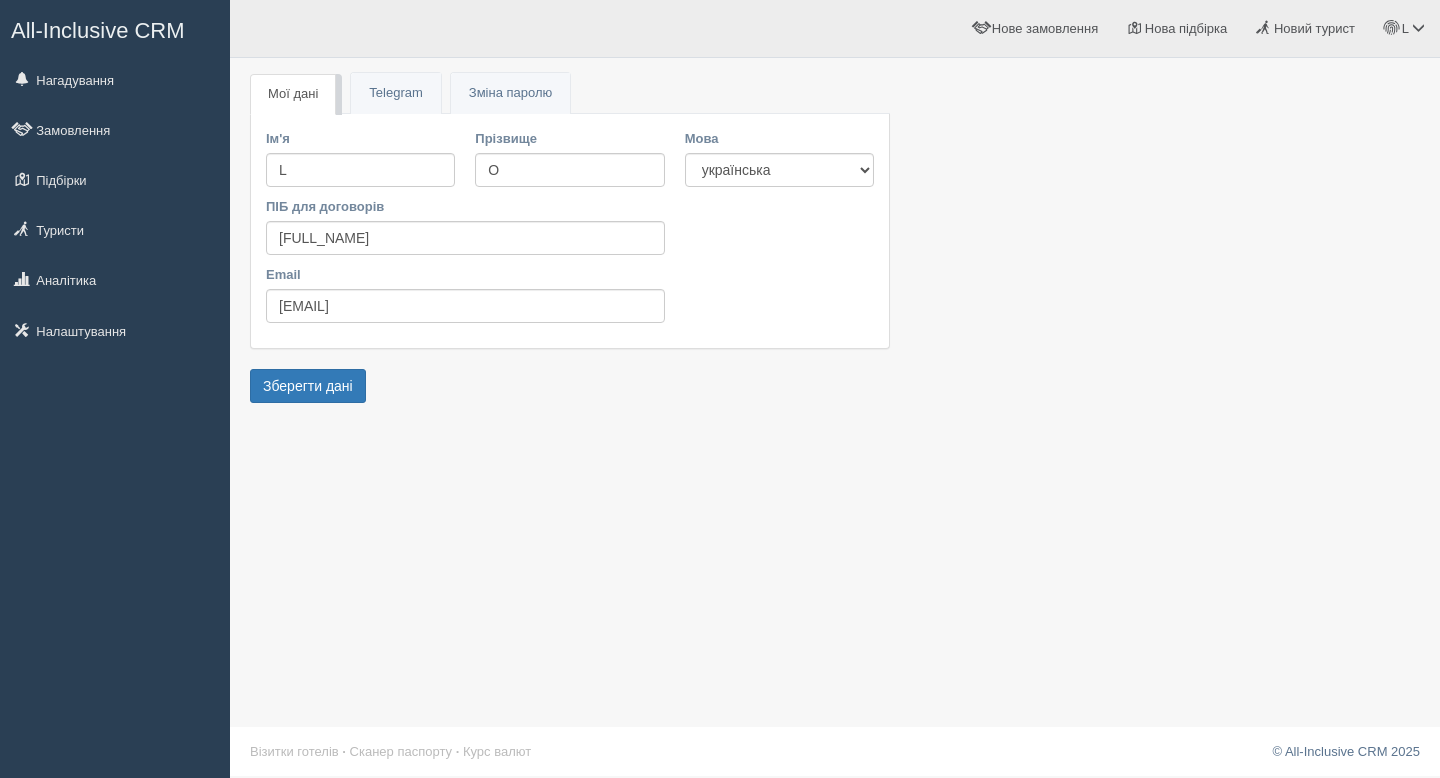 scroll, scrollTop: 0, scrollLeft: 0, axis: both 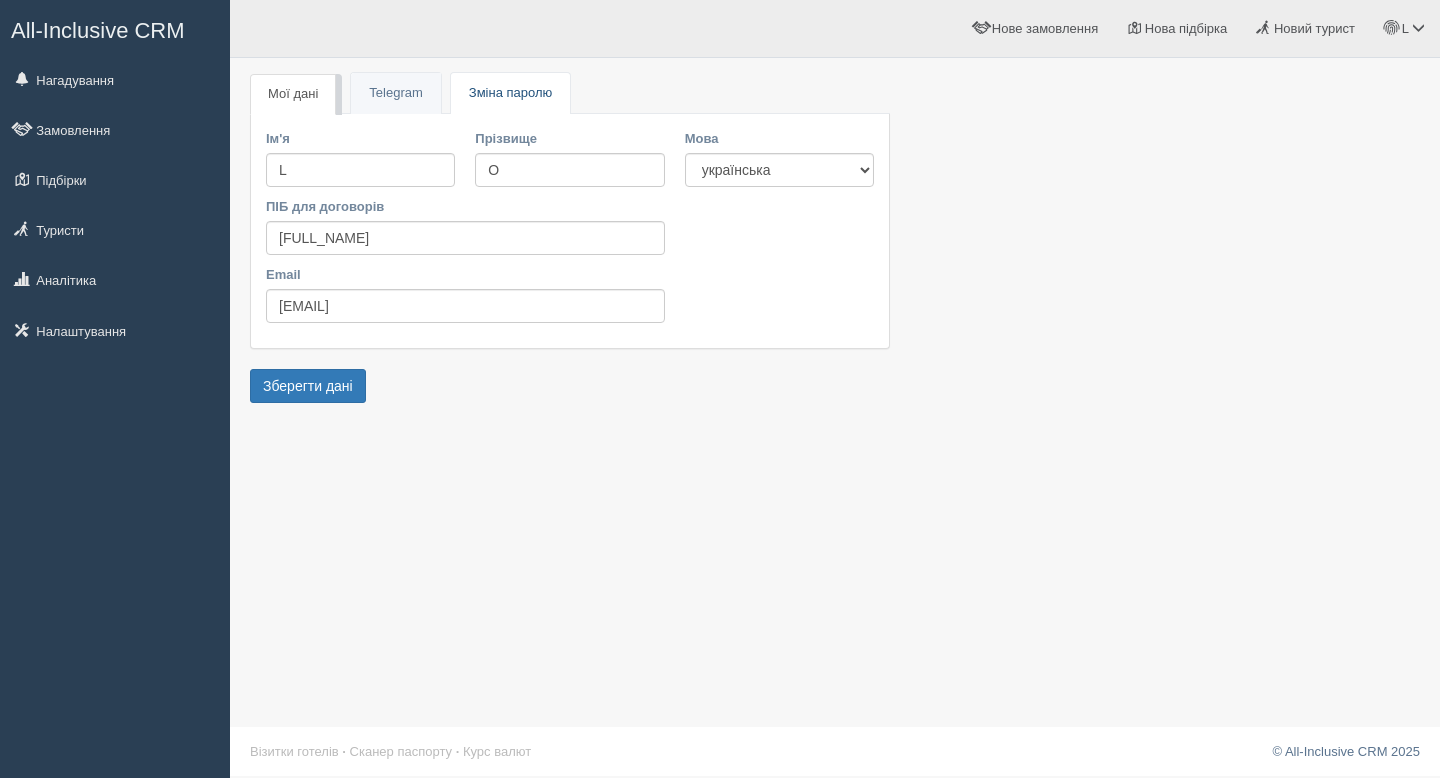 click on "Зміна паролю" at bounding box center (510, 92) 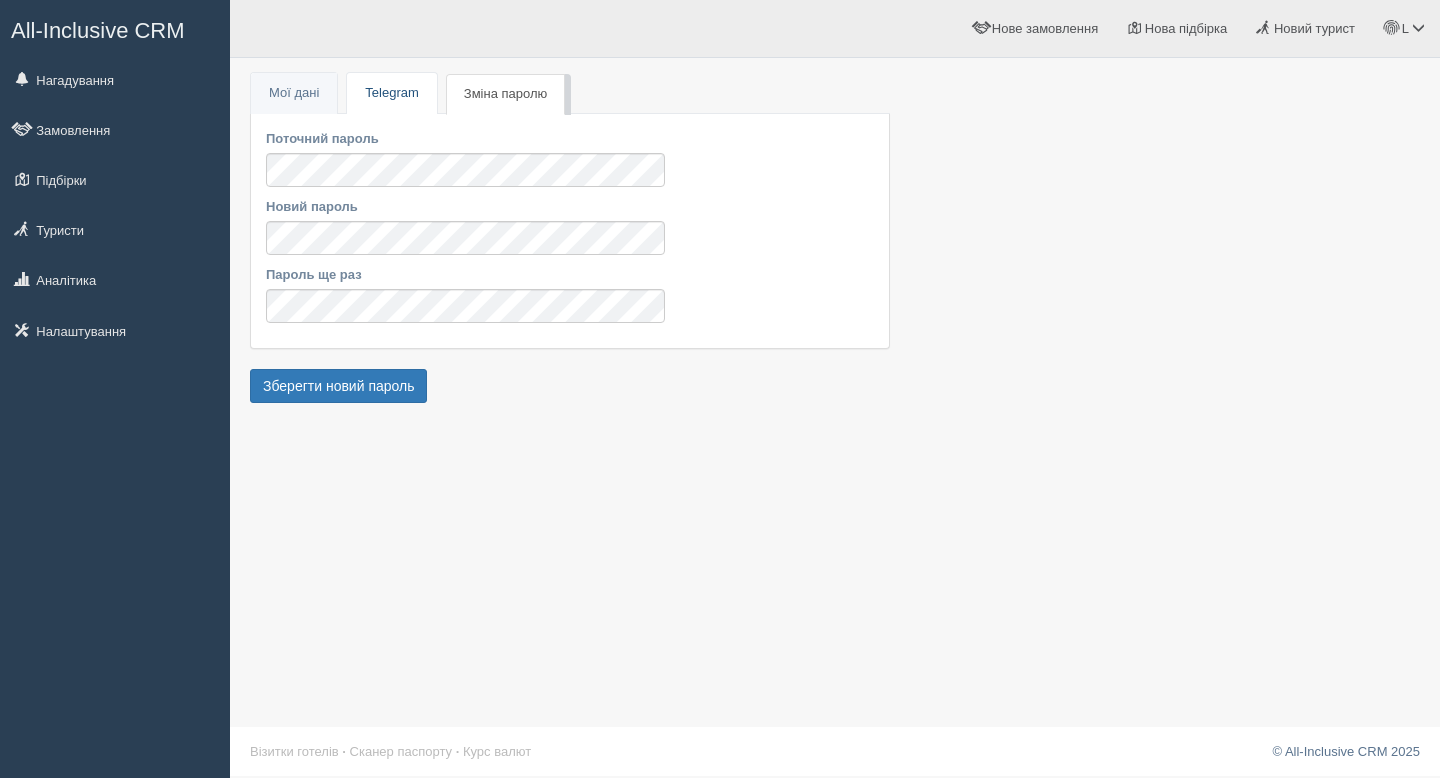 scroll, scrollTop: 0, scrollLeft: 0, axis: both 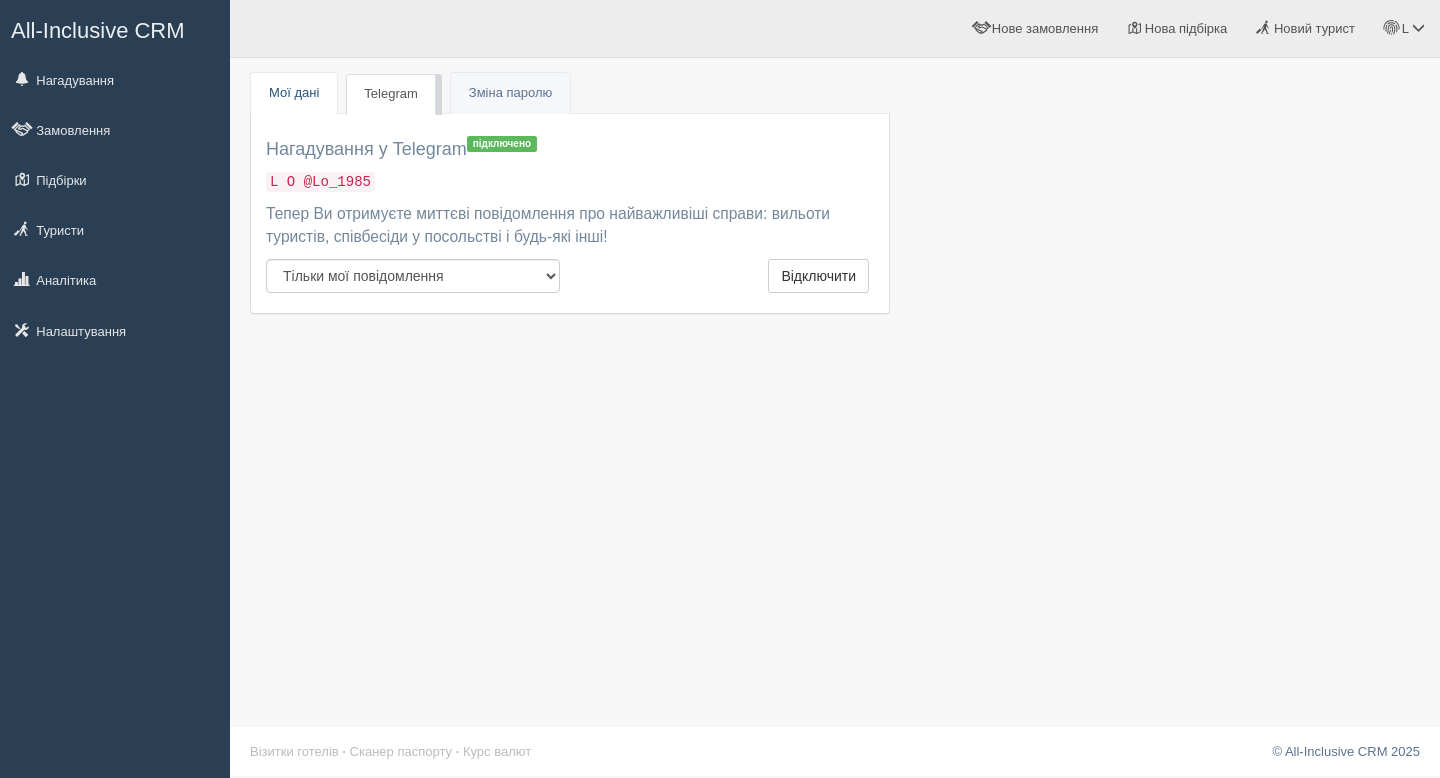 click on "Мої дані" at bounding box center (294, 93) 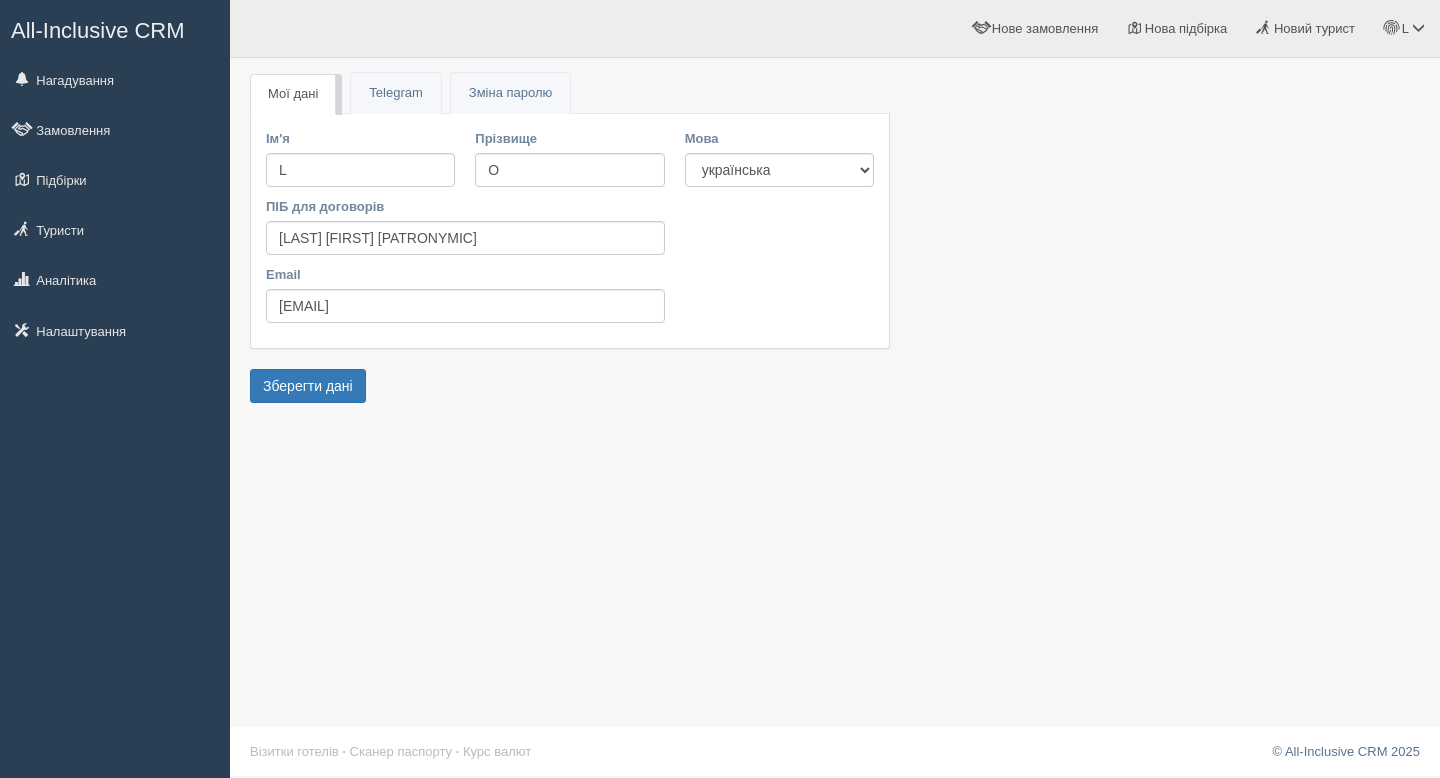 scroll, scrollTop: 0, scrollLeft: 0, axis: both 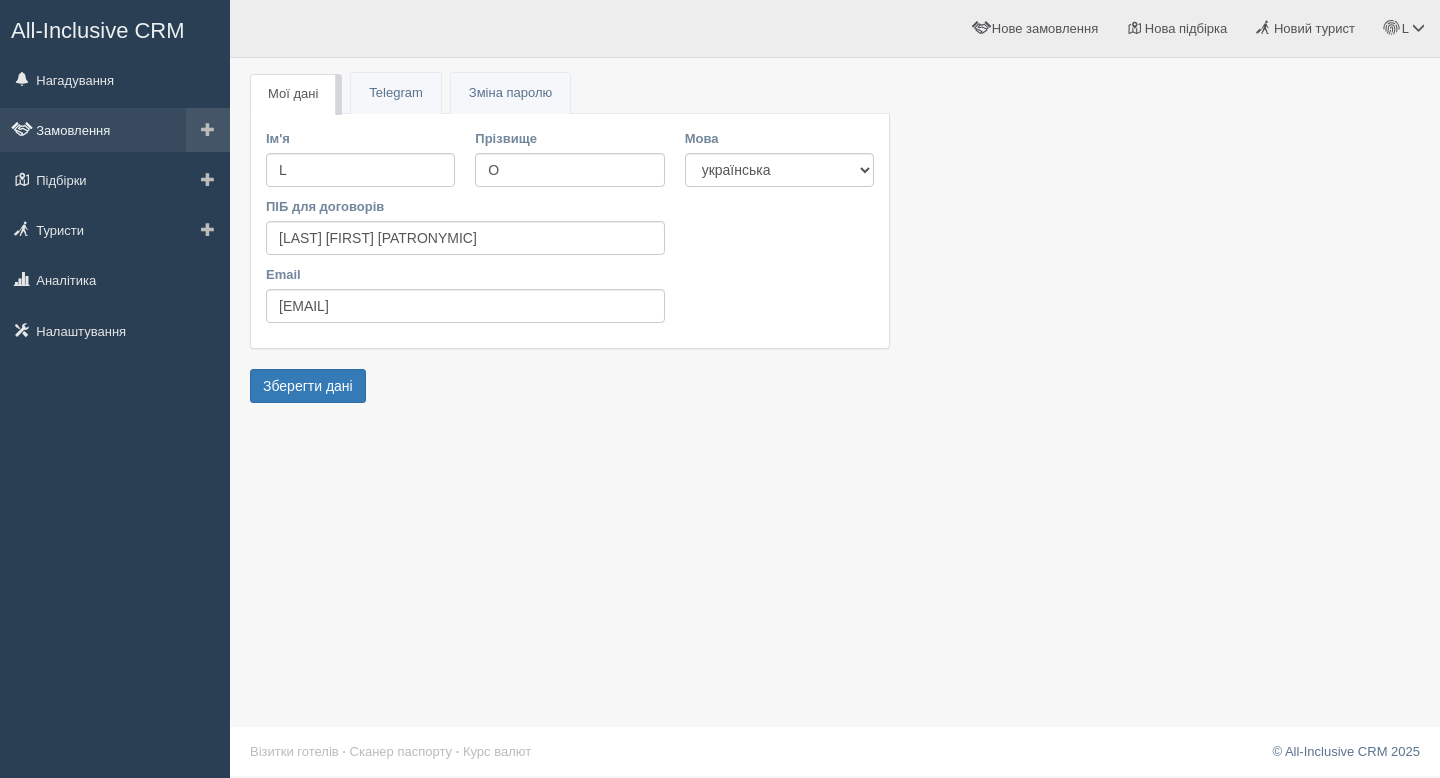 click on "Замовлення" at bounding box center [115, 130] 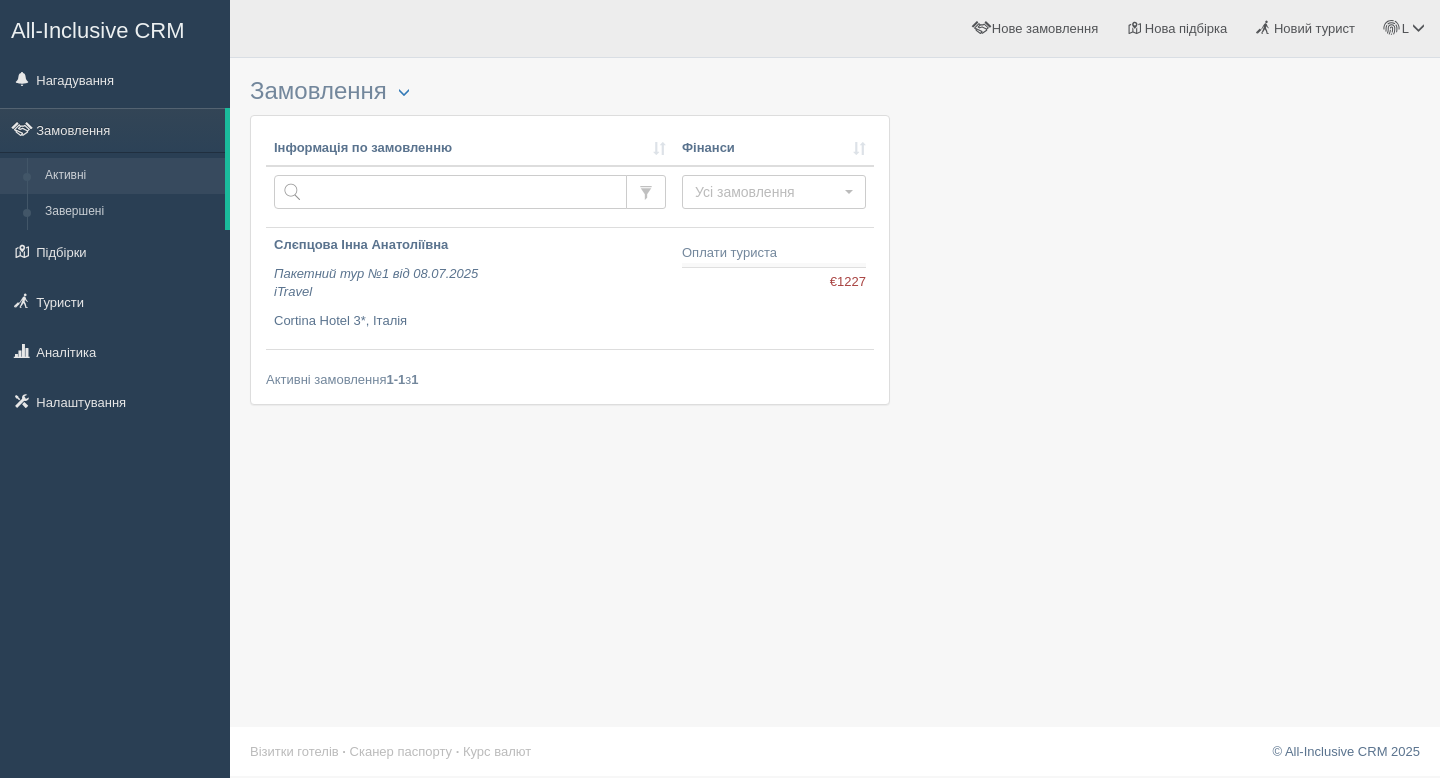 scroll, scrollTop: 0, scrollLeft: 0, axis: both 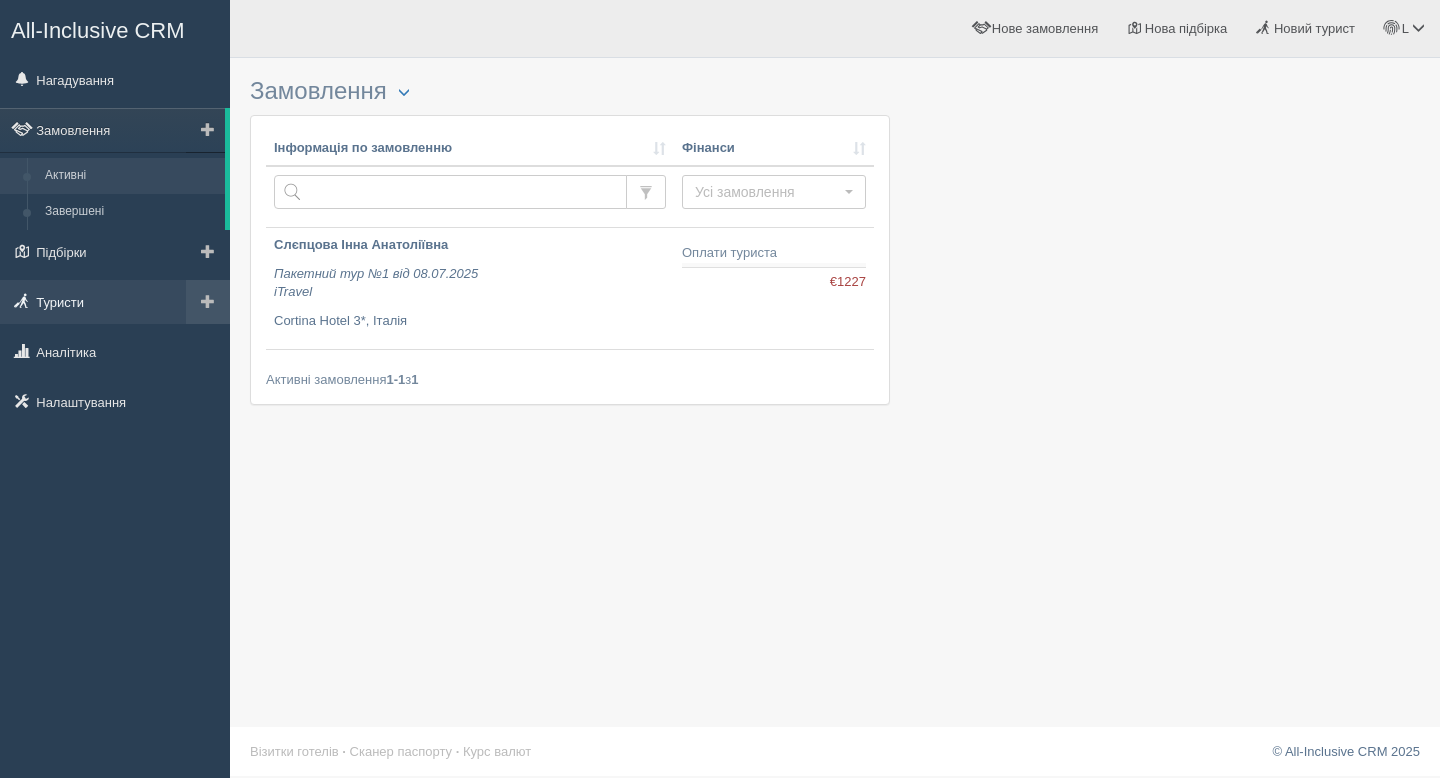 click on "Туристи" at bounding box center [115, 302] 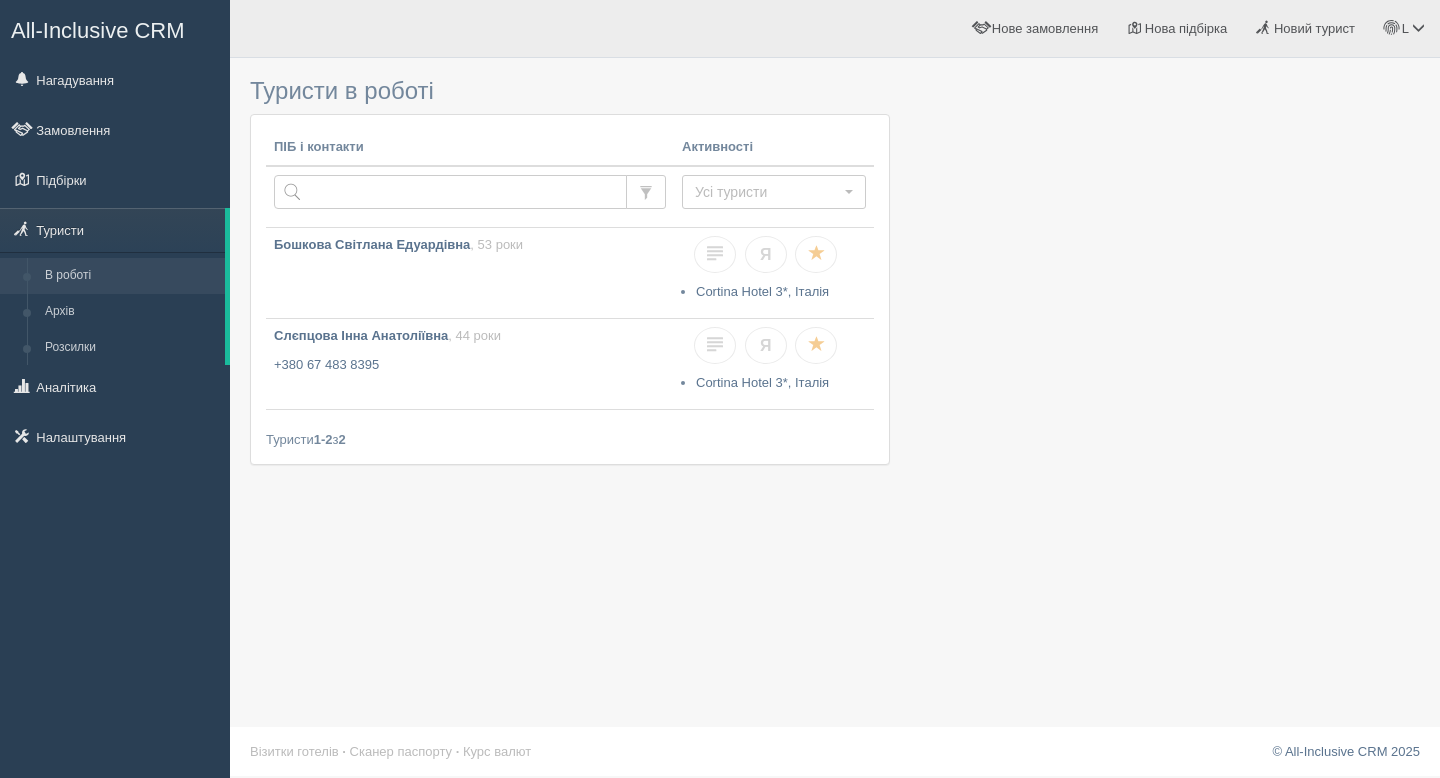 scroll, scrollTop: 0, scrollLeft: 0, axis: both 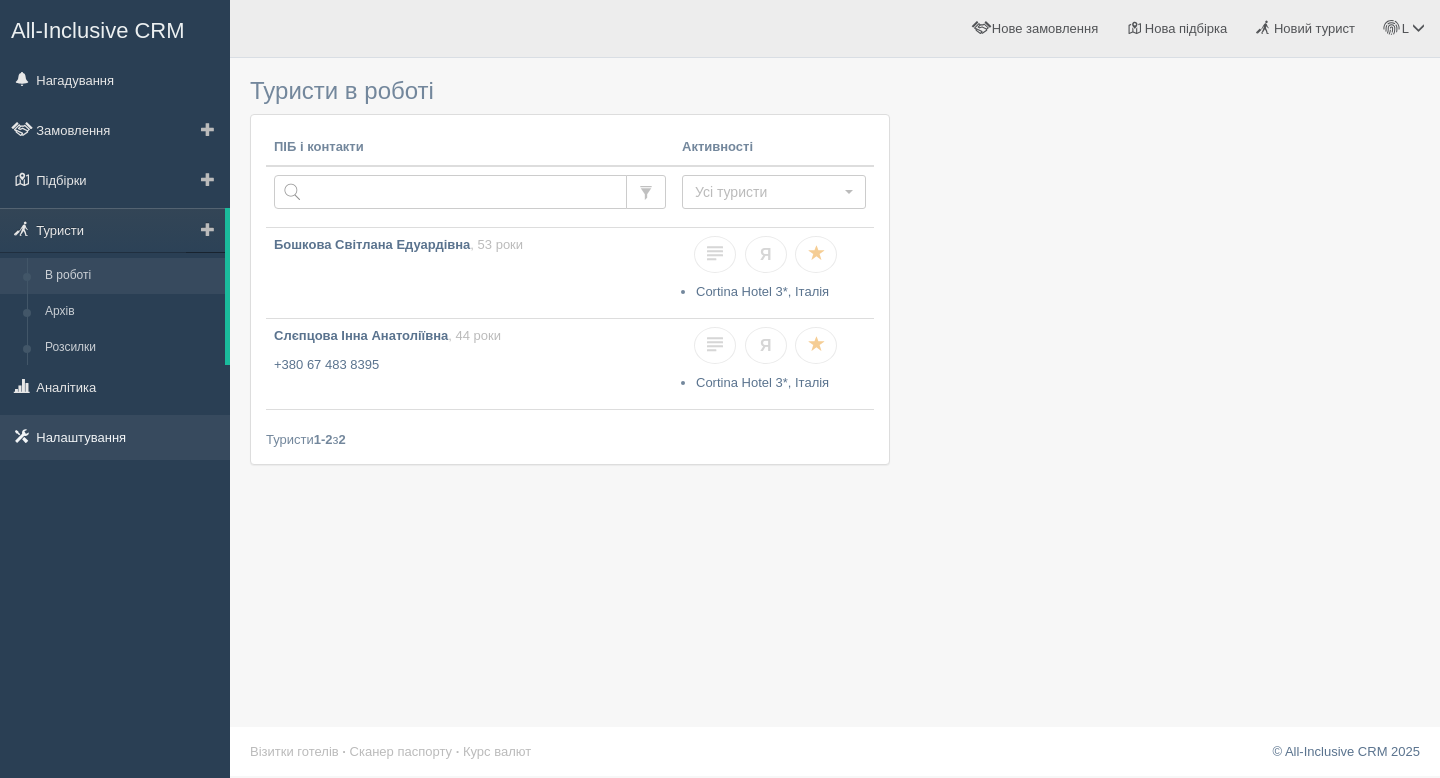 click on "Налаштування" at bounding box center (115, 437) 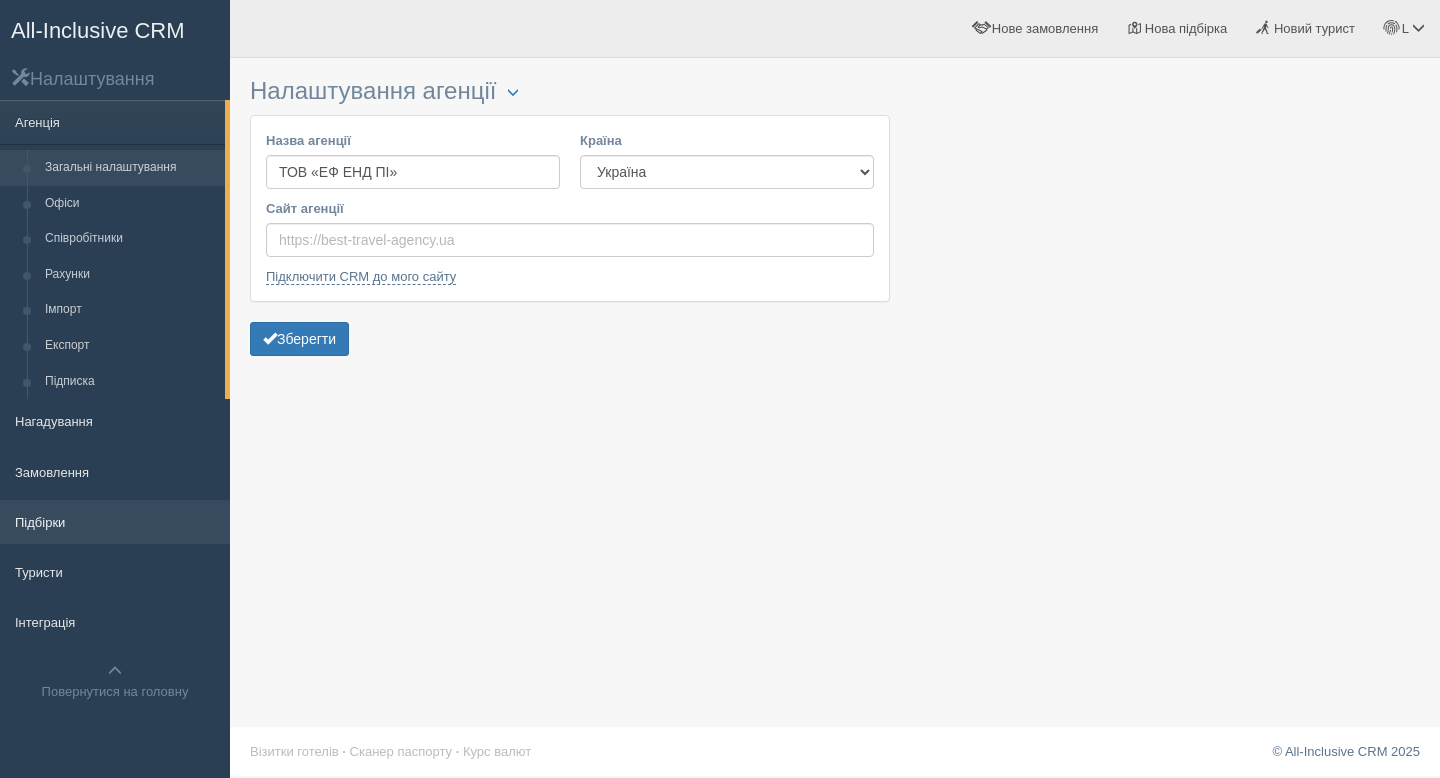 scroll, scrollTop: 2, scrollLeft: 0, axis: vertical 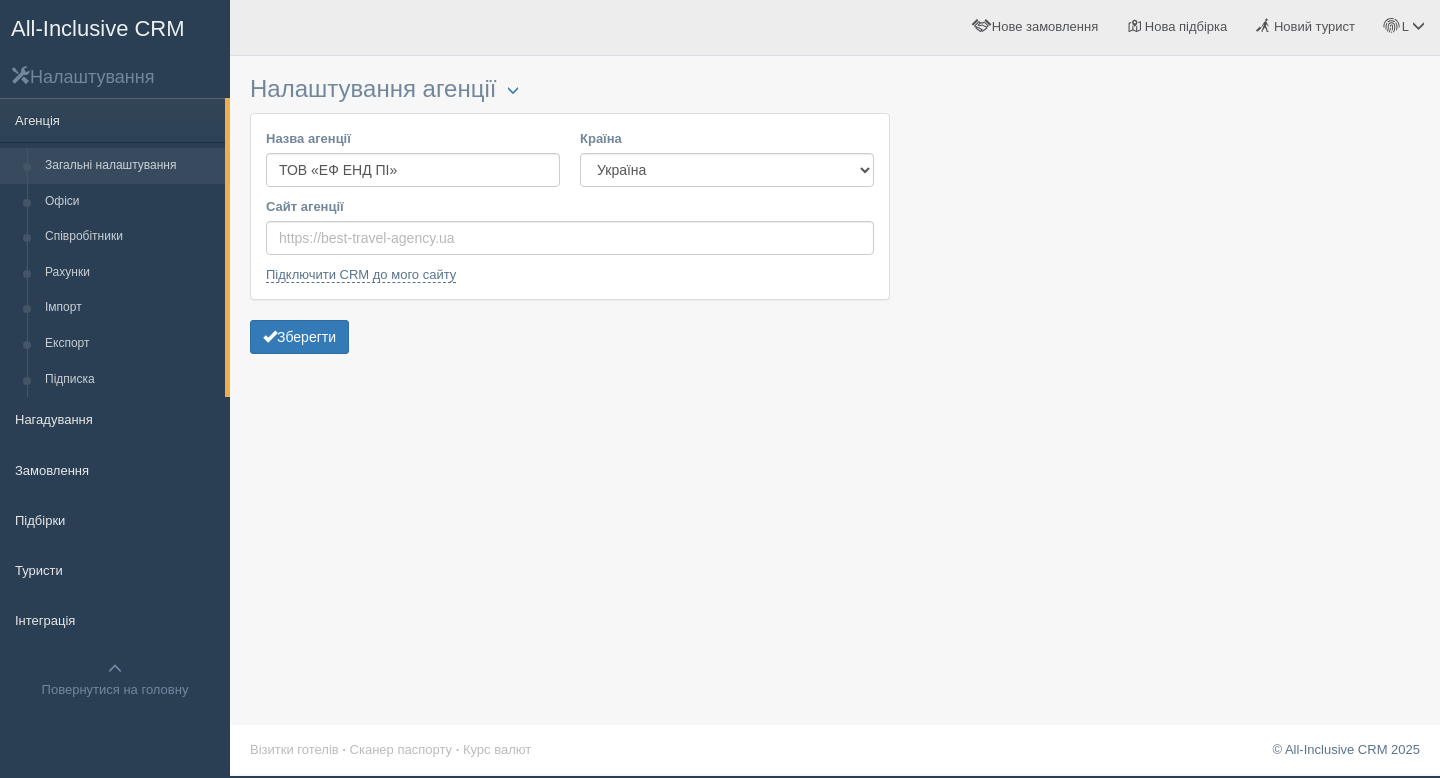 click on "All-Inclusive CRM" at bounding box center [98, 28] 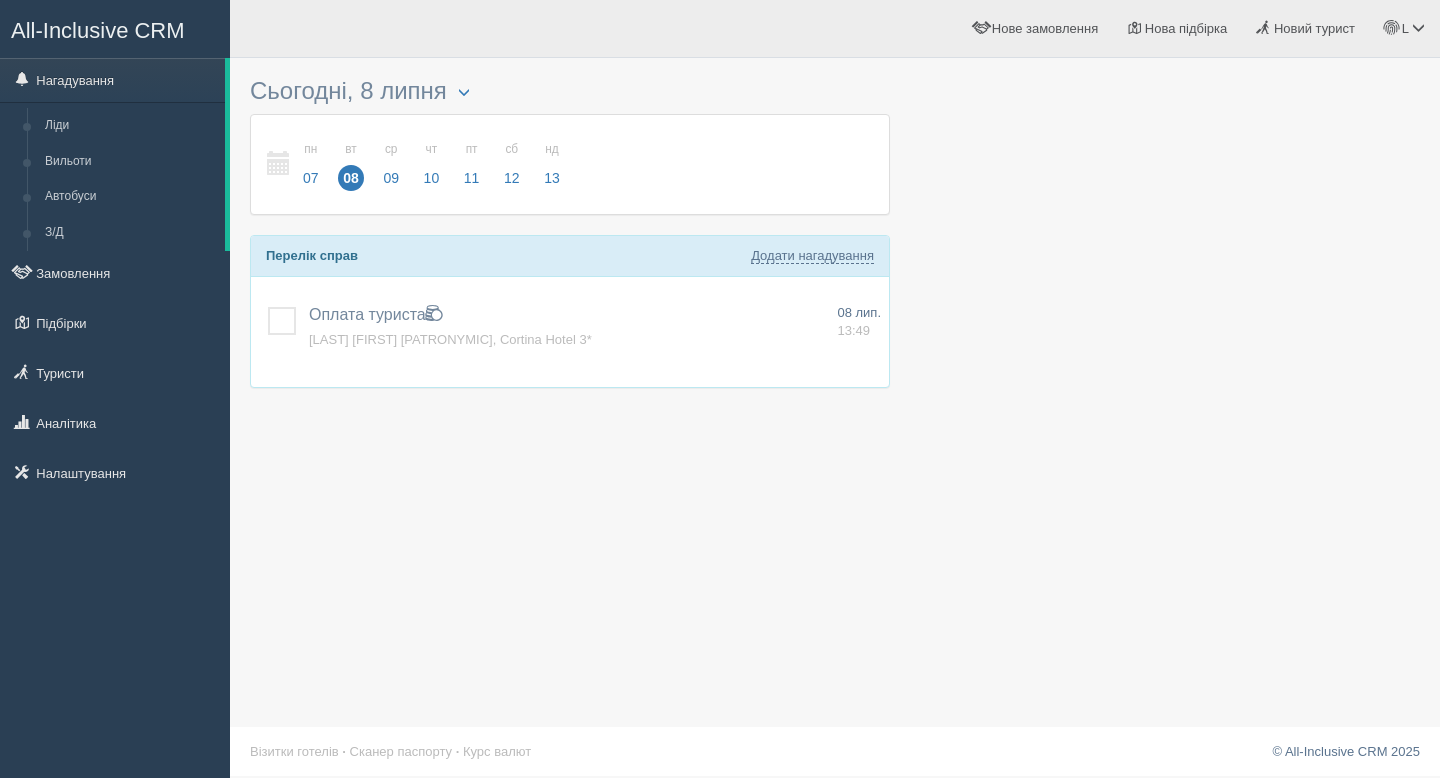 scroll, scrollTop: 0, scrollLeft: 0, axis: both 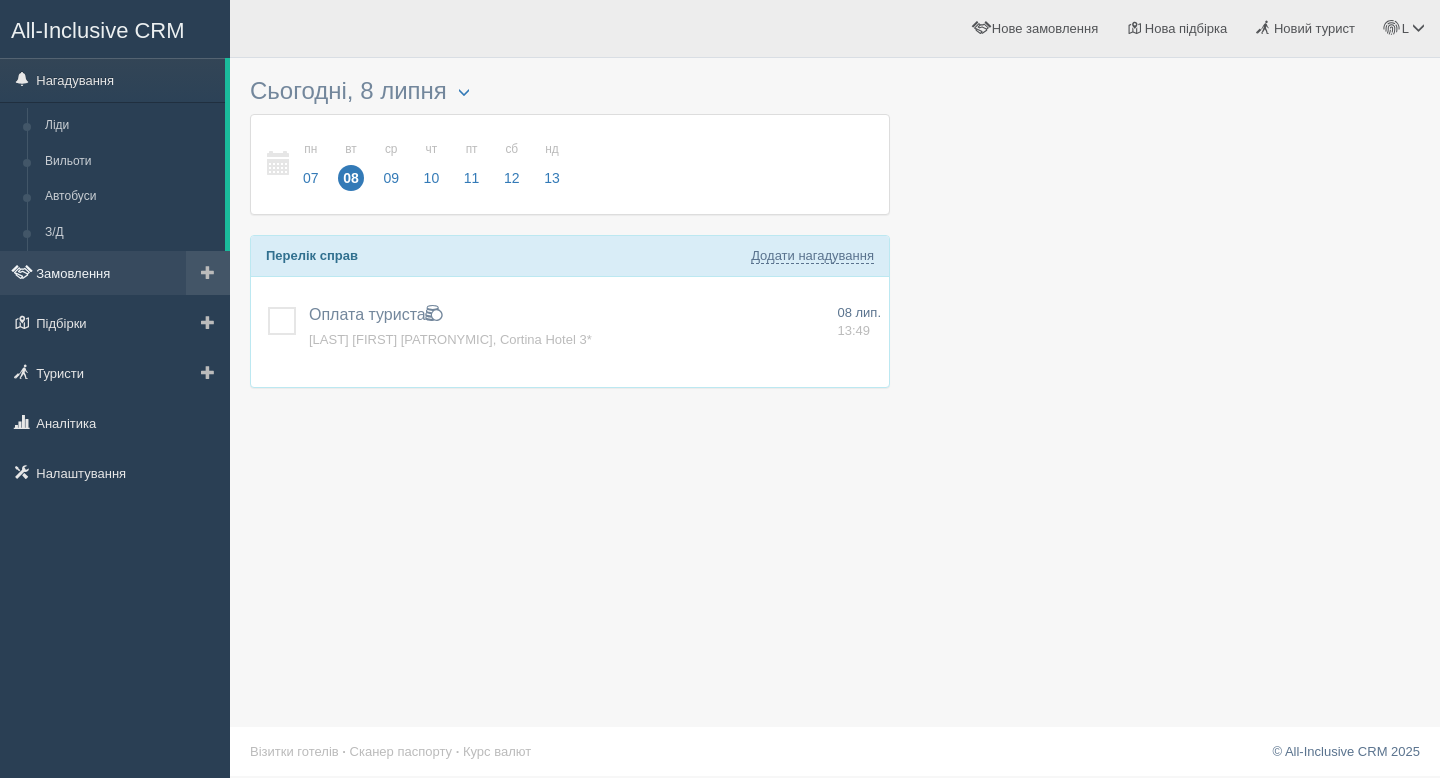click on "Замовлення" at bounding box center [115, 273] 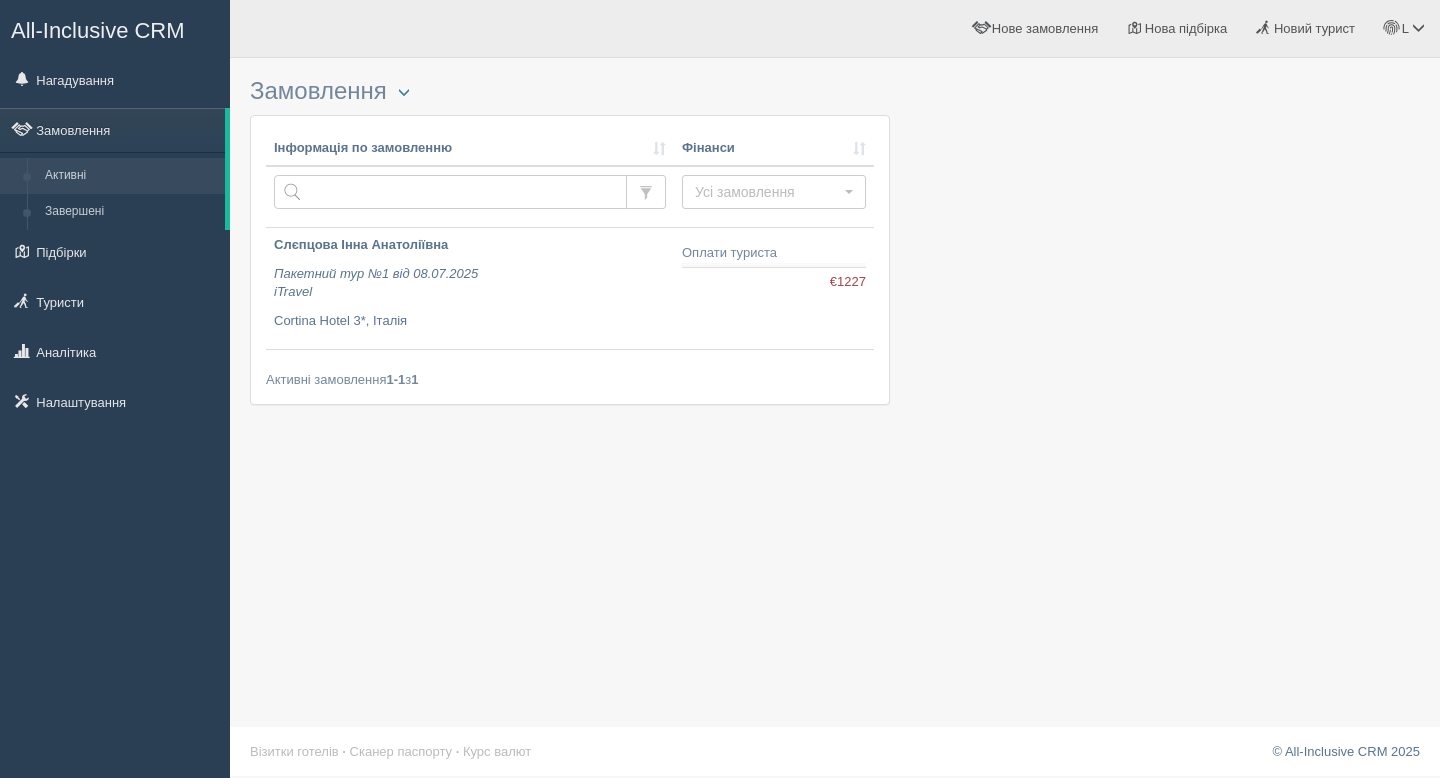 scroll, scrollTop: 0, scrollLeft: 0, axis: both 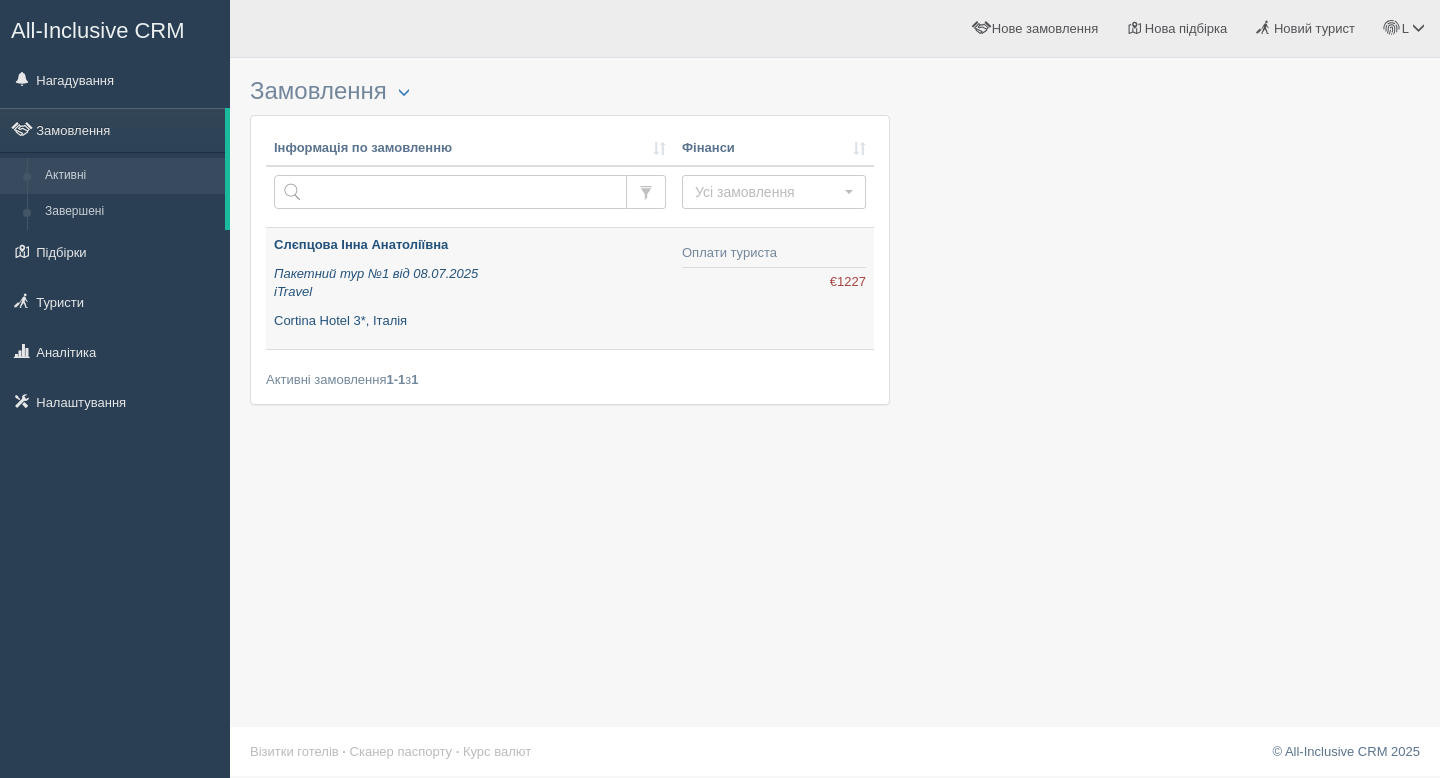 click on "[LAST] [FIRST] [PATRONYMIC]
[PRODUCT] №1 від [DATE]
[BRAND]
[LOCATION] 3*, [COUNTRY]" at bounding box center [470, 288] 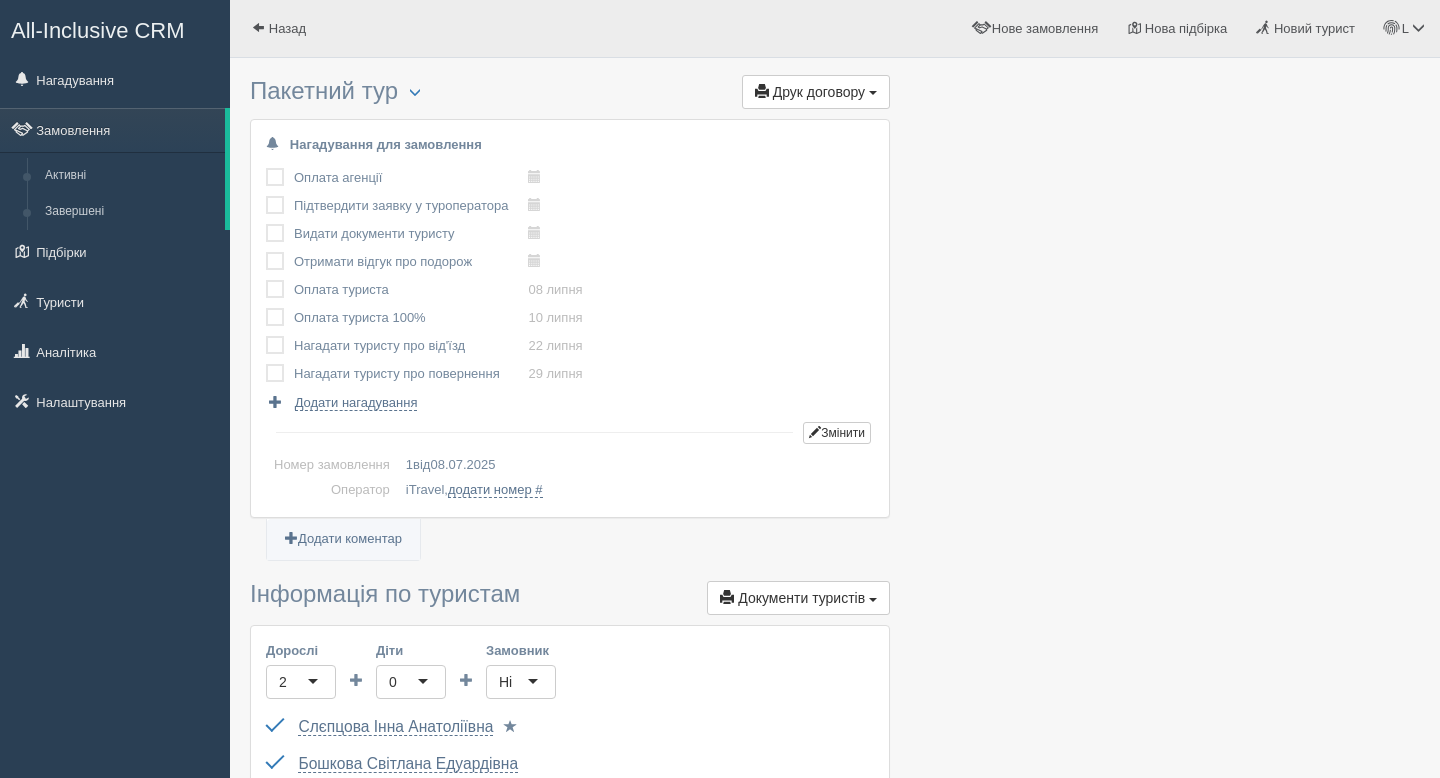 scroll, scrollTop: 0, scrollLeft: 0, axis: both 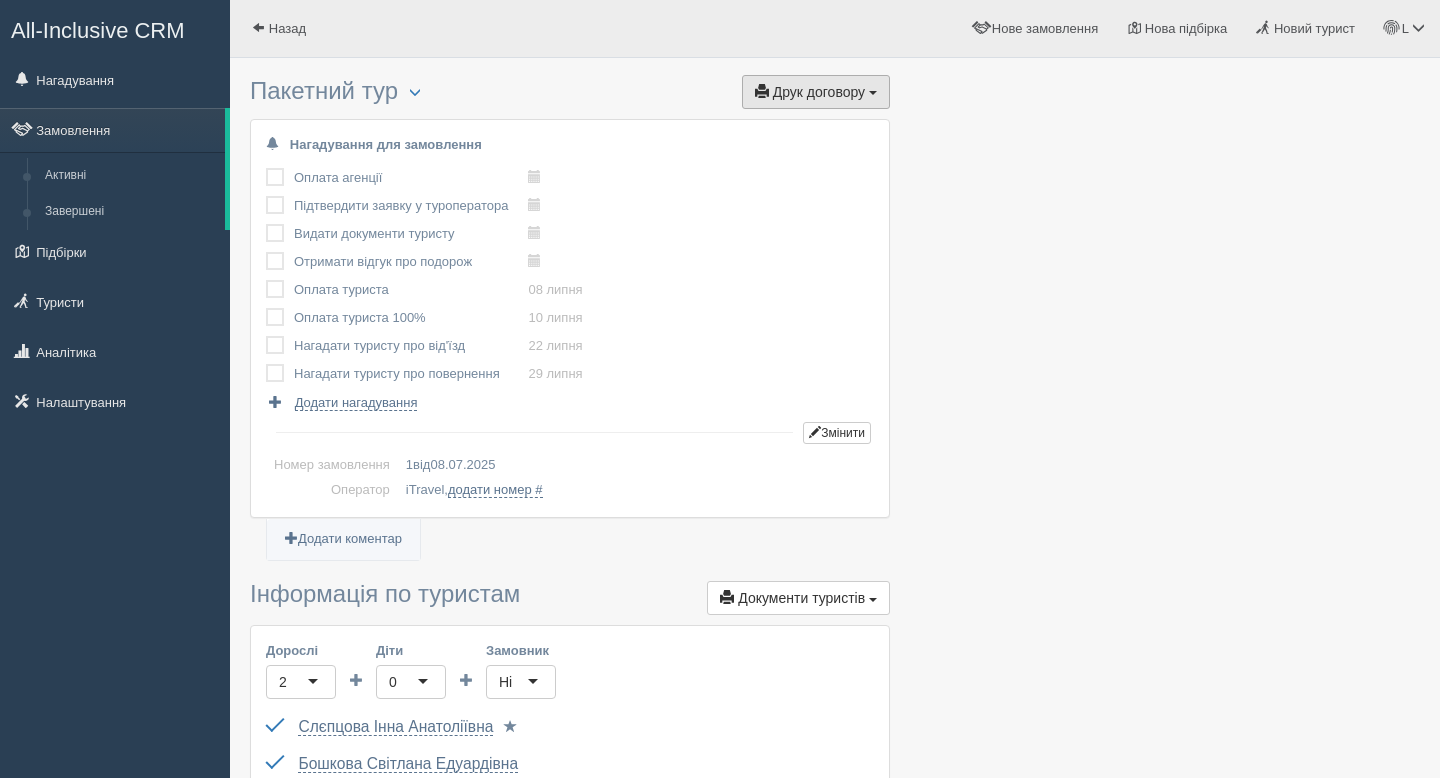 click at bounding box center (873, 93) 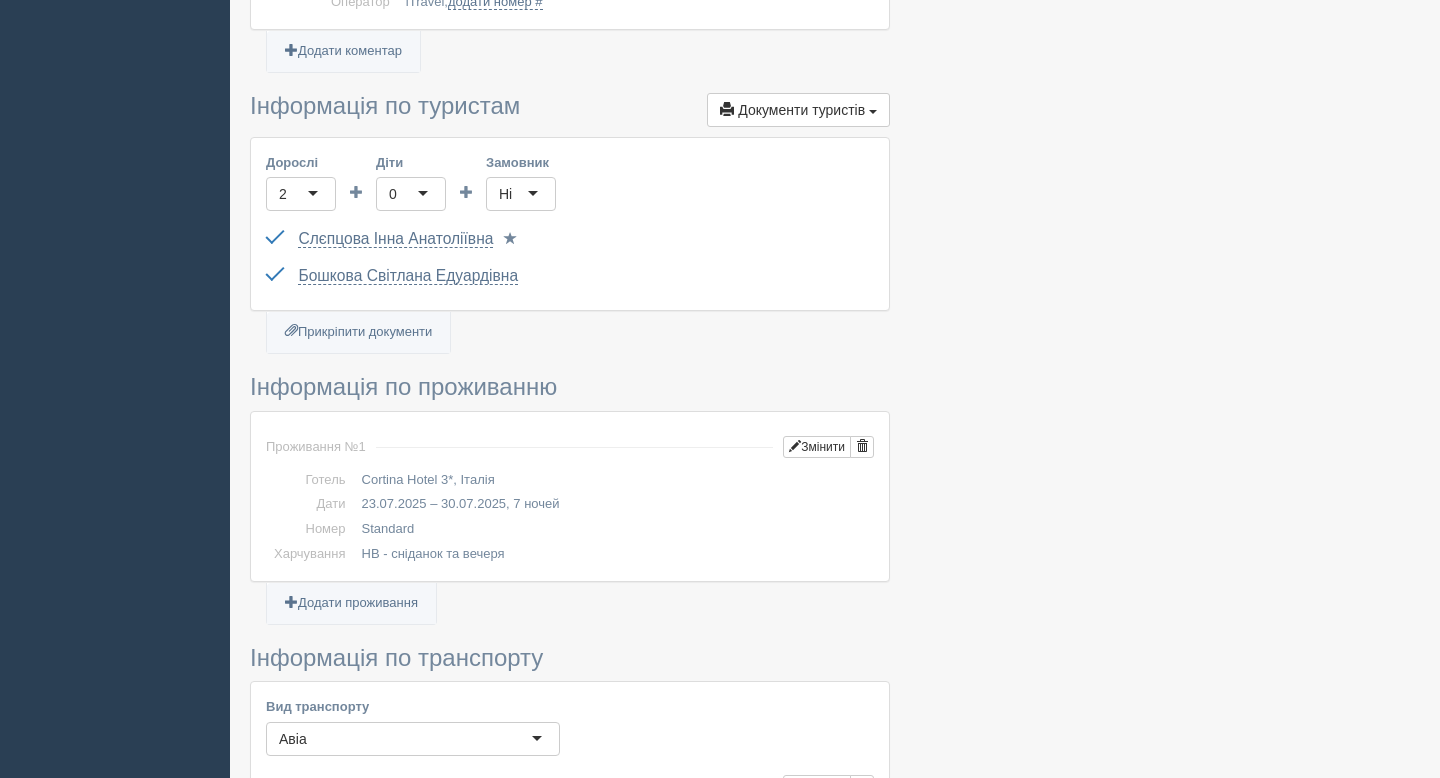 scroll, scrollTop: 0, scrollLeft: 0, axis: both 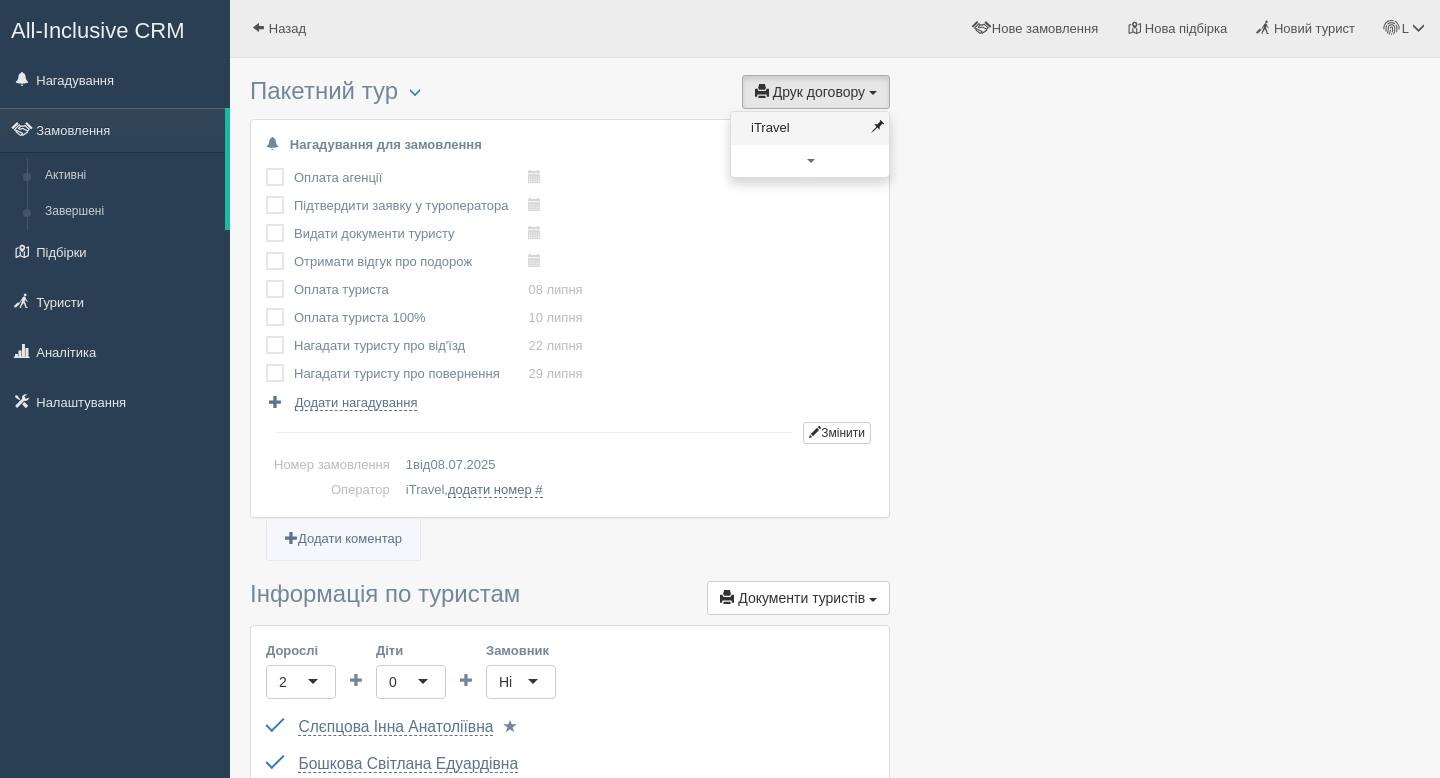 click on "iTravel" at bounding box center [810, 128] 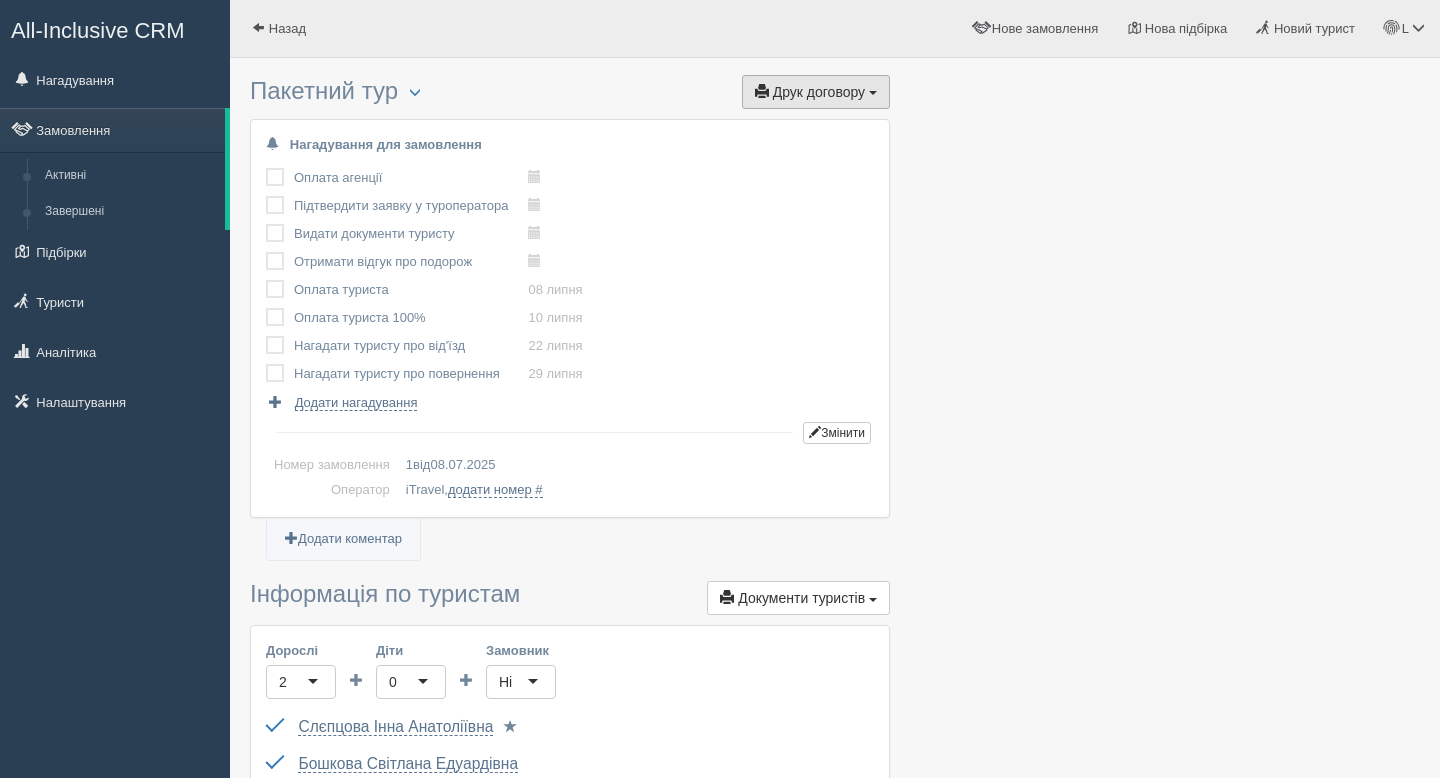 click on "Друк договору" at bounding box center [819, 92] 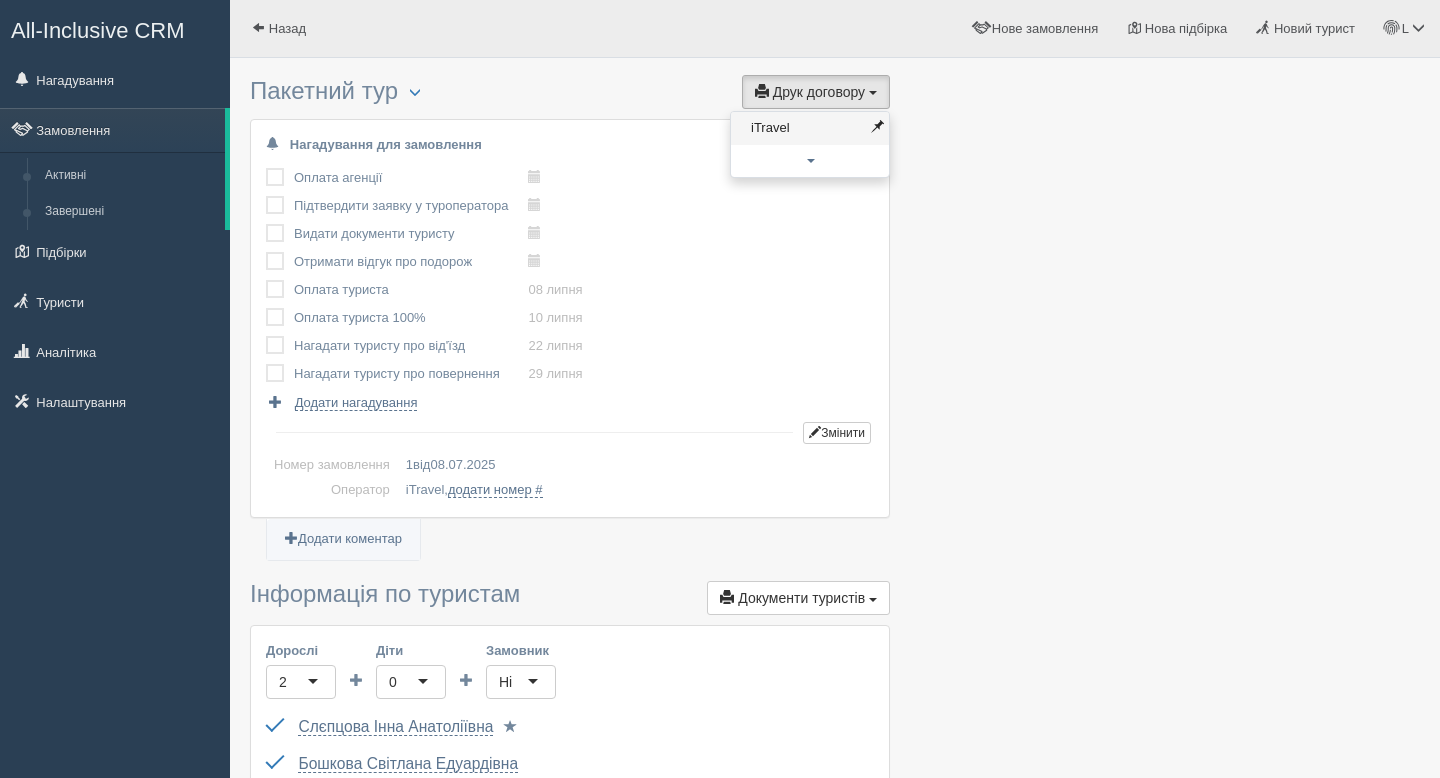 click on "iTravel" at bounding box center (810, 128) 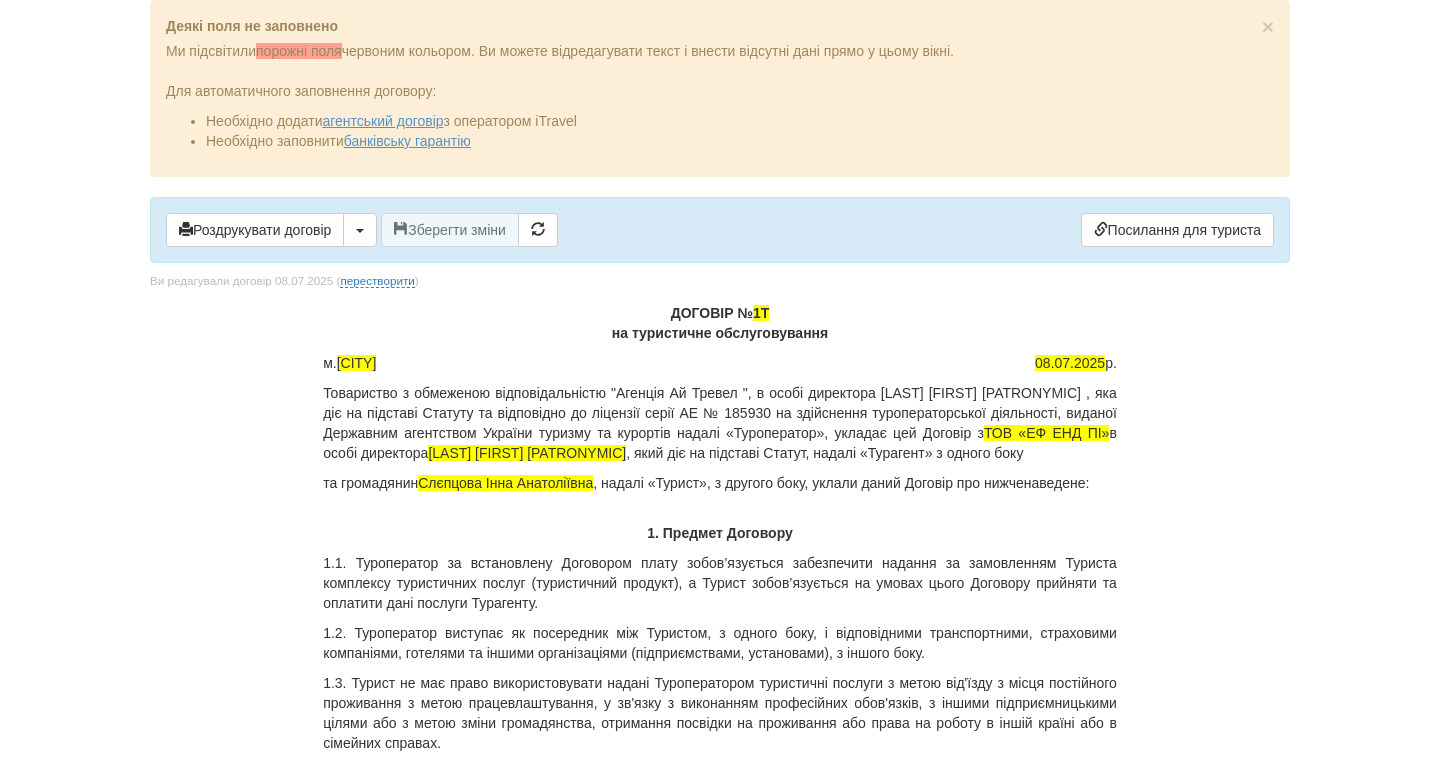 scroll, scrollTop: 0, scrollLeft: 0, axis: both 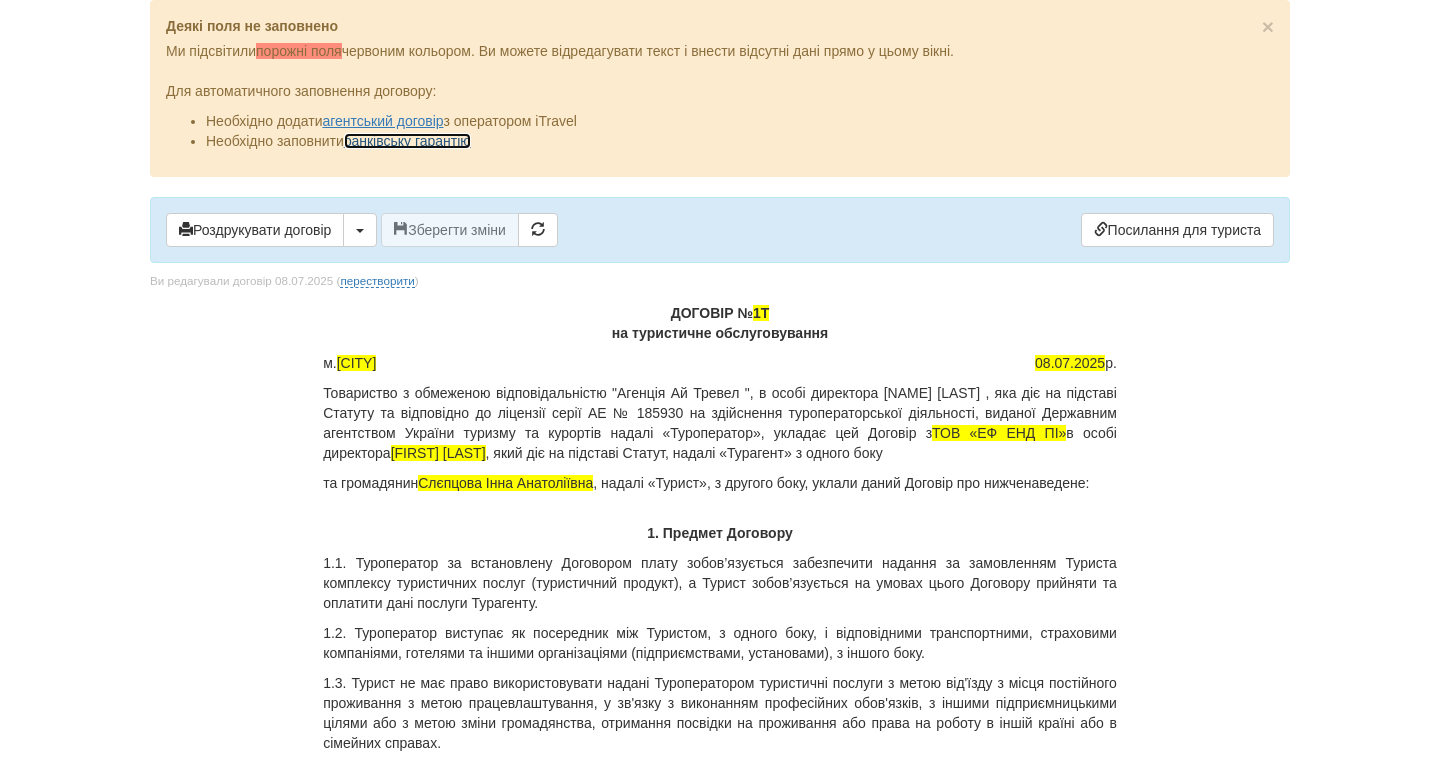 click on "банківську гарантію" at bounding box center [407, 141] 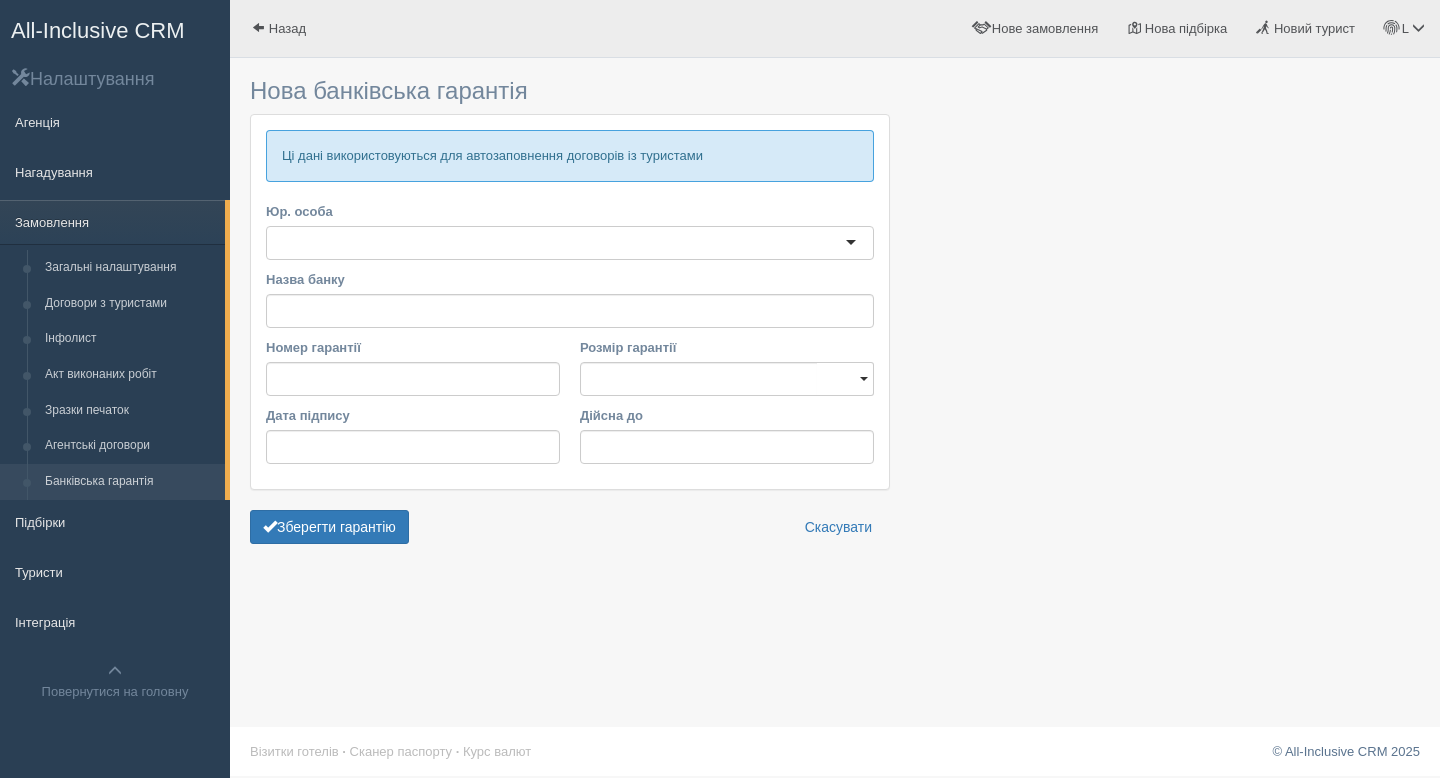 scroll, scrollTop: 0, scrollLeft: 0, axis: both 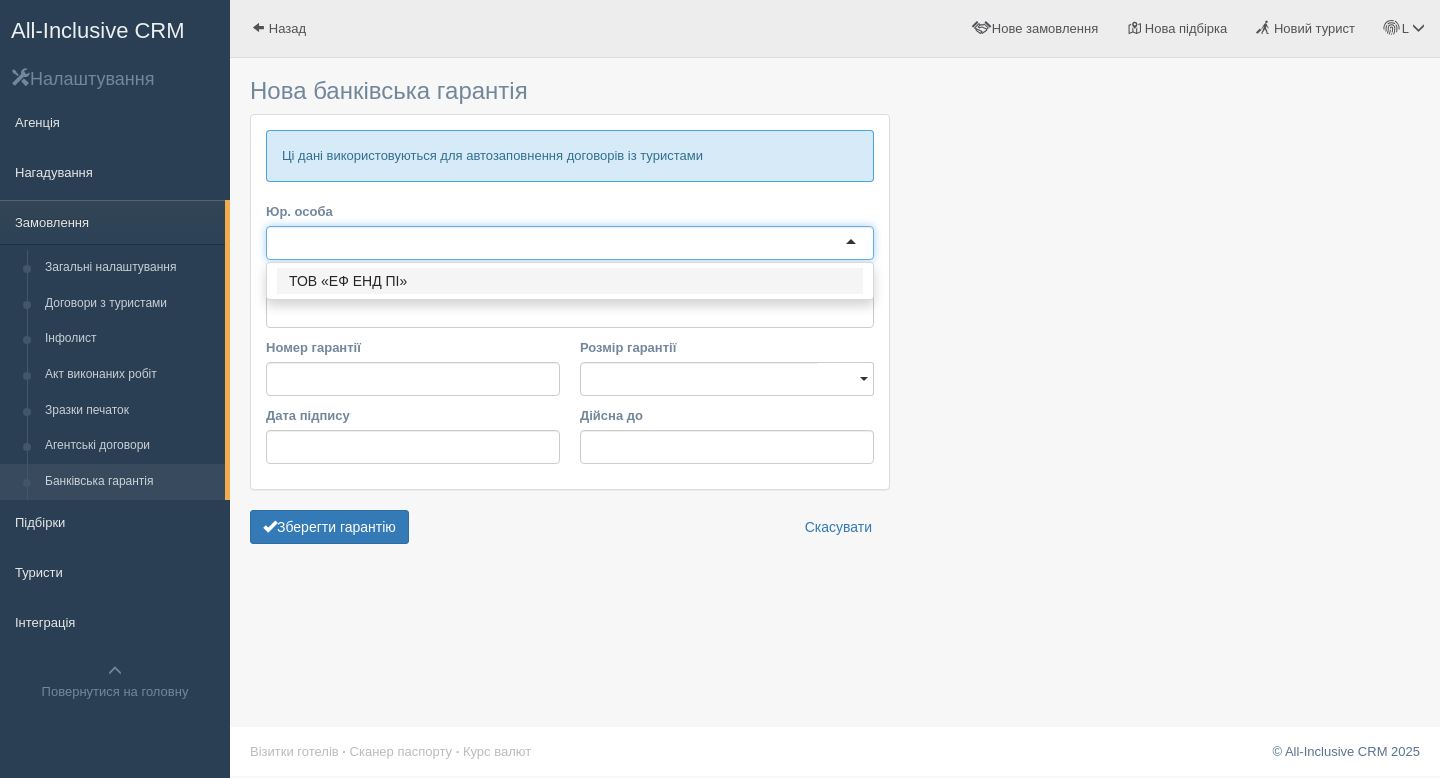 click at bounding box center [570, 243] 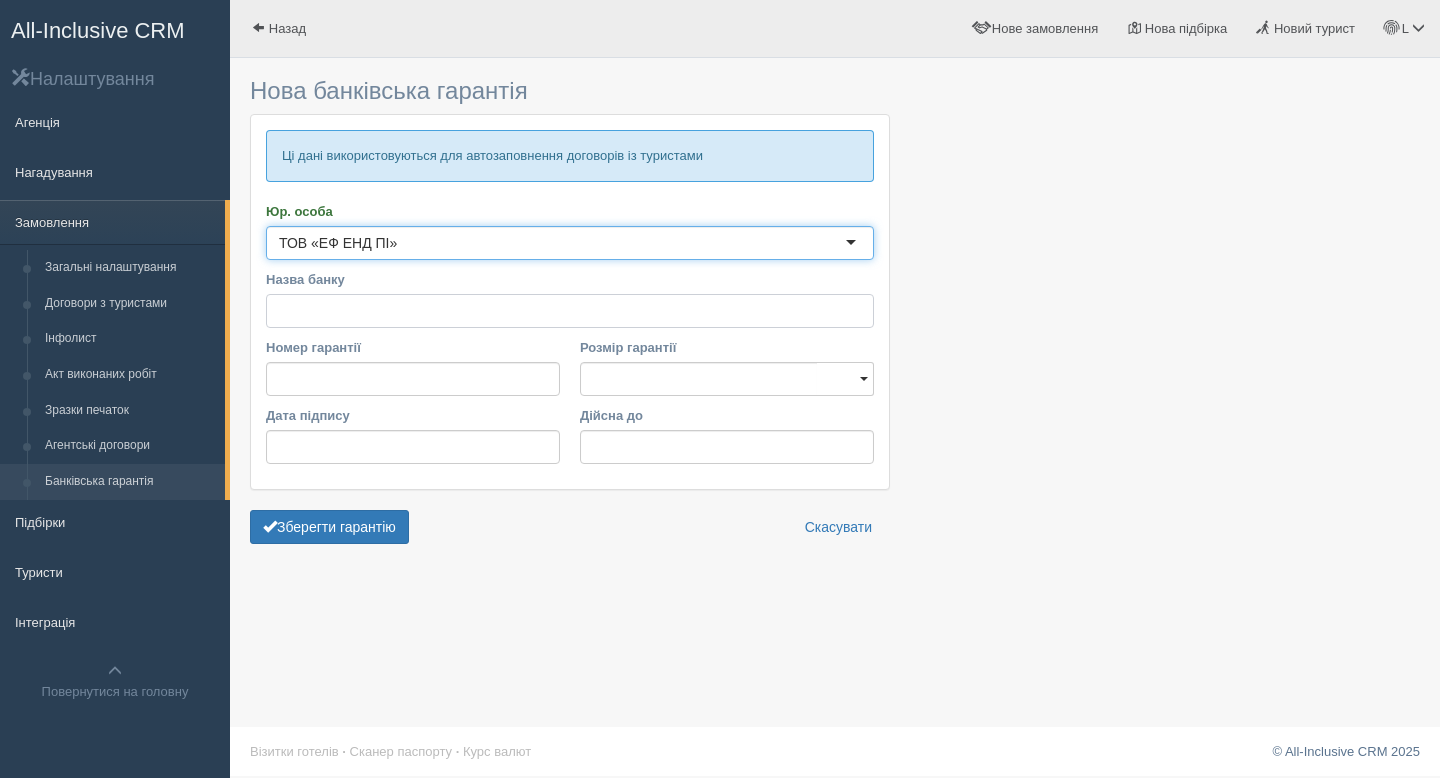 click on "Назва банку" at bounding box center (570, 311) 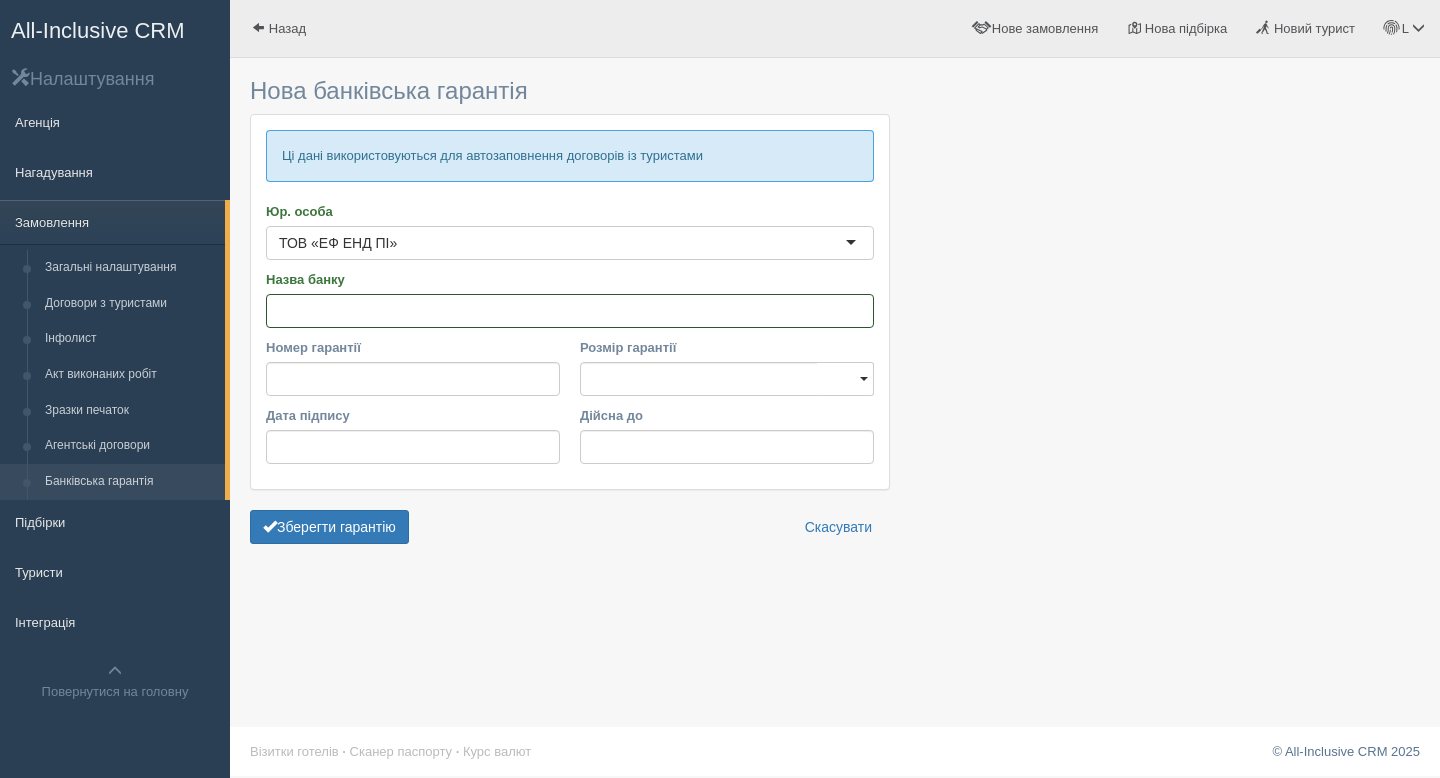 paste on "АТ "КБ "ГЛОБУС"" 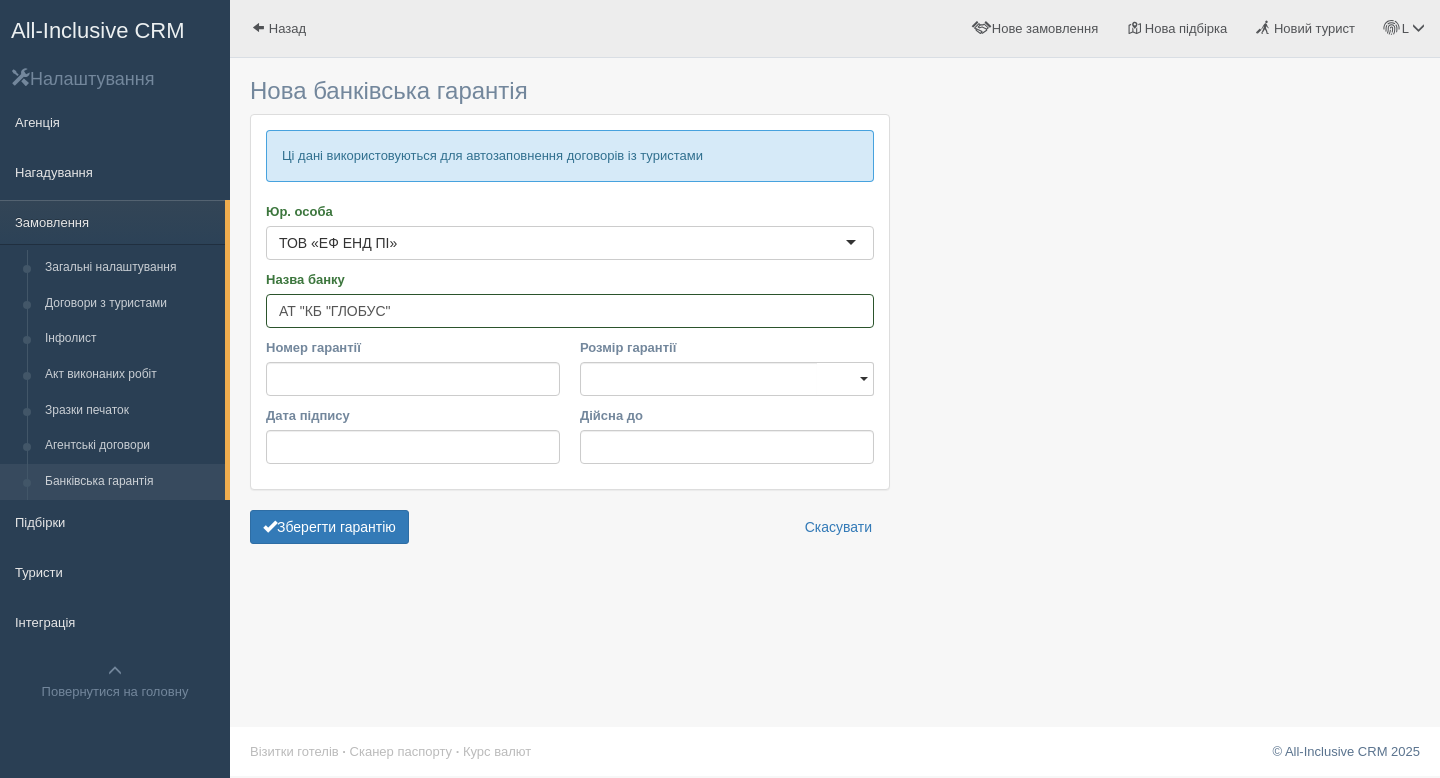 click on "АТ "КБ "ГЛОБУС"" at bounding box center (570, 311) 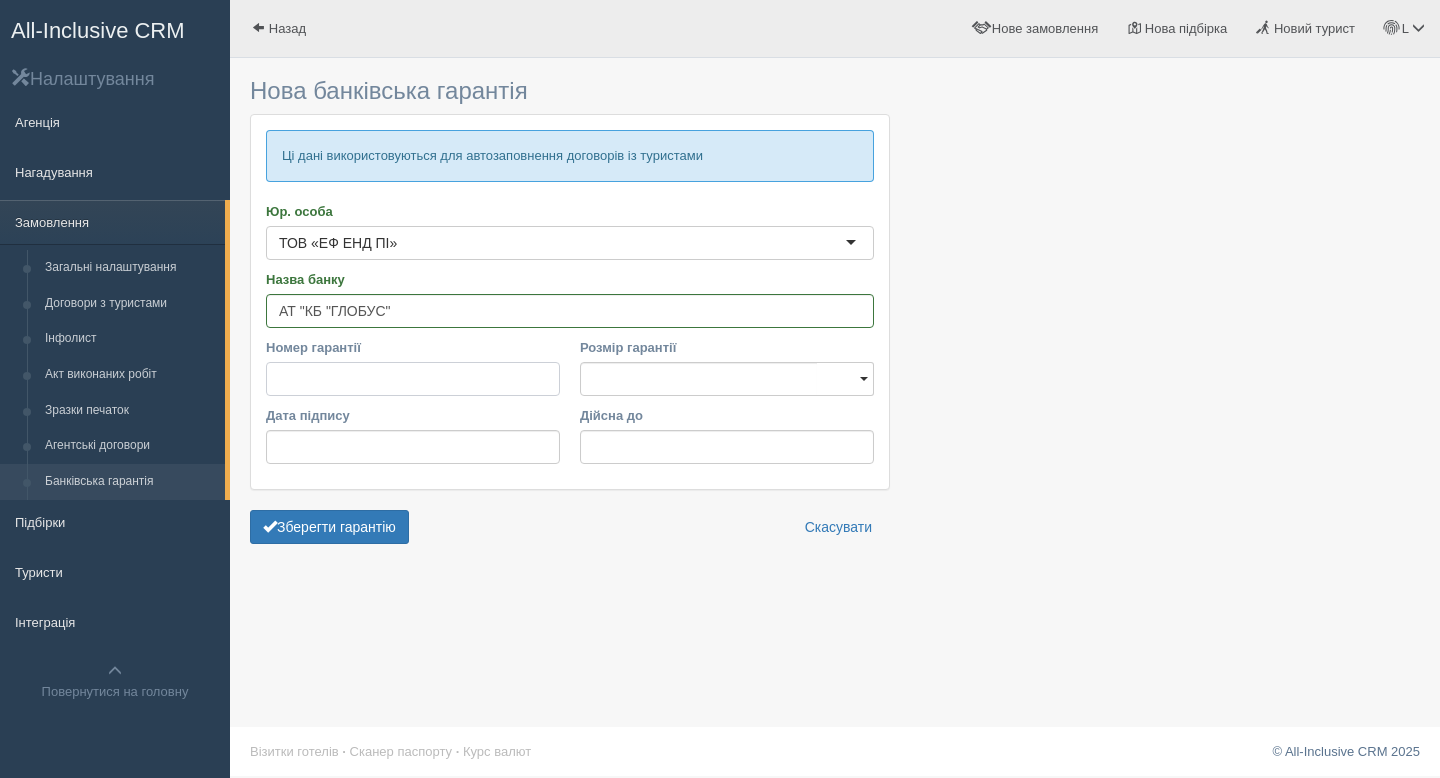 click on "Номер гарантії" at bounding box center [413, 379] 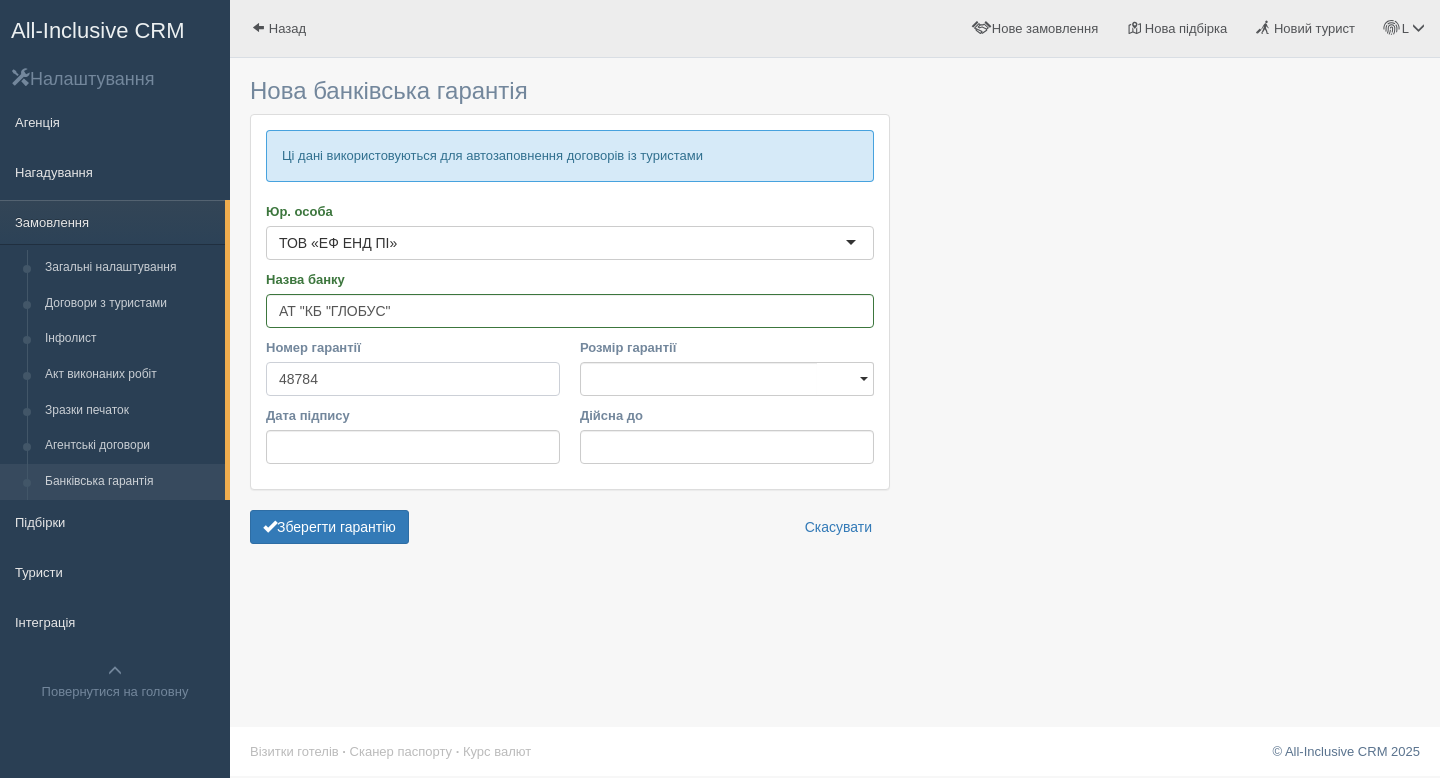 type on "48784" 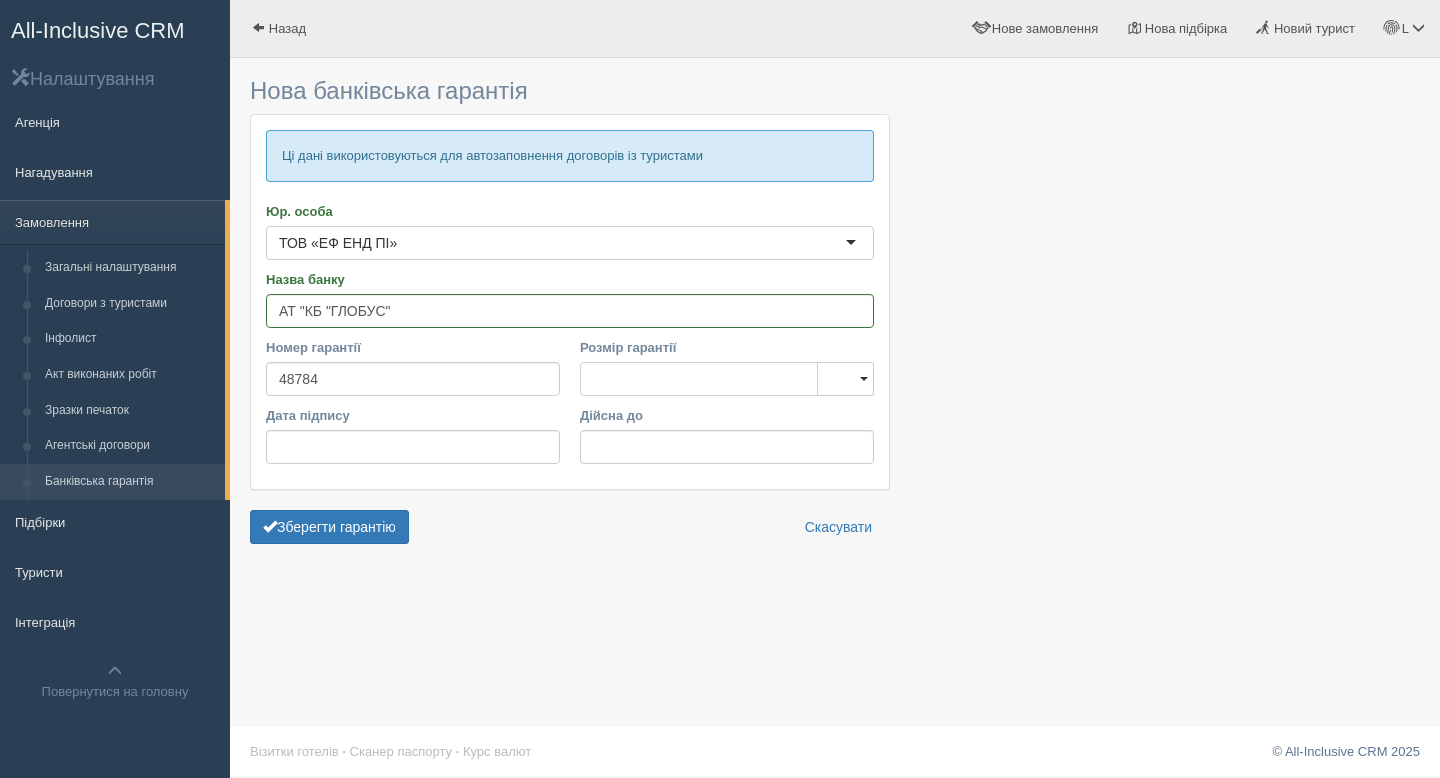 click on "Розмір гарантії" at bounding box center (699, 379) 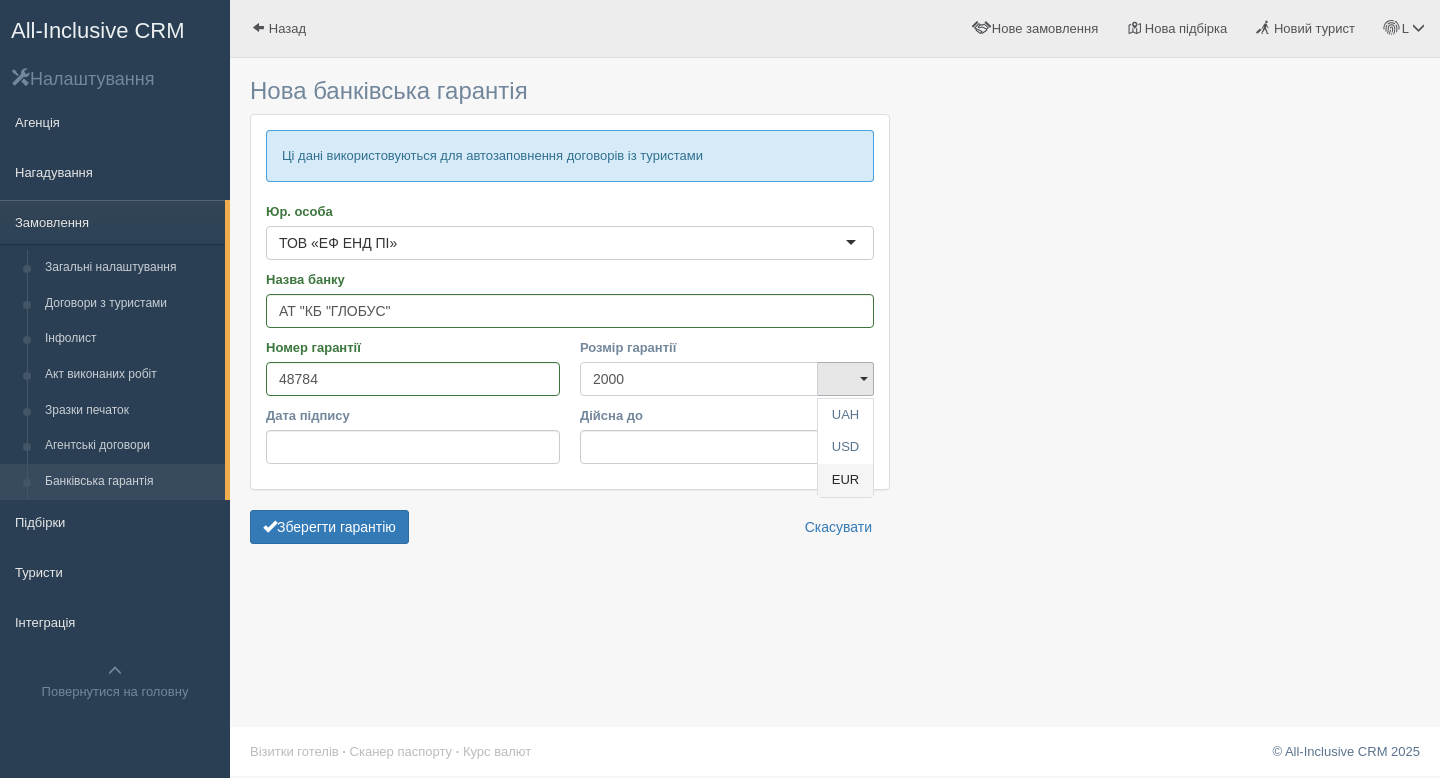 type on "2000" 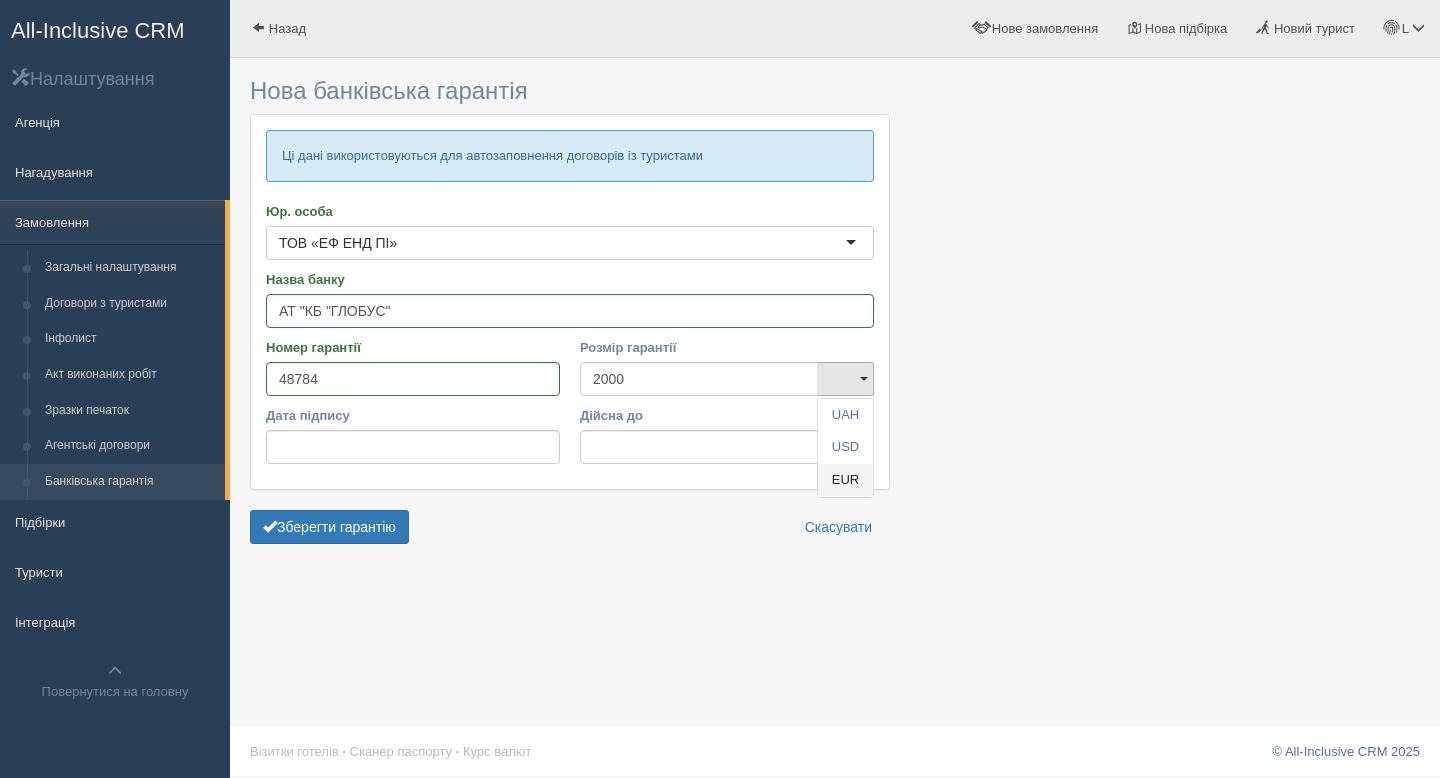 click on "EUR" at bounding box center (845, 415) 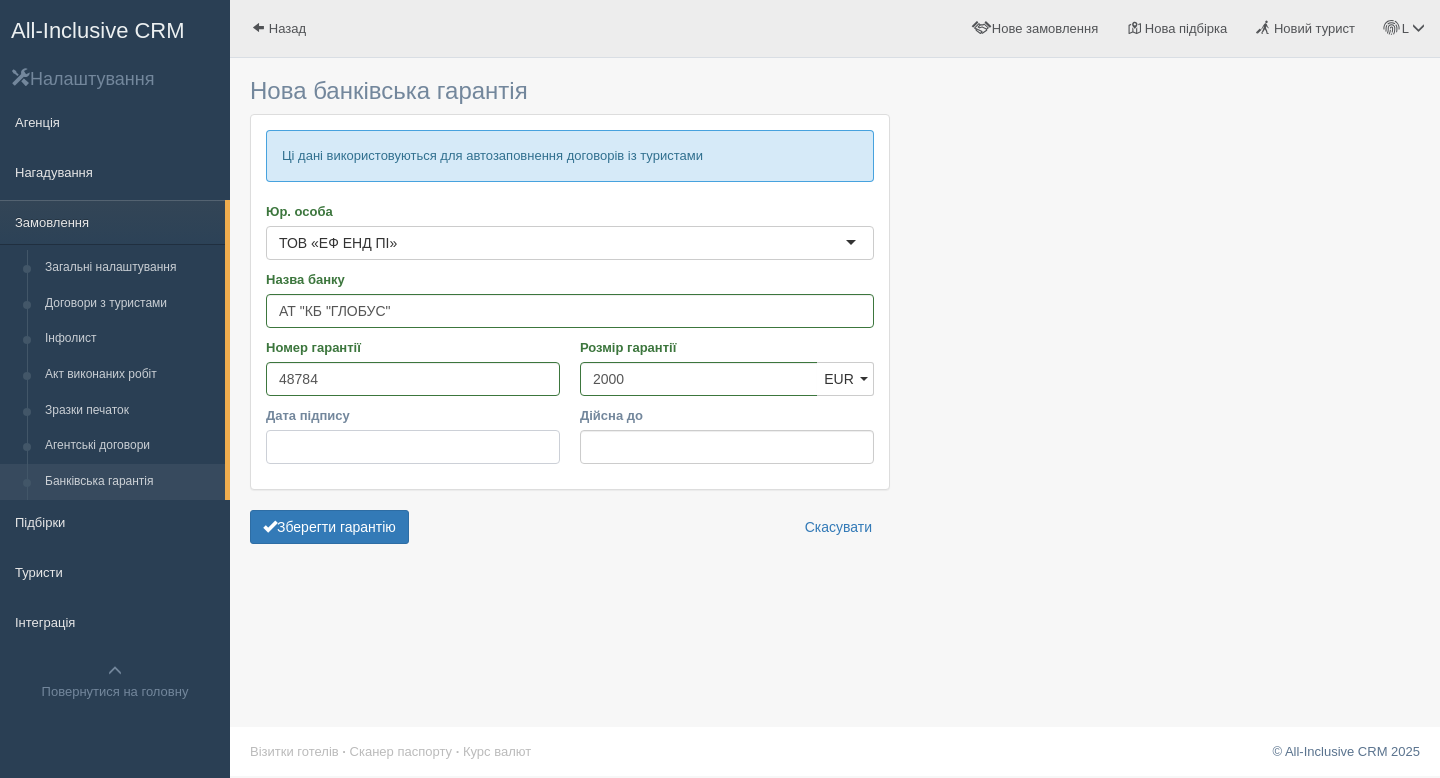 click on "Дата підпису" at bounding box center (413, 447) 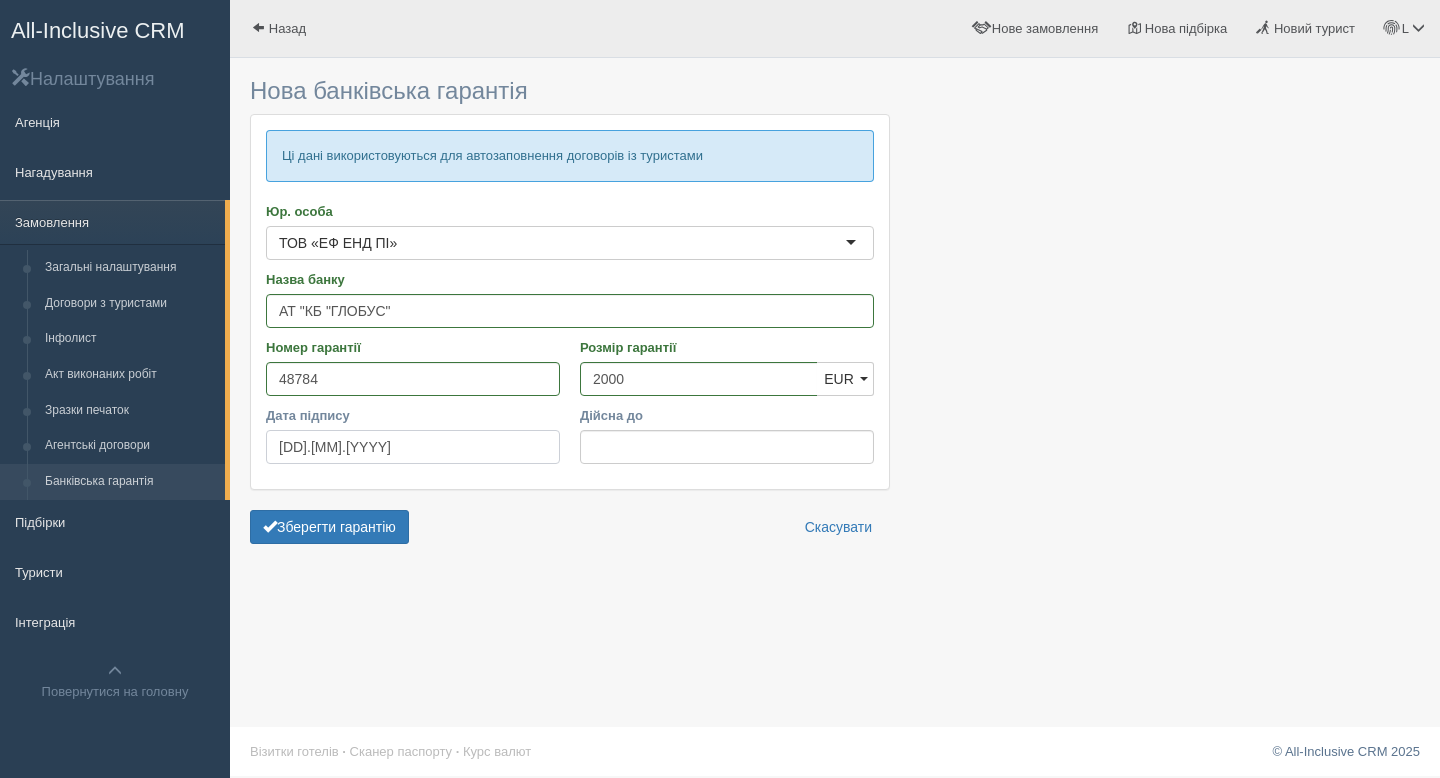 type on "01.07.2025" 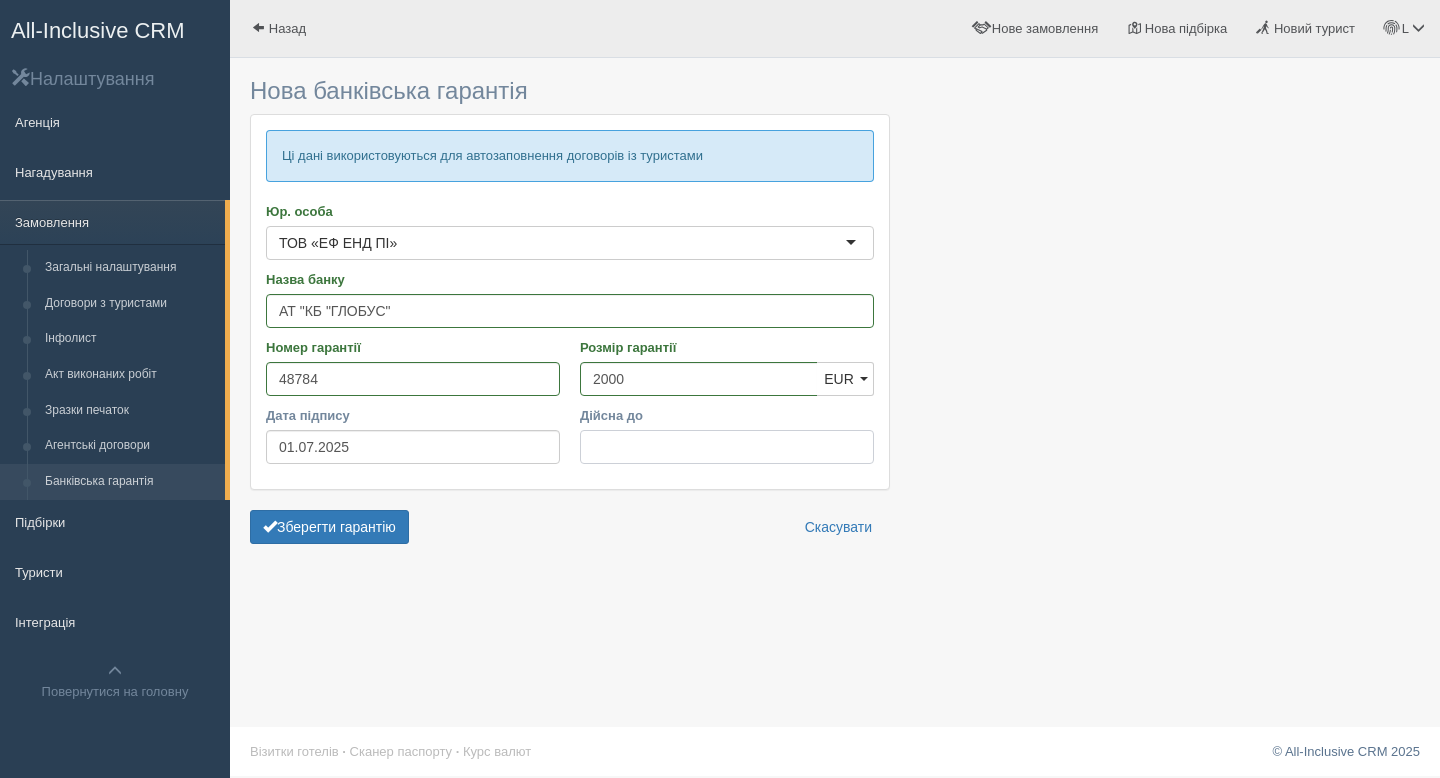 click on "Дійсна до" at bounding box center [727, 447] 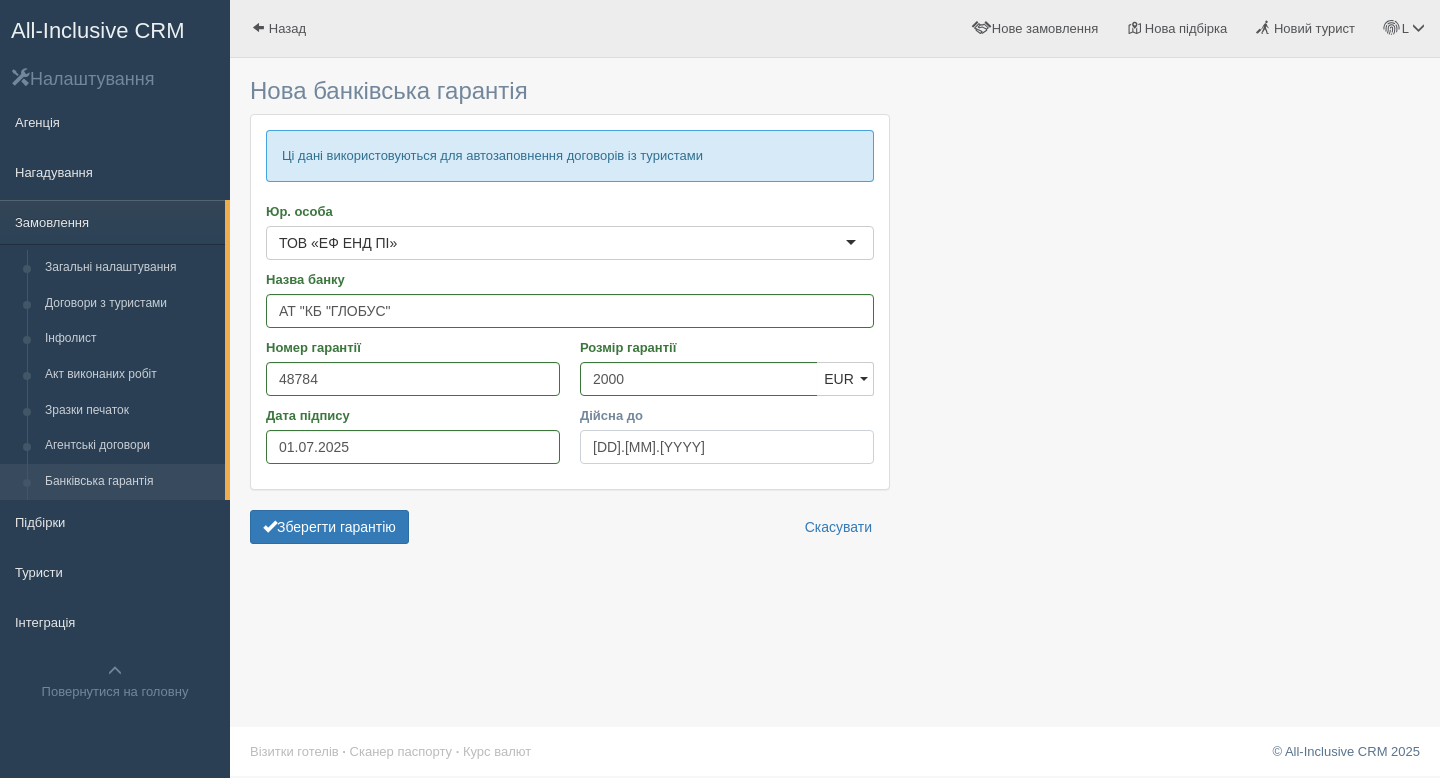 type on "30.06.2026" 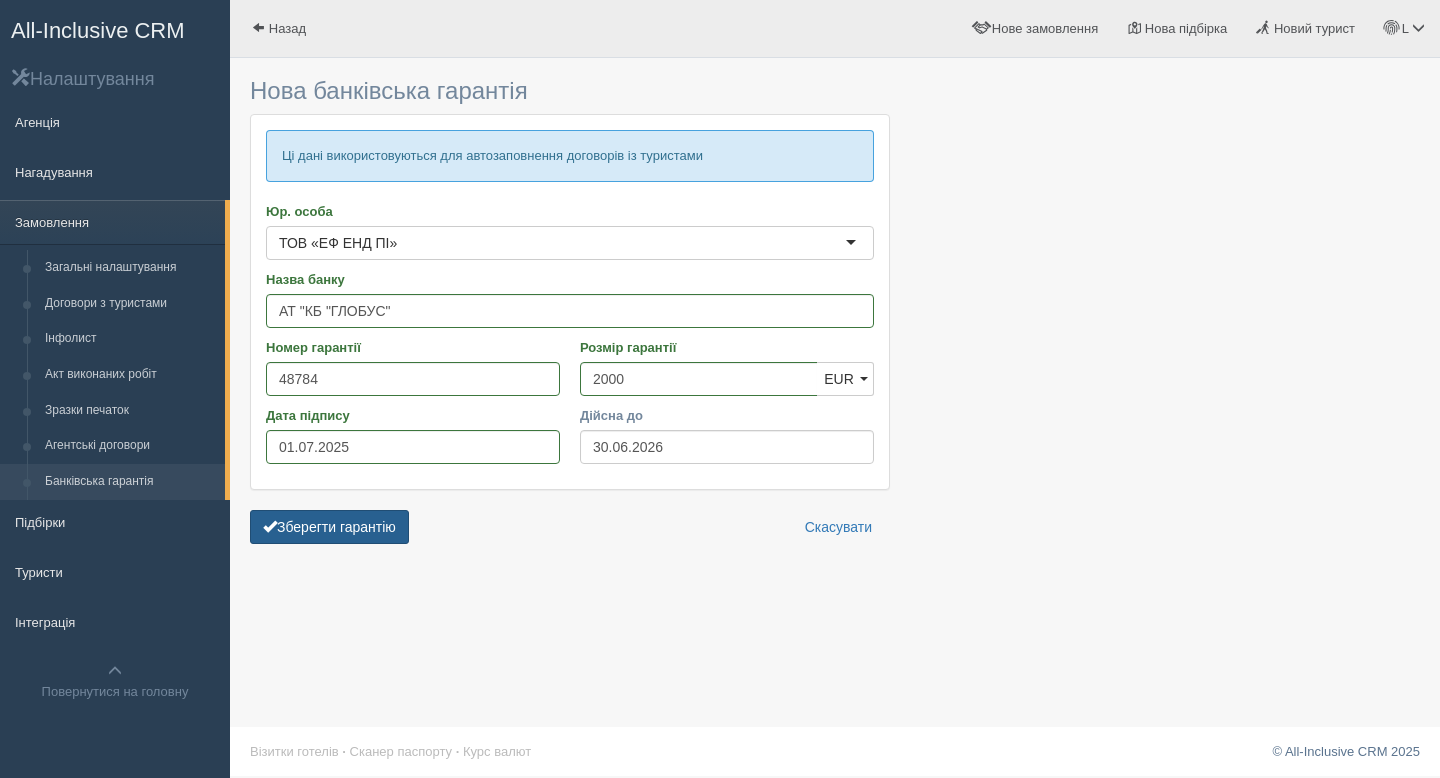 click on "Зберегти гарантію" at bounding box center (329, 527) 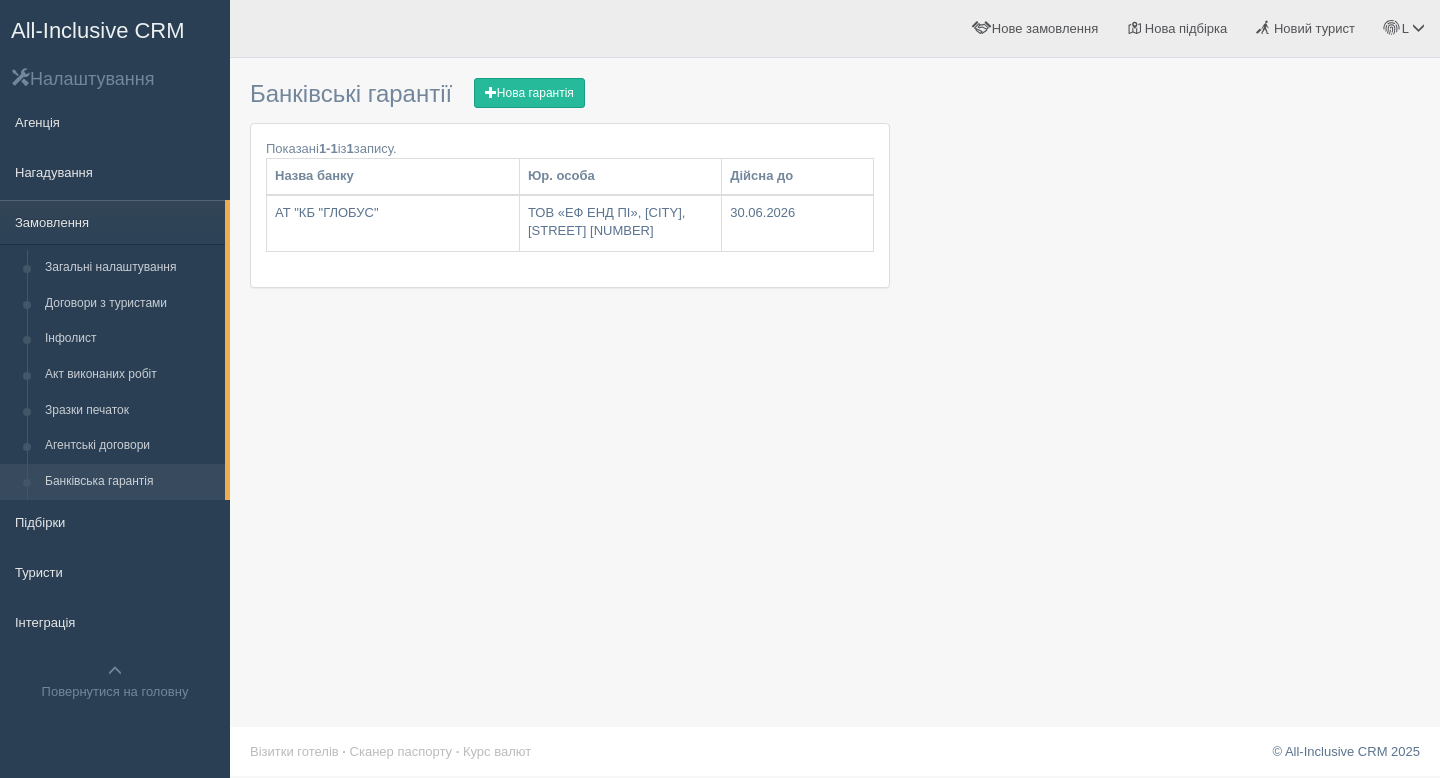 scroll, scrollTop: 0, scrollLeft: 0, axis: both 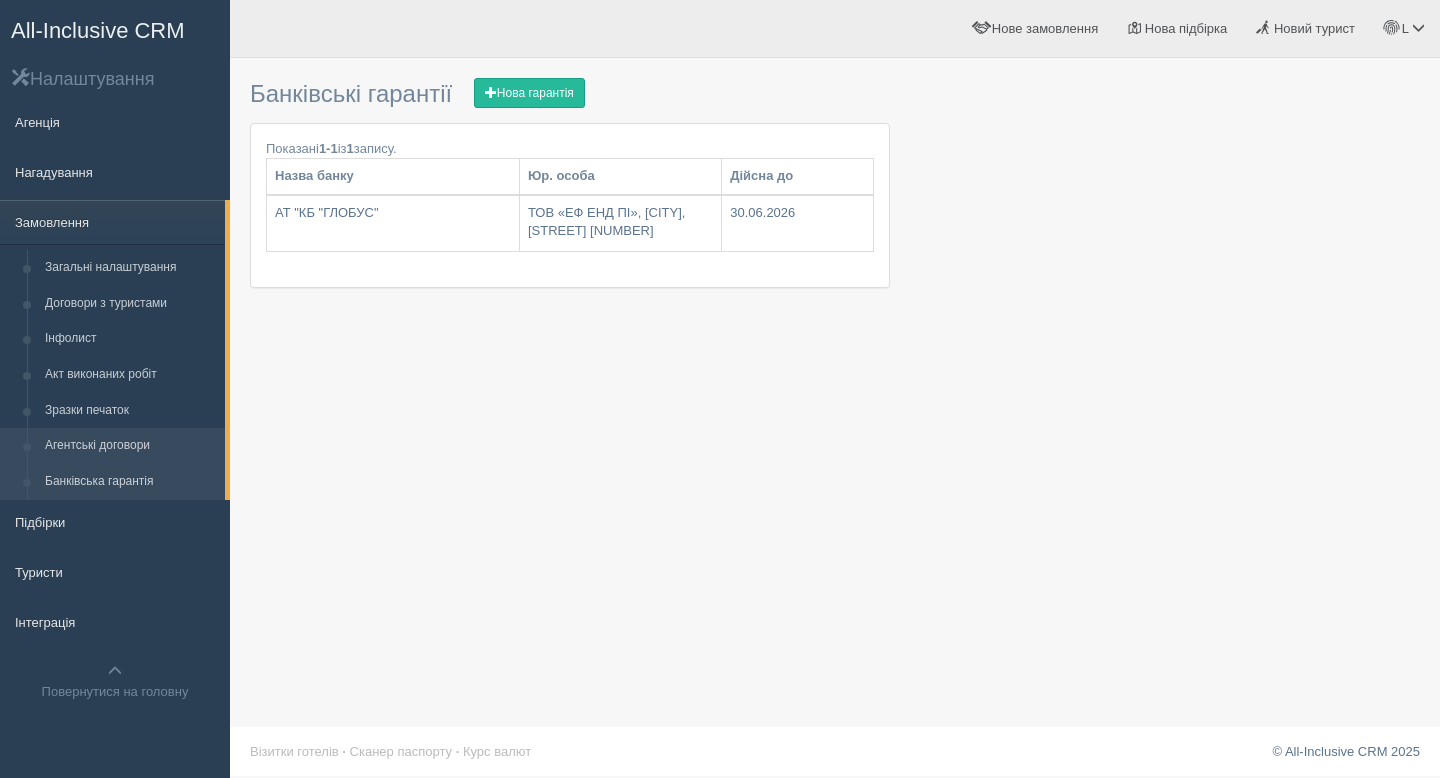 click on "Агентські договори" at bounding box center (130, 446) 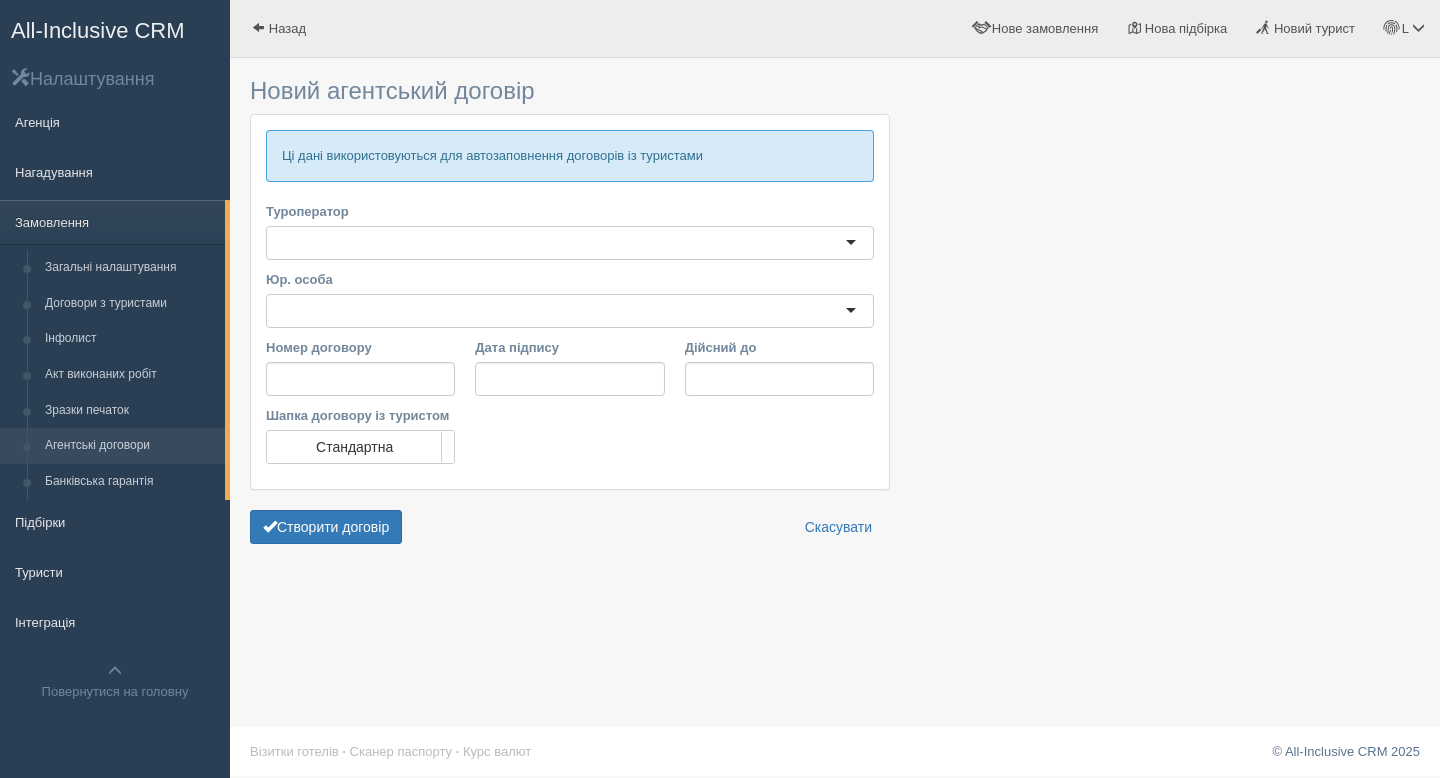 scroll, scrollTop: 0, scrollLeft: 0, axis: both 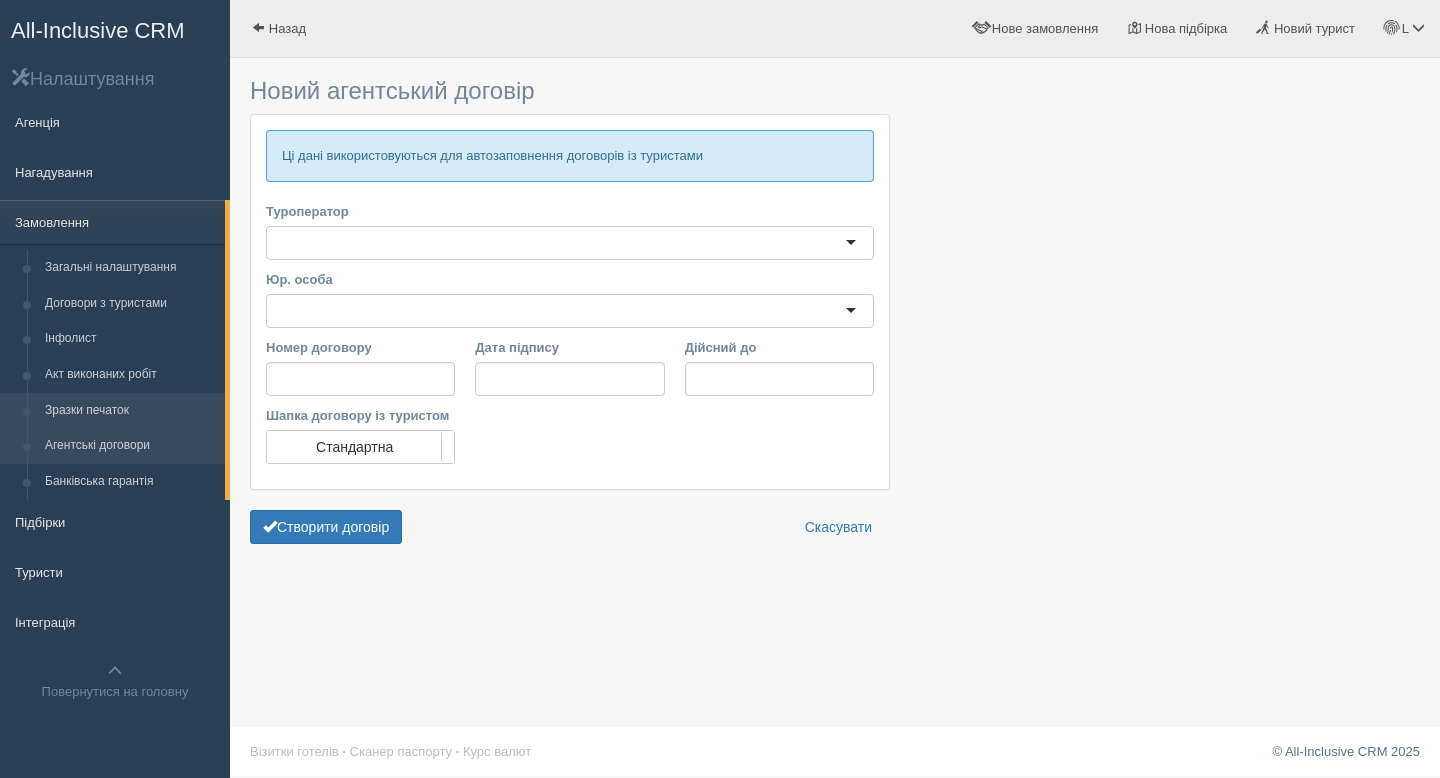 click on "Зразки печаток" at bounding box center (130, 411) 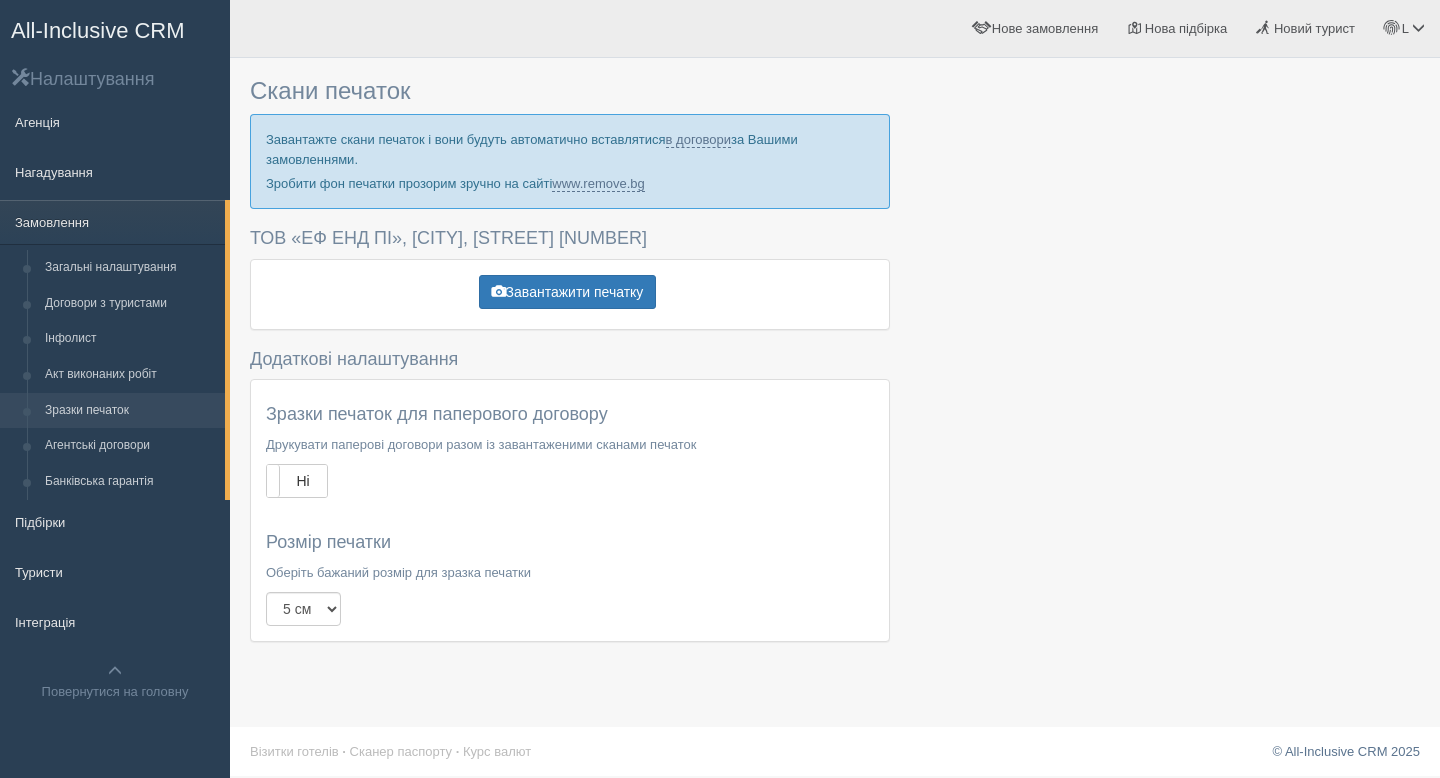 scroll, scrollTop: 0, scrollLeft: 0, axis: both 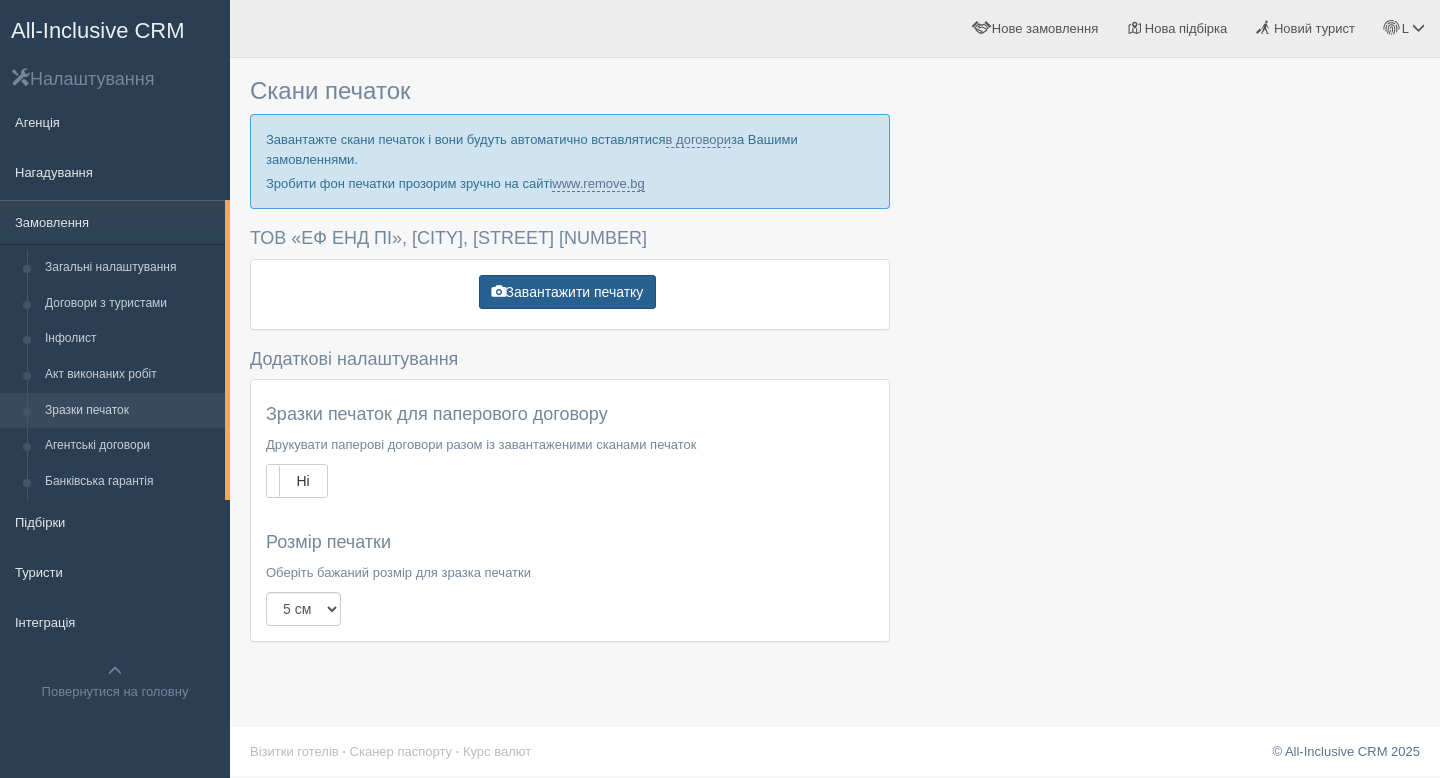 click on "Завантажити печатку" at bounding box center [568, 292] 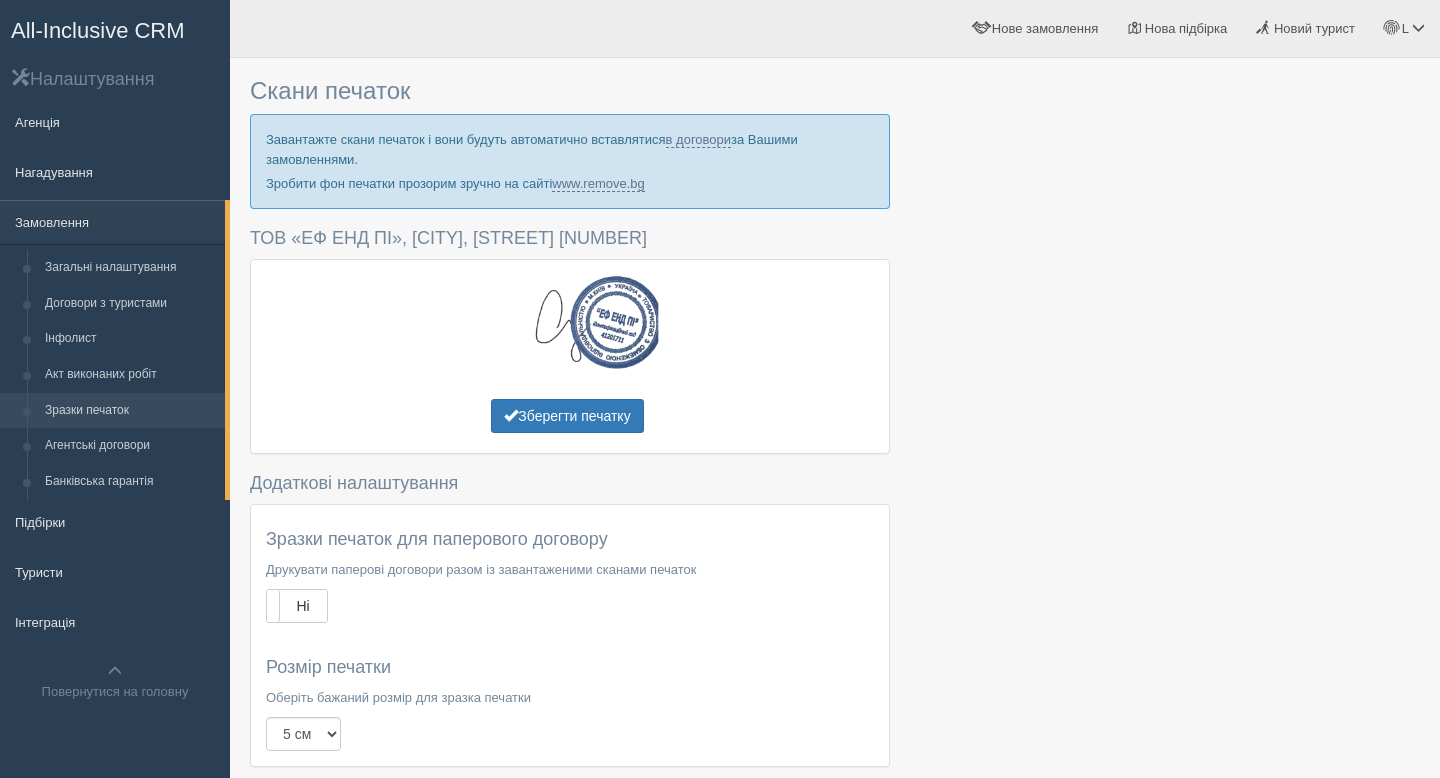 scroll, scrollTop: 99, scrollLeft: 0, axis: vertical 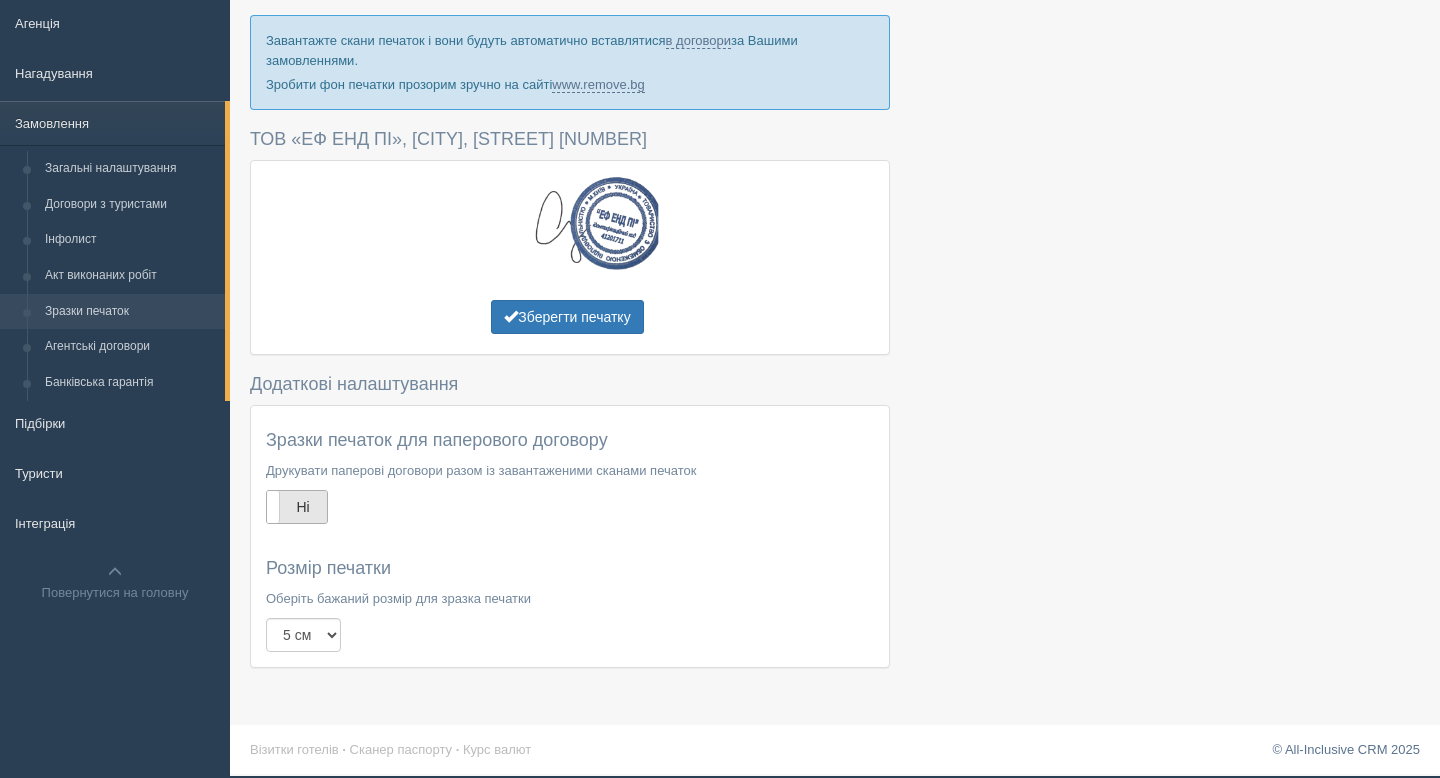 click on "Ні" at bounding box center (297, 507) 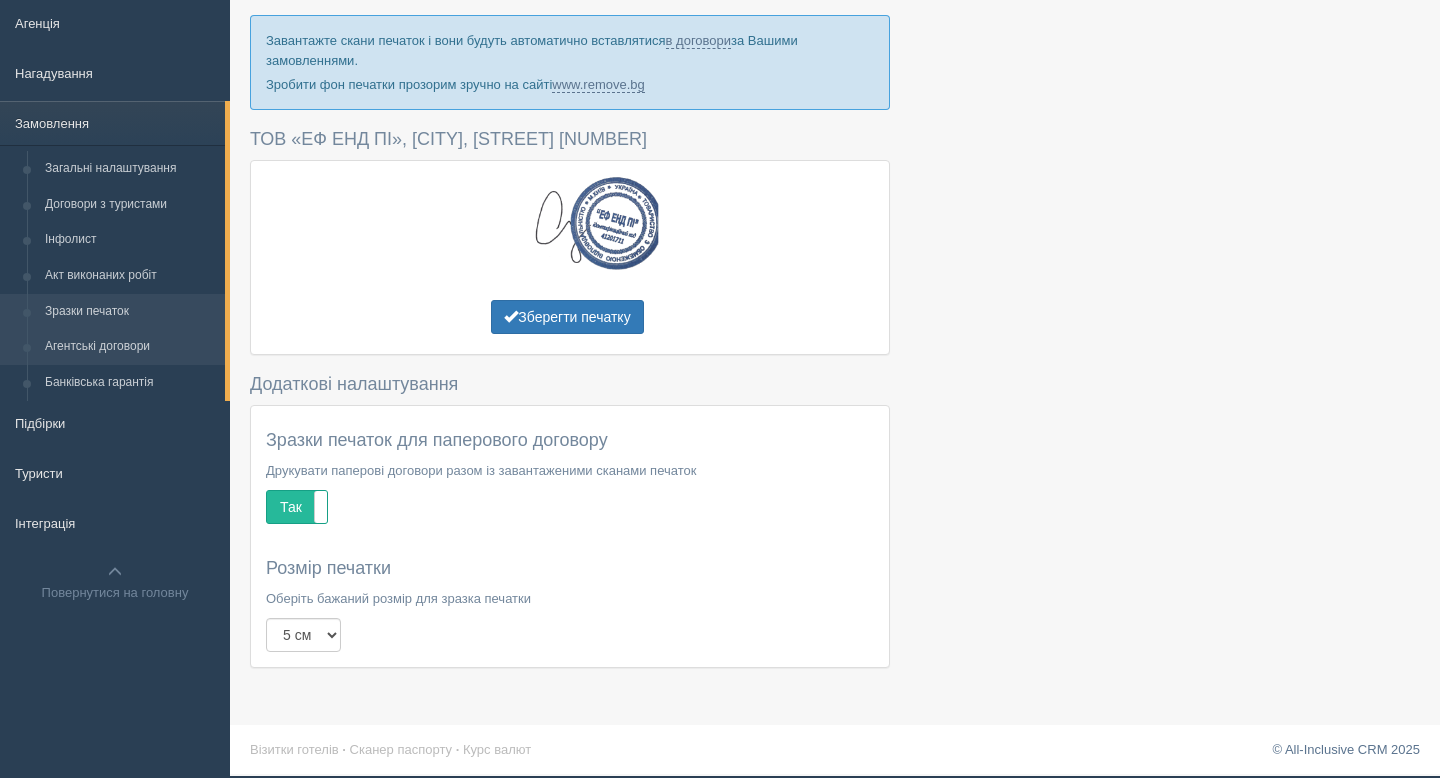 click on "Агентські договори" at bounding box center [130, 347] 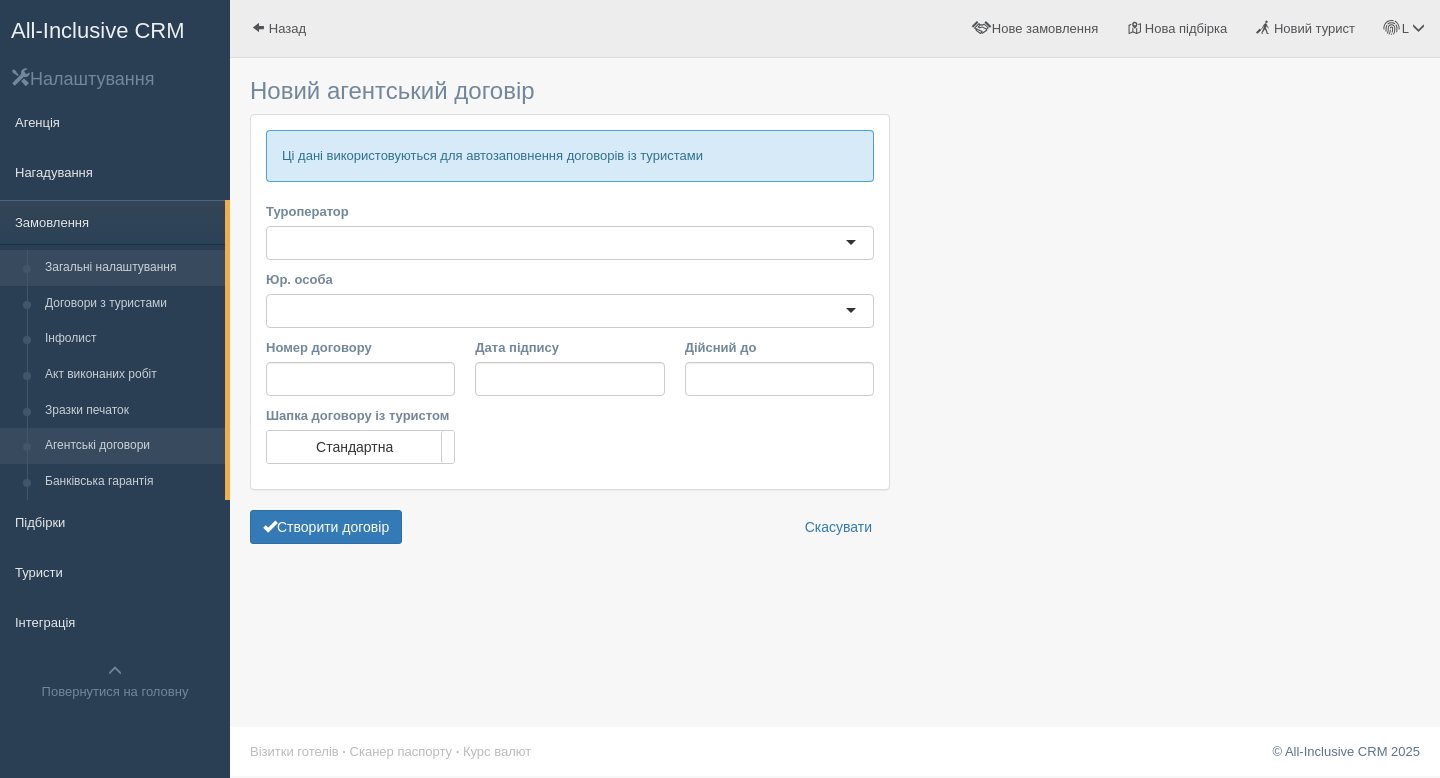 scroll, scrollTop: 0, scrollLeft: 0, axis: both 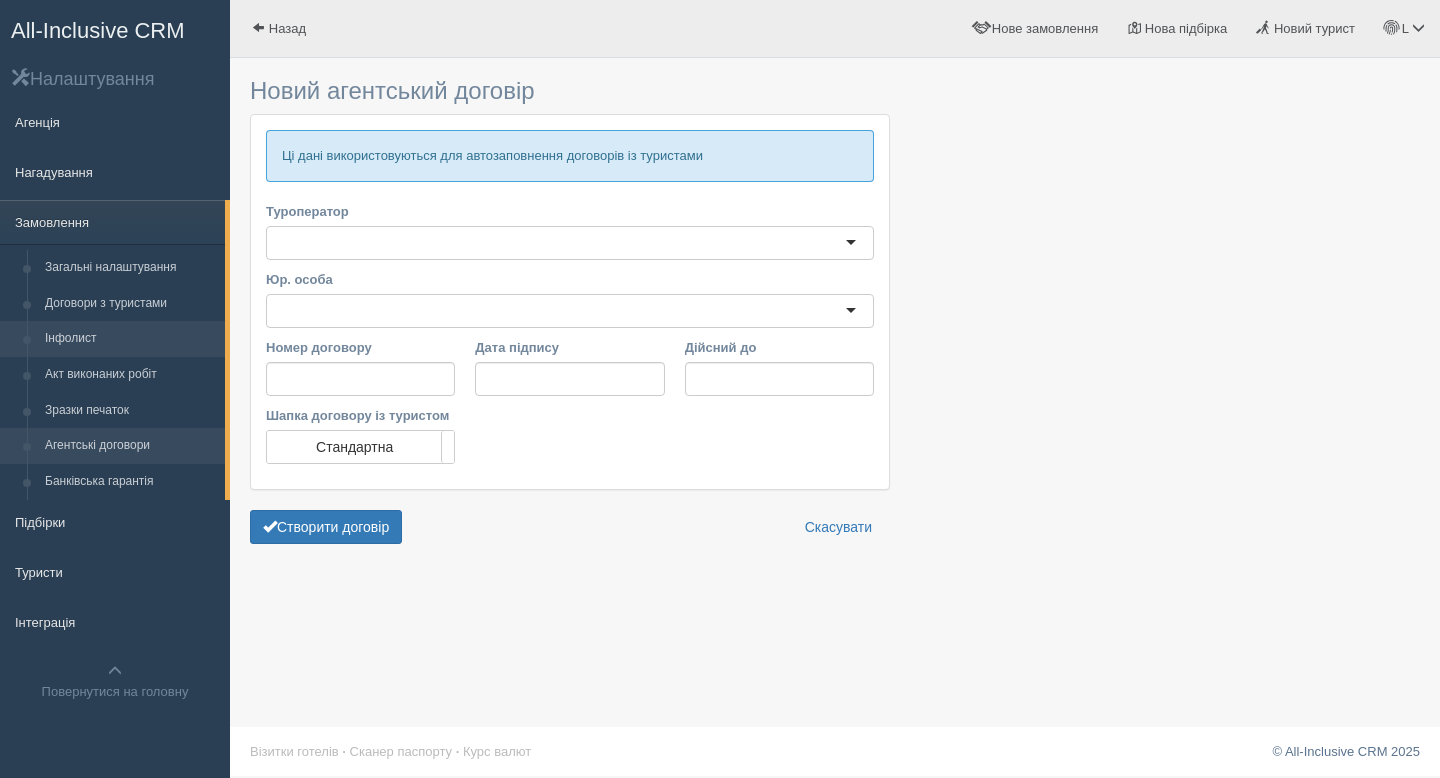 click on "Інфолист" at bounding box center (130, 339) 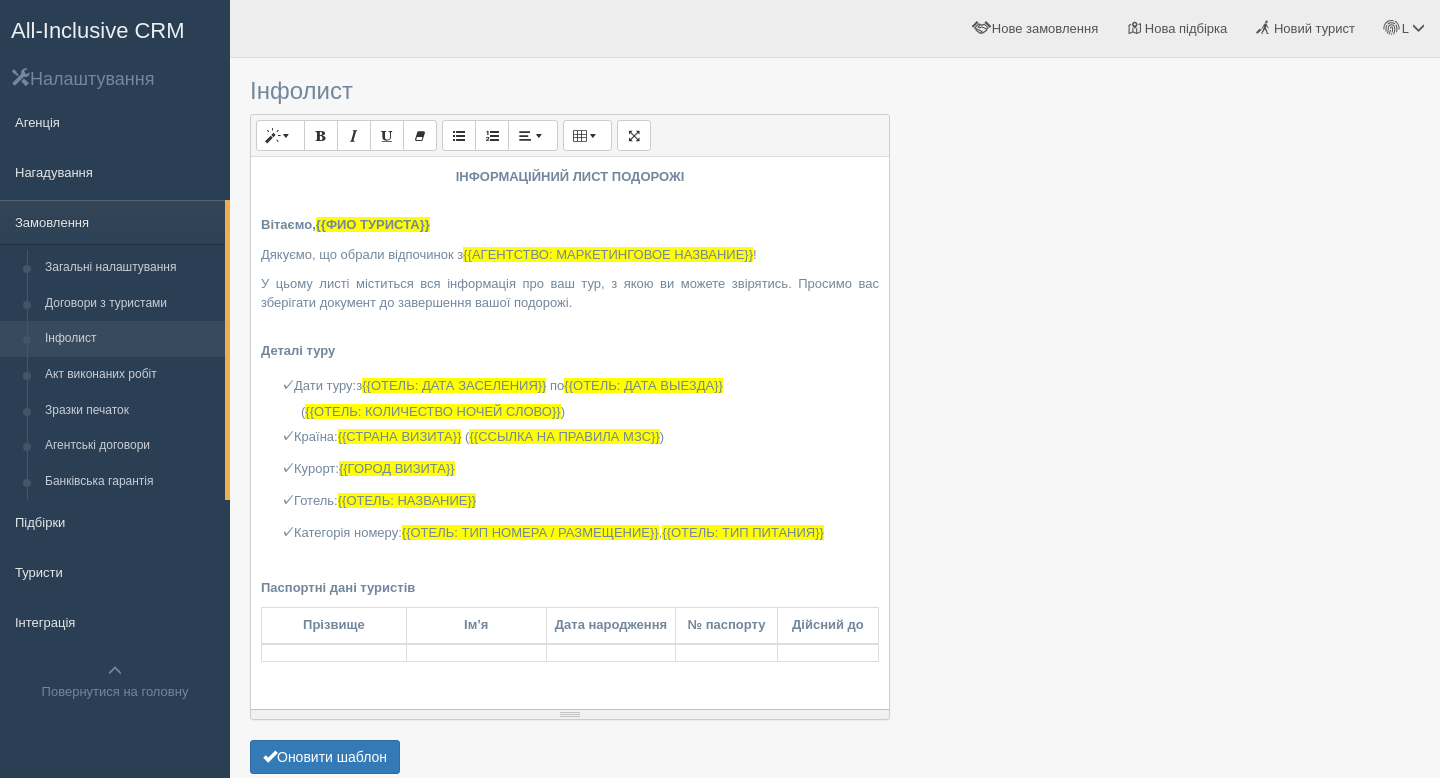 scroll, scrollTop: 0, scrollLeft: 0, axis: both 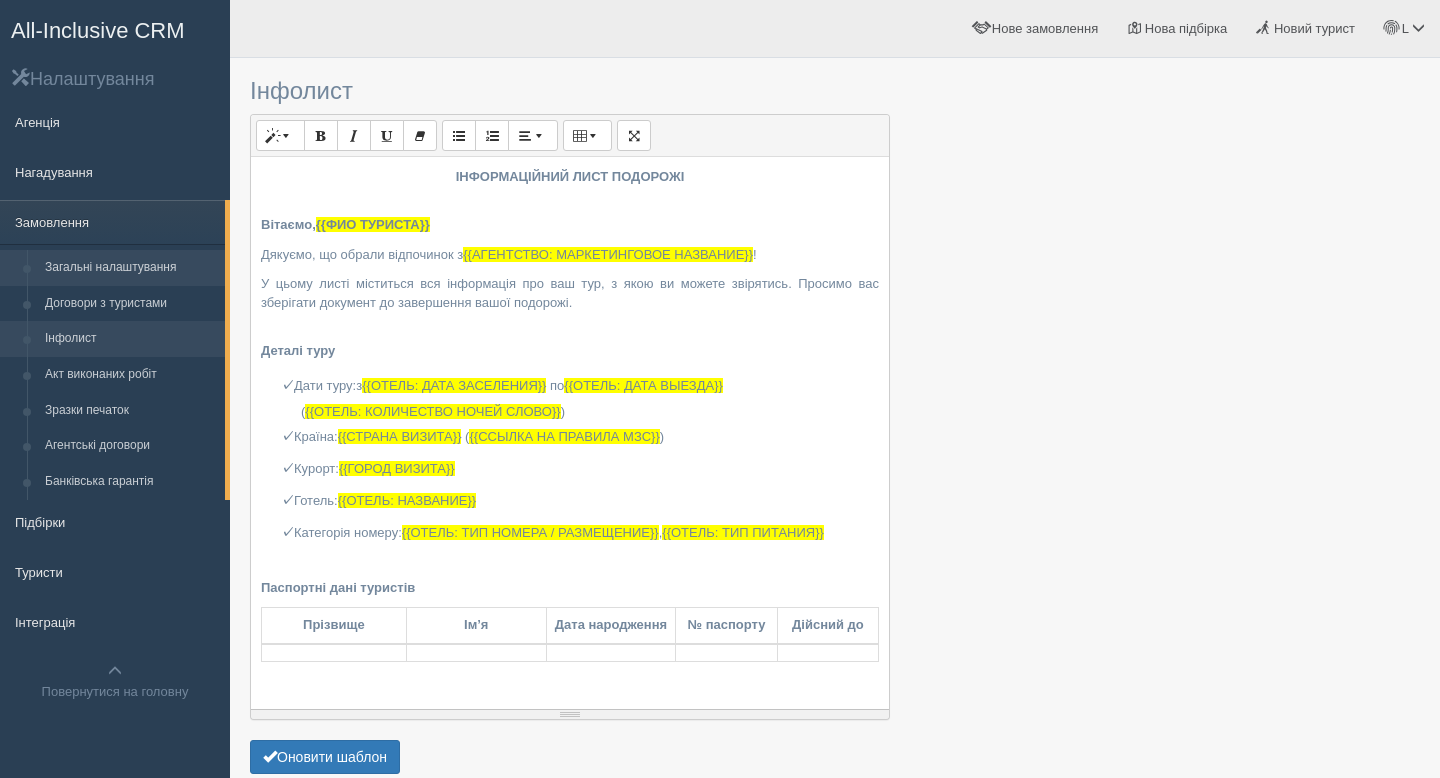 click on "Загальні налаштування" at bounding box center (130, 268) 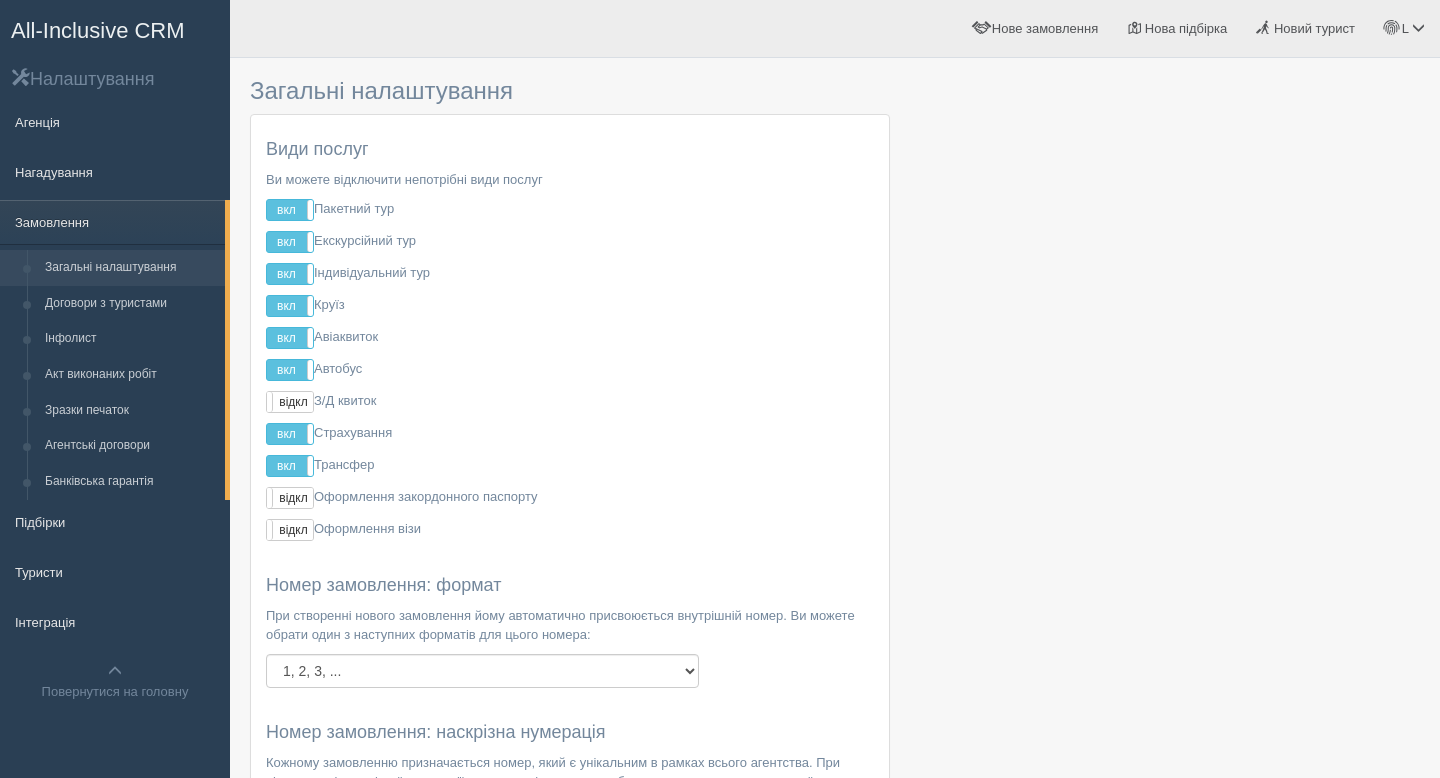 scroll, scrollTop: 0, scrollLeft: 0, axis: both 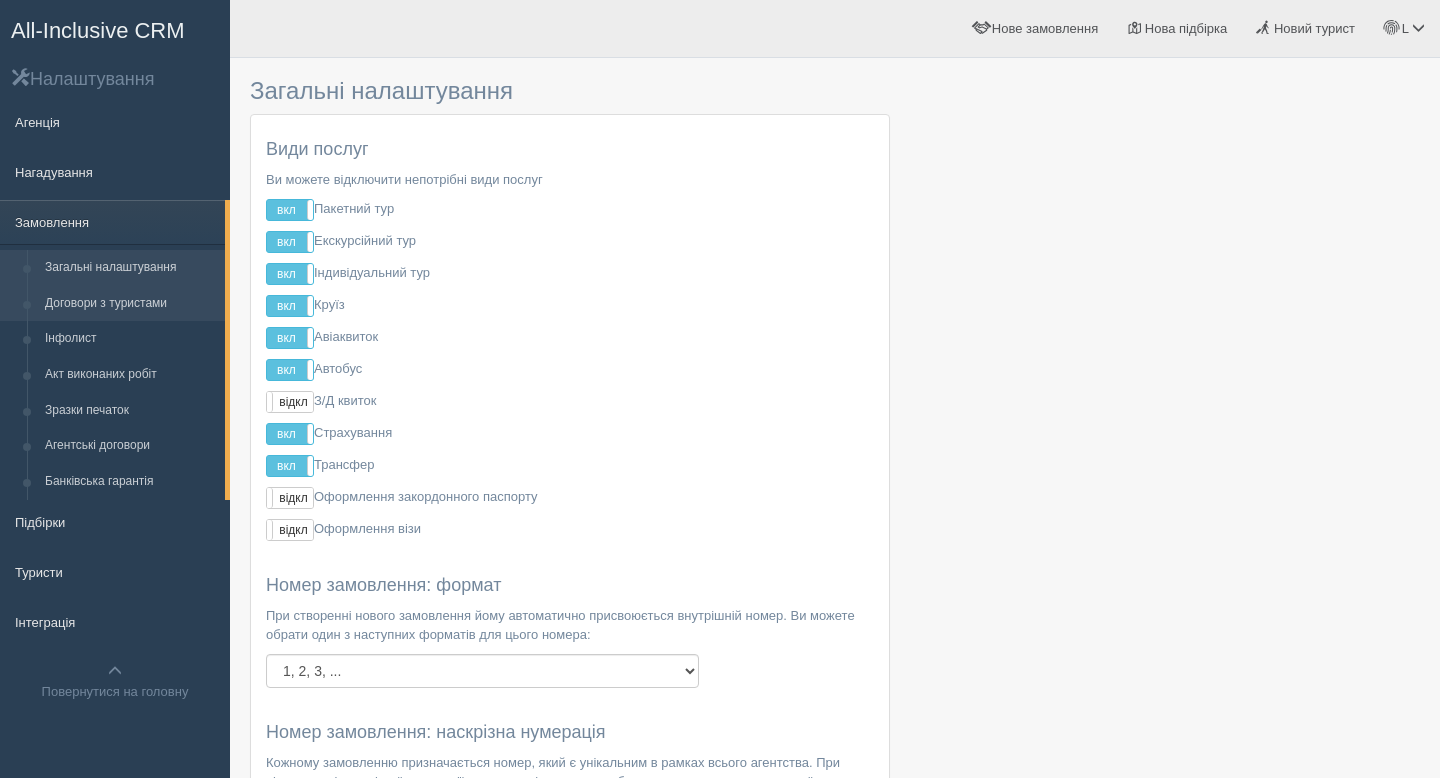click on "Договори з туристами" at bounding box center (130, 304) 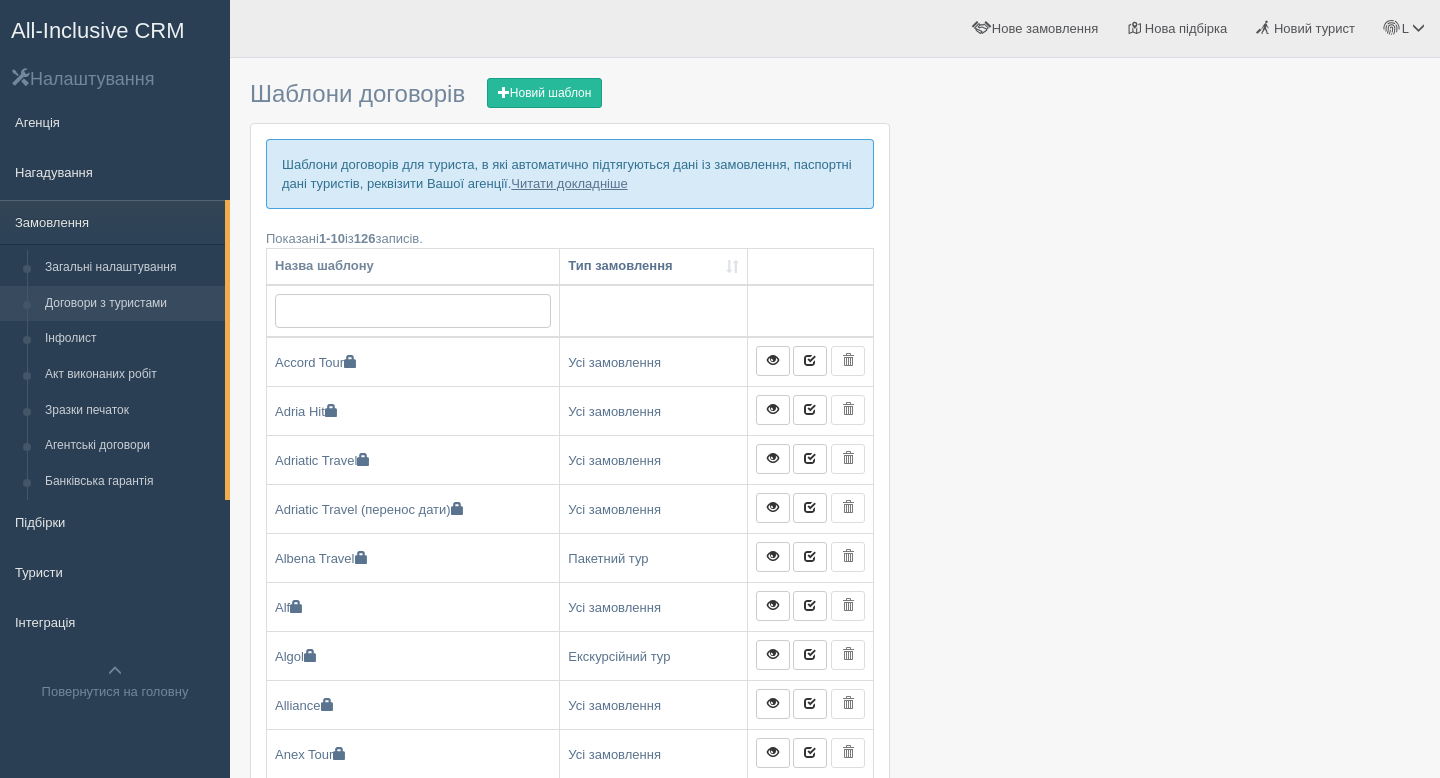 scroll, scrollTop: 0, scrollLeft: 0, axis: both 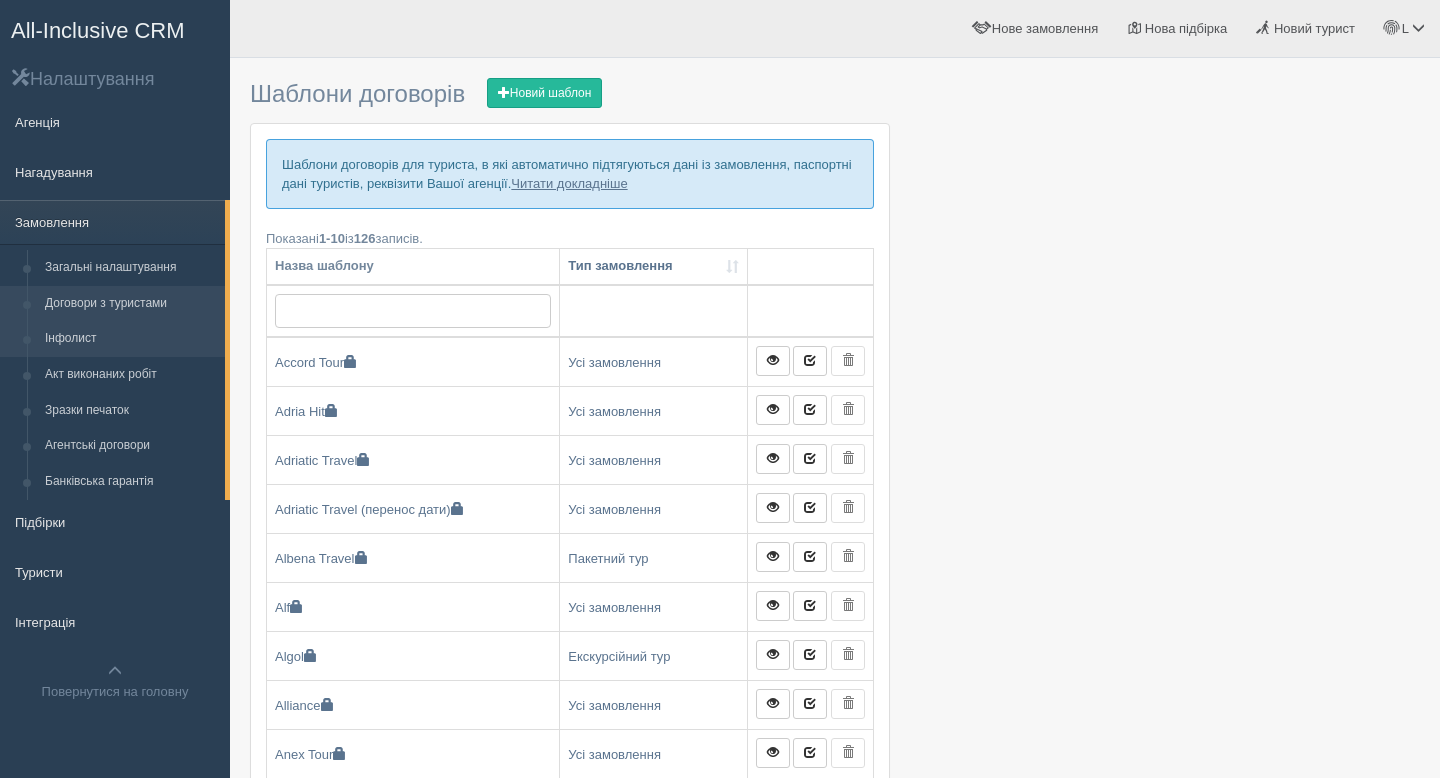 click on "Інфолист" at bounding box center (130, 339) 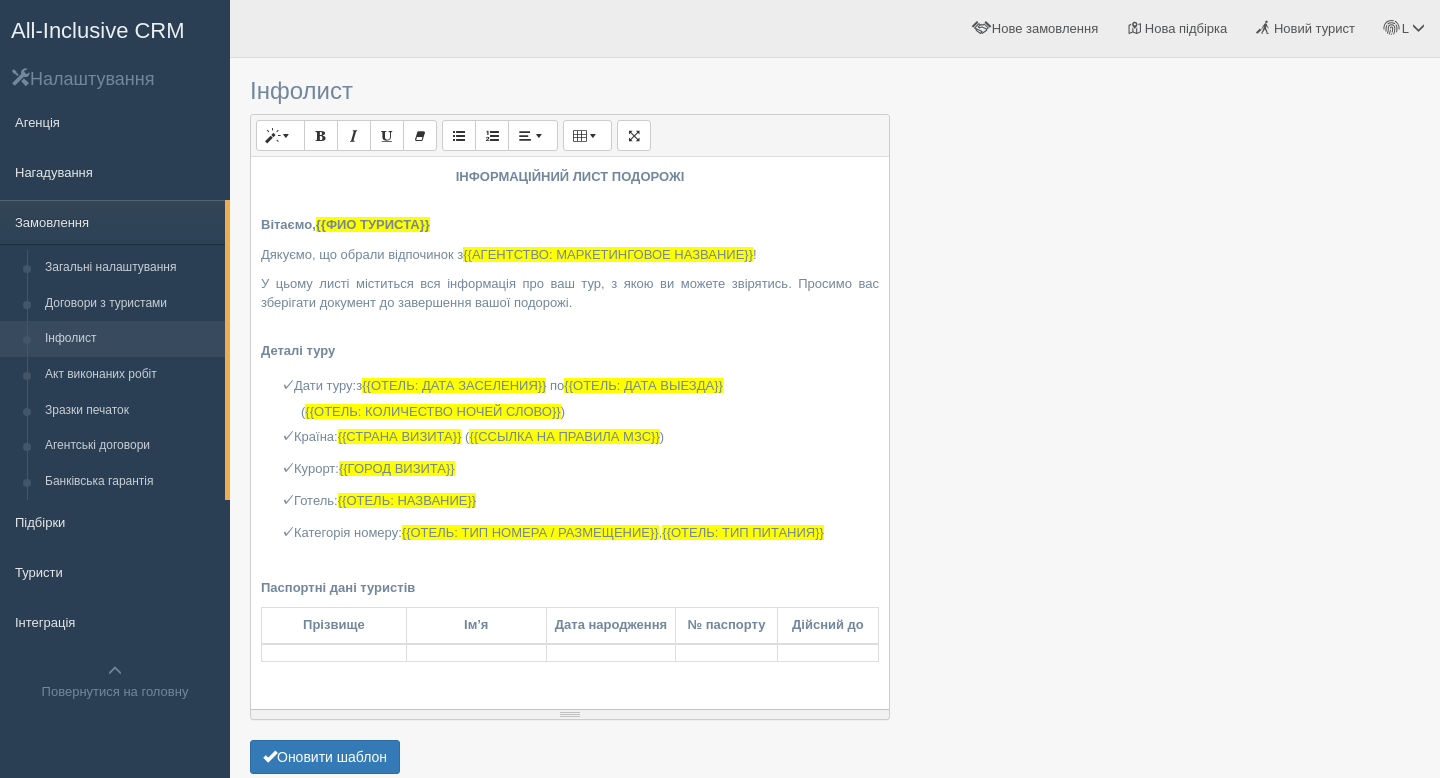 scroll, scrollTop: 0, scrollLeft: 0, axis: both 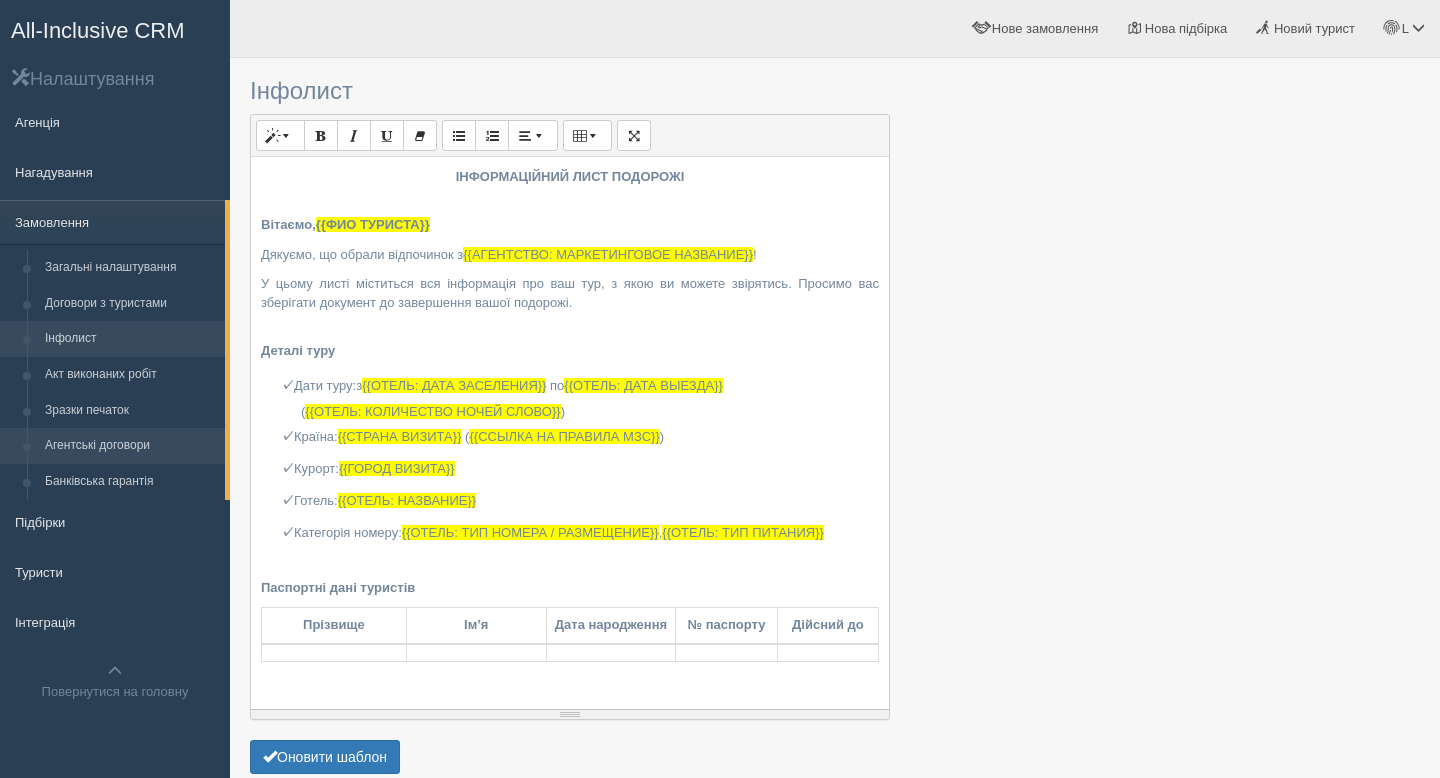 click on "Агентські договори" at bounding box center (130, 446) 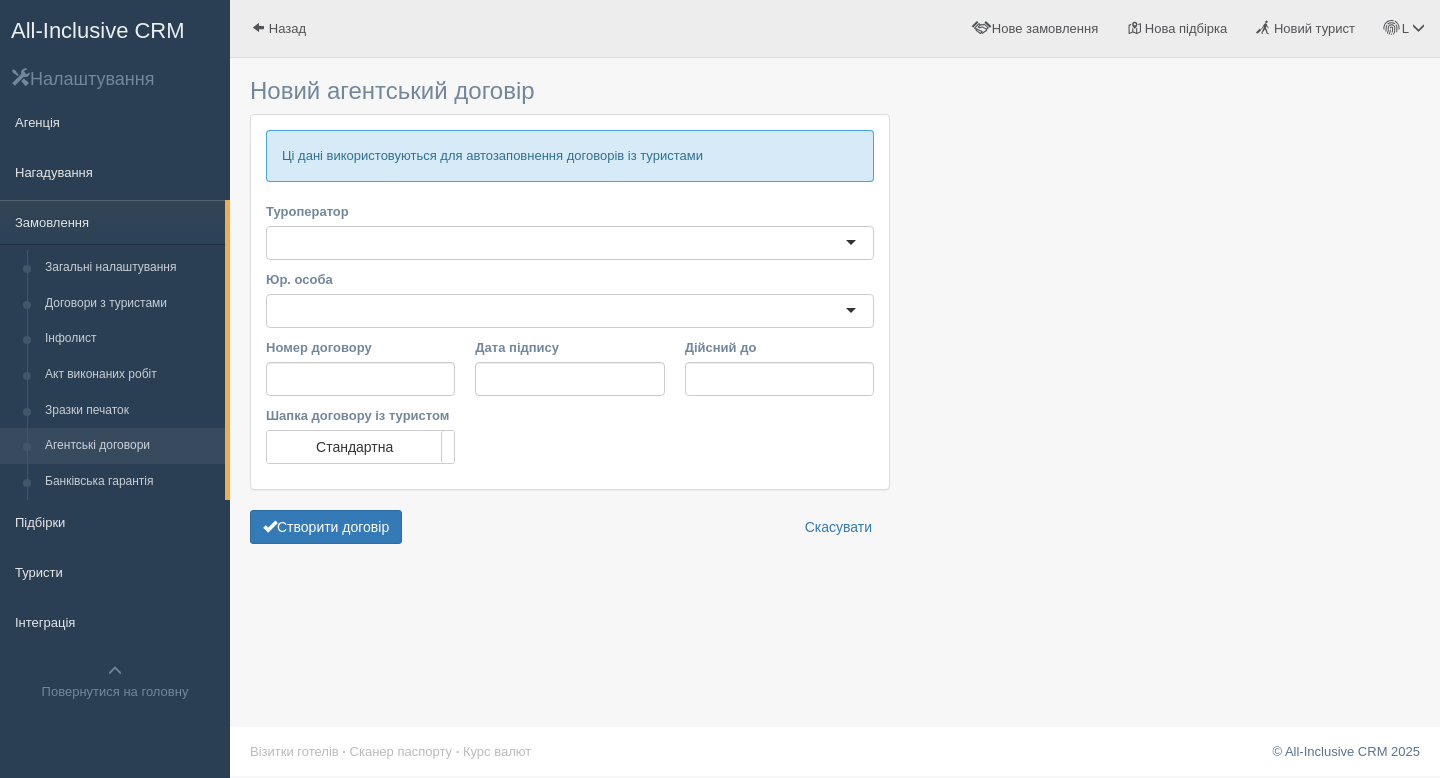 scroll, scrollTop: 0, scrollLeft: 0, axis: both 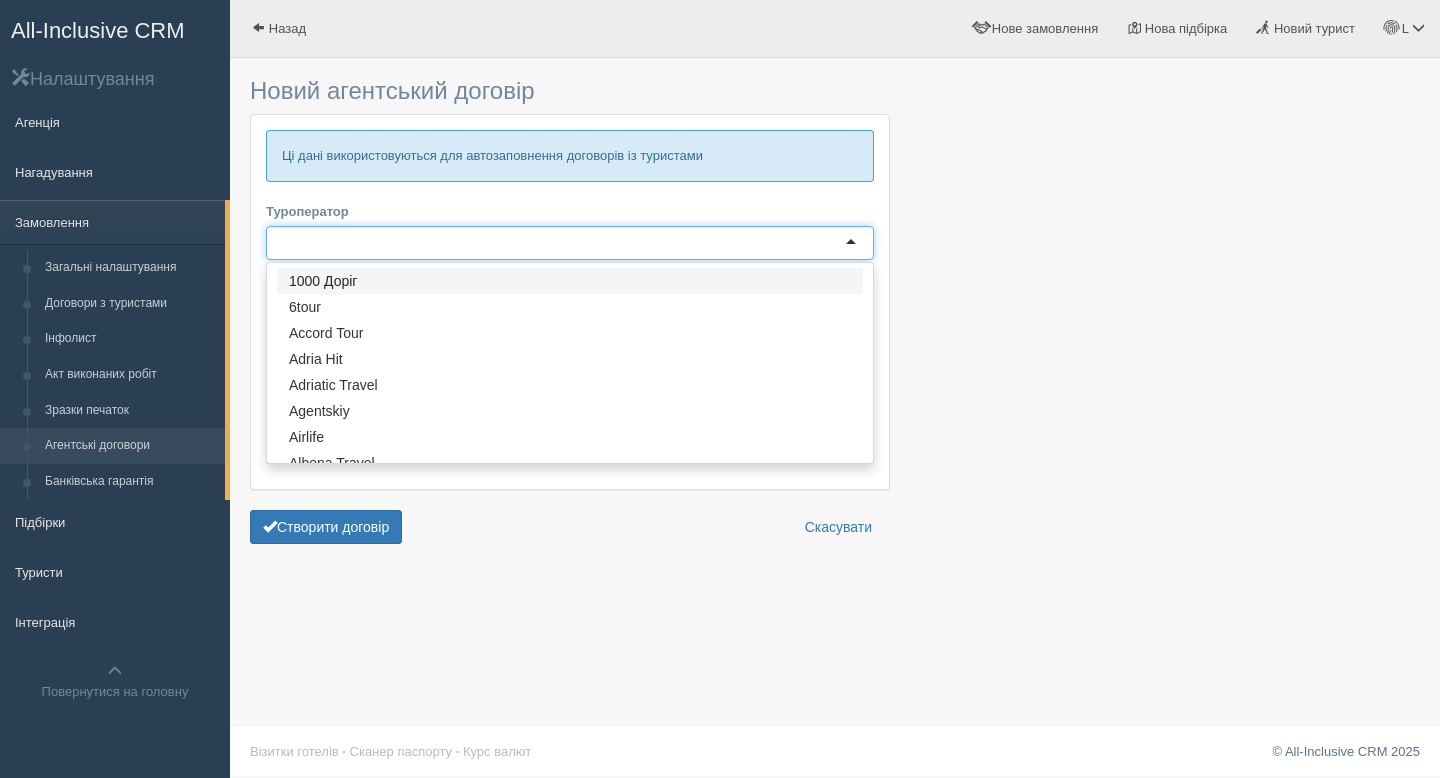 click at bounding box center (570, 243) 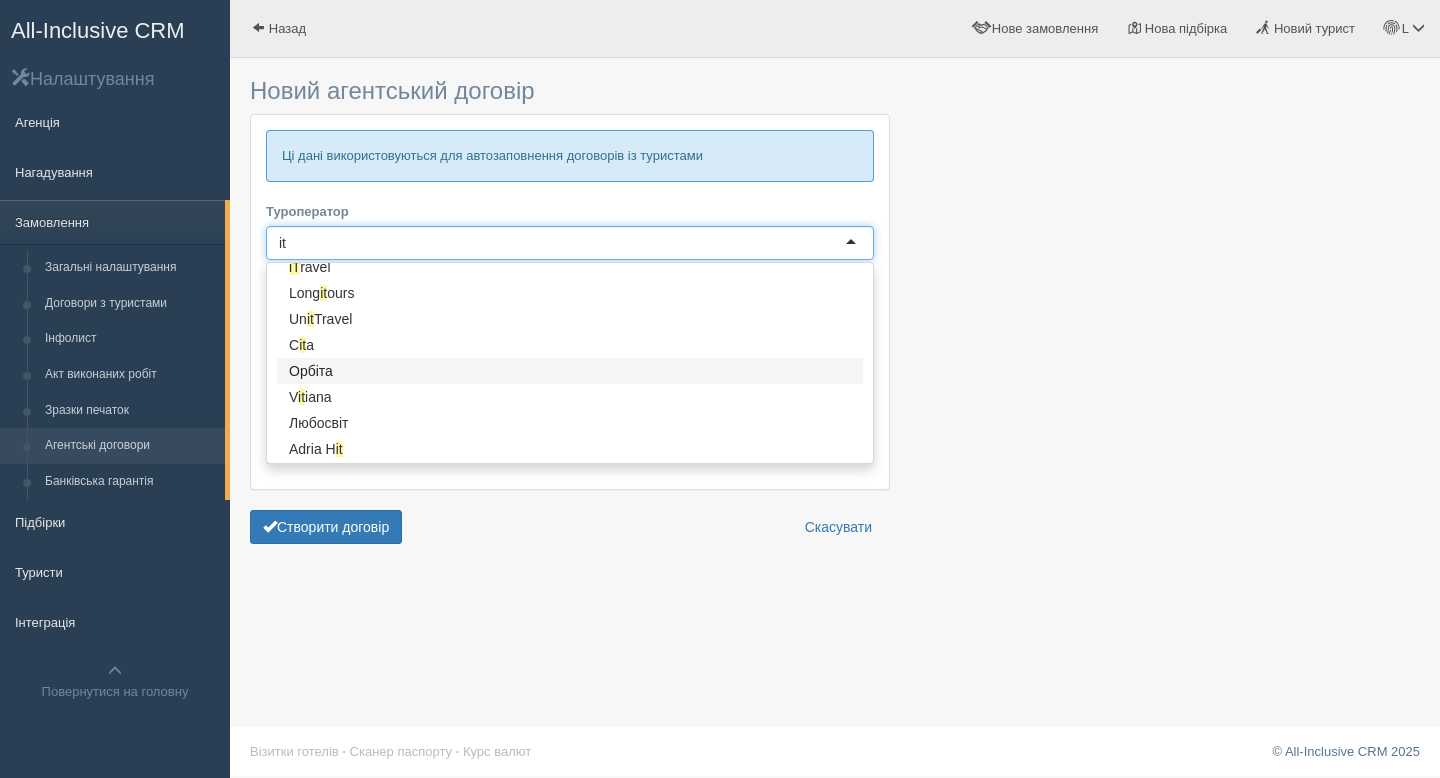 scroll, scrollTop: 0, scrollLeft: 0, axis: both 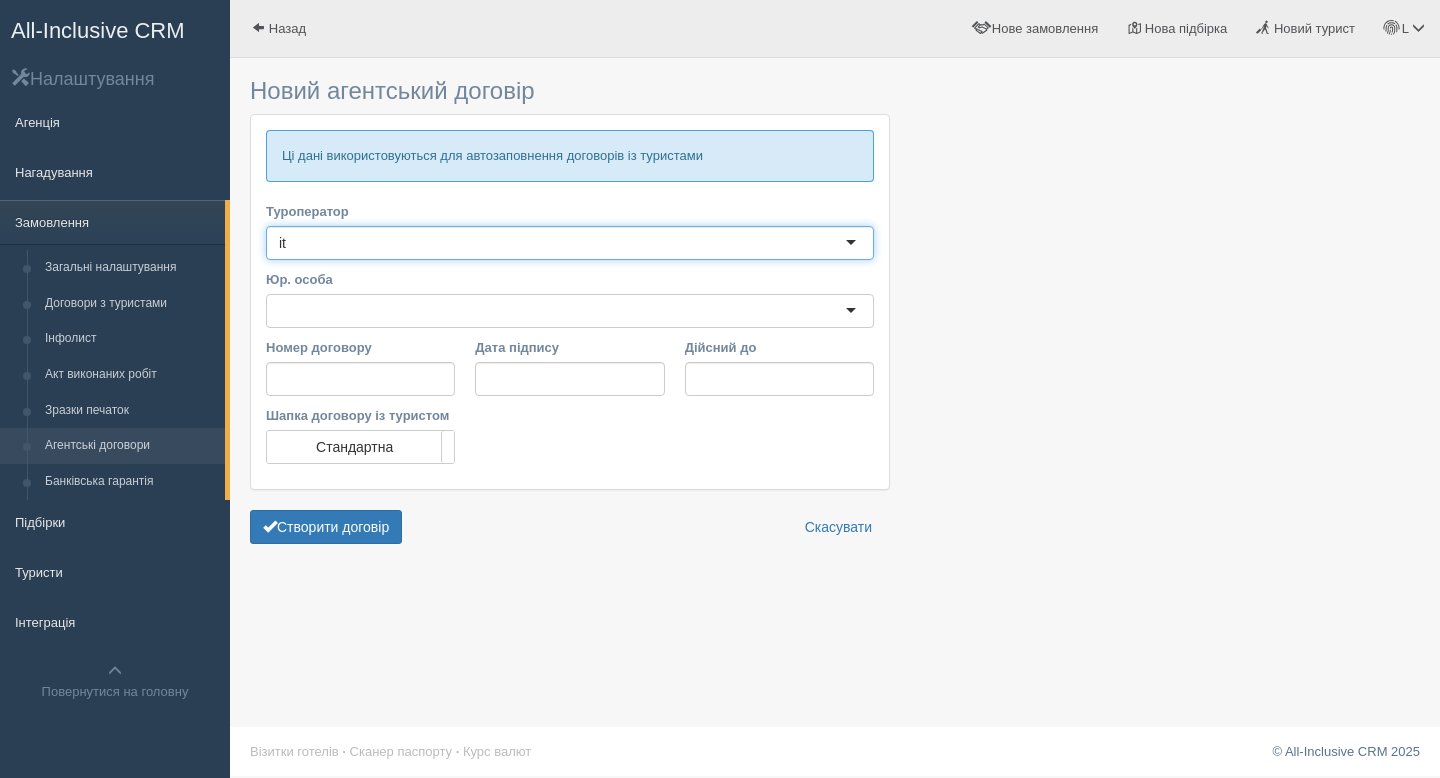 drag, startPoint x: 343, startPoint y: 236, endPoint x: 242, endPoint y: 238, distance: 101.0198 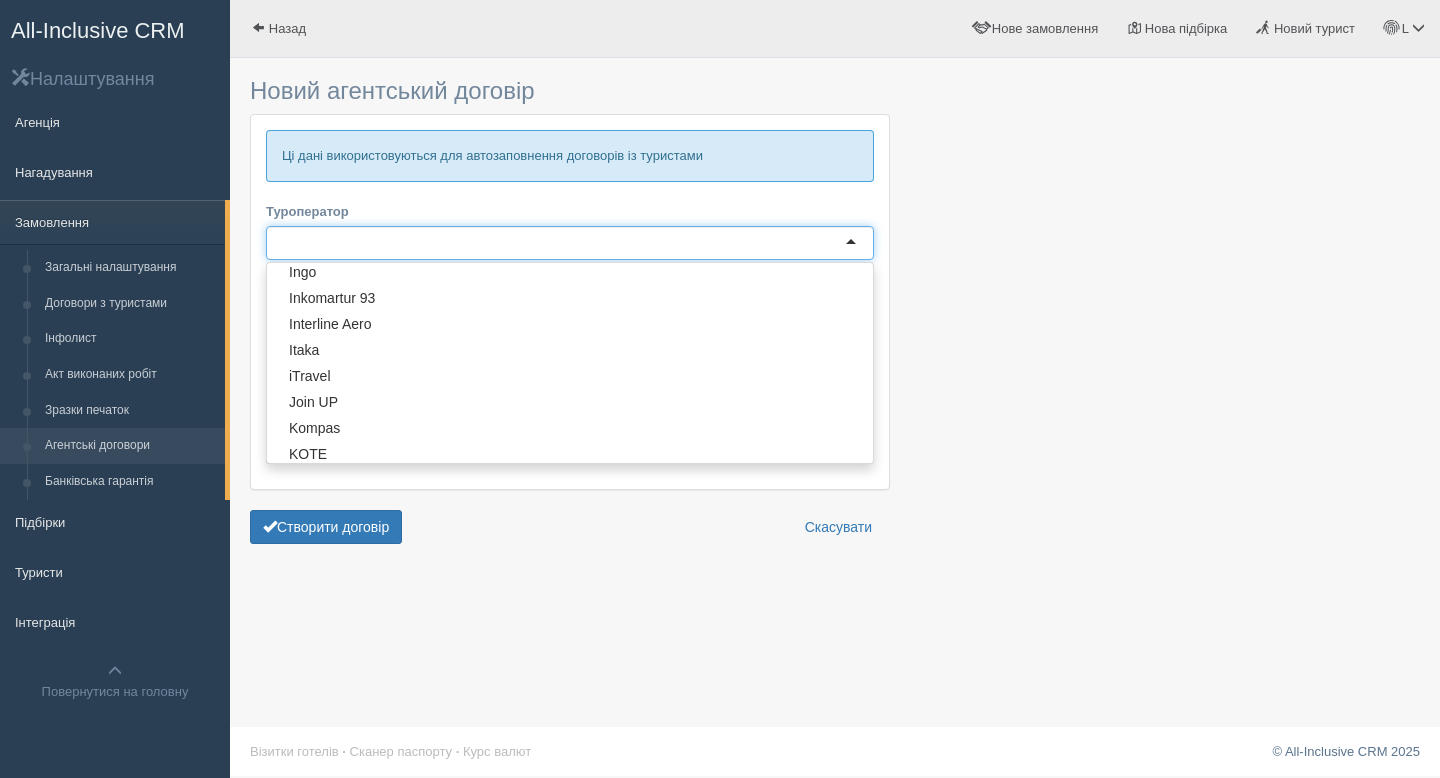 scroll, scrollTop: 1371, scrollLeft: 0, axis: vertical 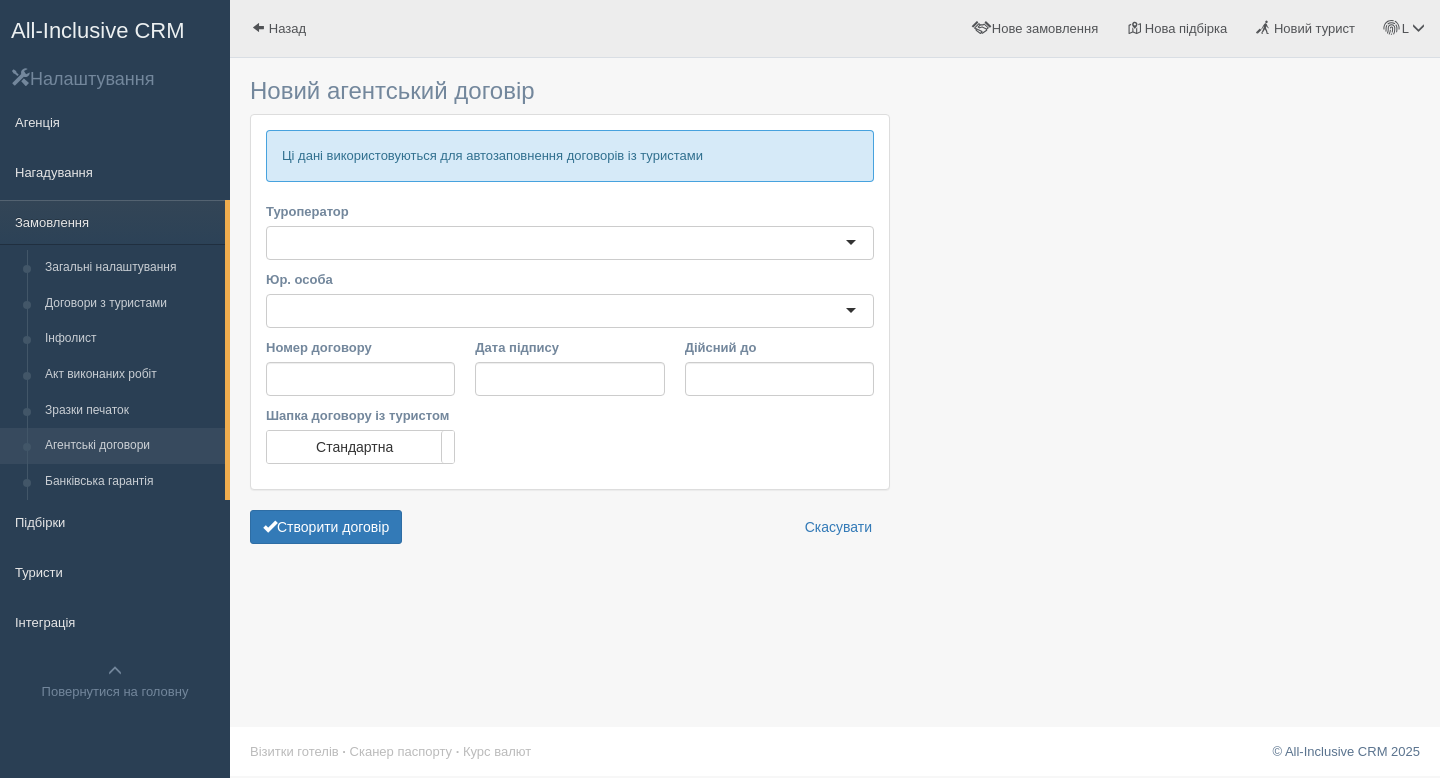 click on "Створити договір
Скасувати" at bounding box center [570, 299] 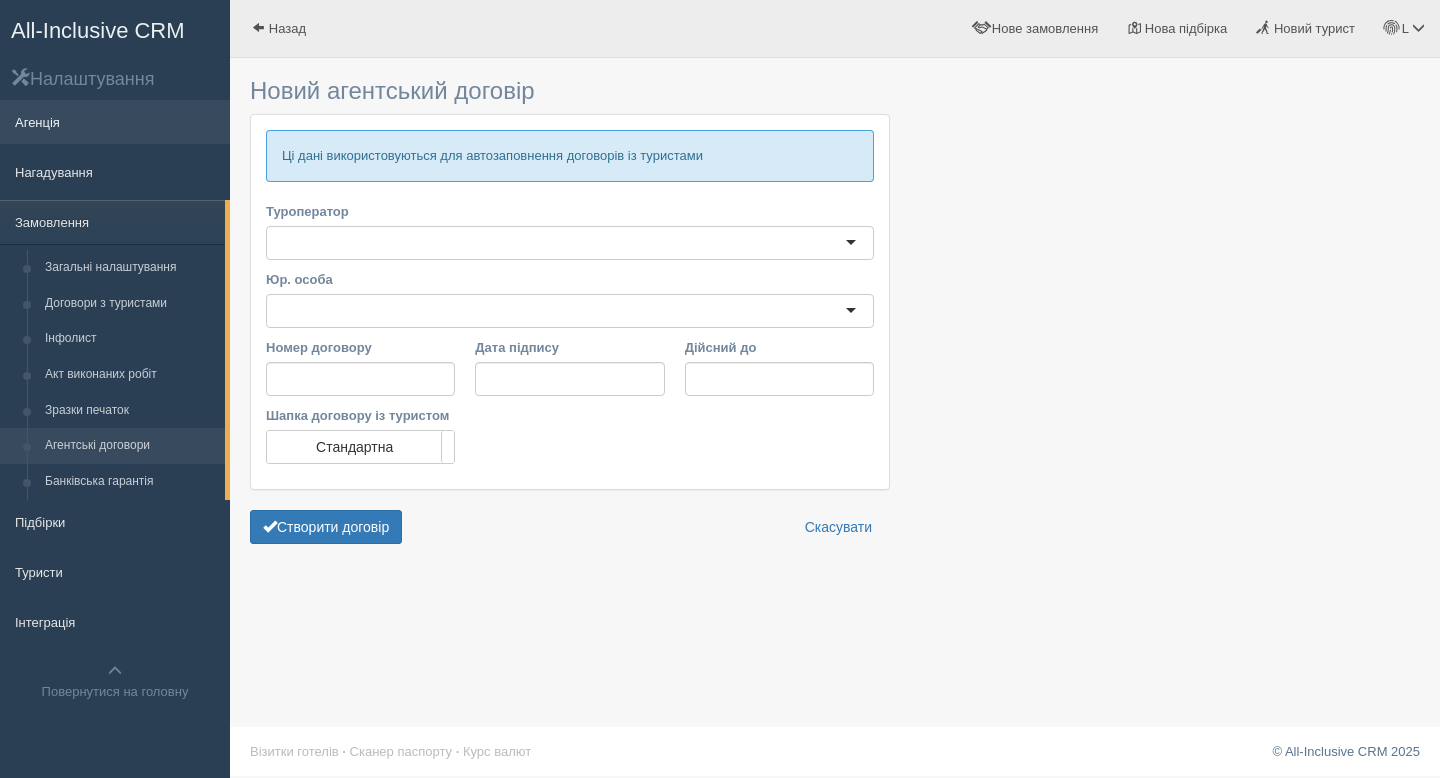 click on "Агенція" at bounding box center (115, 122) 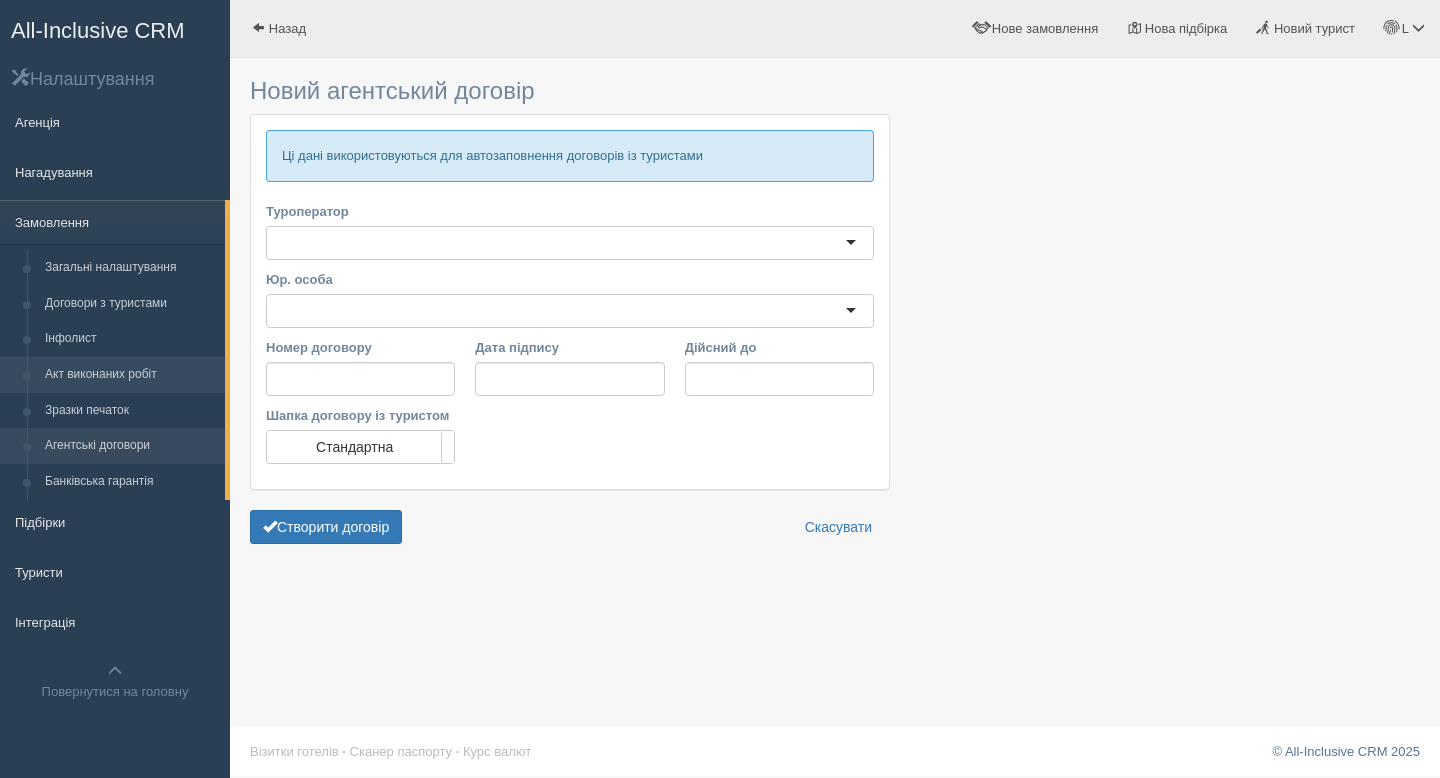 click on "Акт виконаних робіт" at bounding box center (130, 375) 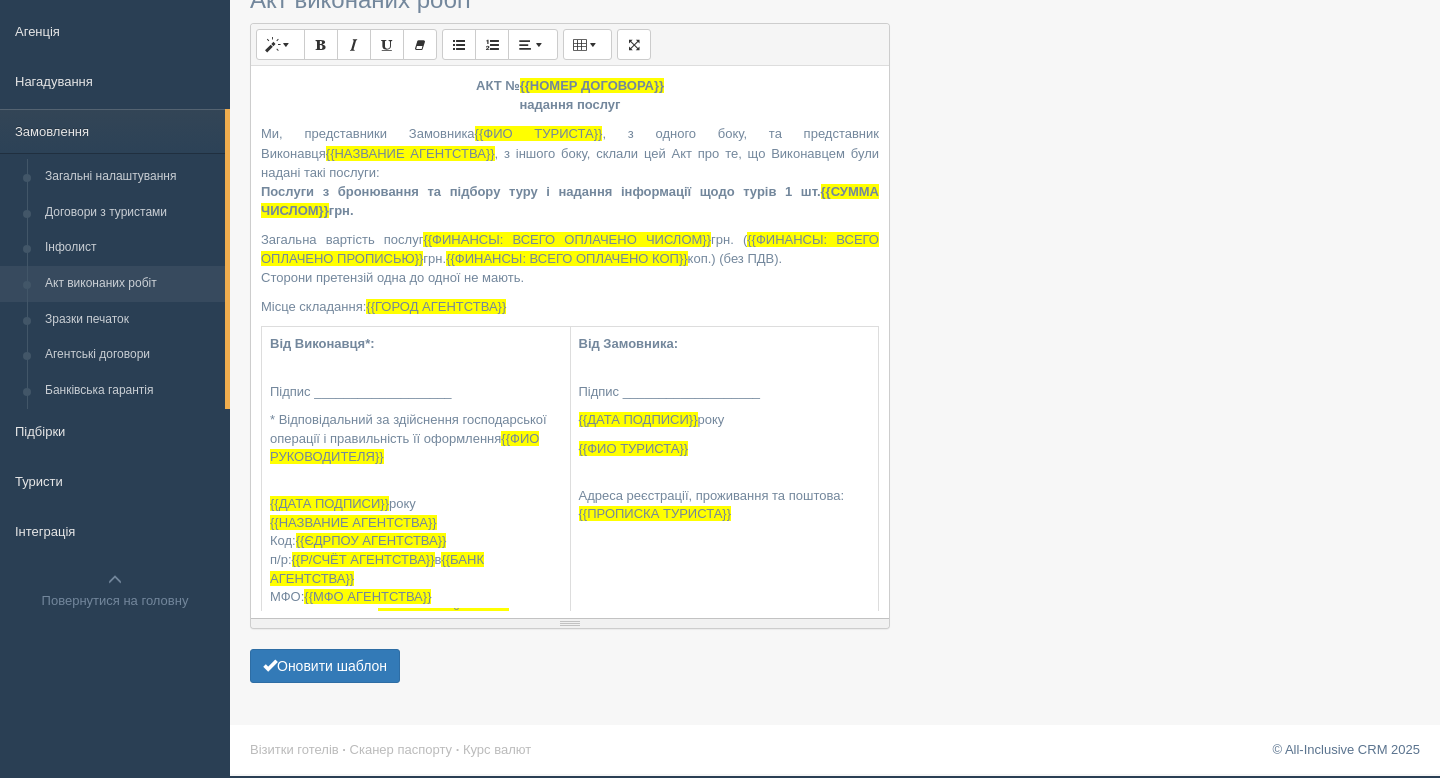 scroll, scrollTop: 0, scrollLeft: 0, axis: both 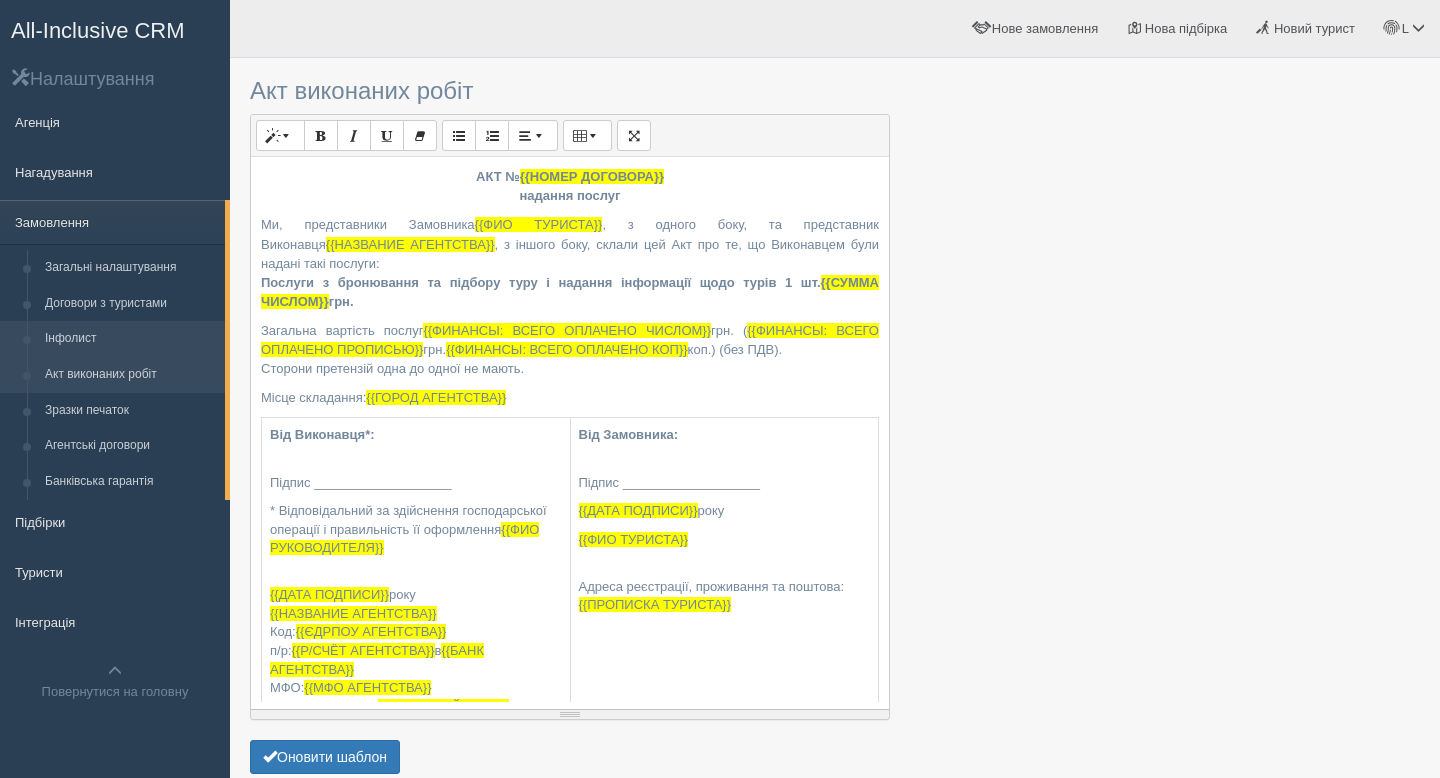 click on "Інфолист" at bounding box center [130, 339] 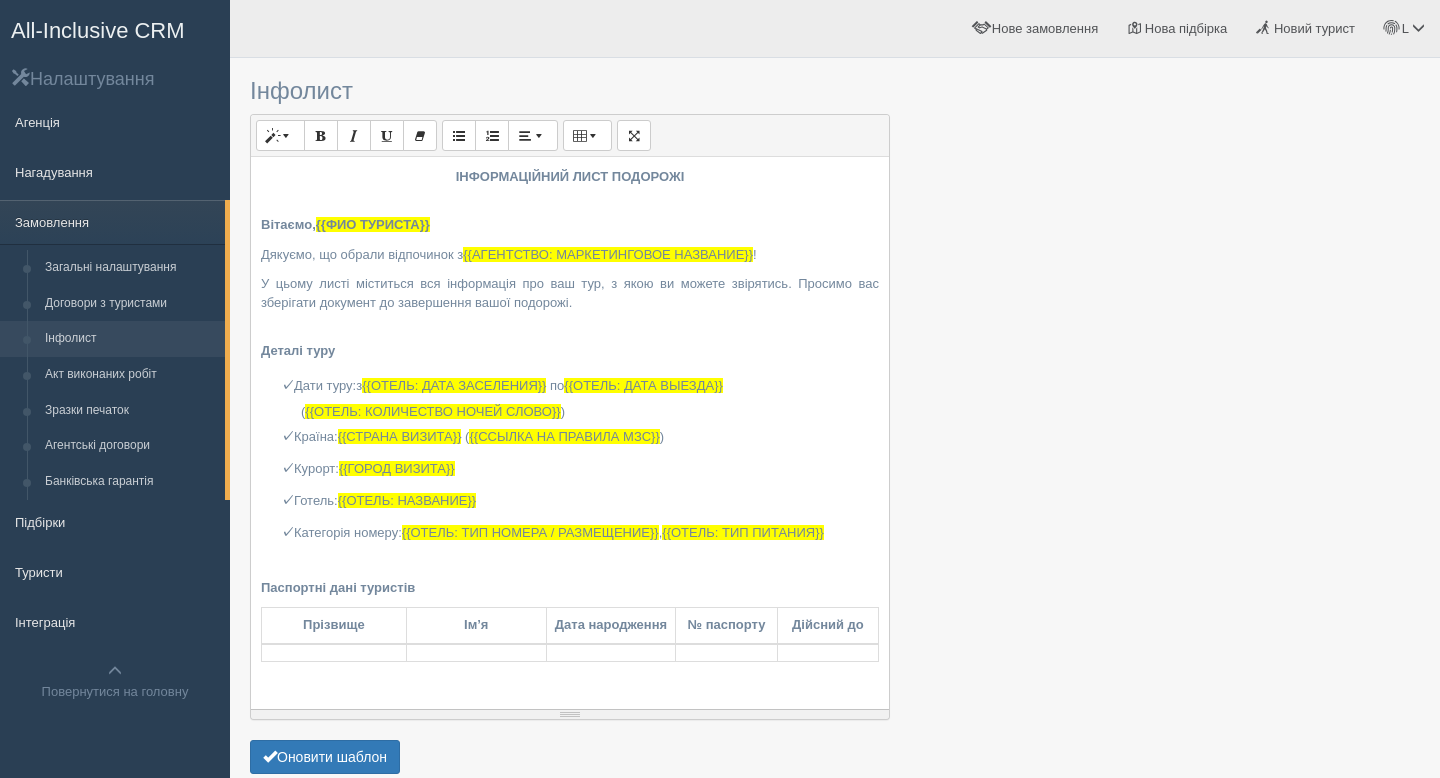 scroll, scrollTop: 0, scrollLeft: 0, axis: both 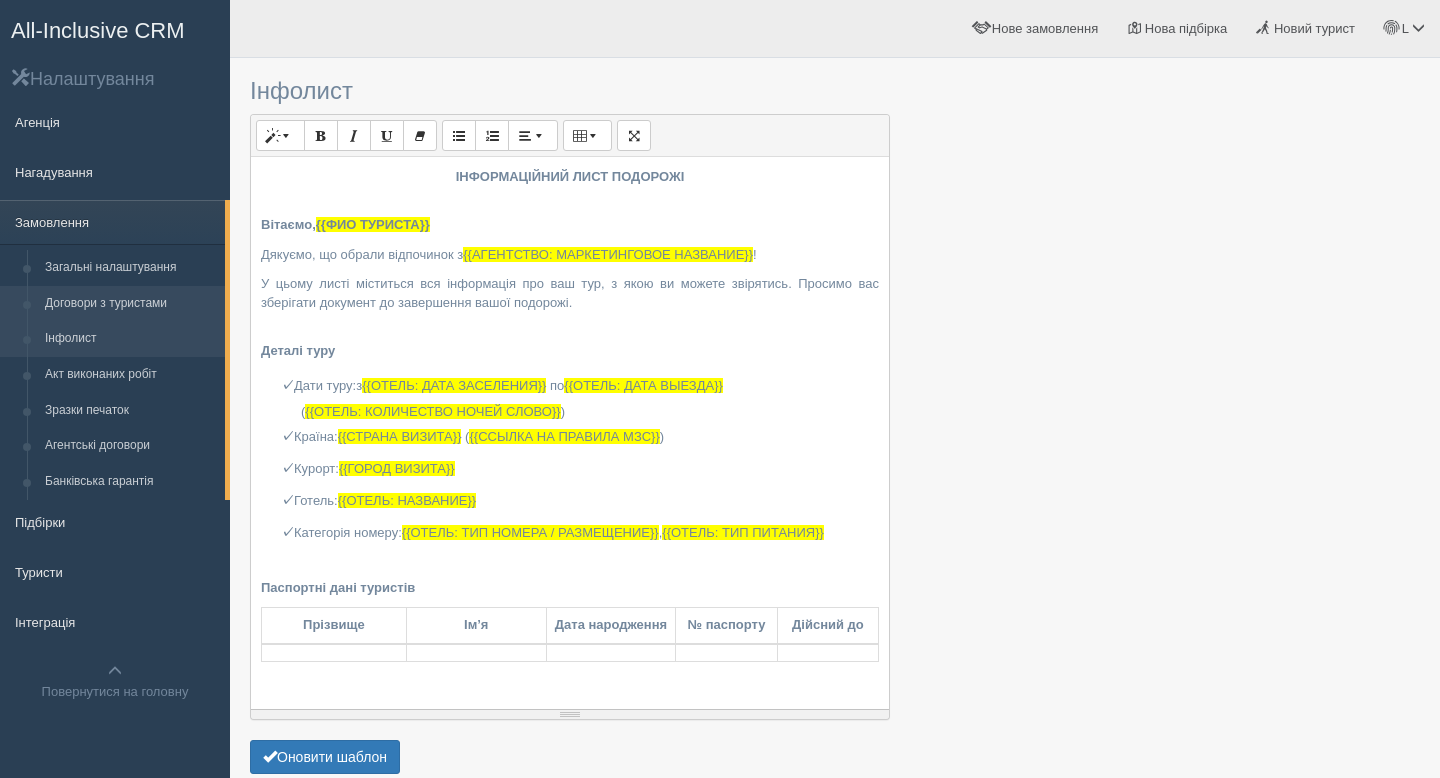 click on "Договори з туристами" at bounding box center (130, 304) 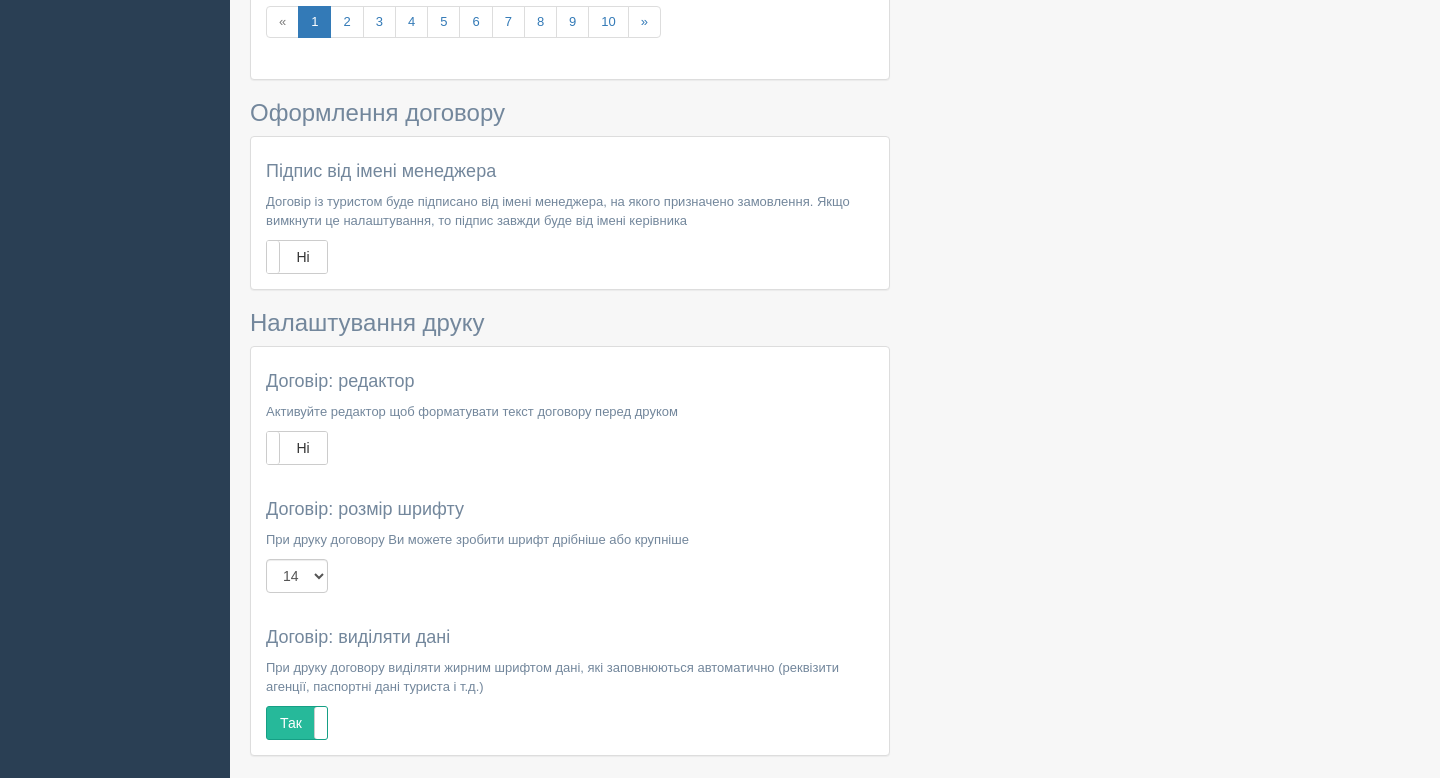 scroll, scrollTop: 950, scrollLeft: 0, axis: vertical 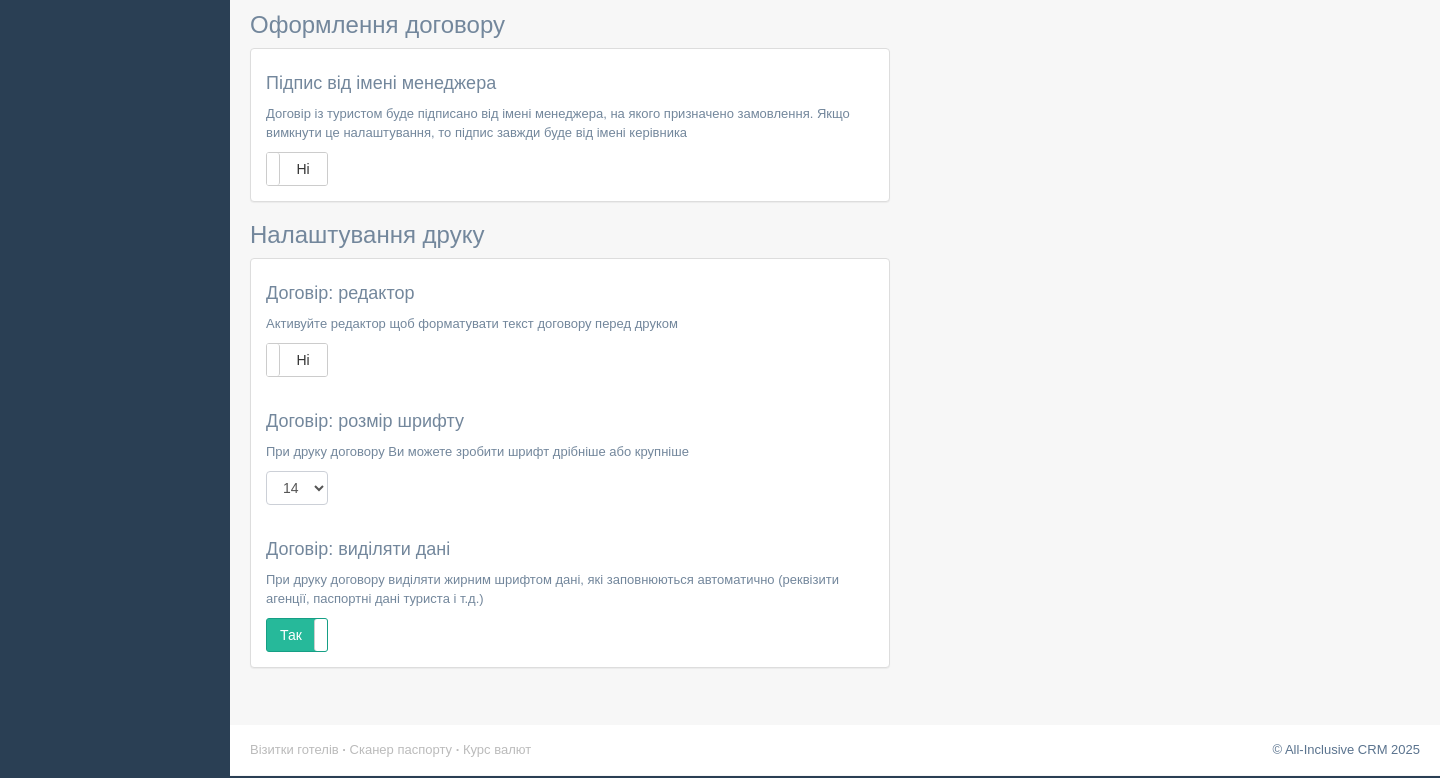 click on "8
10
12
14" at bounding box center (297, 488) 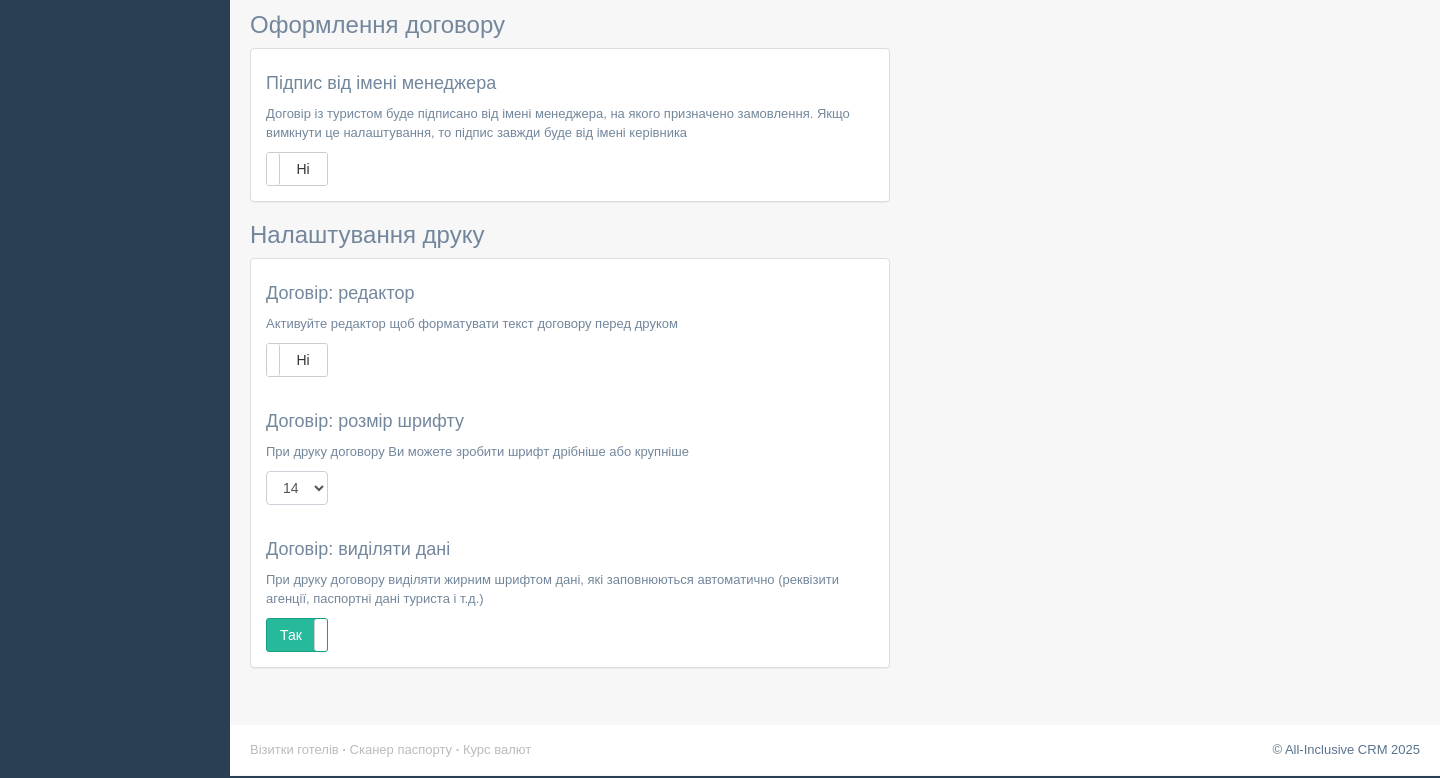 select on "8" 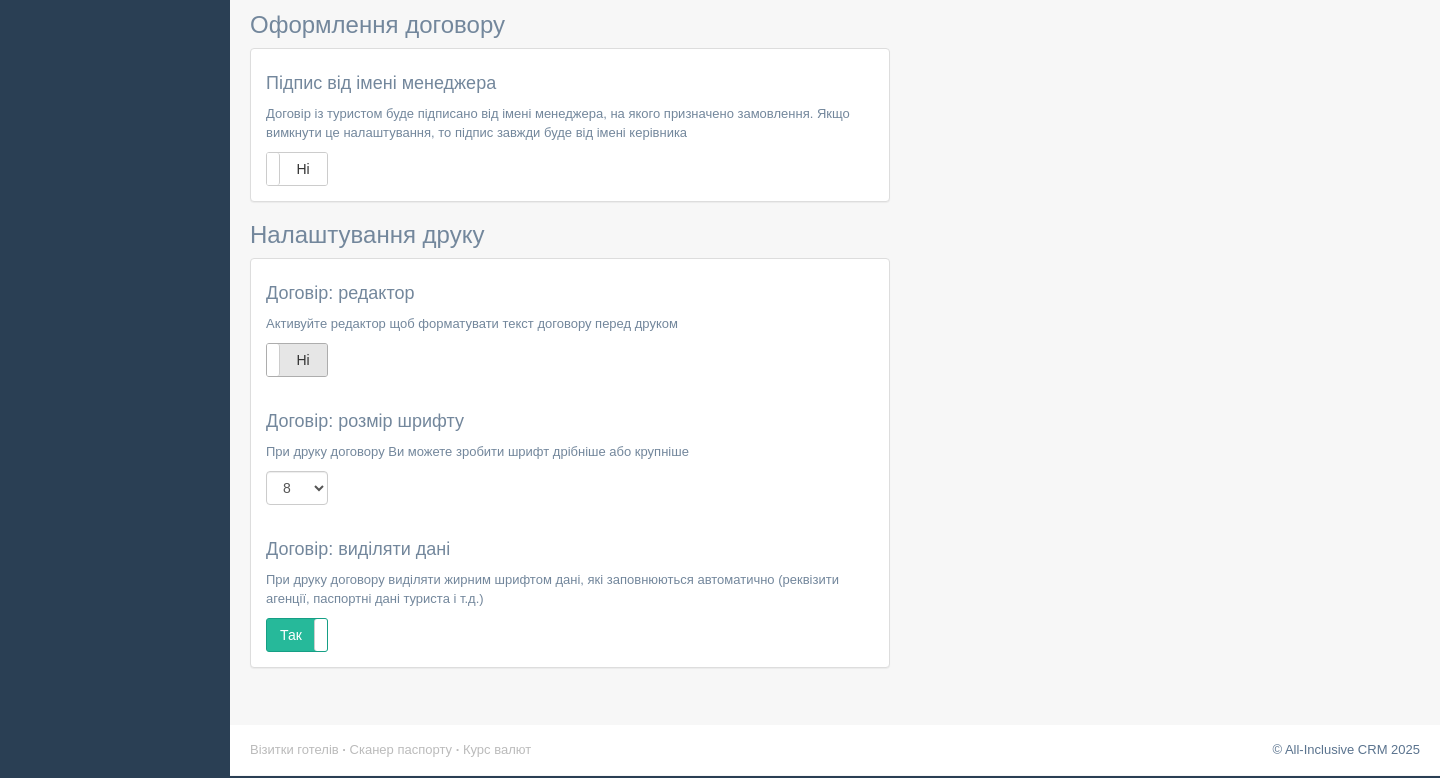 click on "Ні" at bounding box center [297, 169] 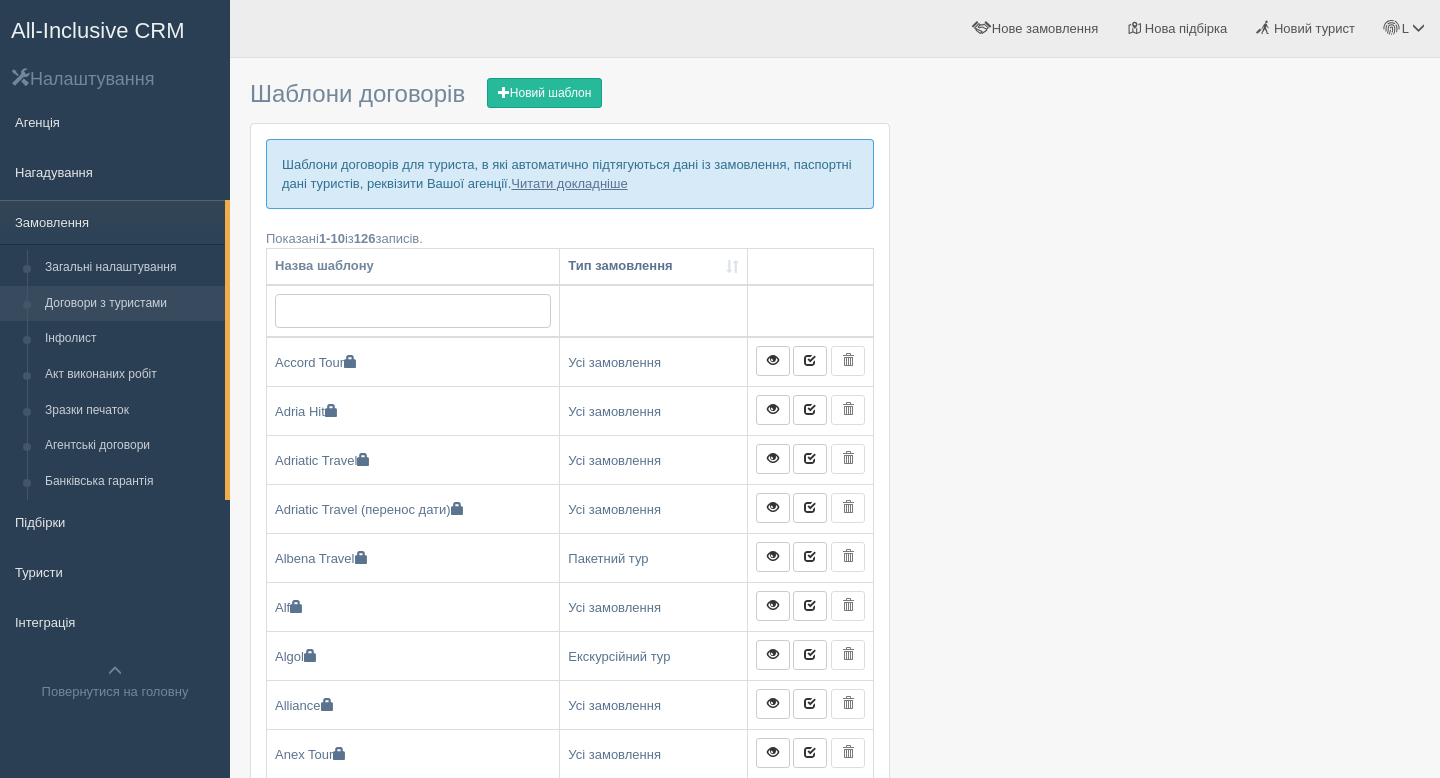 scroll, scrollTop: 6, scrollLeft: 0, axis: vertical 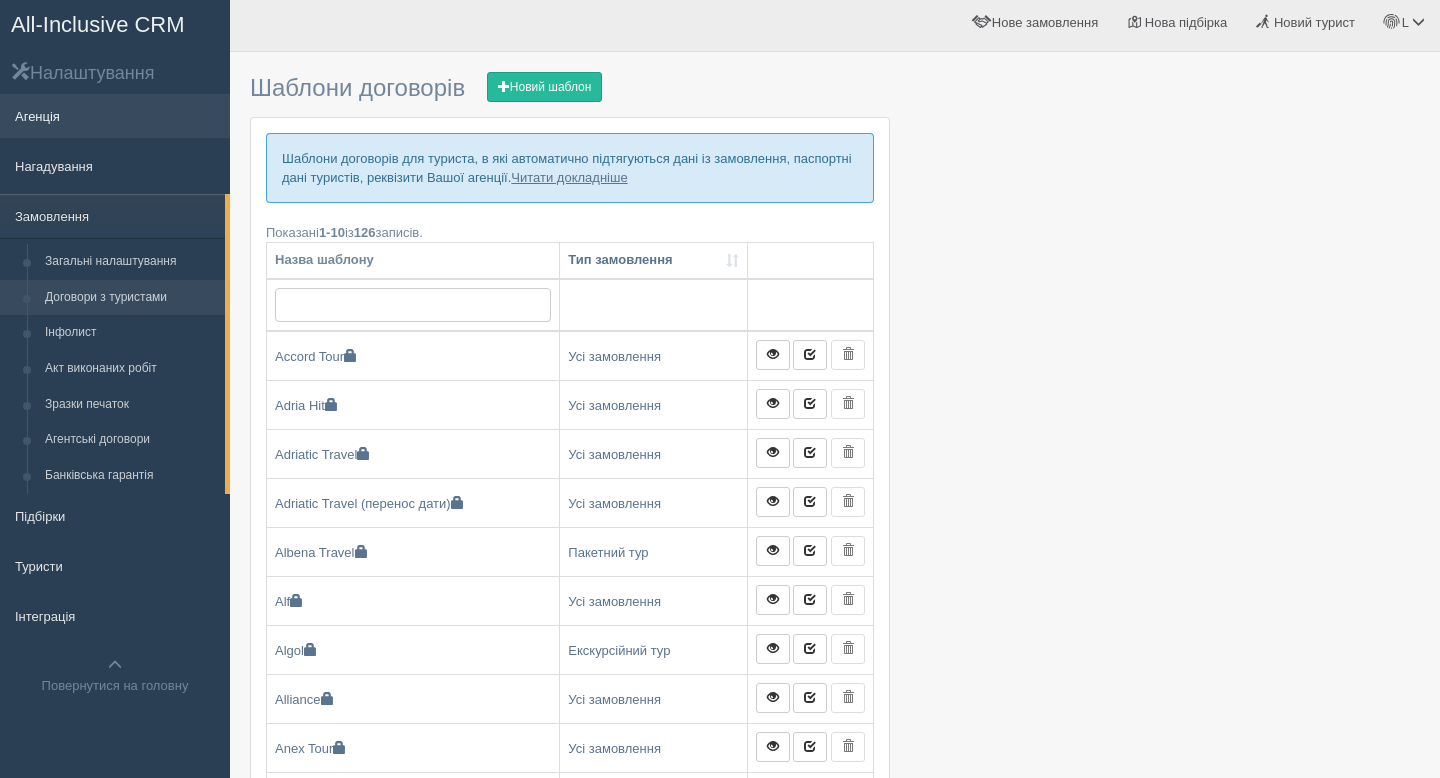 click on "Агенція" at bounding box center (115, 116) 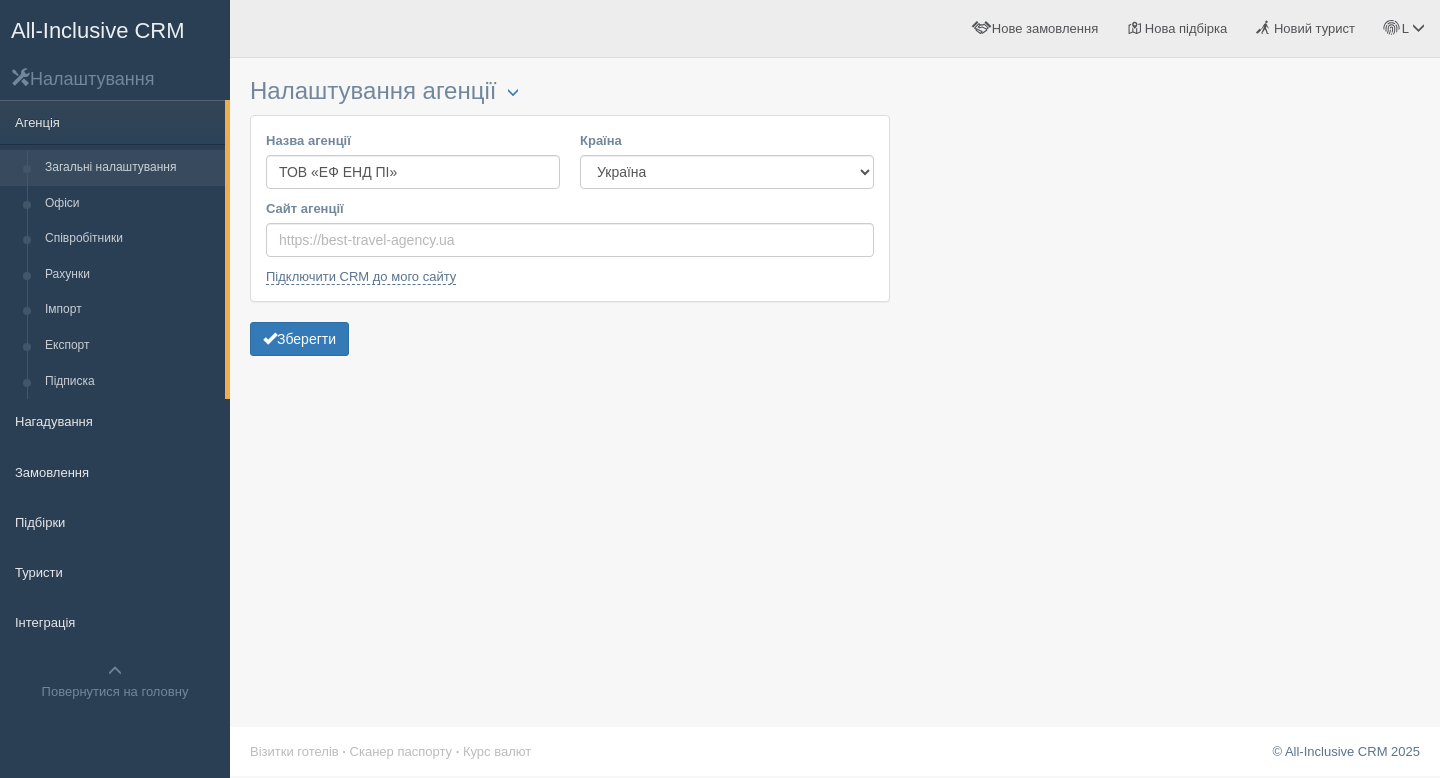 scroll, scrollTop: 0, scrollLeft: 0, axis: both 